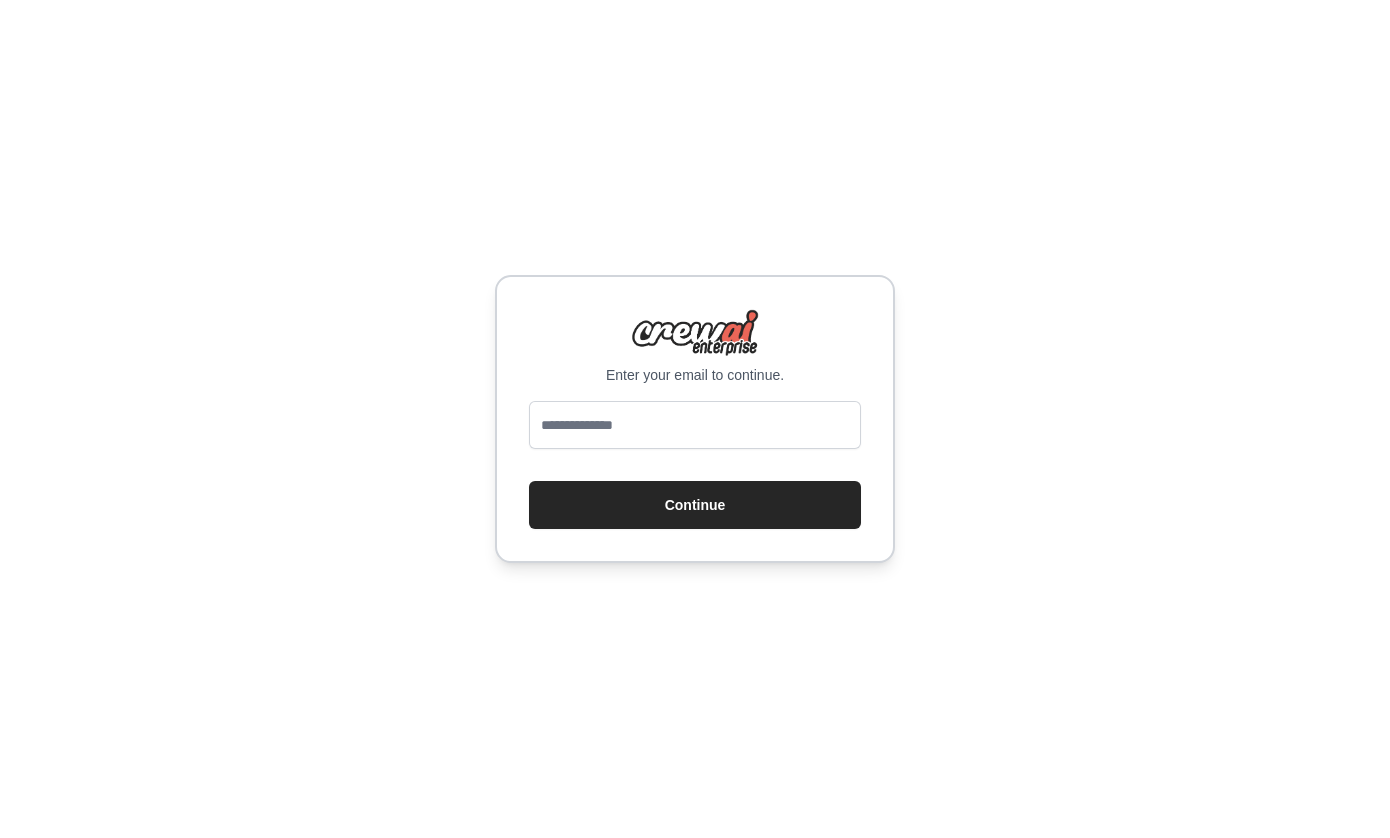 scroll, scrollTop: 0, scrollLeft: 0, axis: both 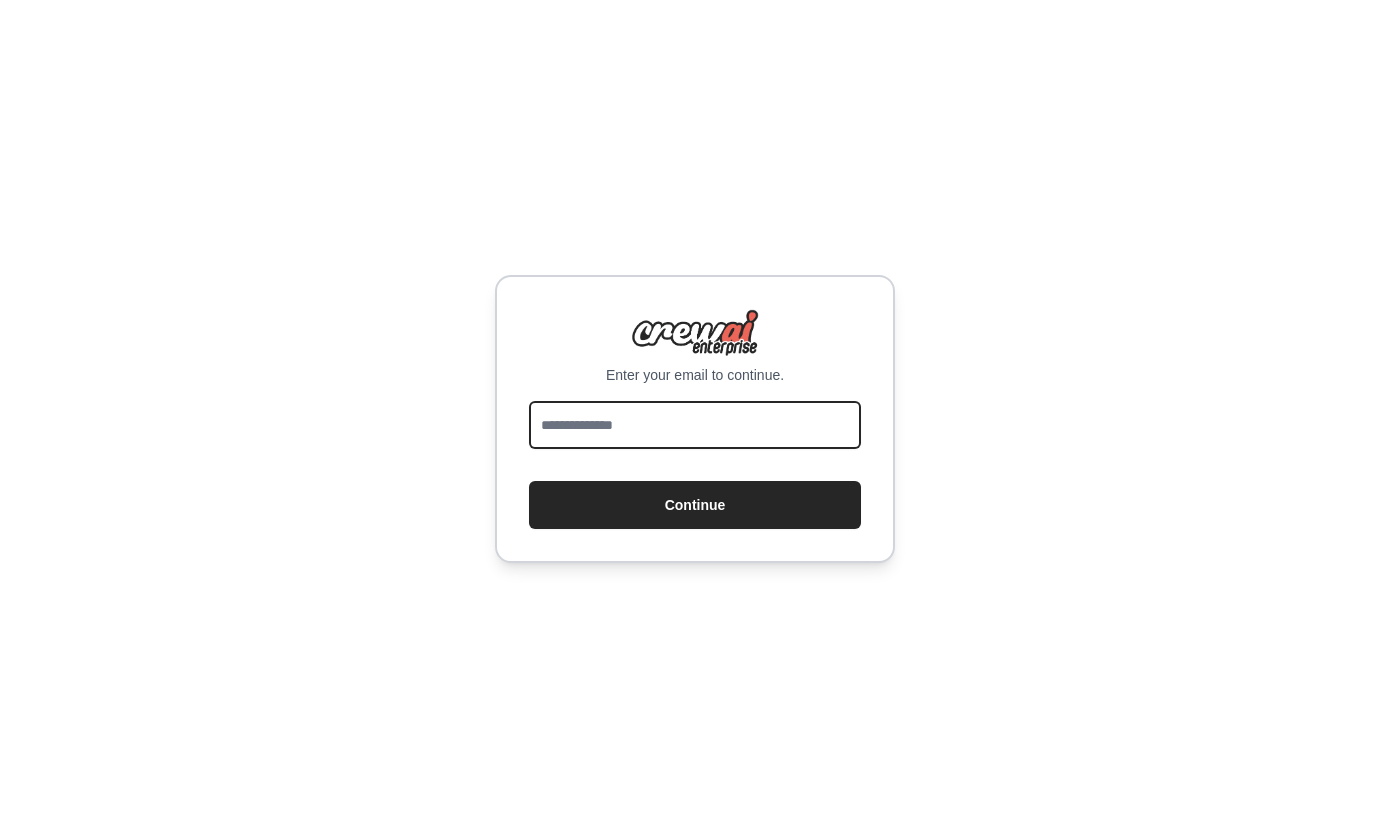 type on "**********" 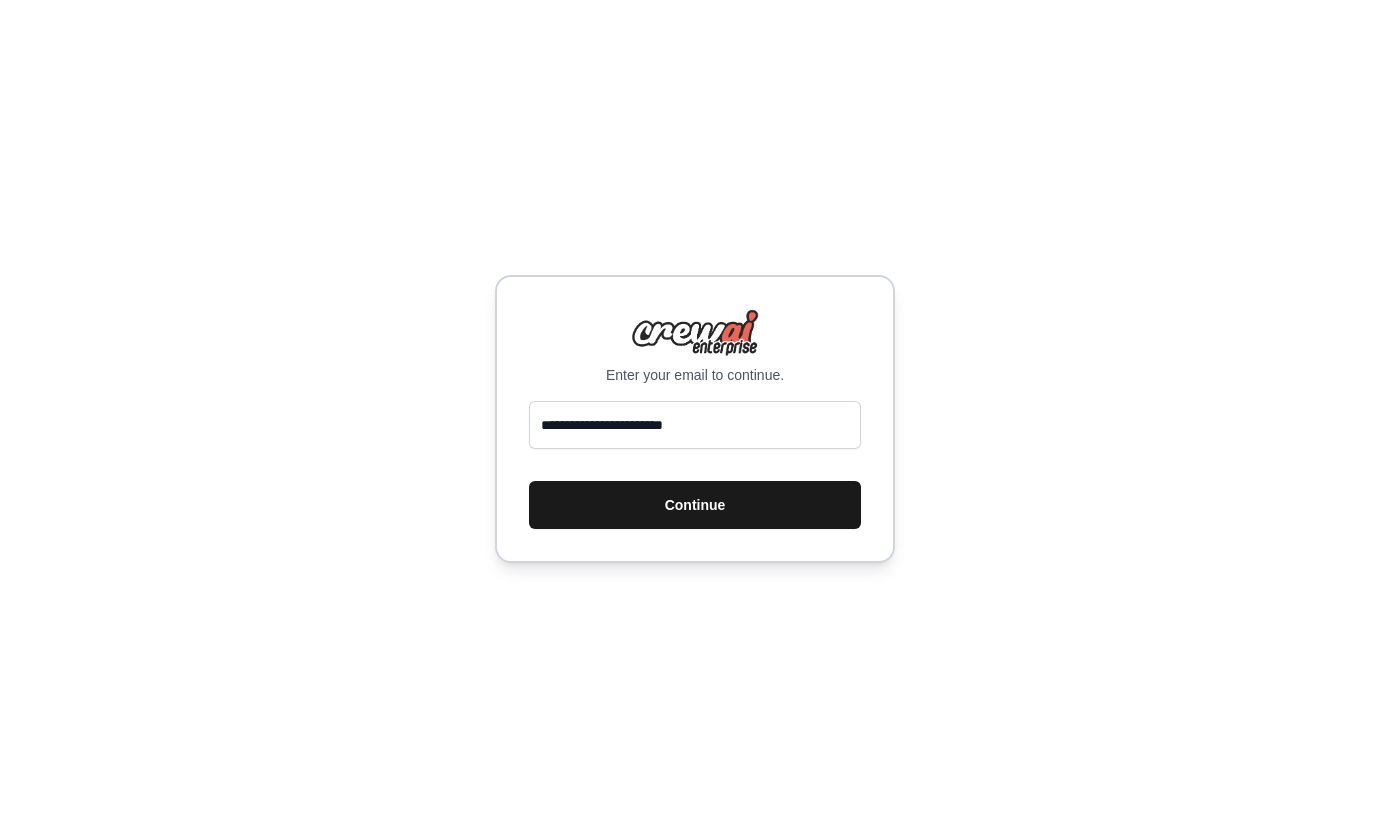 click on "Continue" at bounding box center (695, 505) 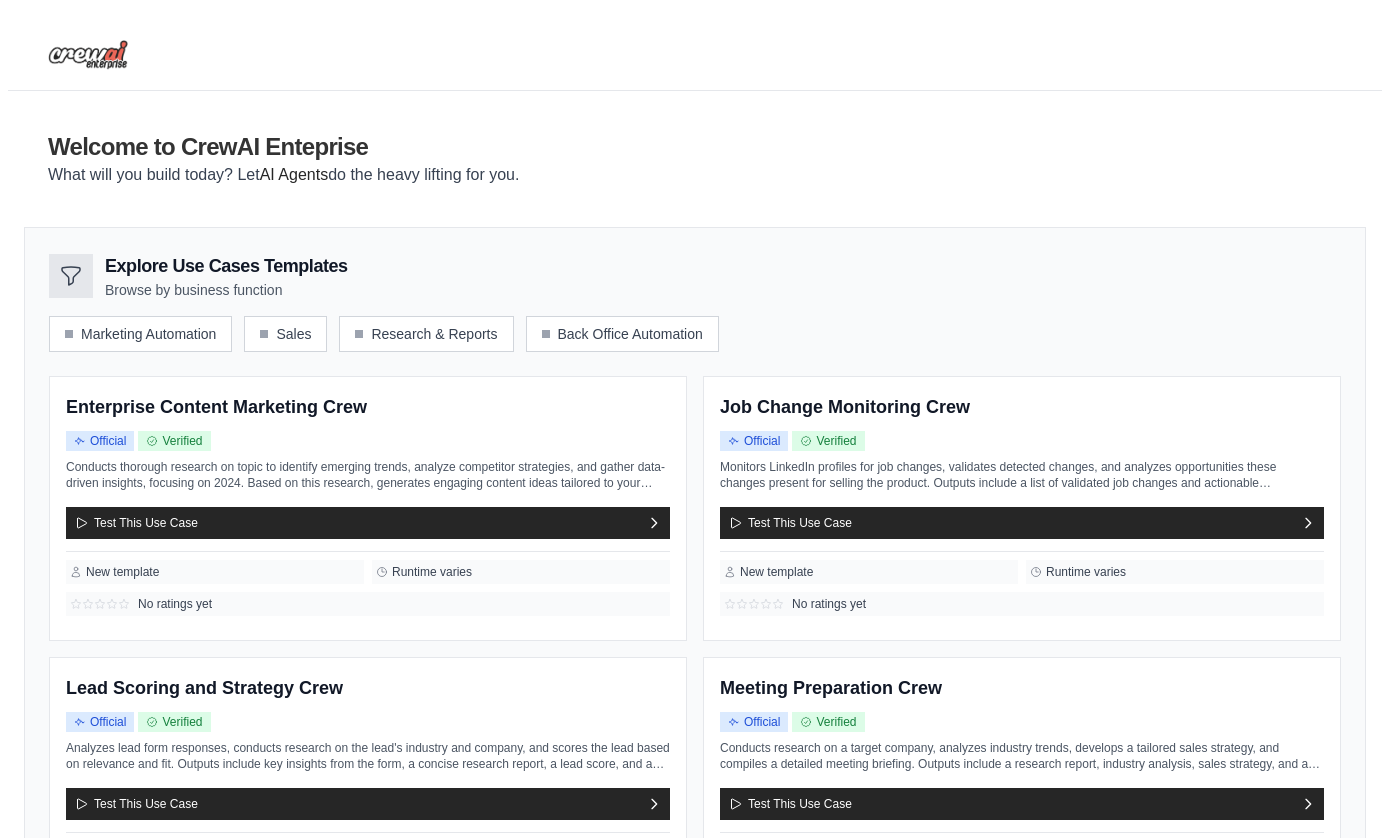 scroll, scrollTop: 0, scrollLeft: 0, axis: both 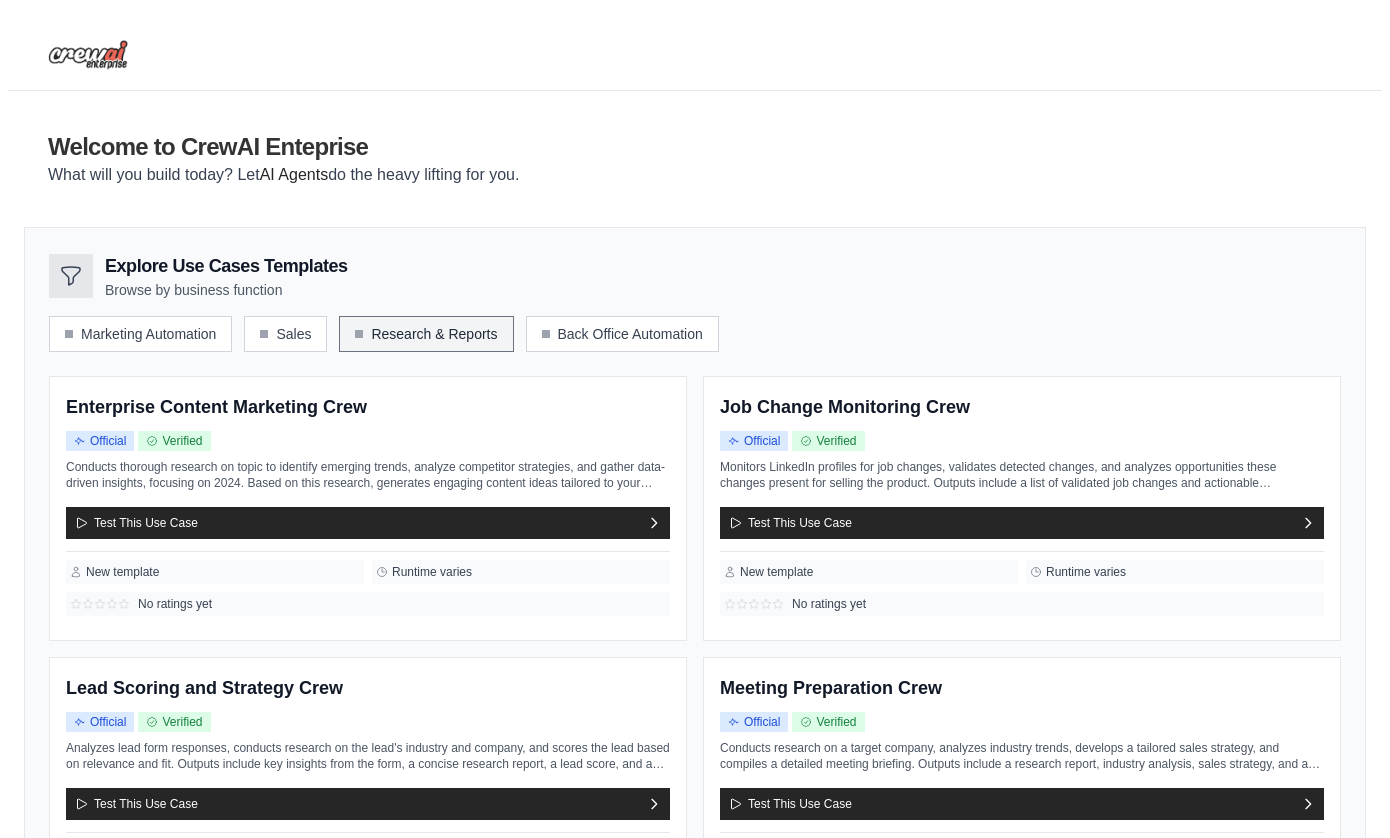 click on "Research & Reports" at bounding box center (426, 334) 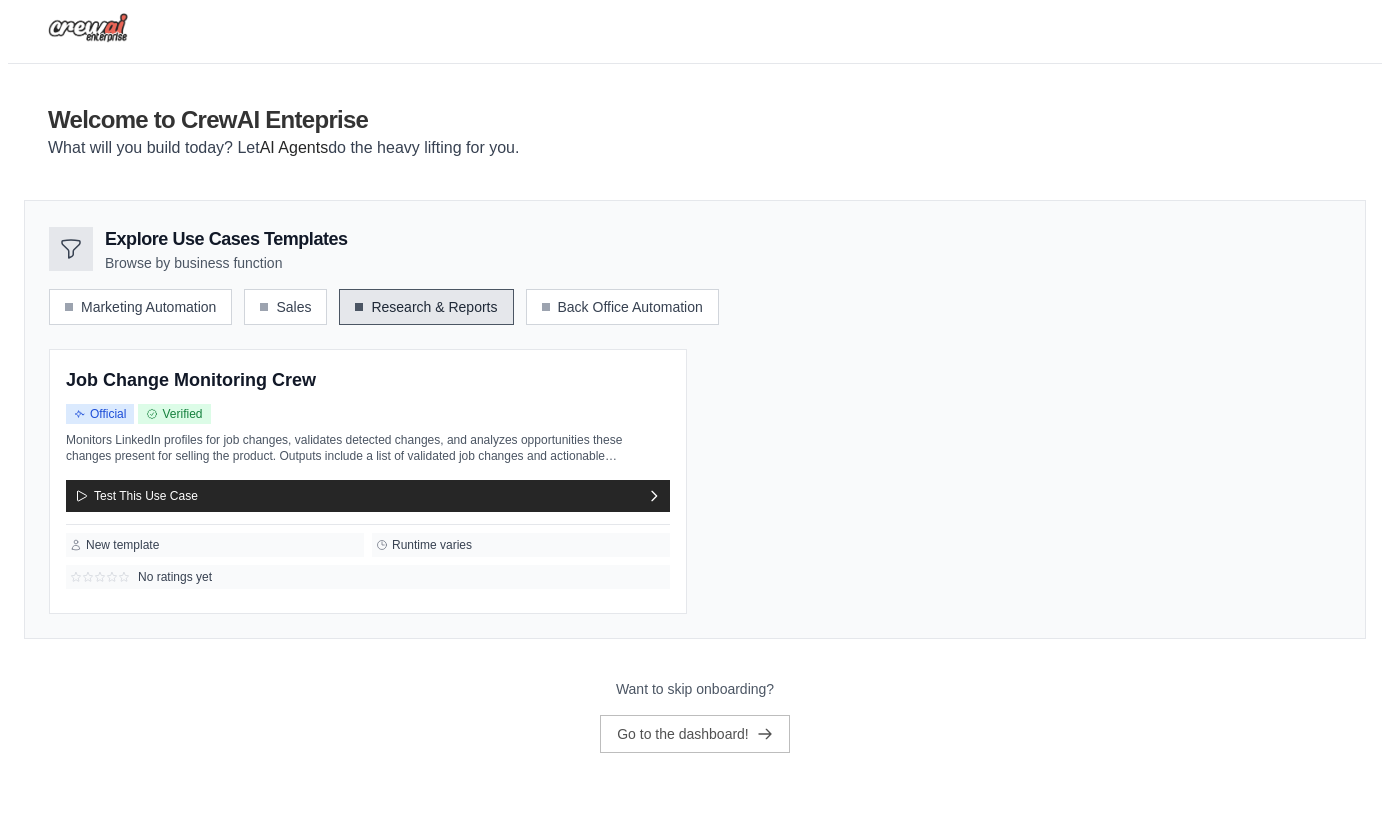 scroll, scrollTop: 36, scrollLeft: 0, axis: vertical 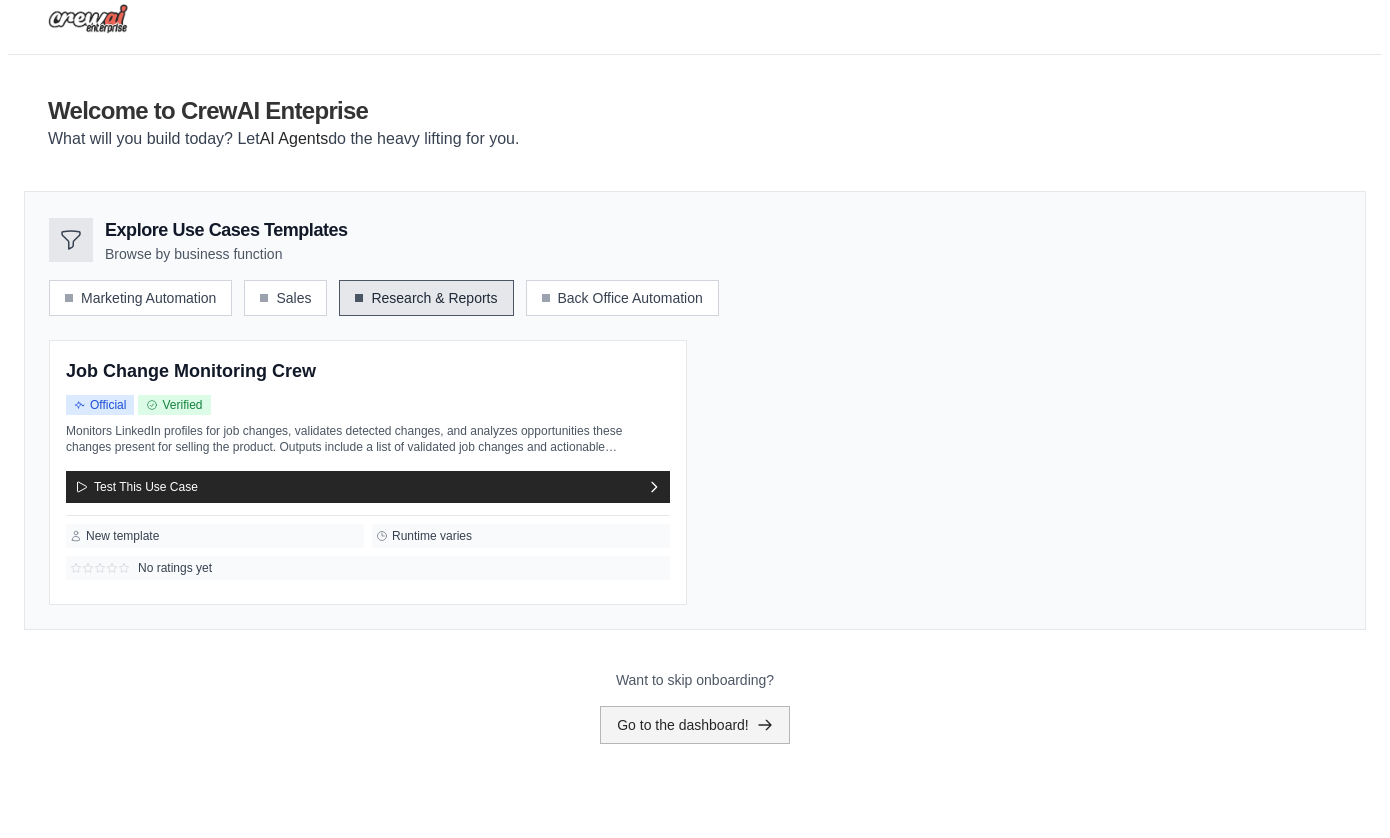 click on "Go to the dashboard!" at bounding box center [695, 725] 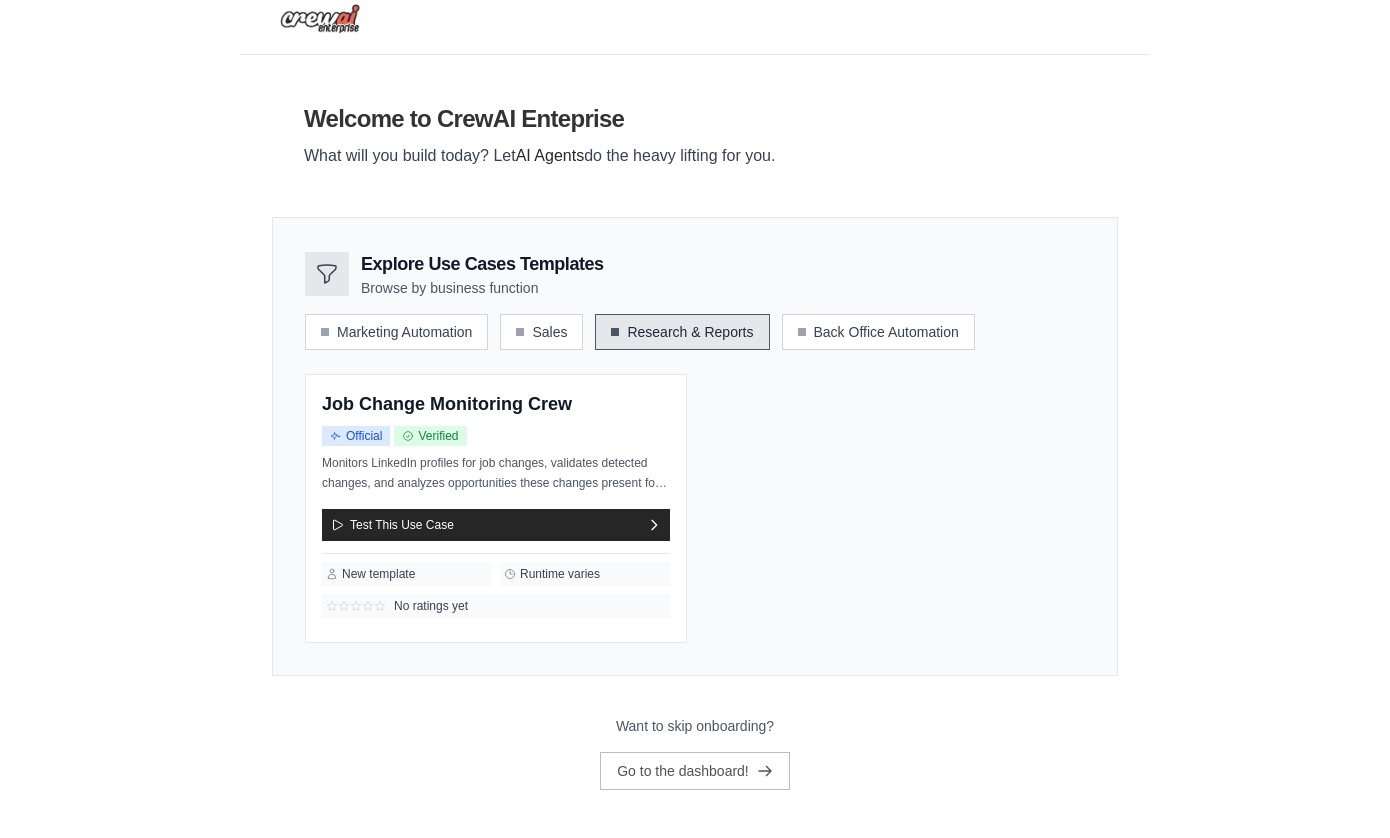 scroll, scrollTop: 0, scrollLeft: 0, axis: both 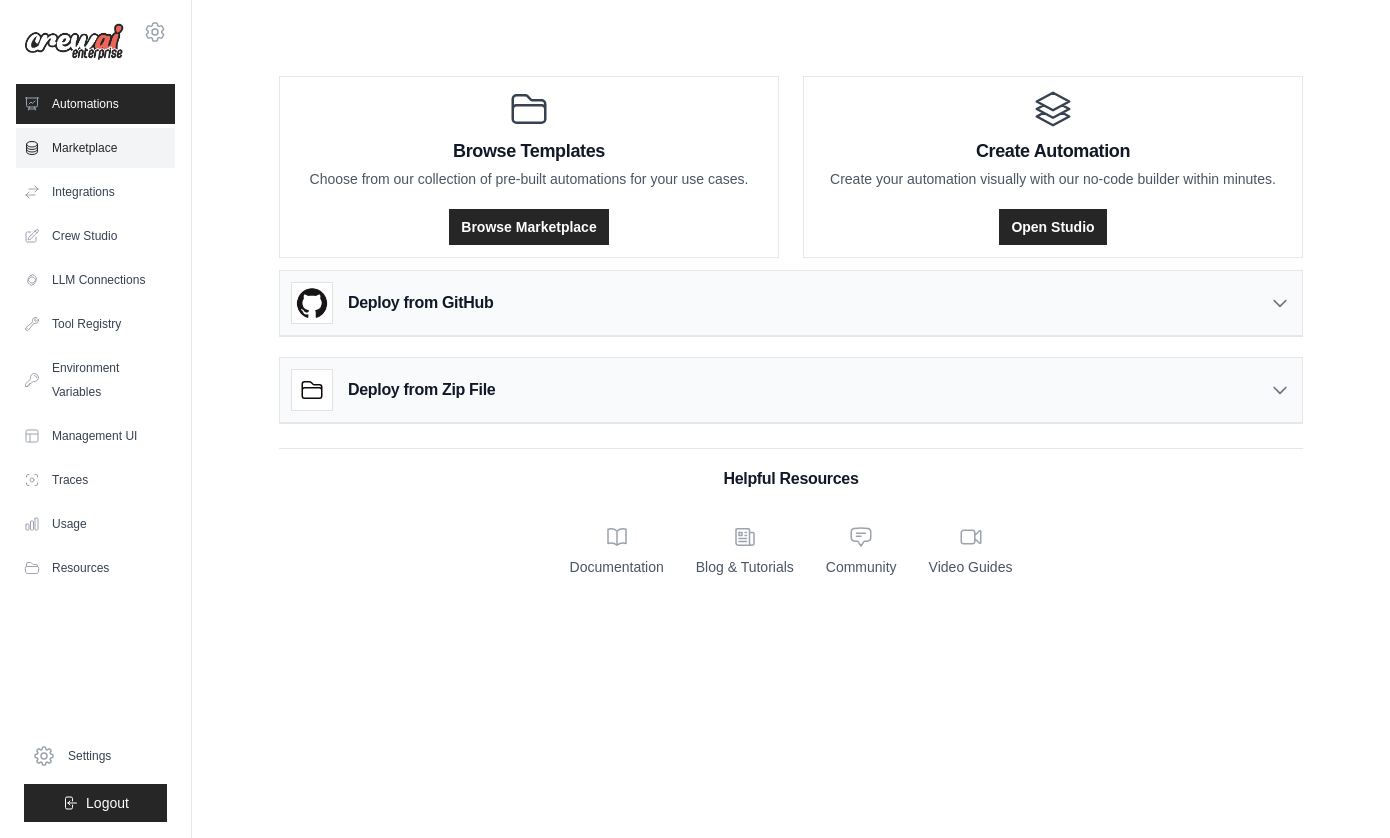 click on "Marketplace" at bounding box center [95, 148] 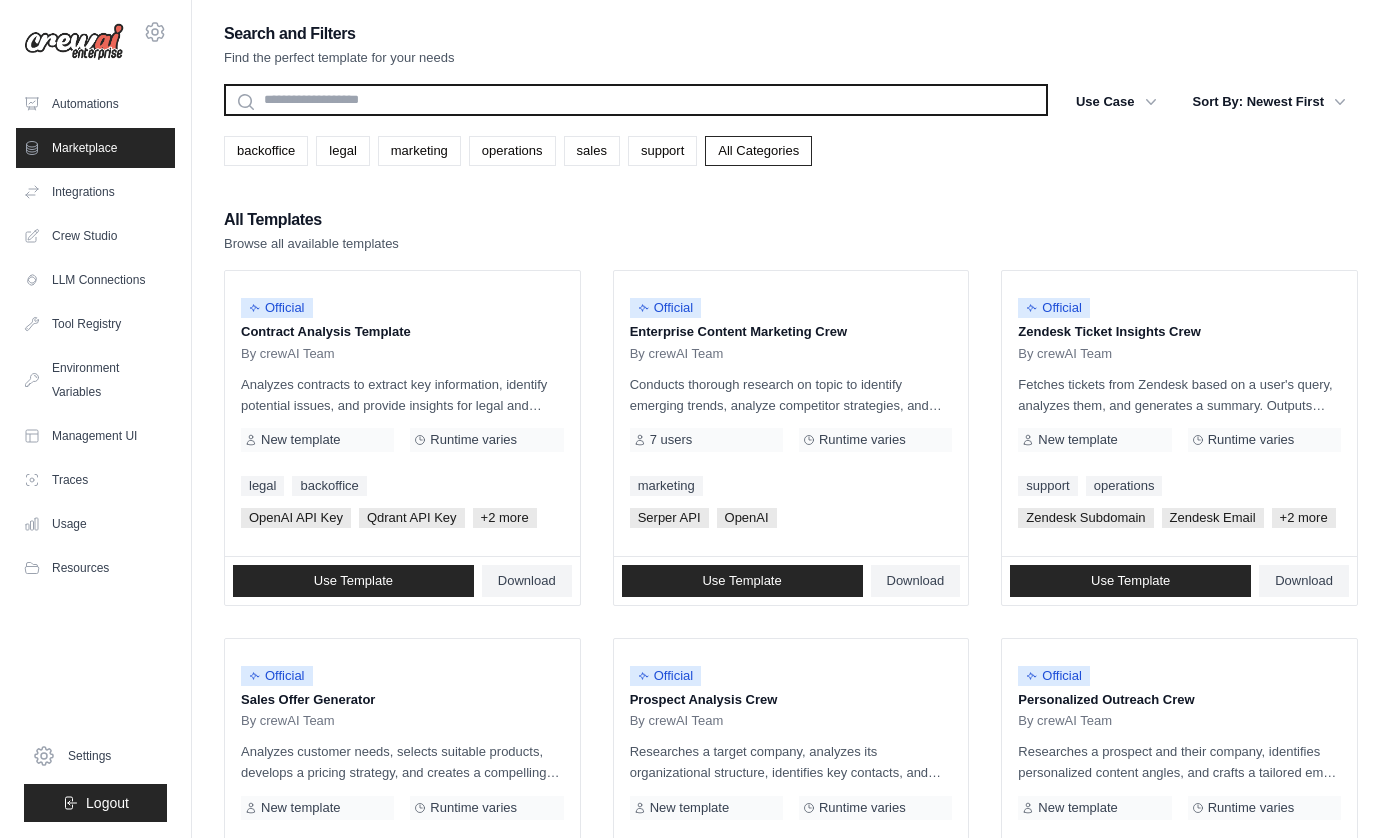 click at bounding box center (636, 100) 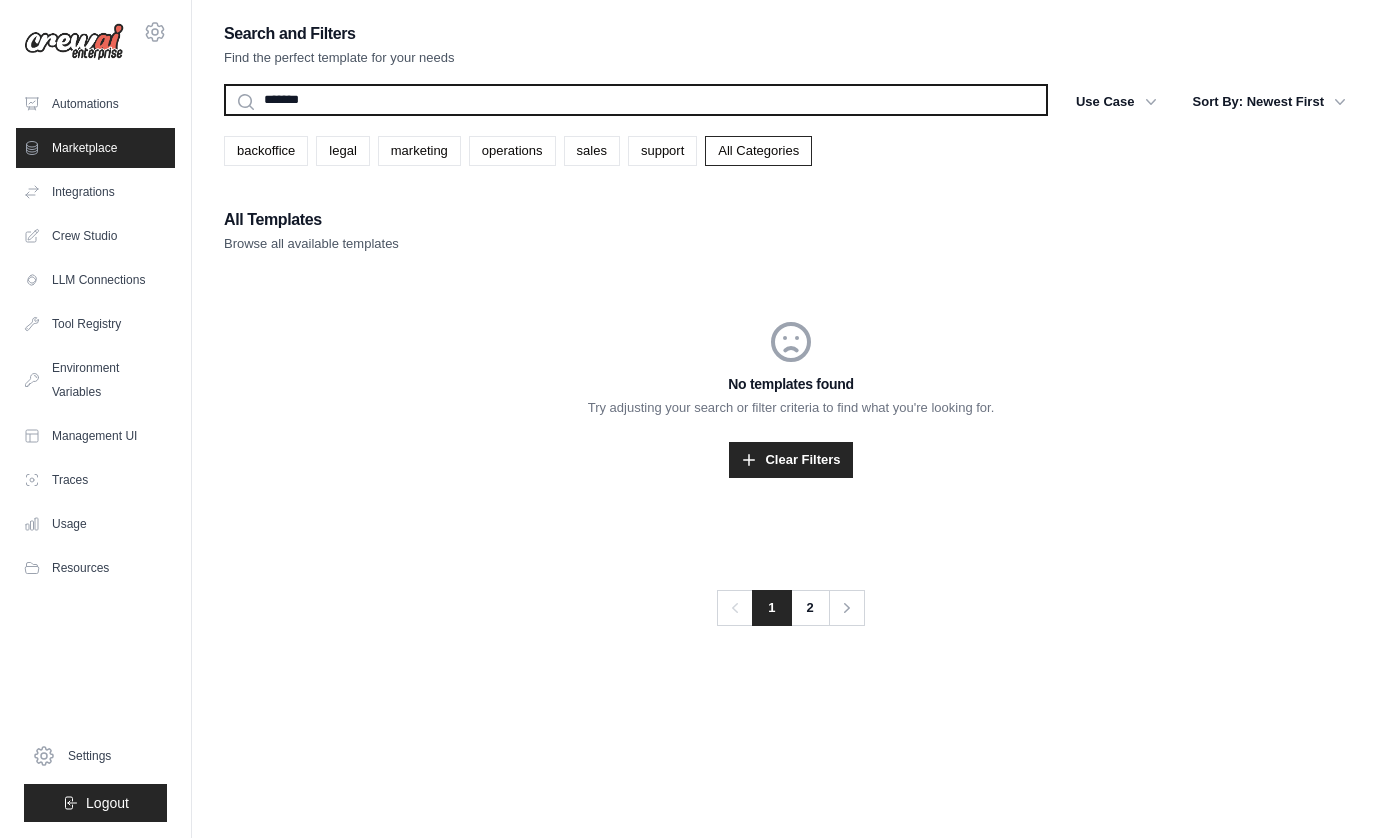 type on "*******" 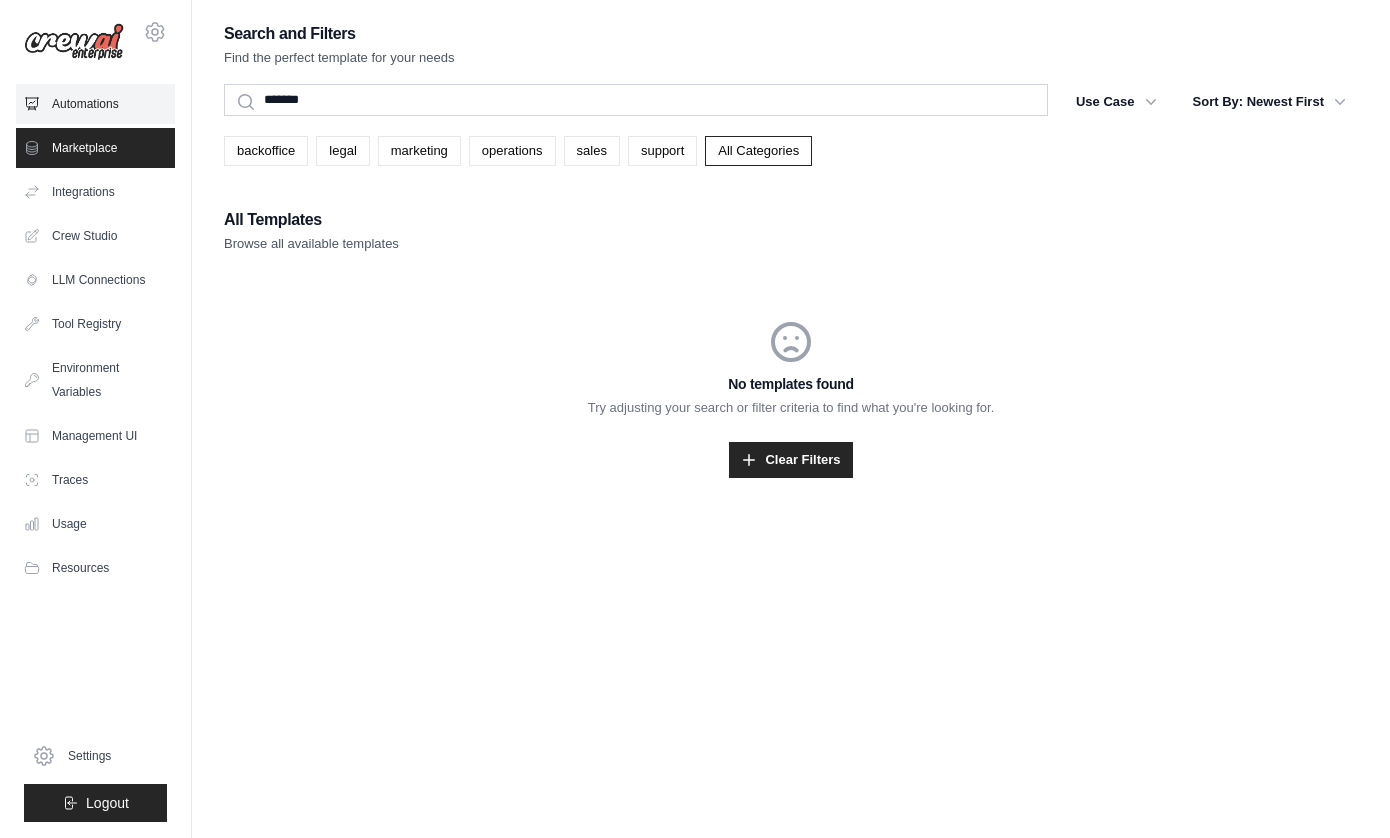 click on "Automations" at bounding box center (95, 104) 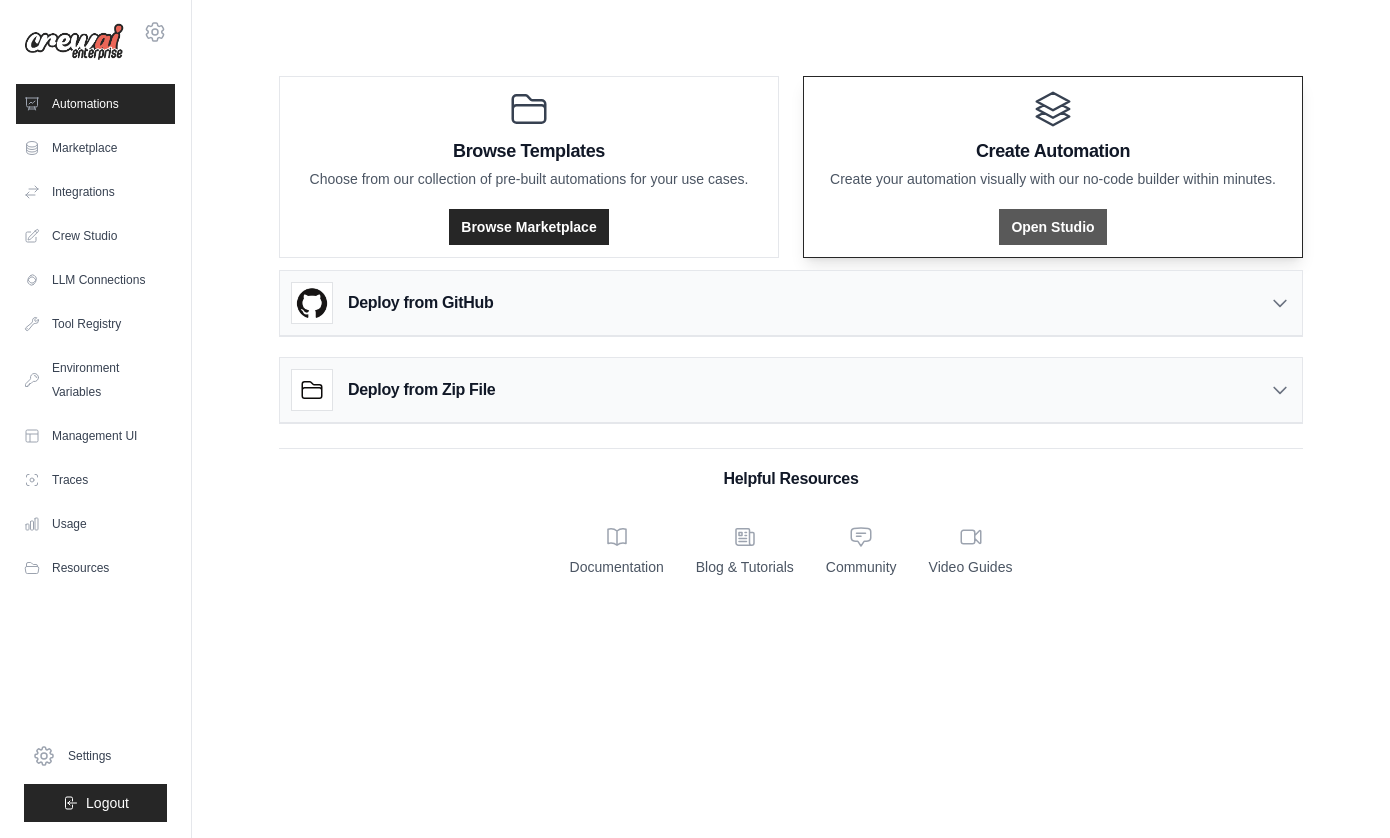click on "Open Studio" at bounding box center (1052, 227) 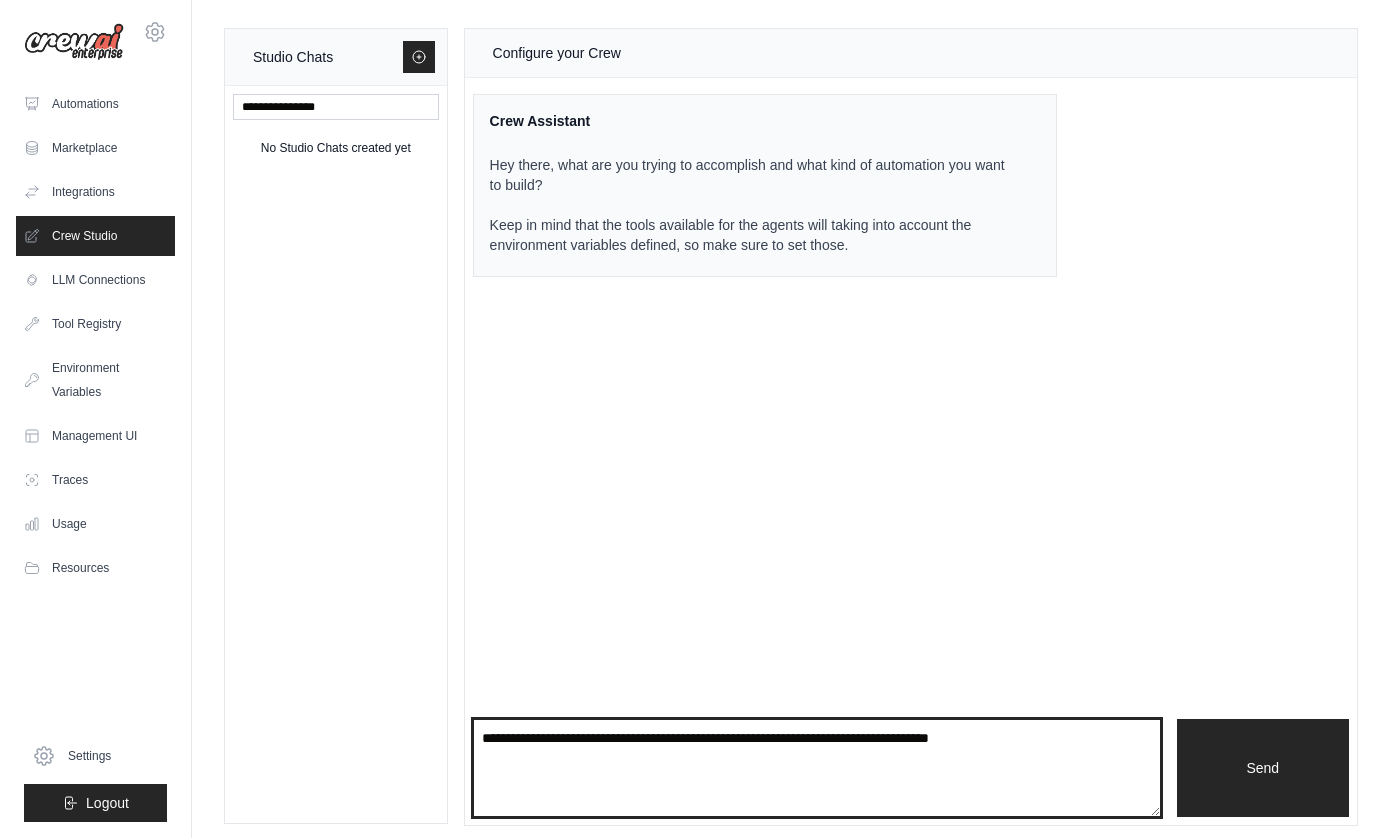 click at bounding box center (817, 768) 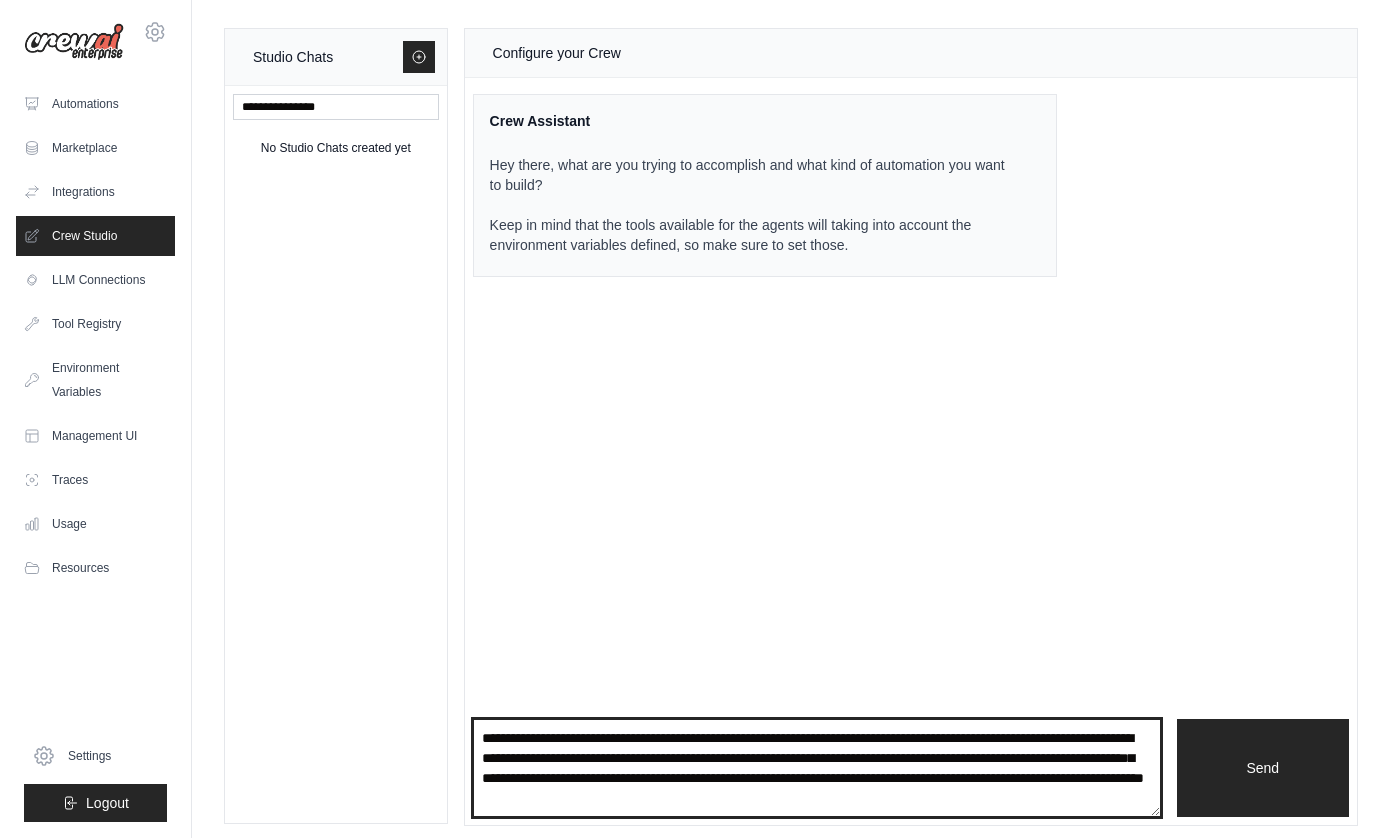 click on "**********" at bounding box center [817, 768] 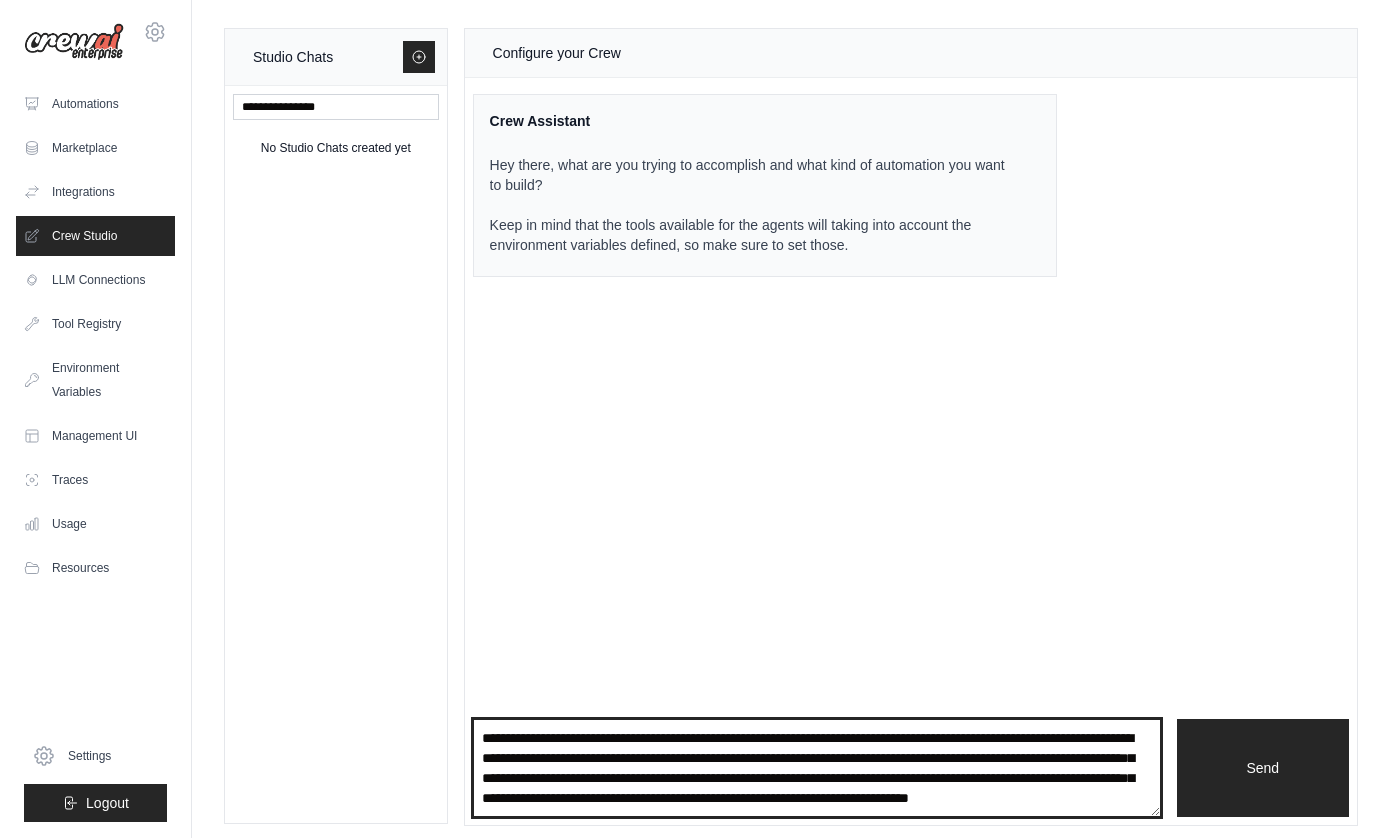 scroll, scrollTop: 11, scrollLeft: 0, axis: vertical 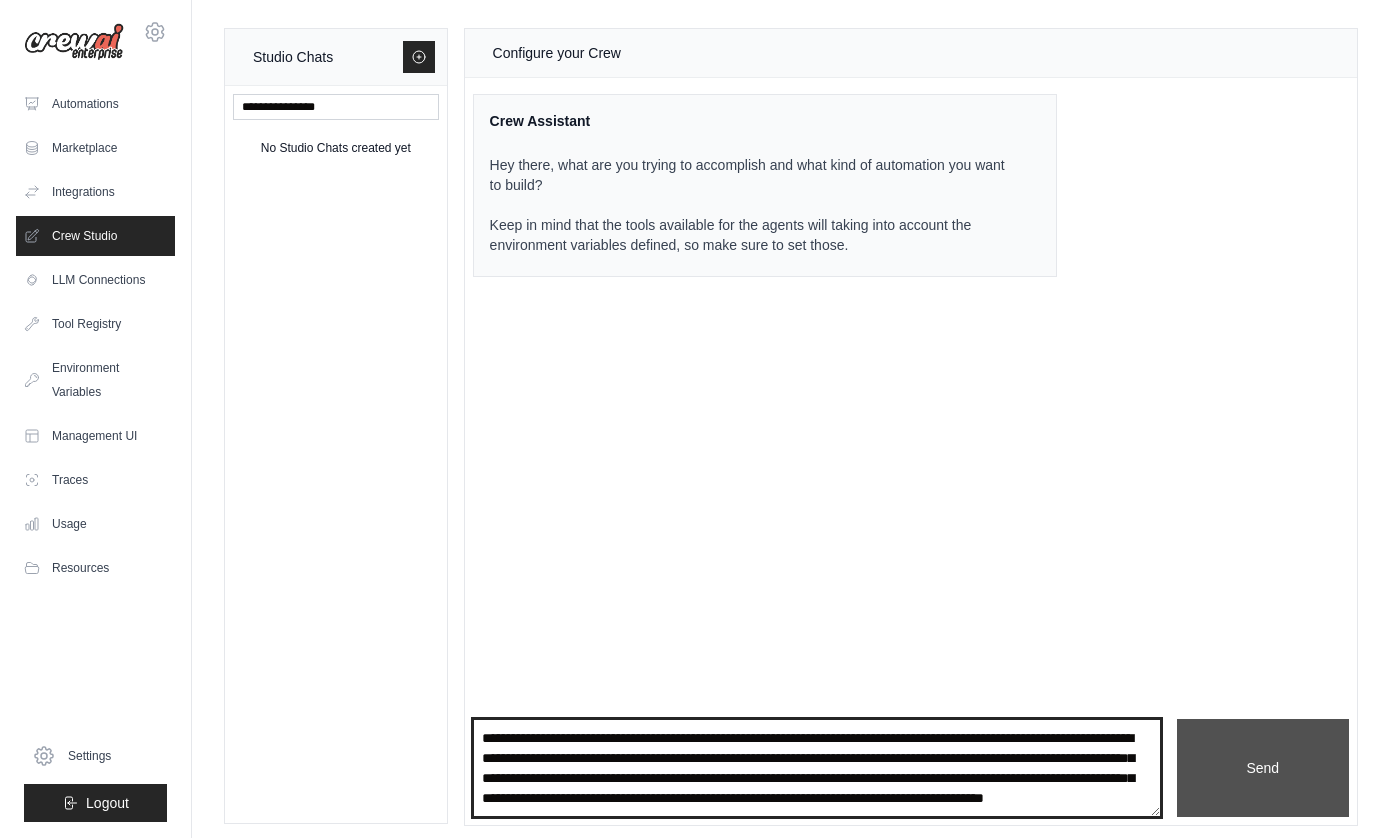 type on "**********" 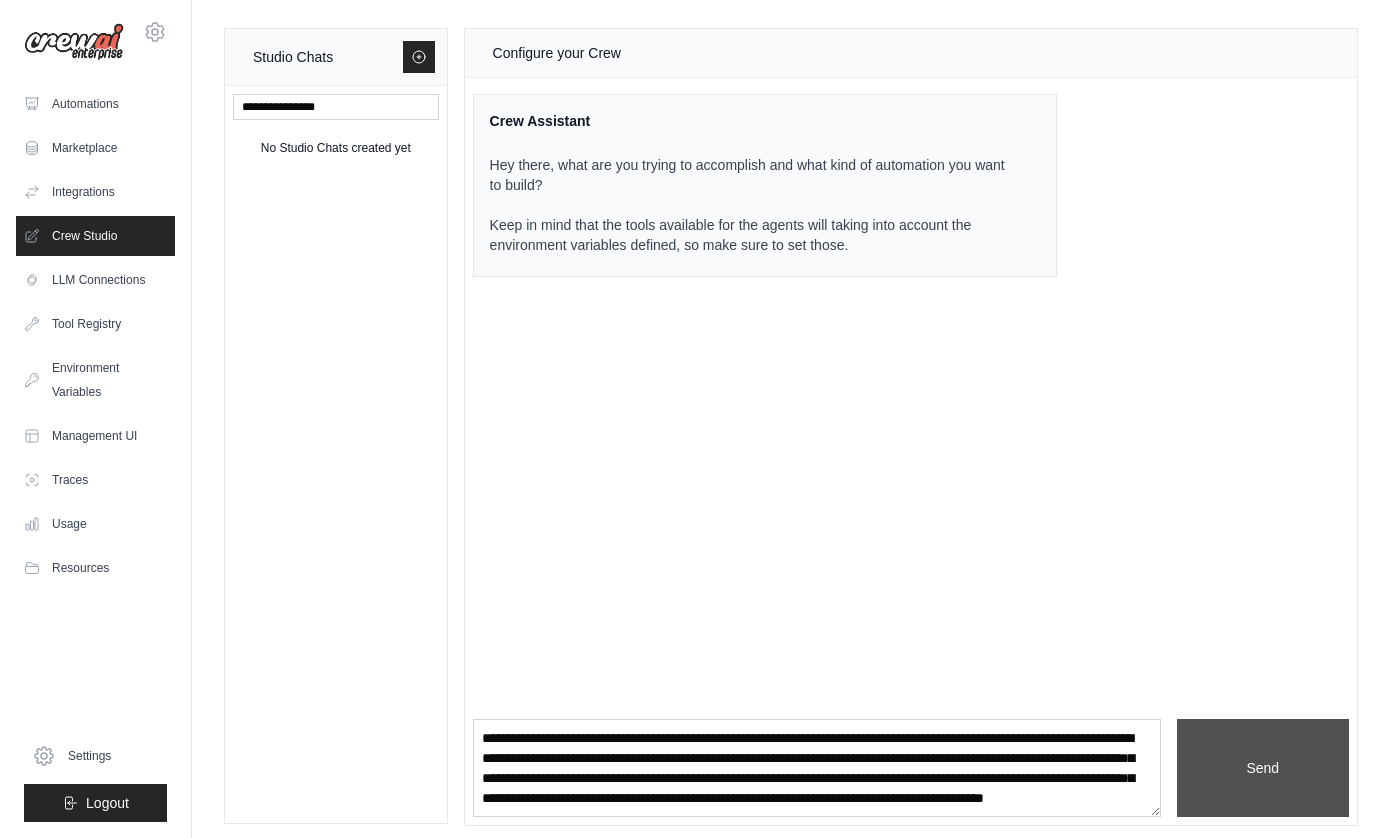 click on "Send" at bounding box center (1263, 768) 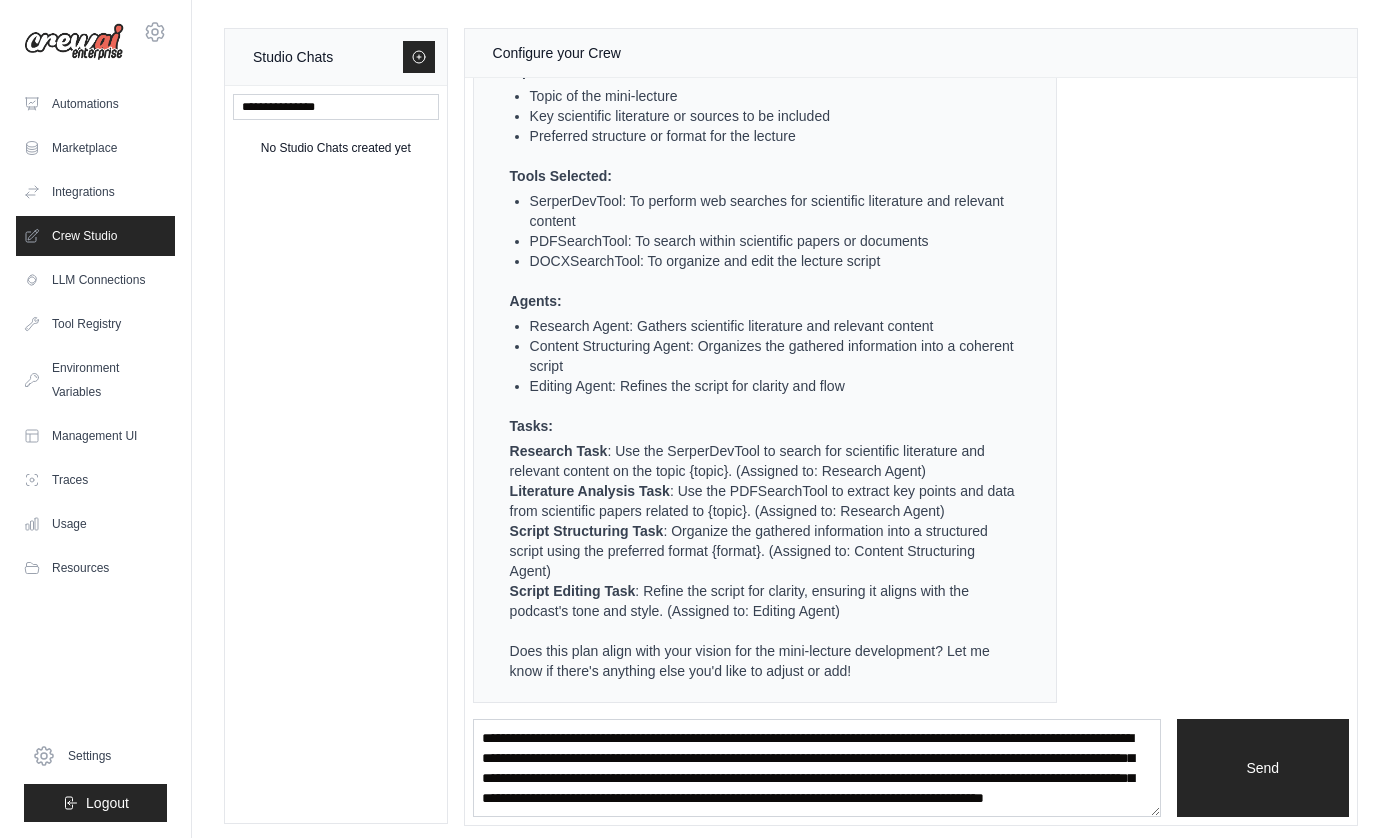 scroll, scrollTop: 691, scrollLeft: 0, axis: vertical 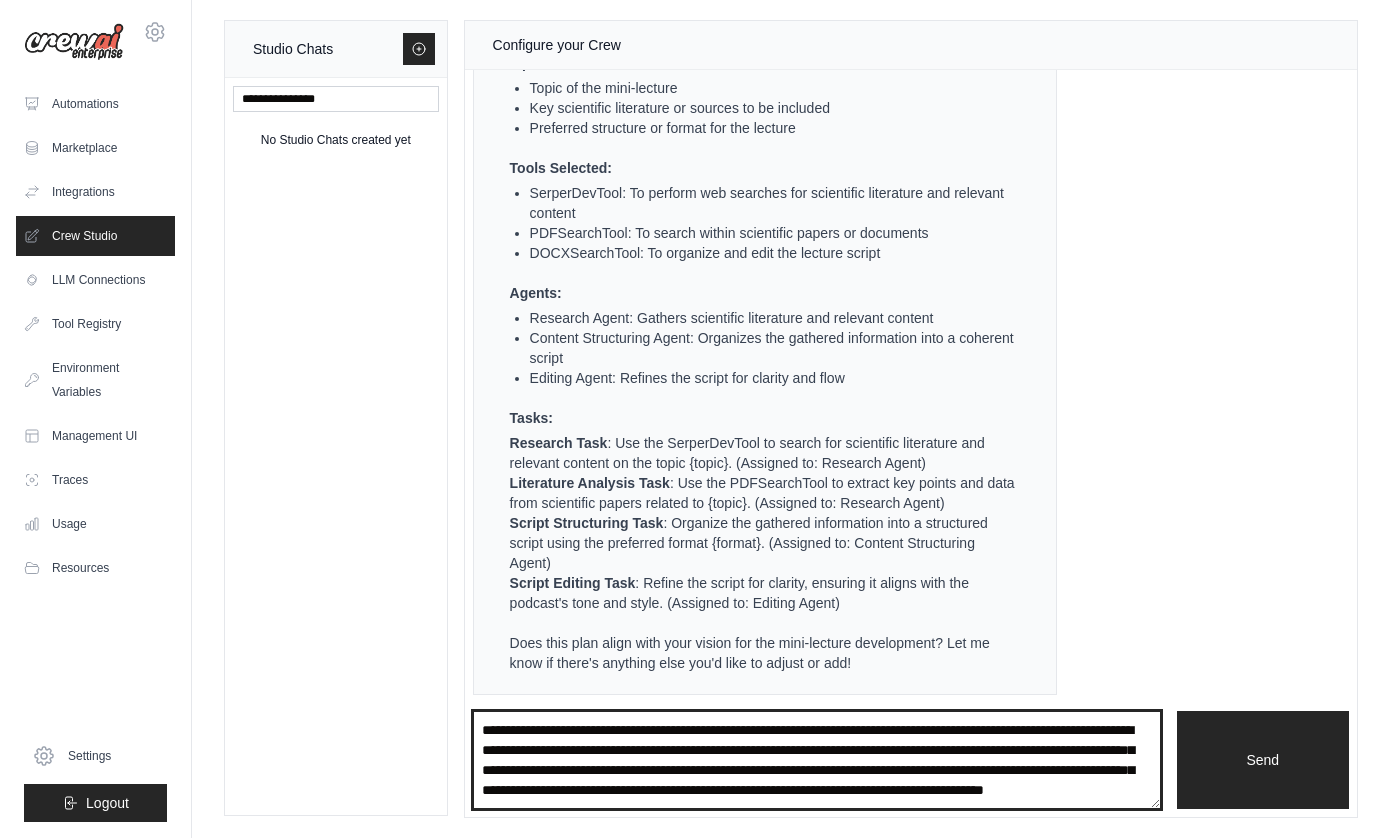 click on "**********" at bounding box center [817, 760] 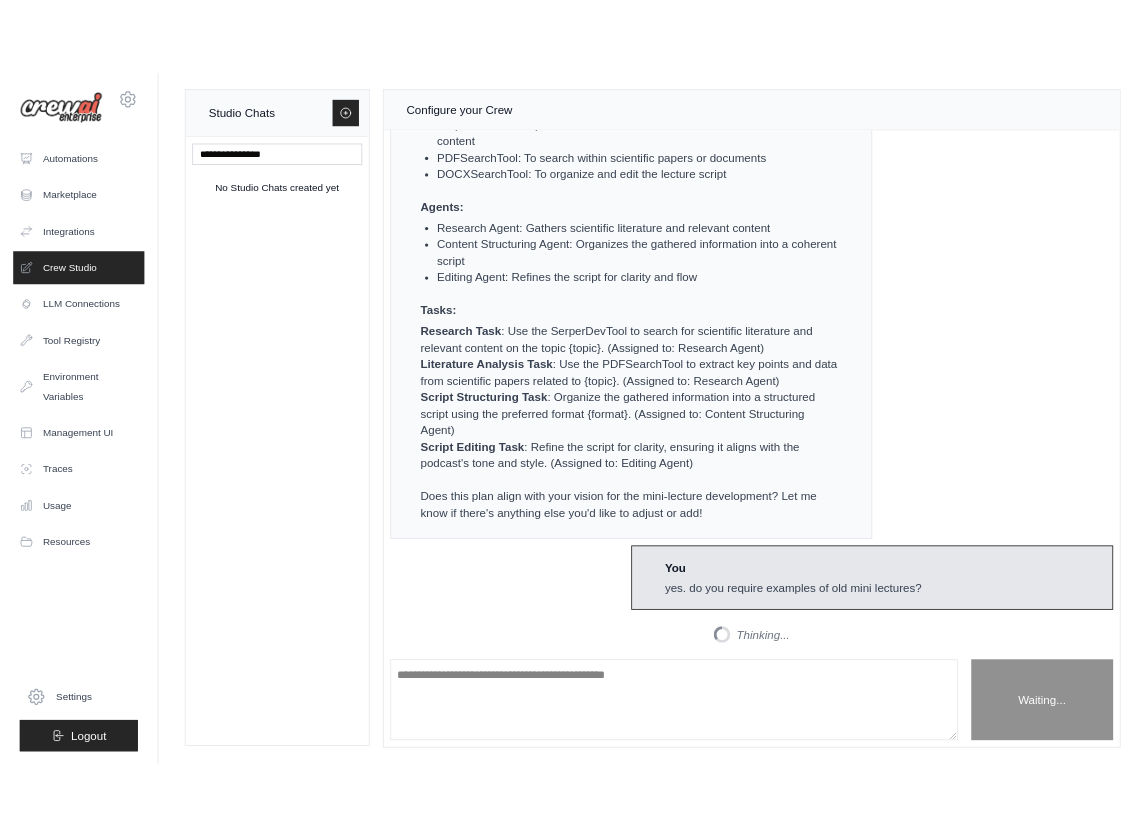 scroll, scrollTop: 1012, scrollLeft: 0, axis: vertical 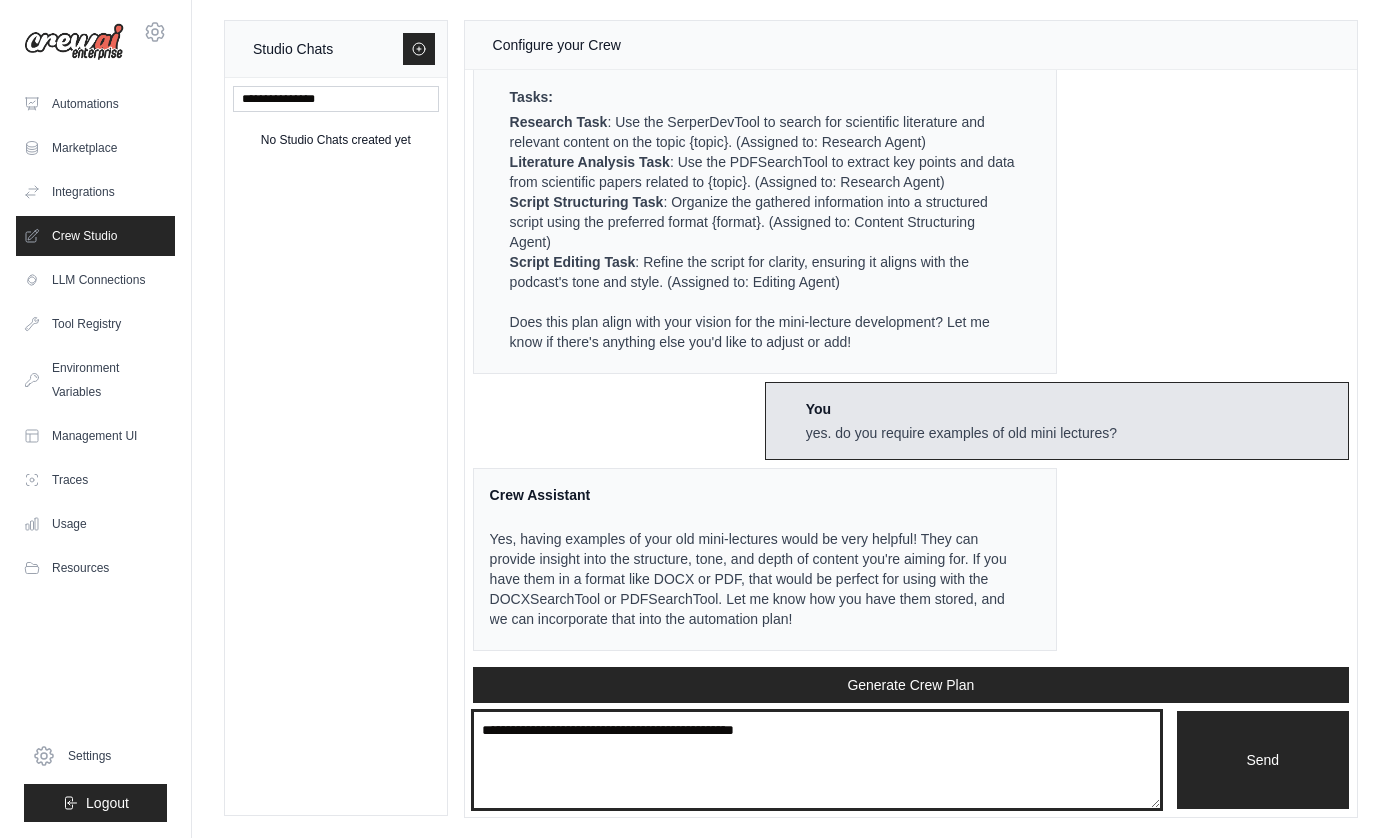 type on "**********" 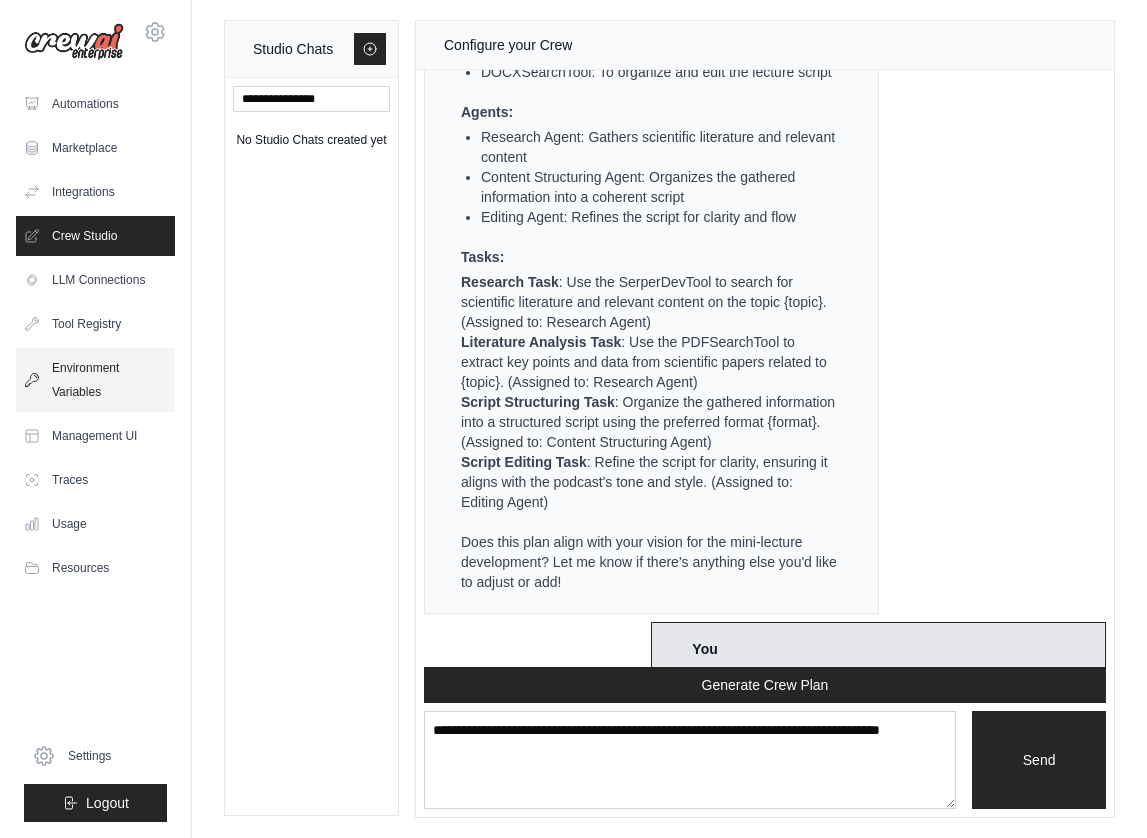 type on "**********" 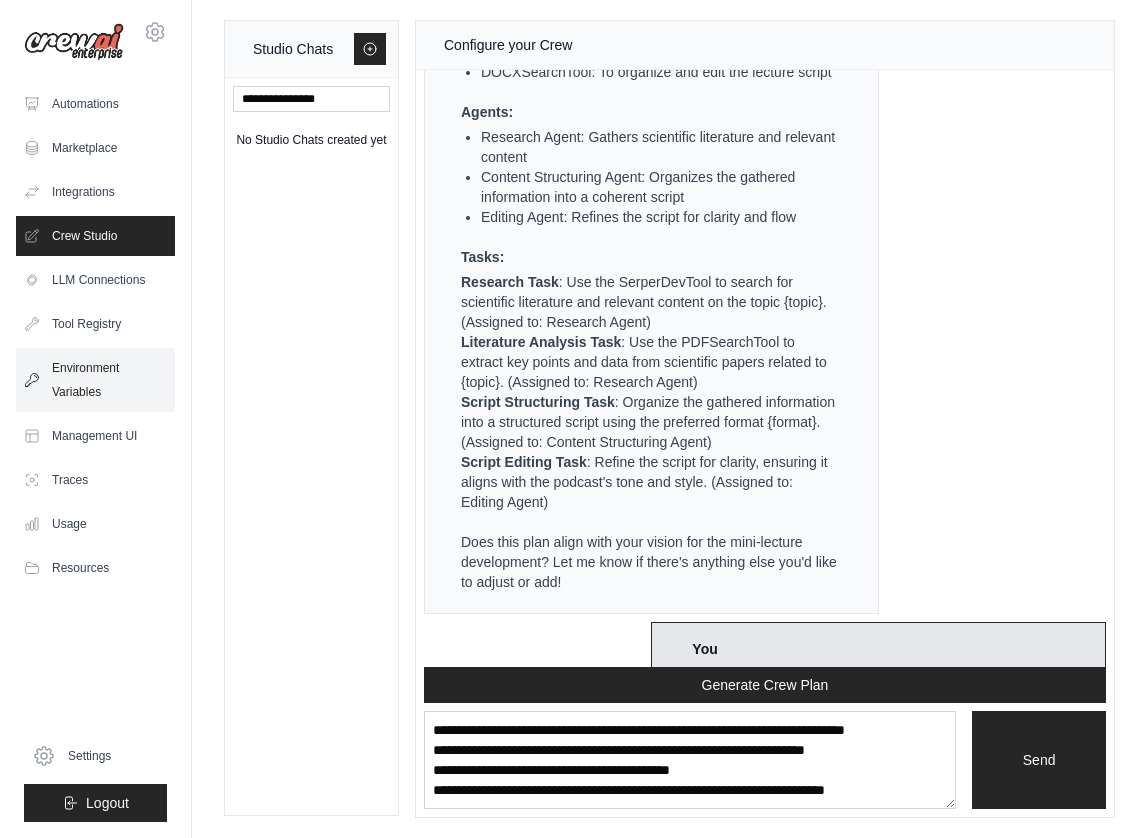 click on "**********" at bounding box center (690, 760) 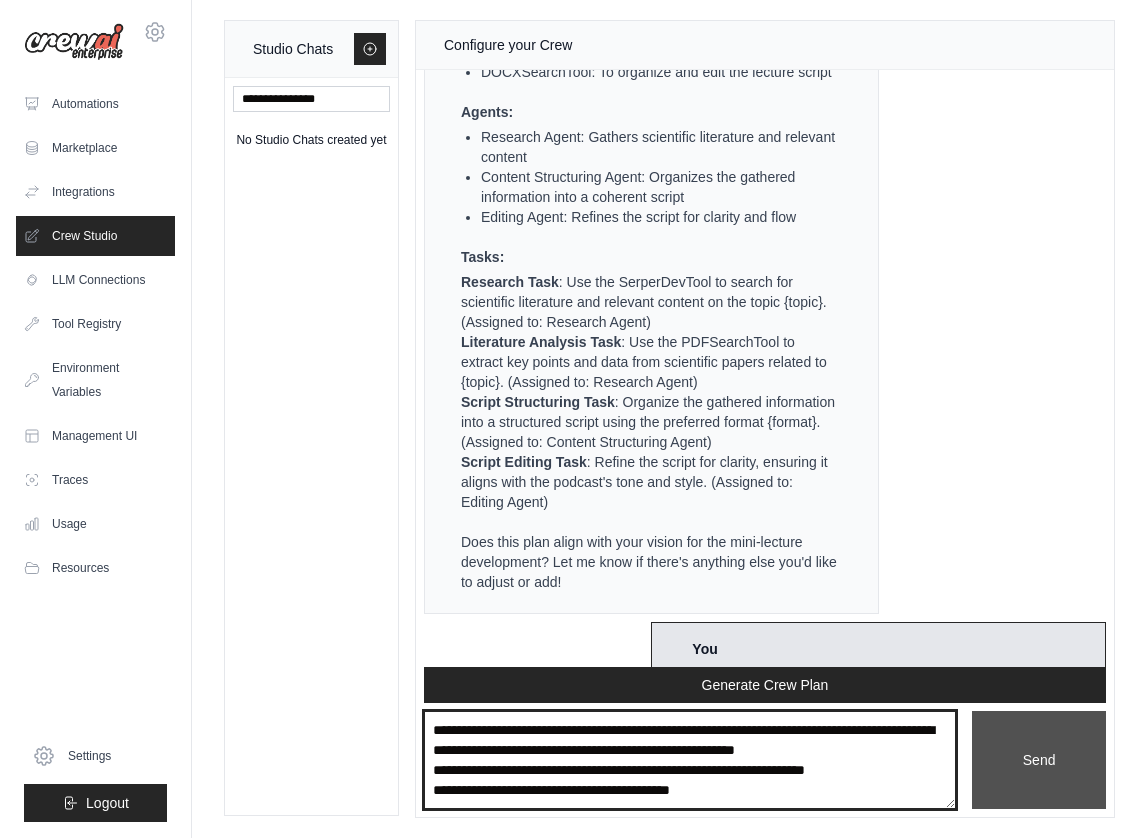 type on "**********" 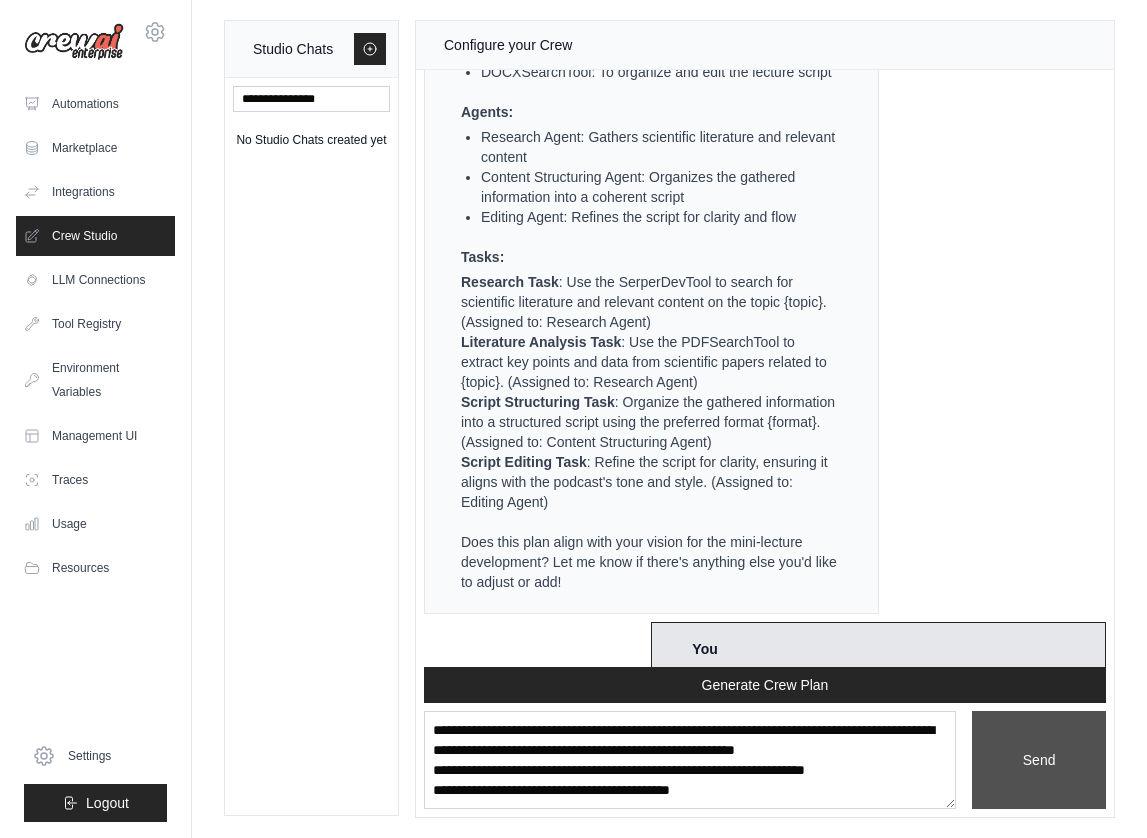 click on "Send" at bounding box center [1039, 760] 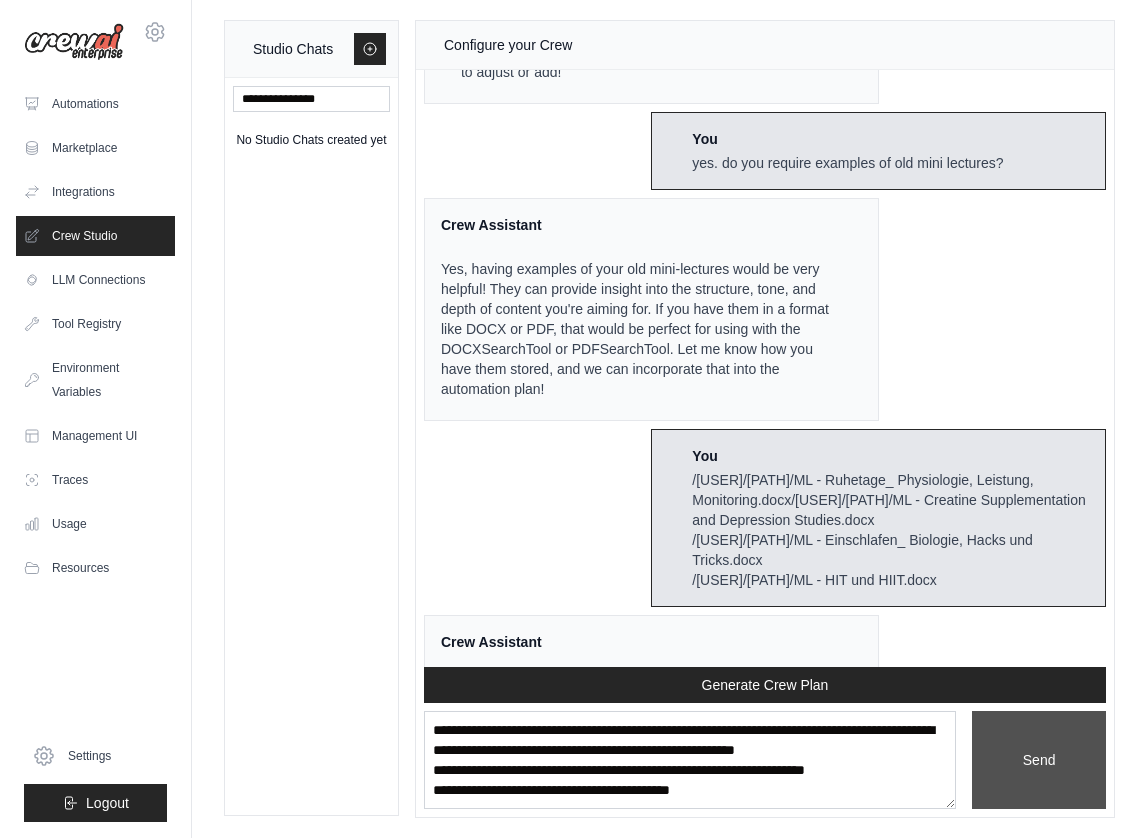 scroll, scrollTop: 2729, scrollLeft: 0, axis: vertical 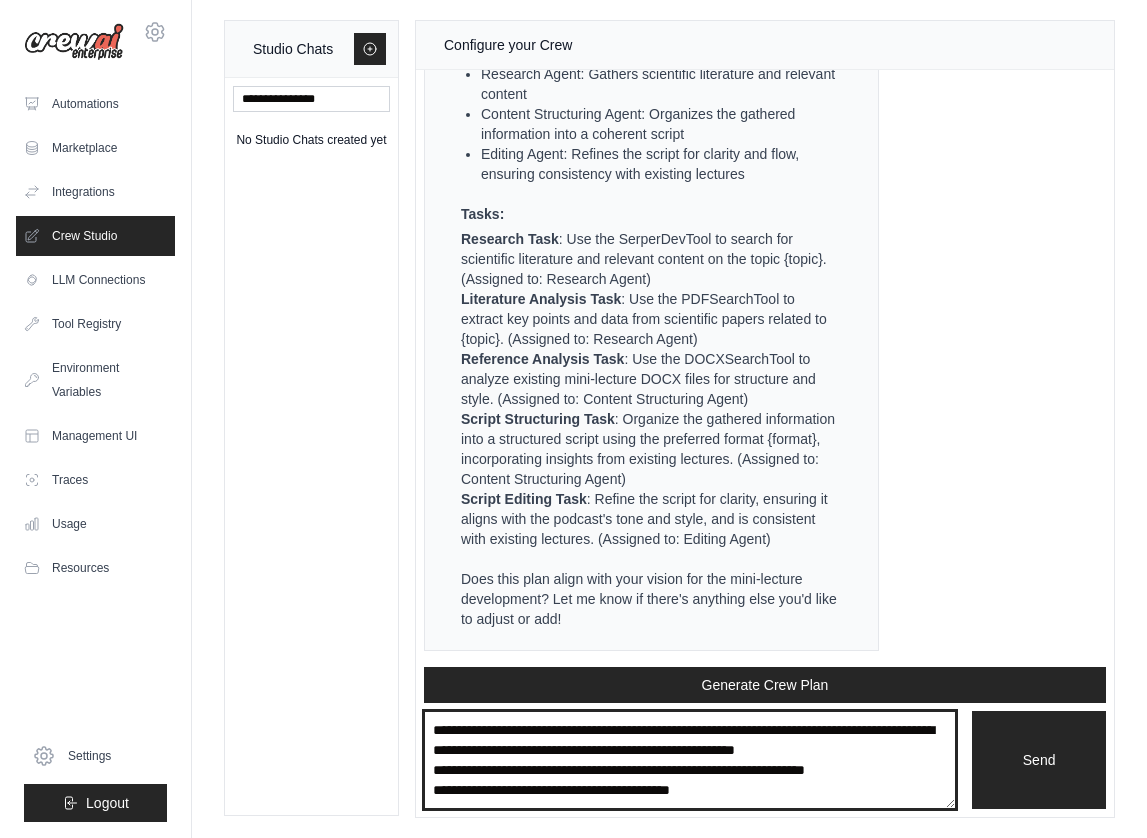 click on "**********" at bounding box center [690, 760] 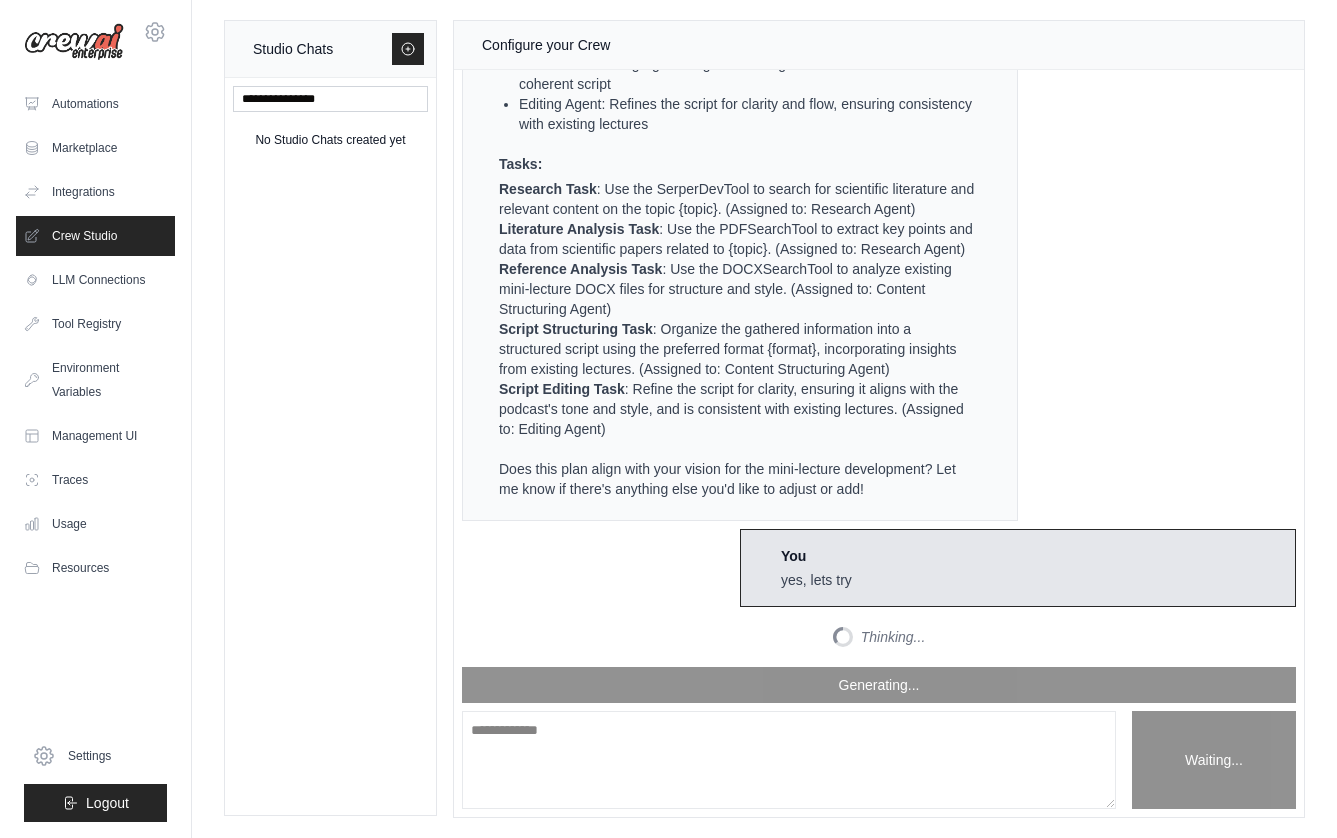 scroll, scrollTop: 3466, scrollLeft: 0, axis: vertical 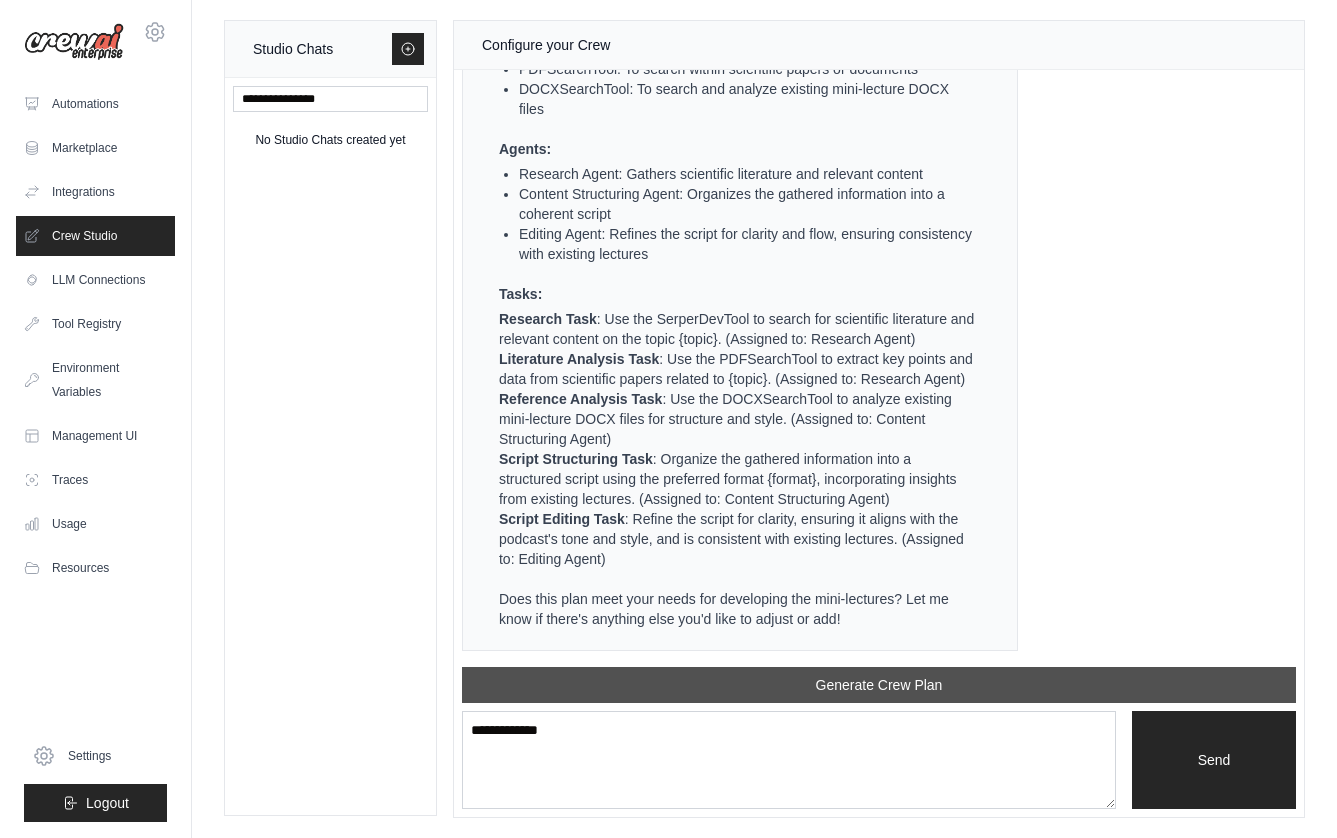 click on "Generate Crew Plan" at bounding box center [879, 685] 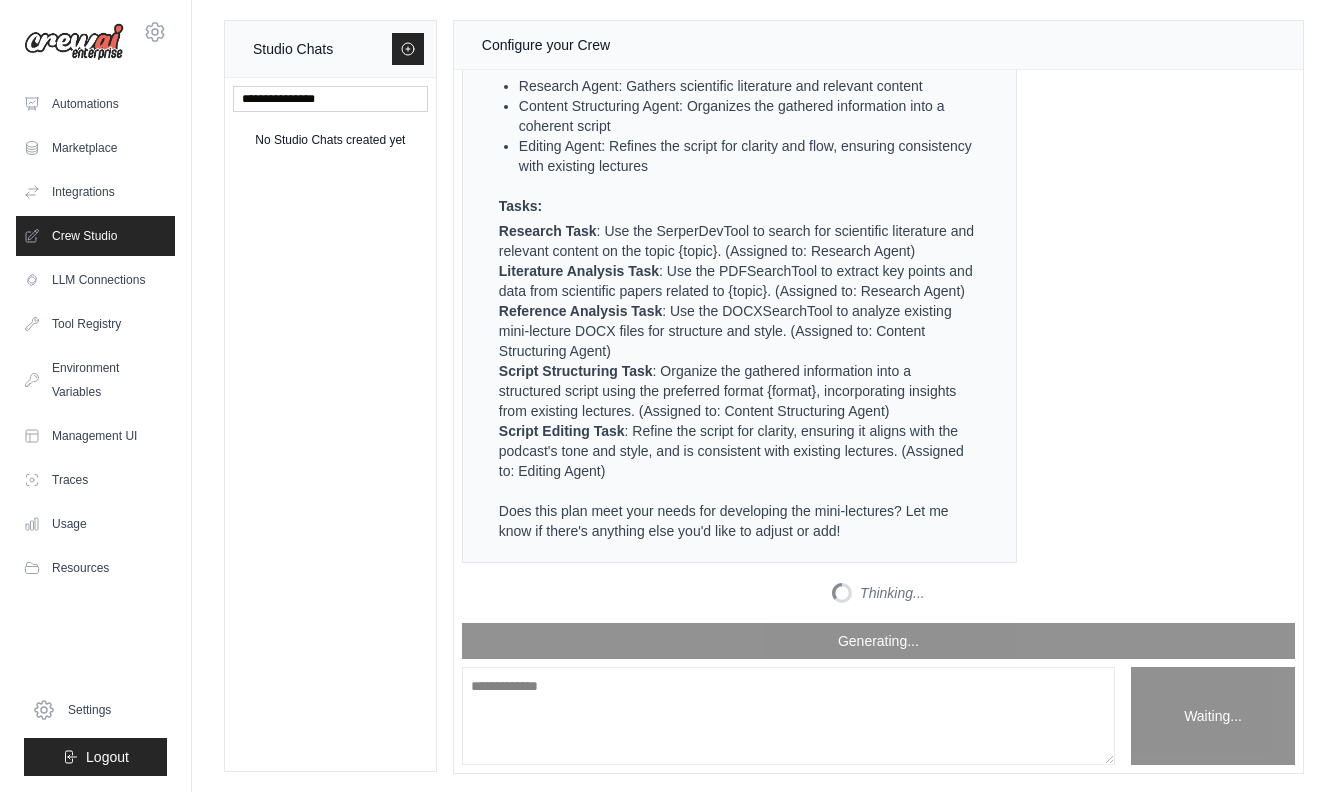 scroll, scrollTop: 4550, scrollLeft: 0, axis: vertical 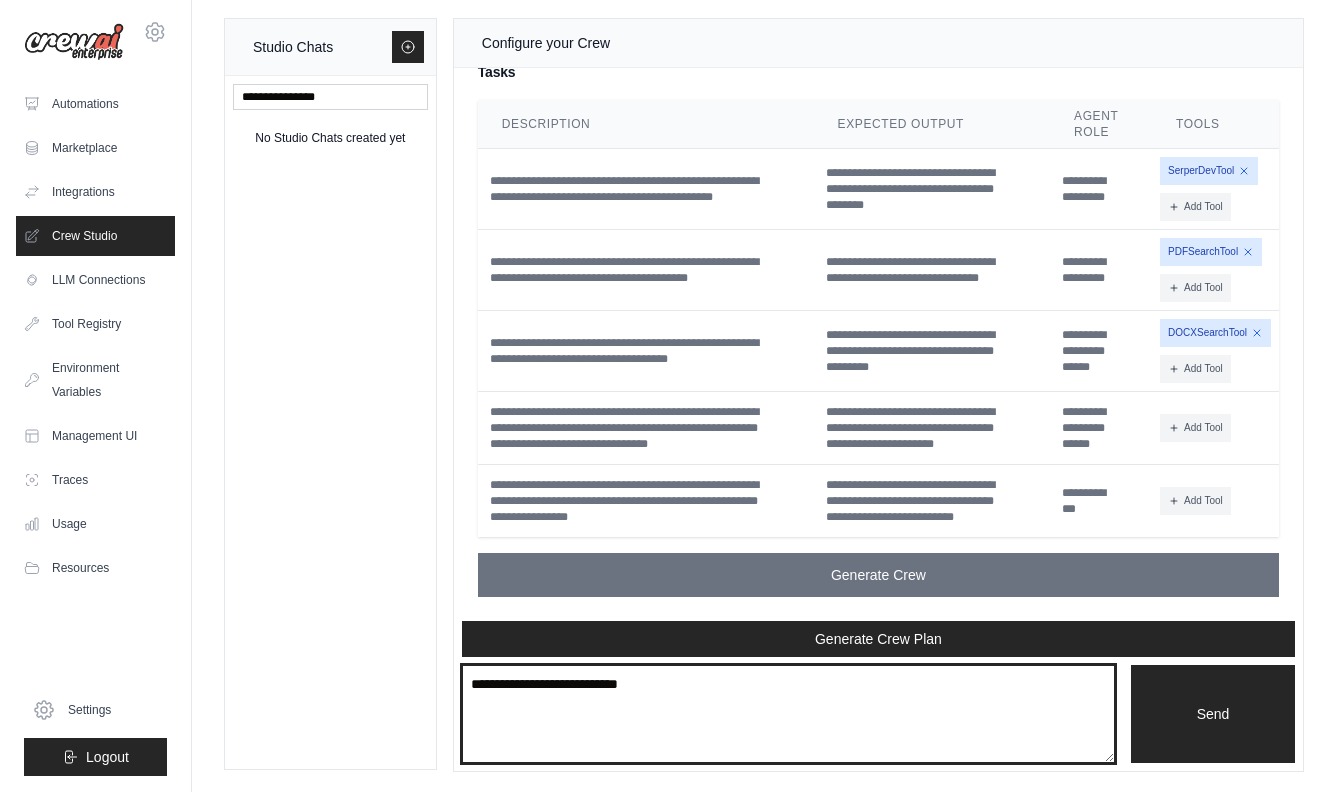 type on "**********" 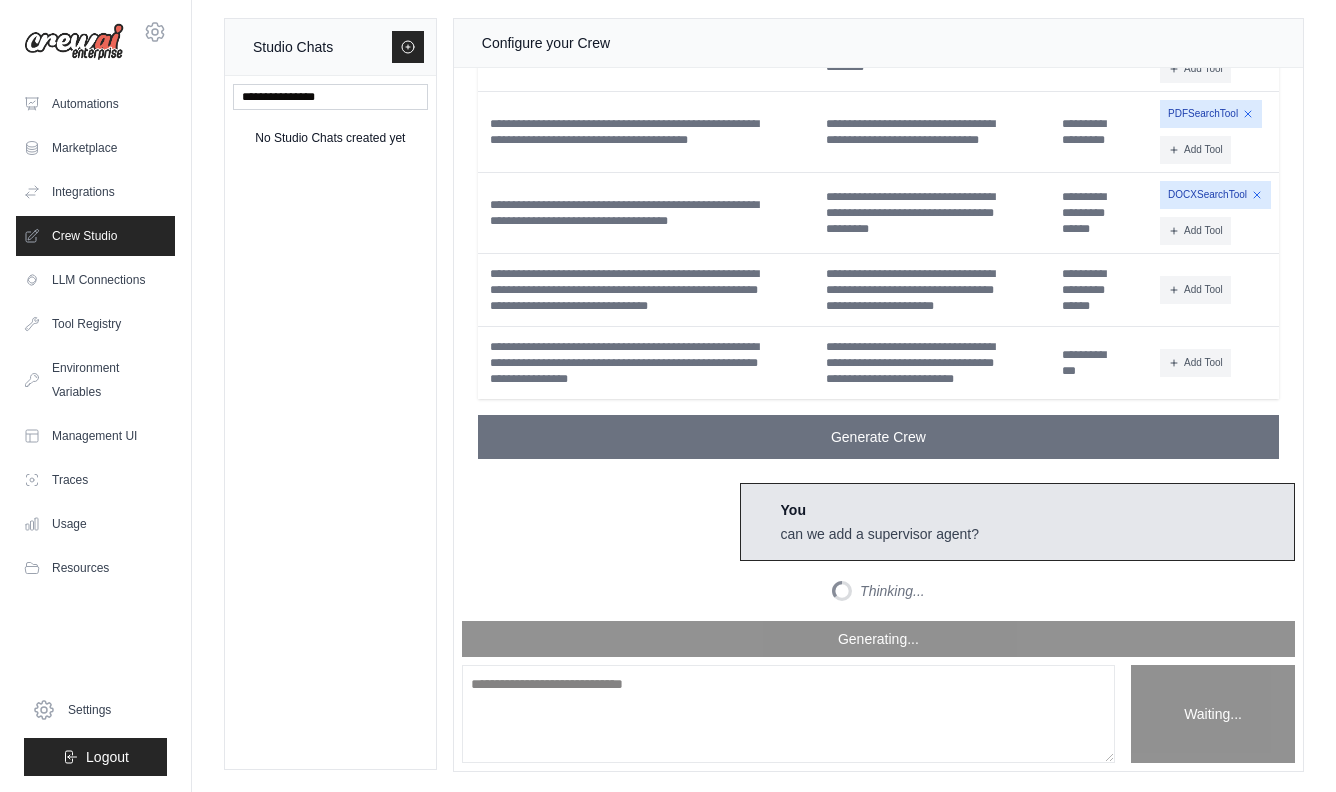 scroll, scrollTop: 5895, scrollLeft: 0, axis: vertical 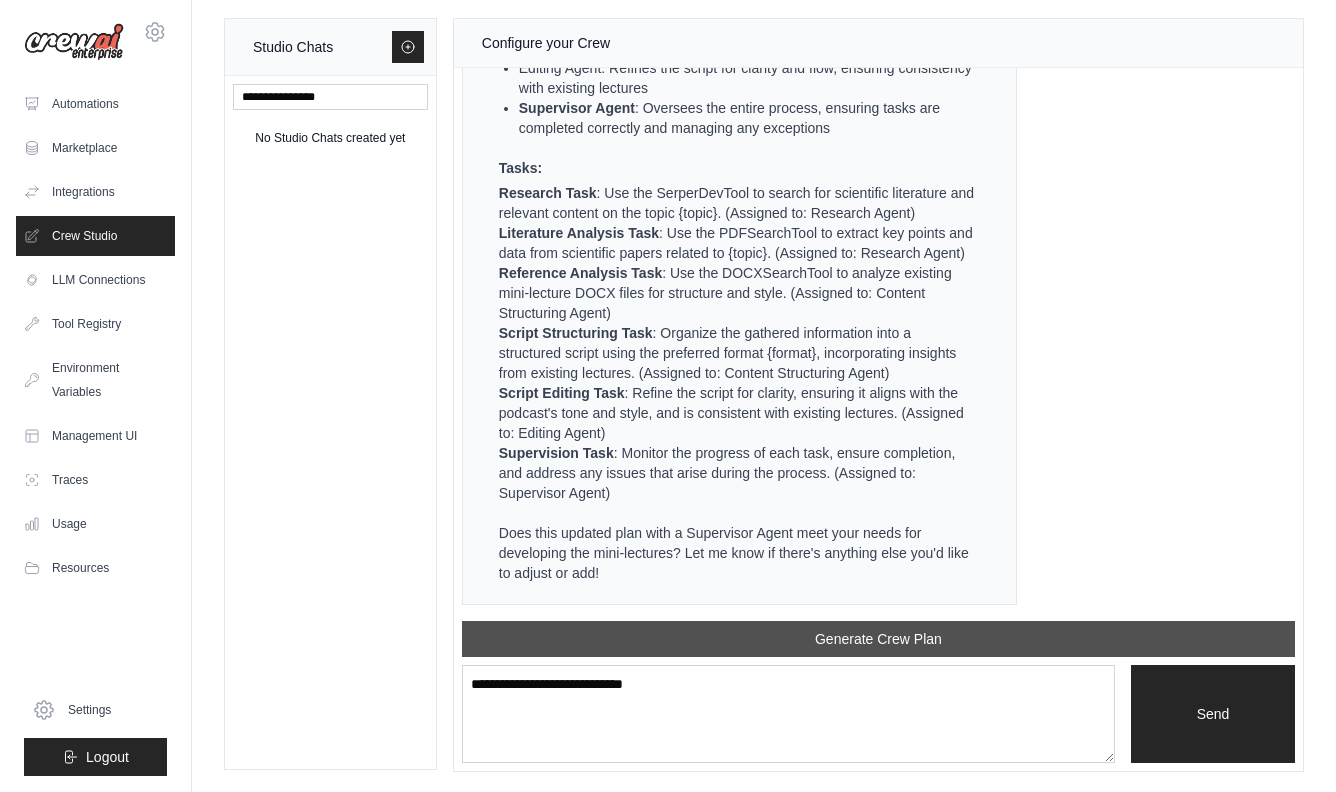 click on "Generate Crew Plan" at bounding box center [878, 639] 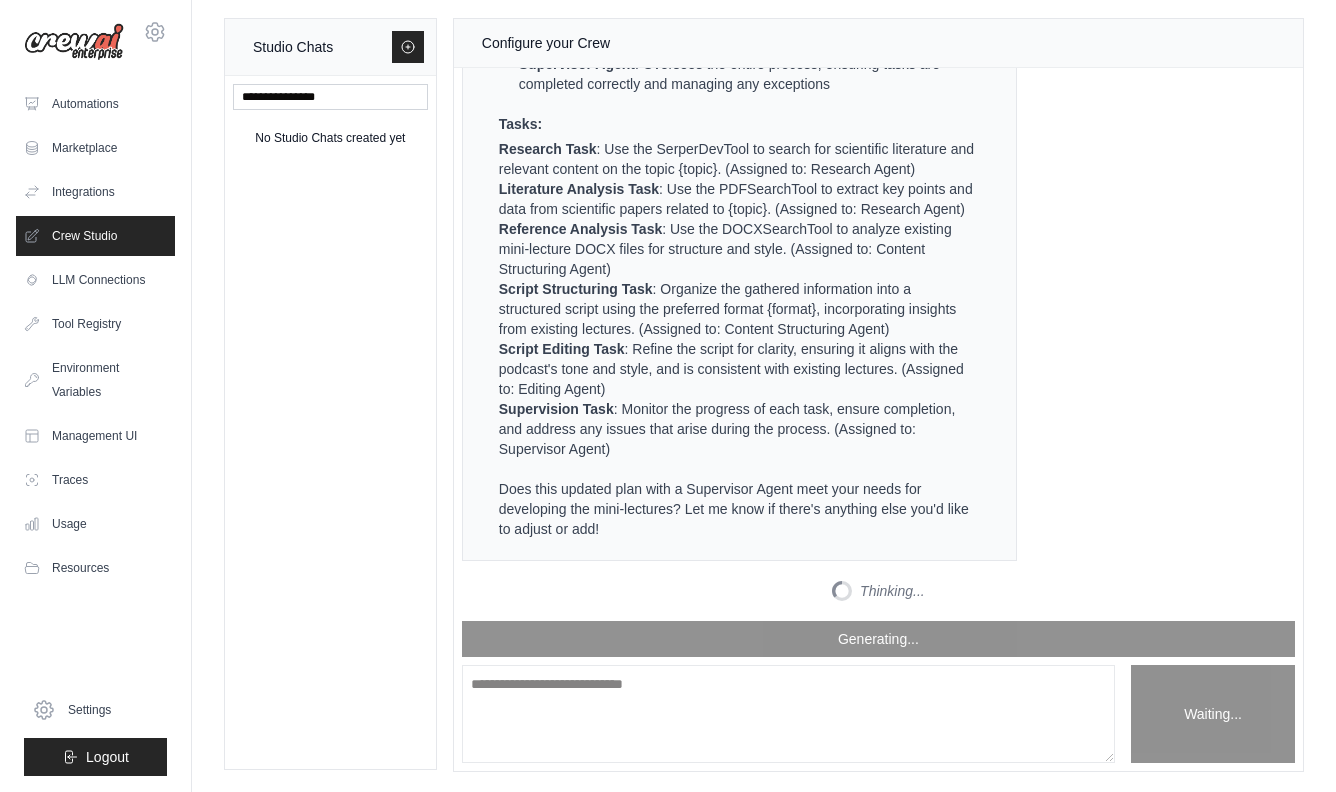 scroll, scrollTop: 7133, scrollLeft: 0, axis: vertical 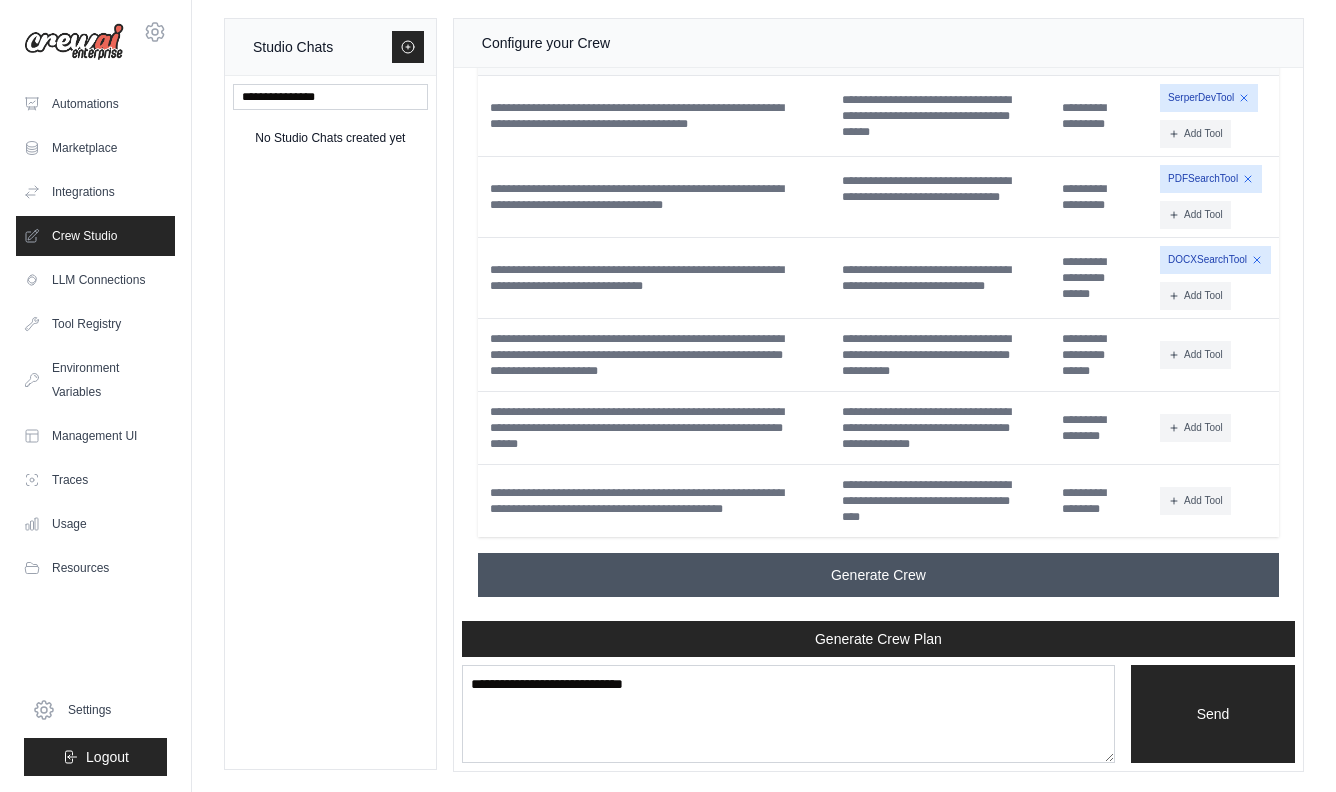 click on "Generate Crew" at bounding box center (878, 575) 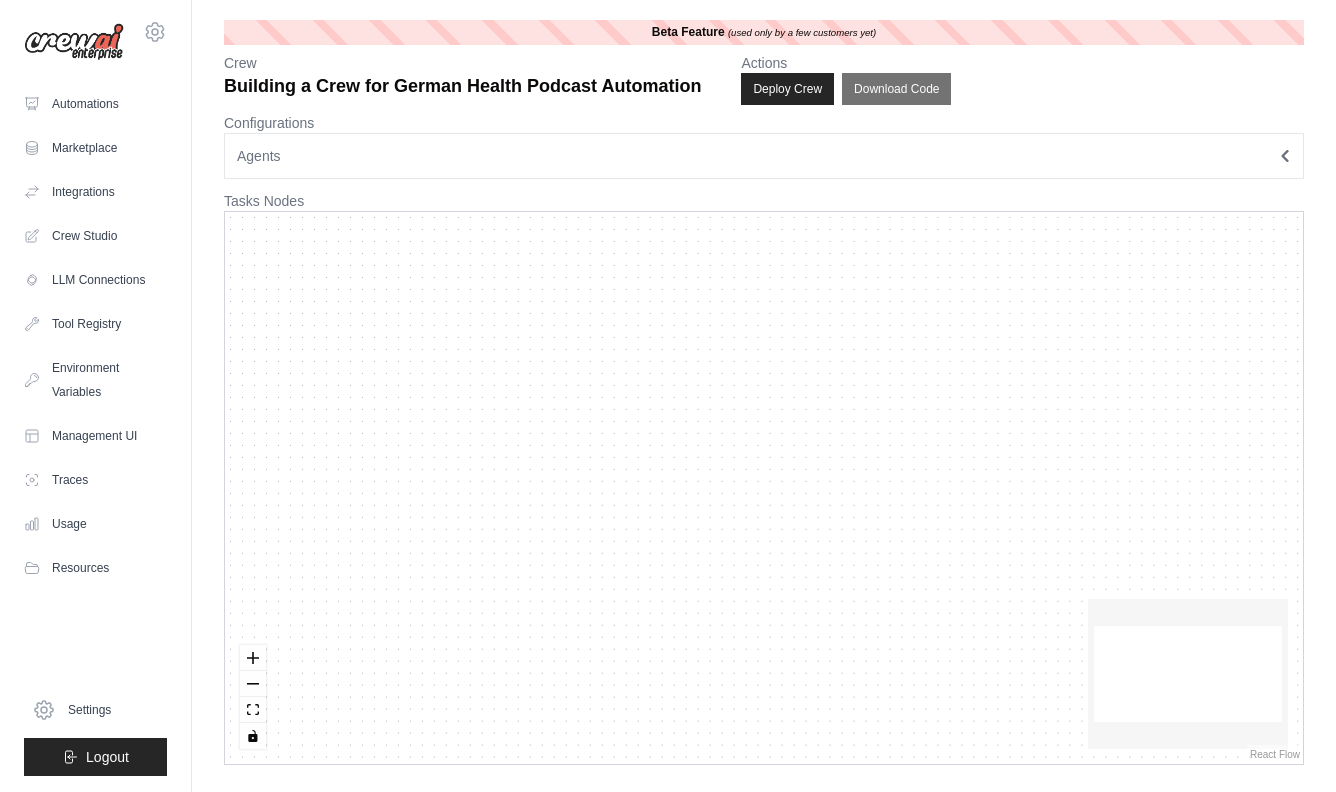 scroll, scrollTop: 0, scrollLeft: 0, axis: both 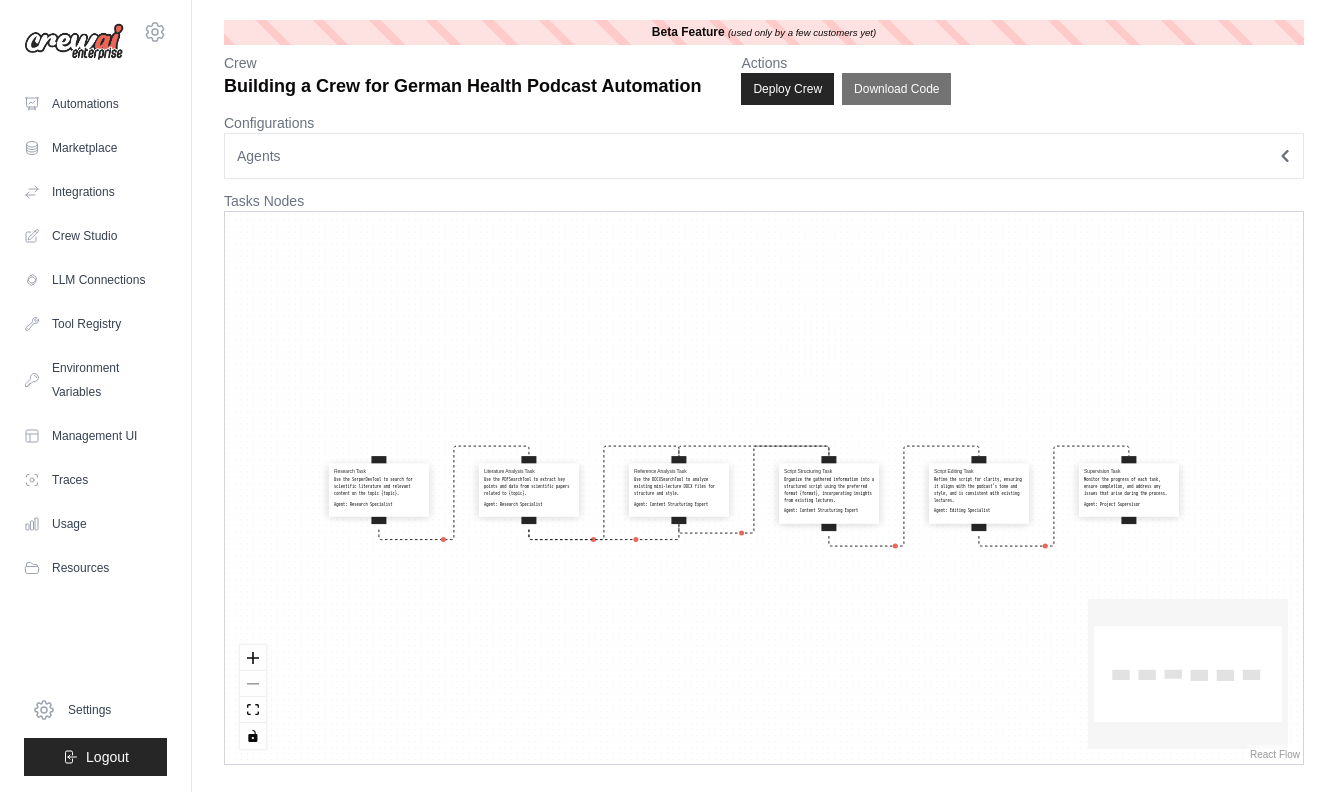 click on "Agents" at bounding box center [764, 156] 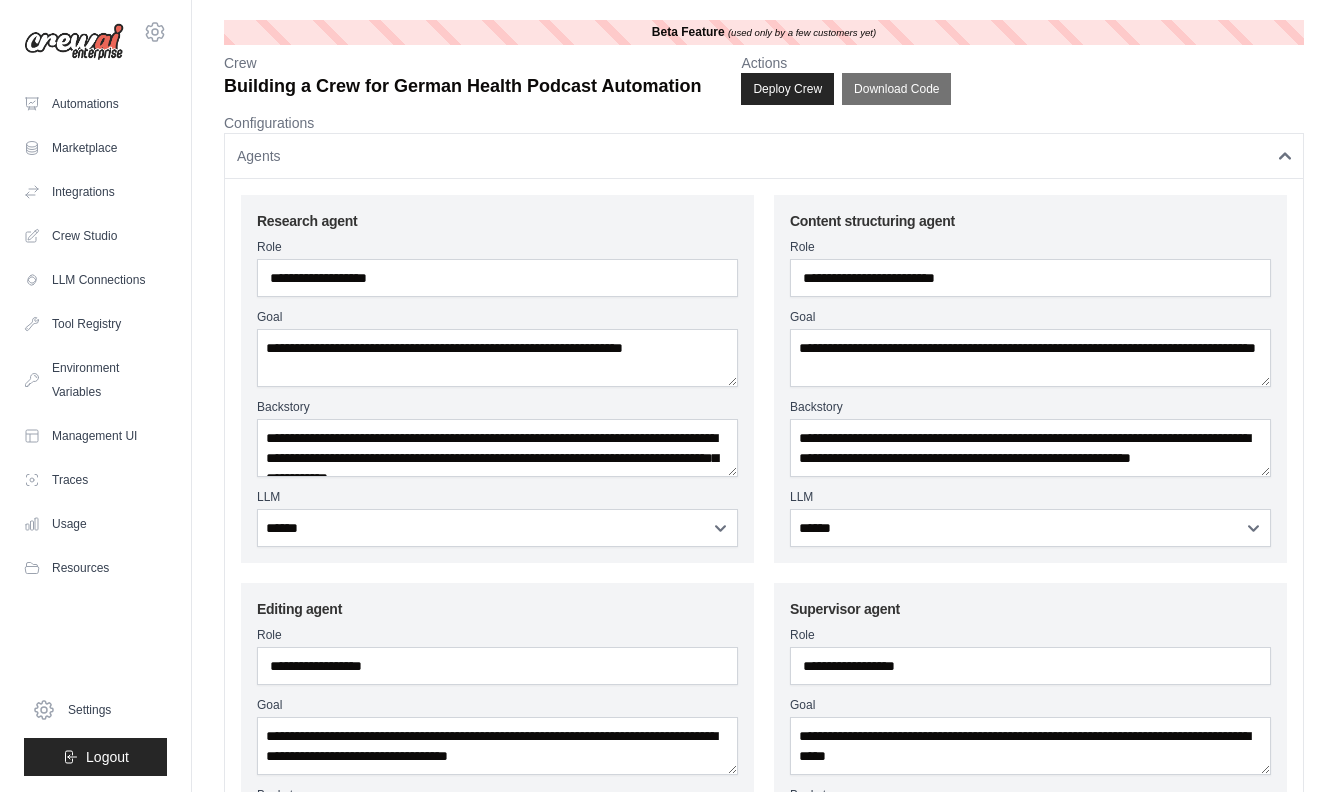 scroll, scrollTop: 0, scrollLeft: 0, axis: both 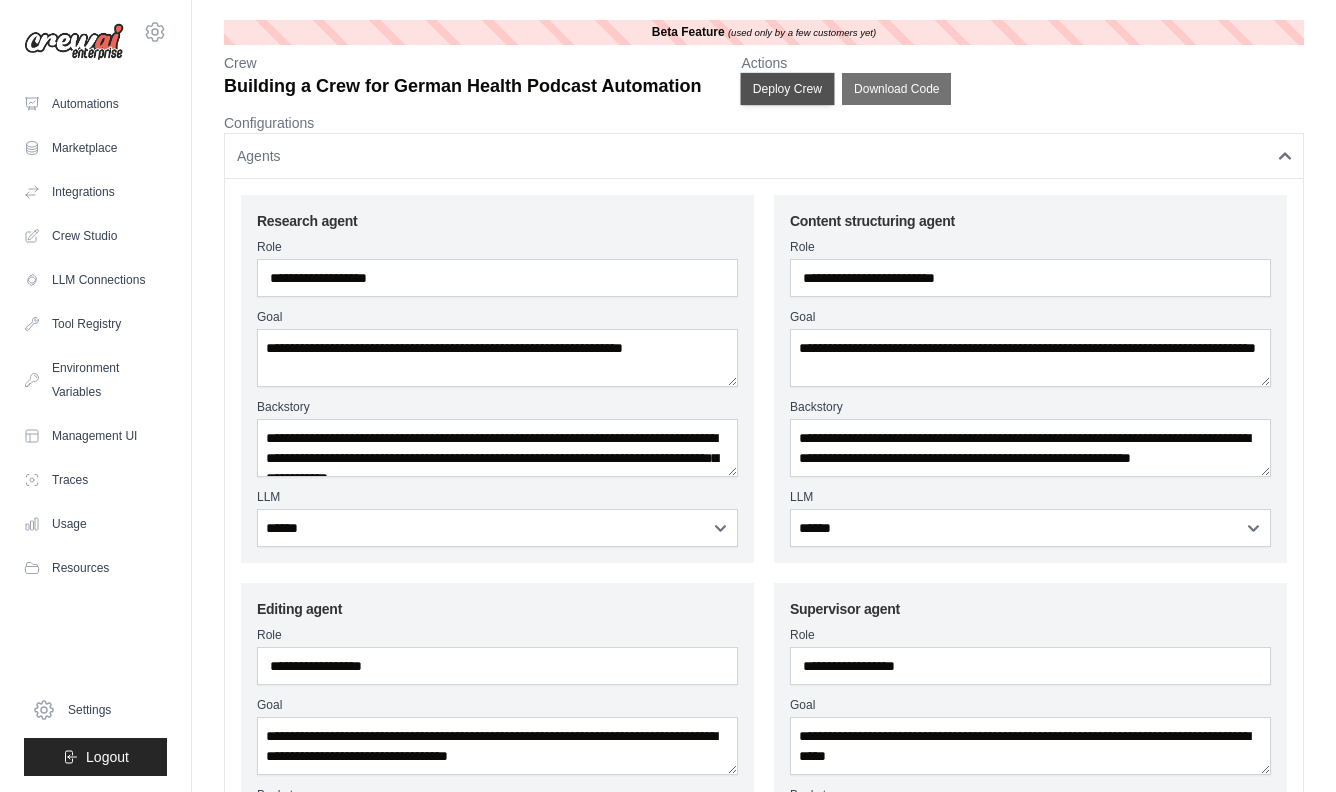 click on "Deploy Crew" at bounding box center [788, 89] 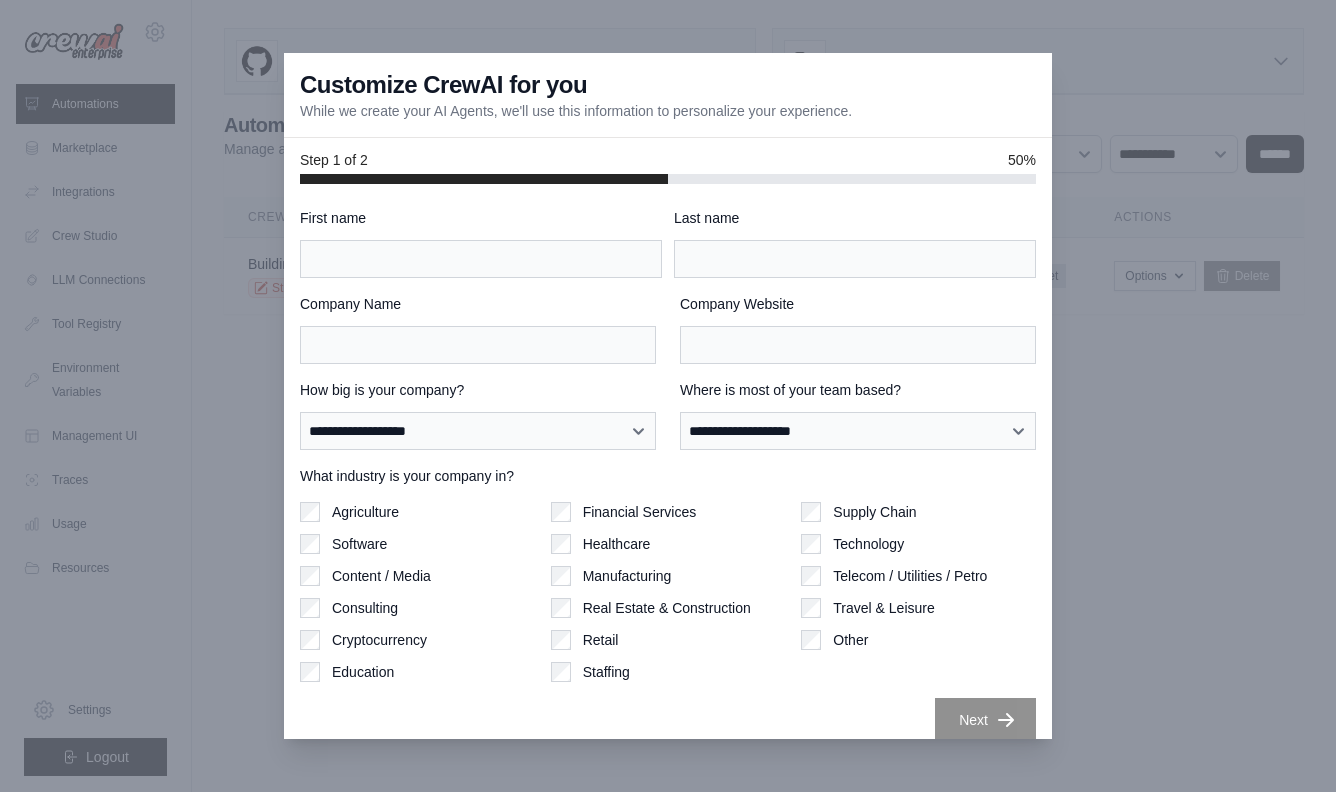 scroll, scrollTop: 0, scrollLeft: 0, axis: both 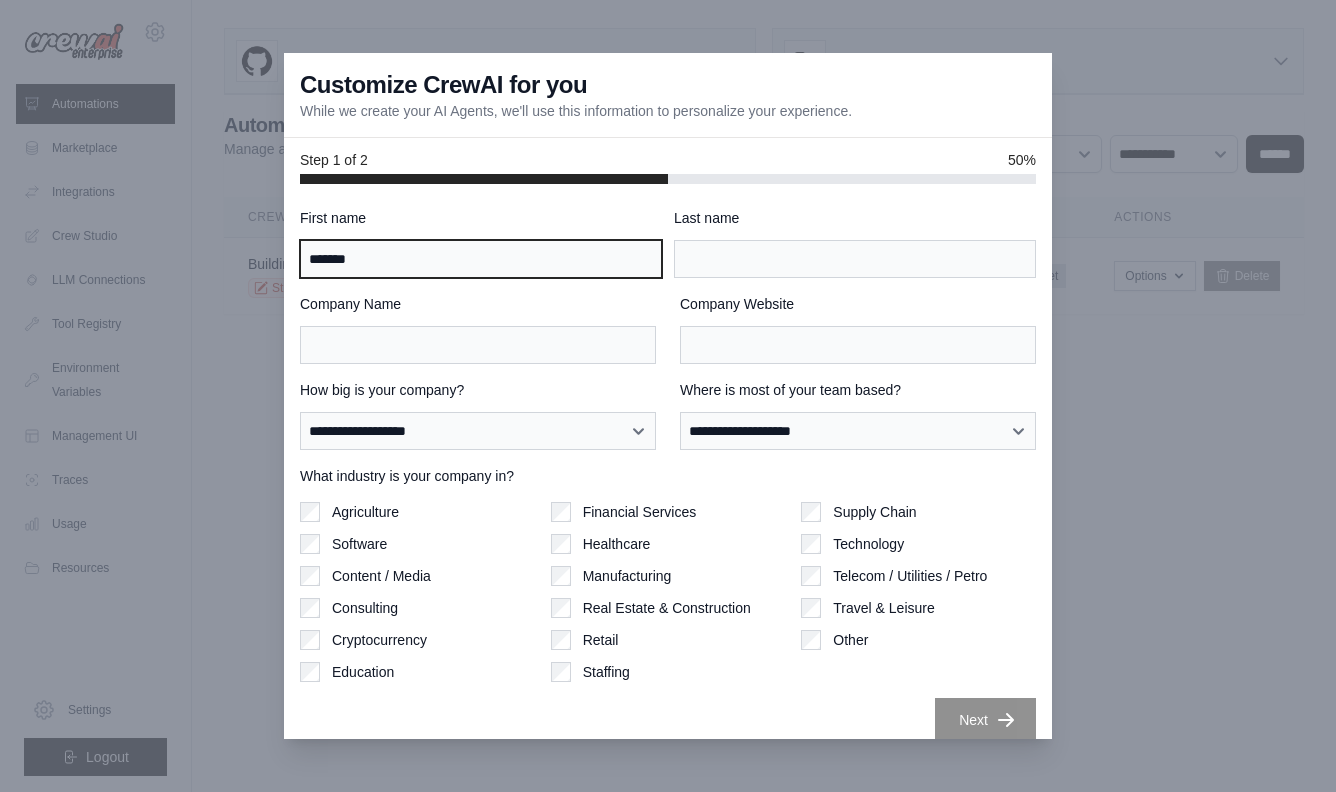 type on "*******" 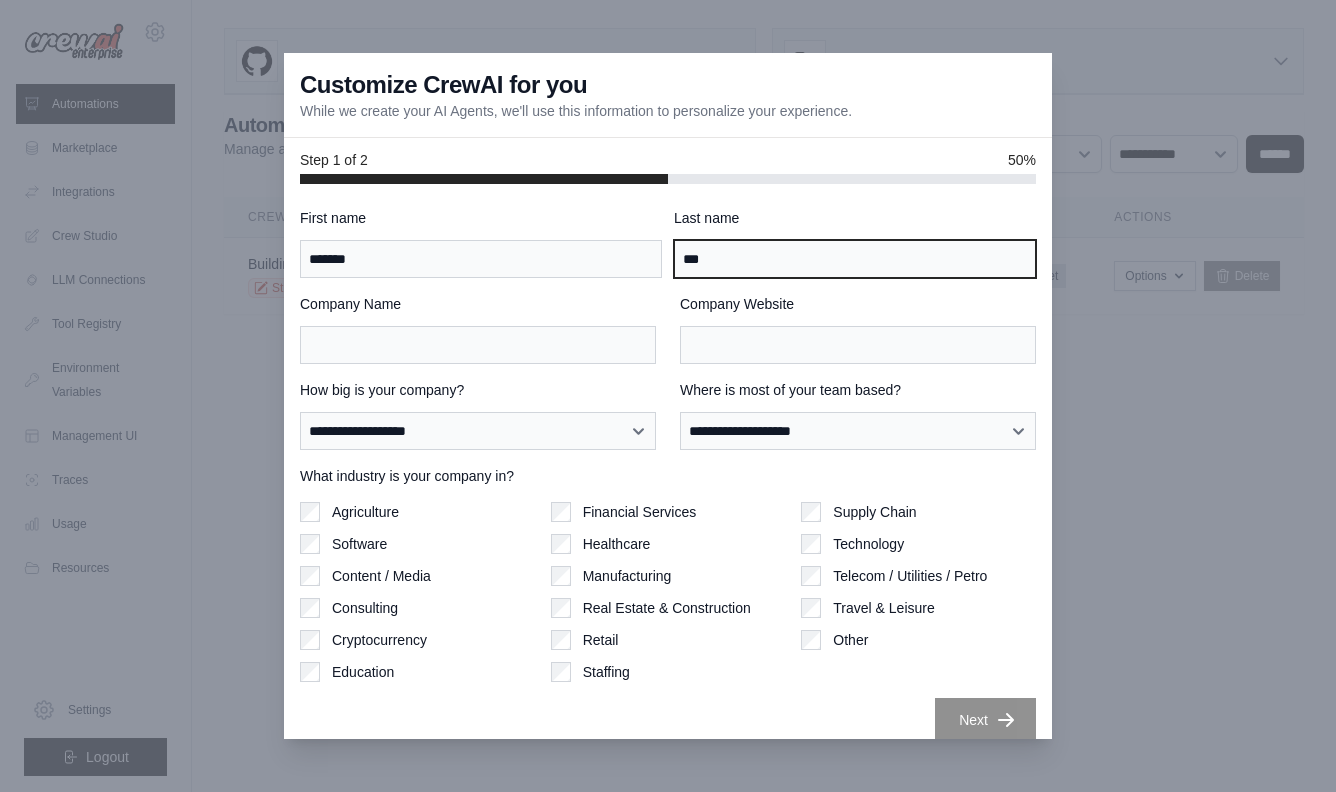 type on "***" 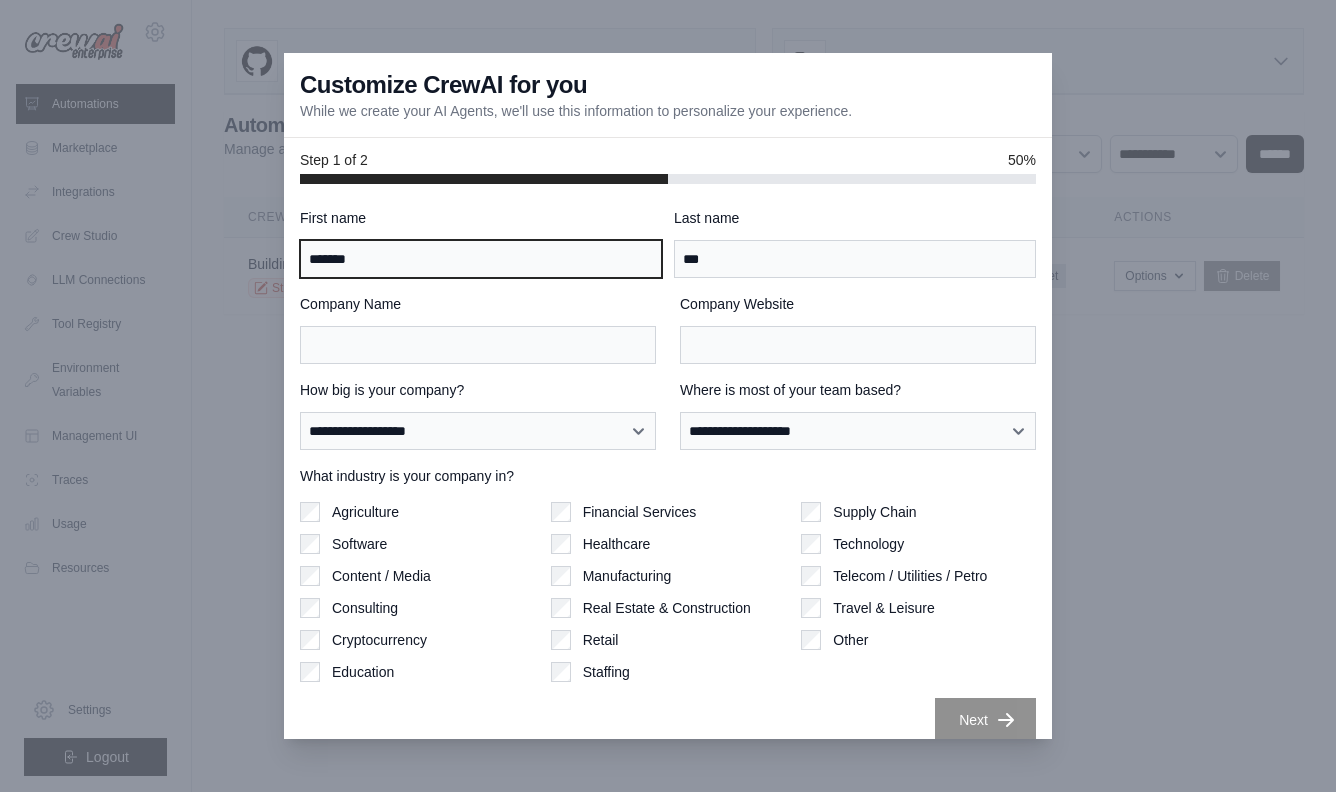 click on "*******" at bounding box center (481, 259) 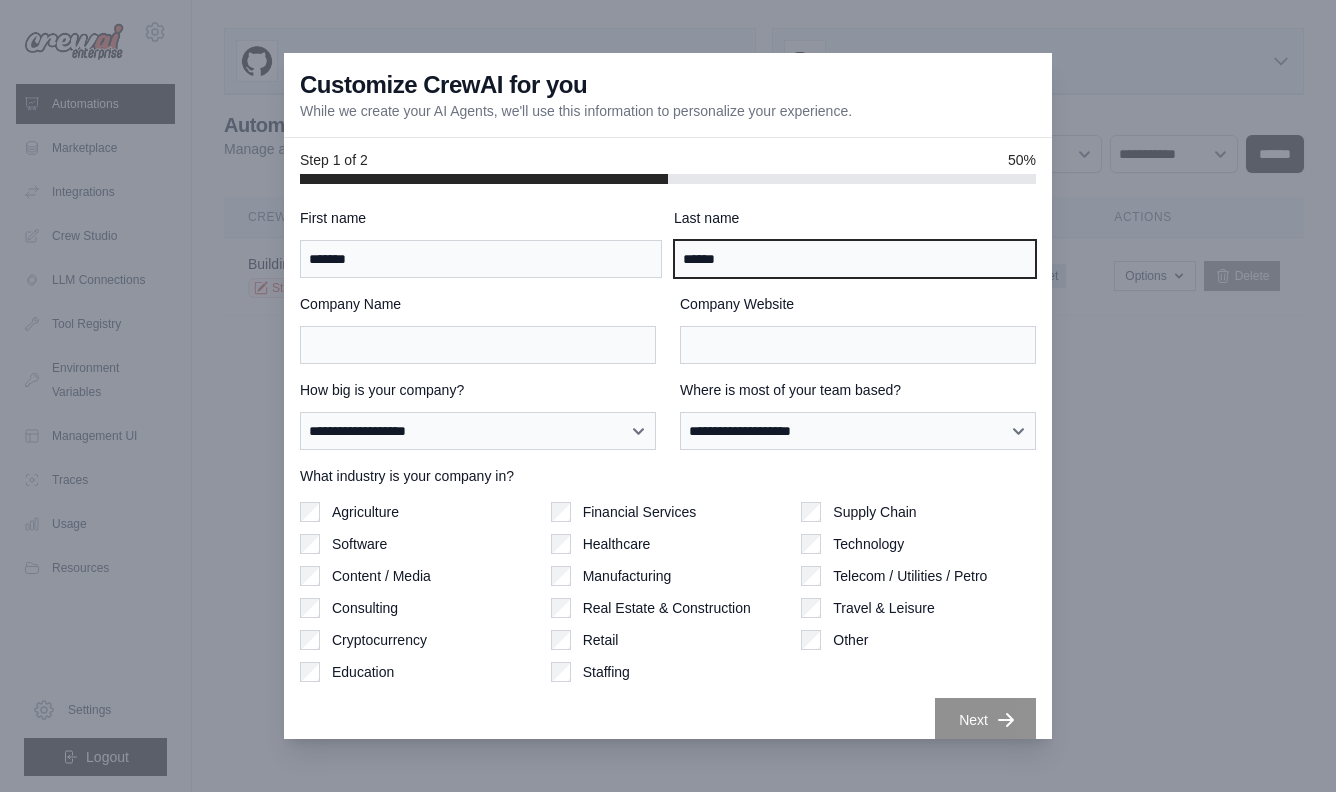 type on "******" 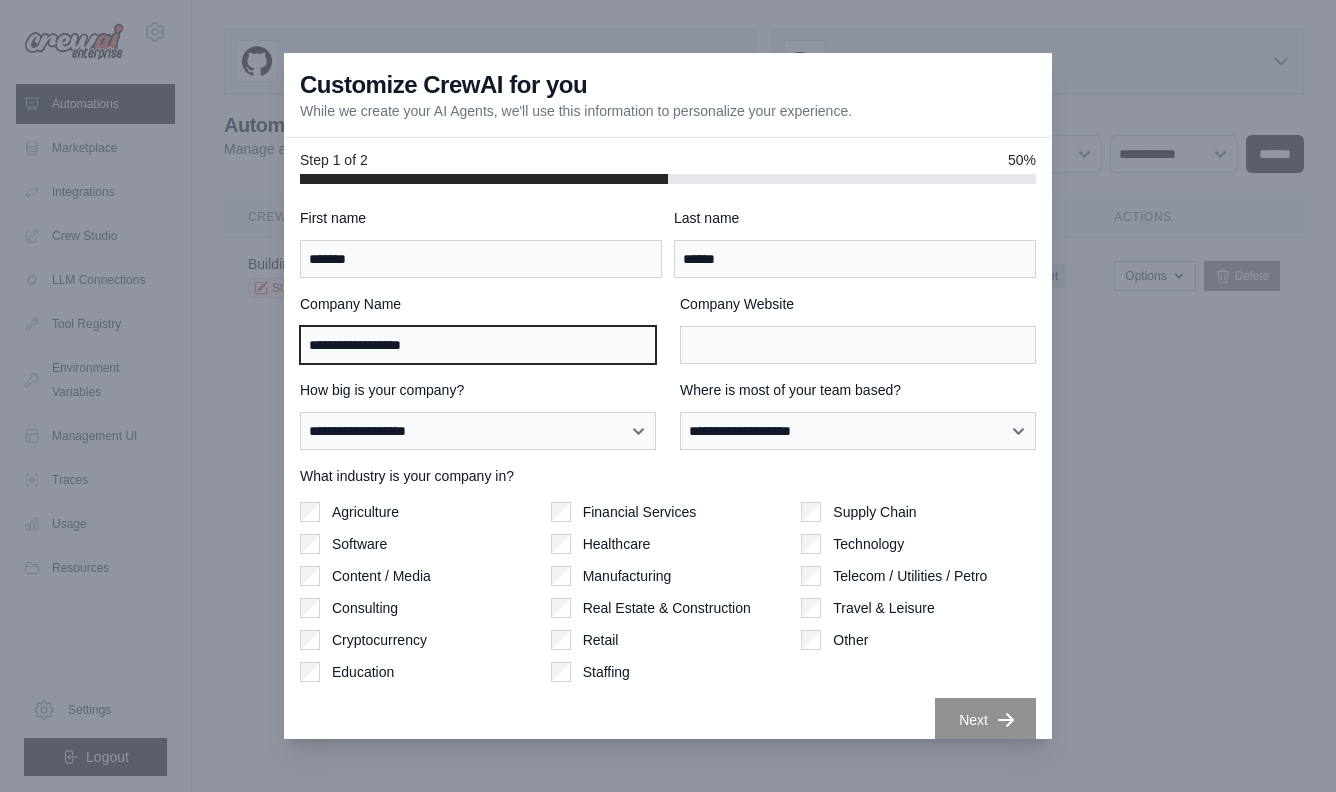 type on "**********" 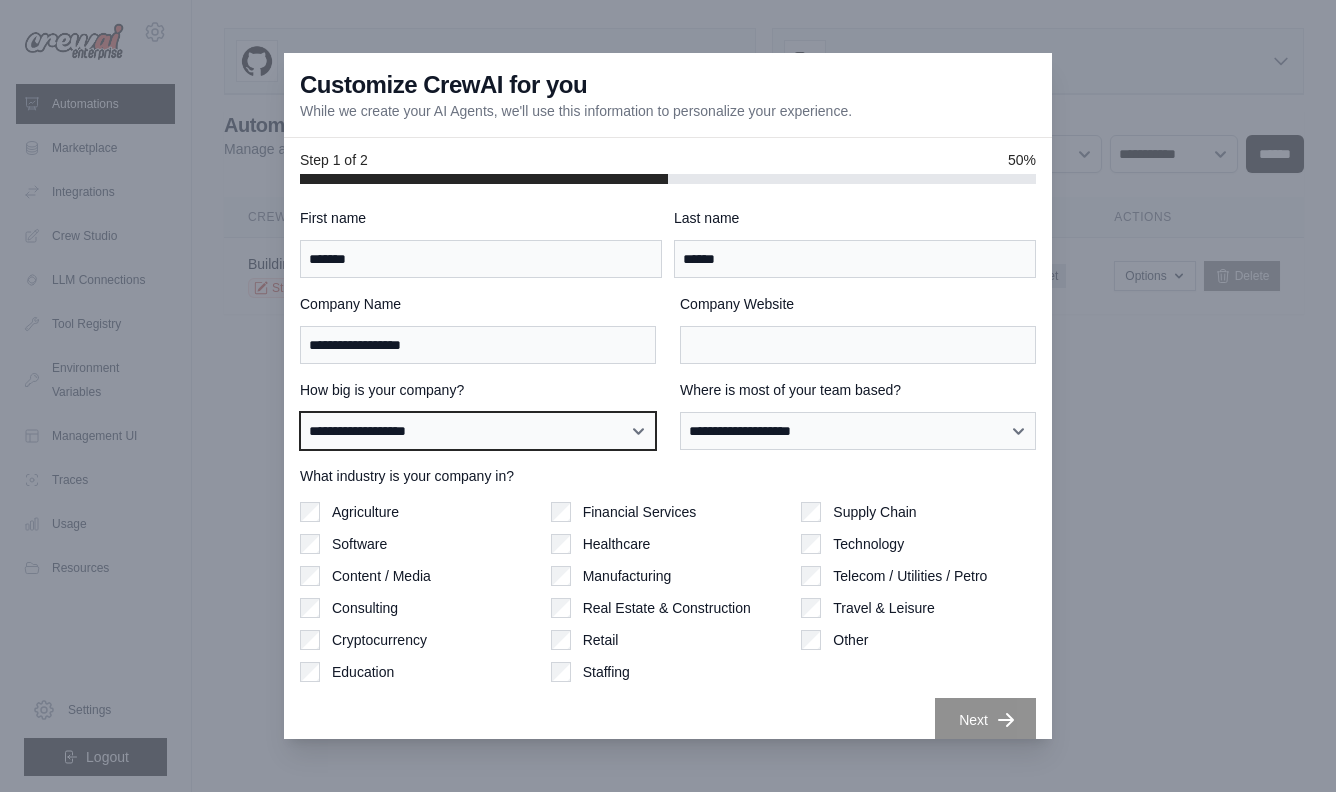select on "**********" 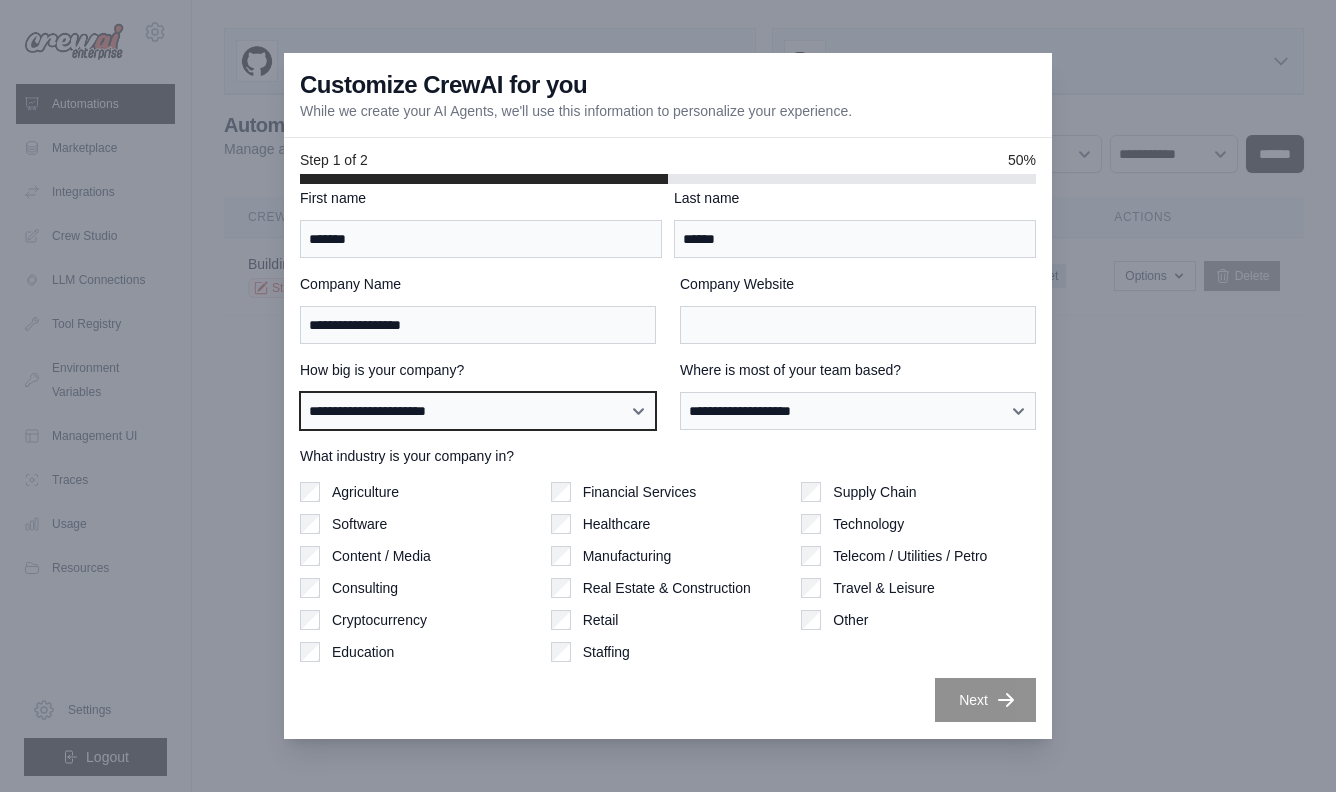 scroll, scrollTop: 20, scrollLeft: 0, axis: vertical 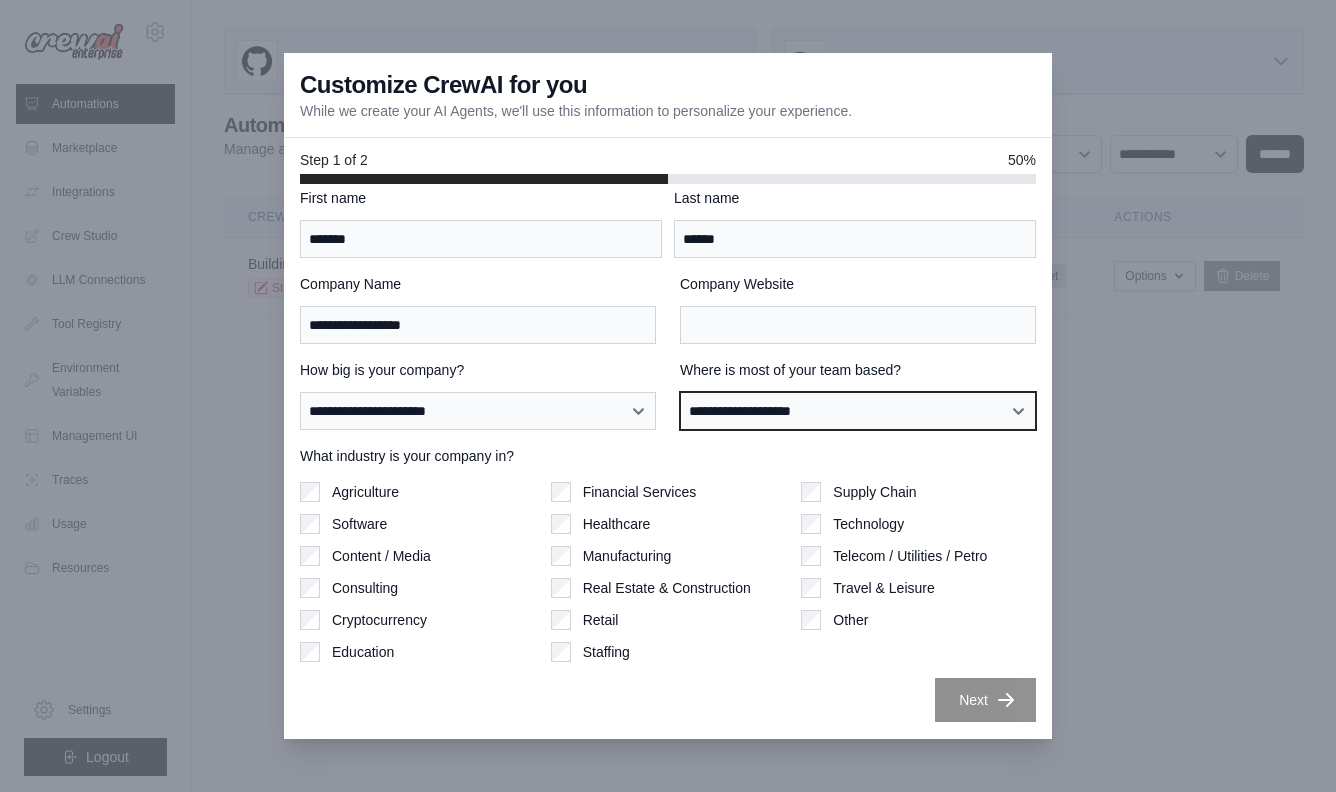 select on "******" 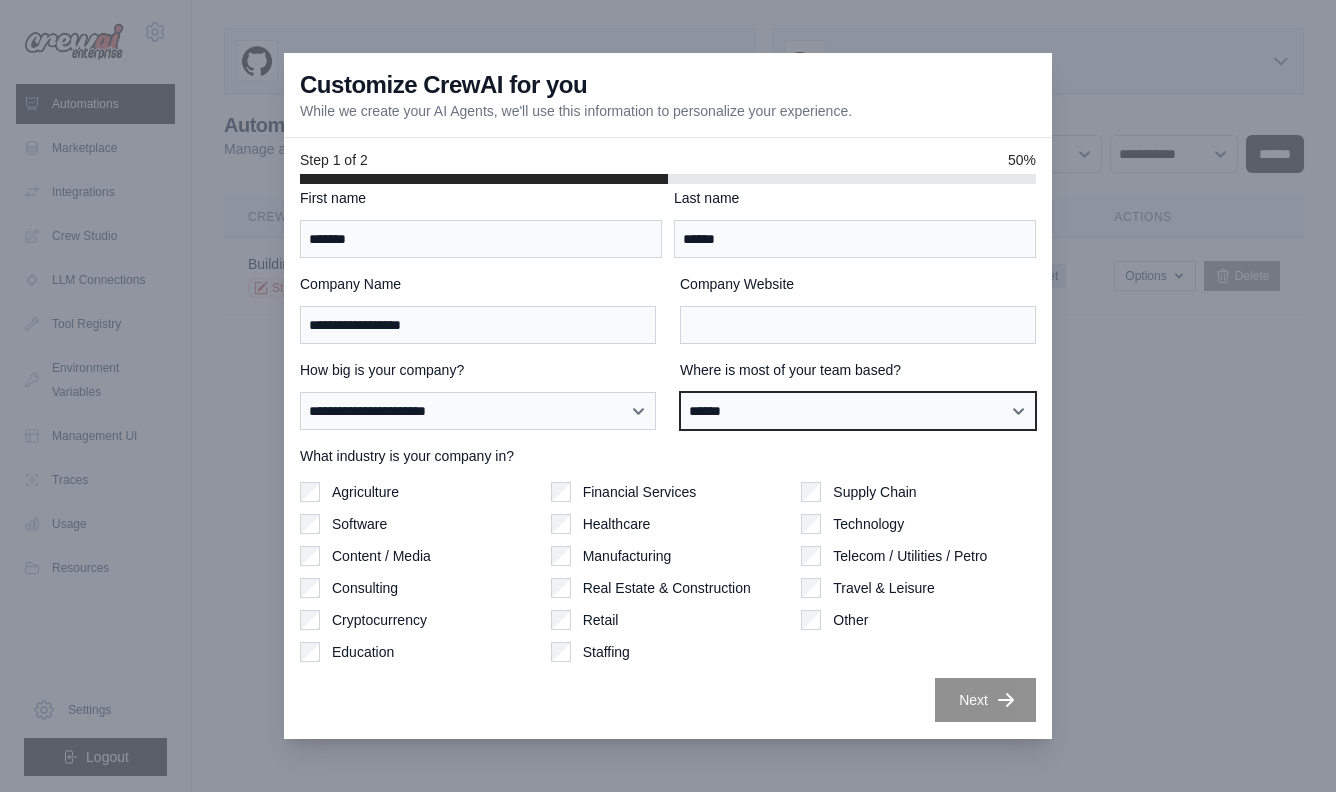 scroll, scrollTop: 0, scrollLeft: 0, axis: both 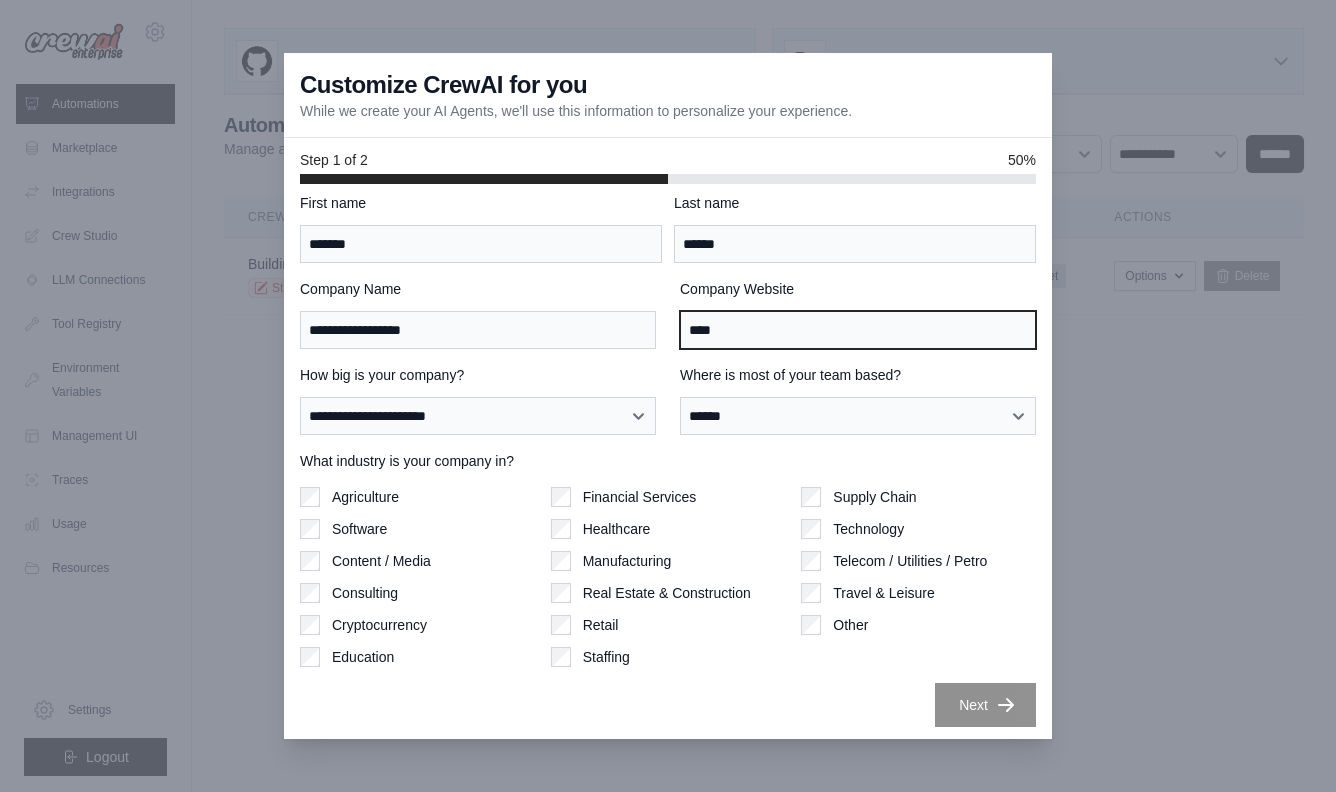 type on "****" 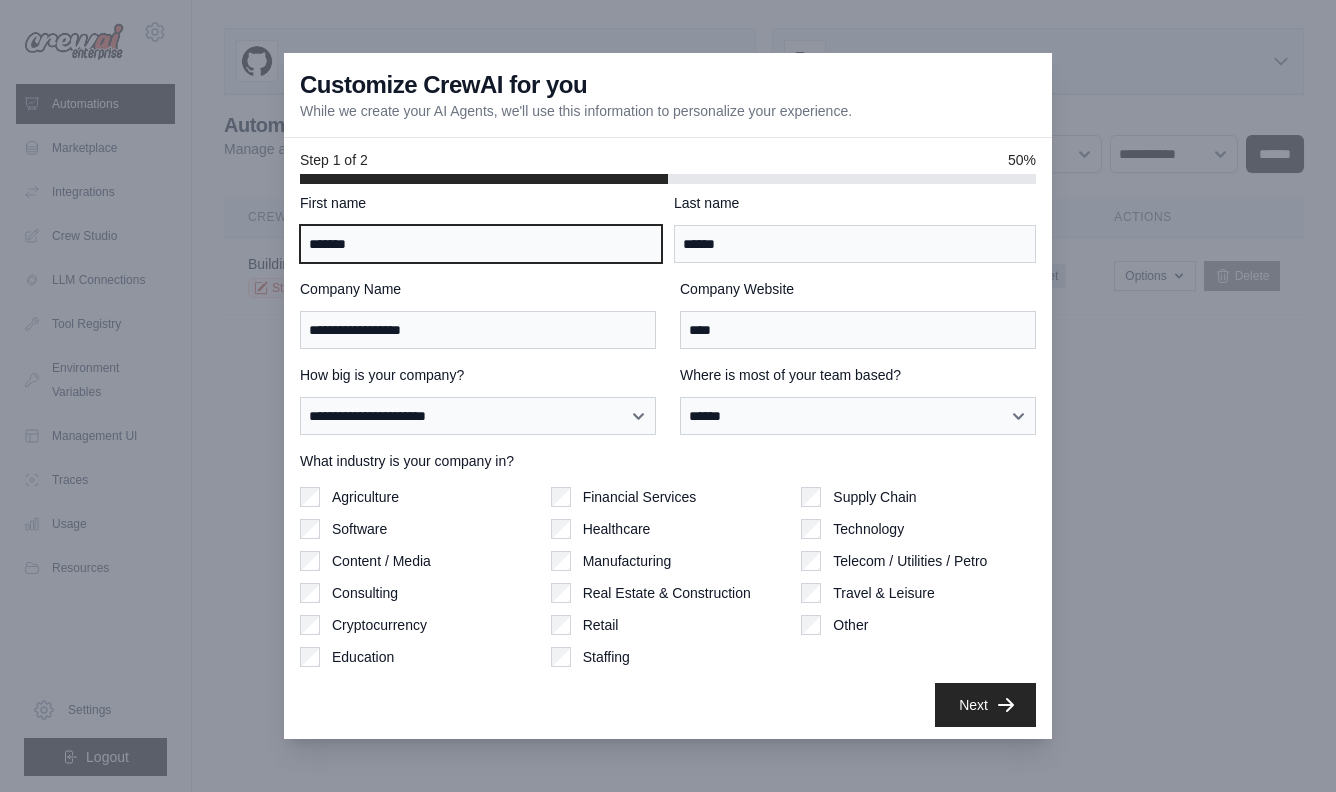 click on "*******" at bounding box center [481, 244] 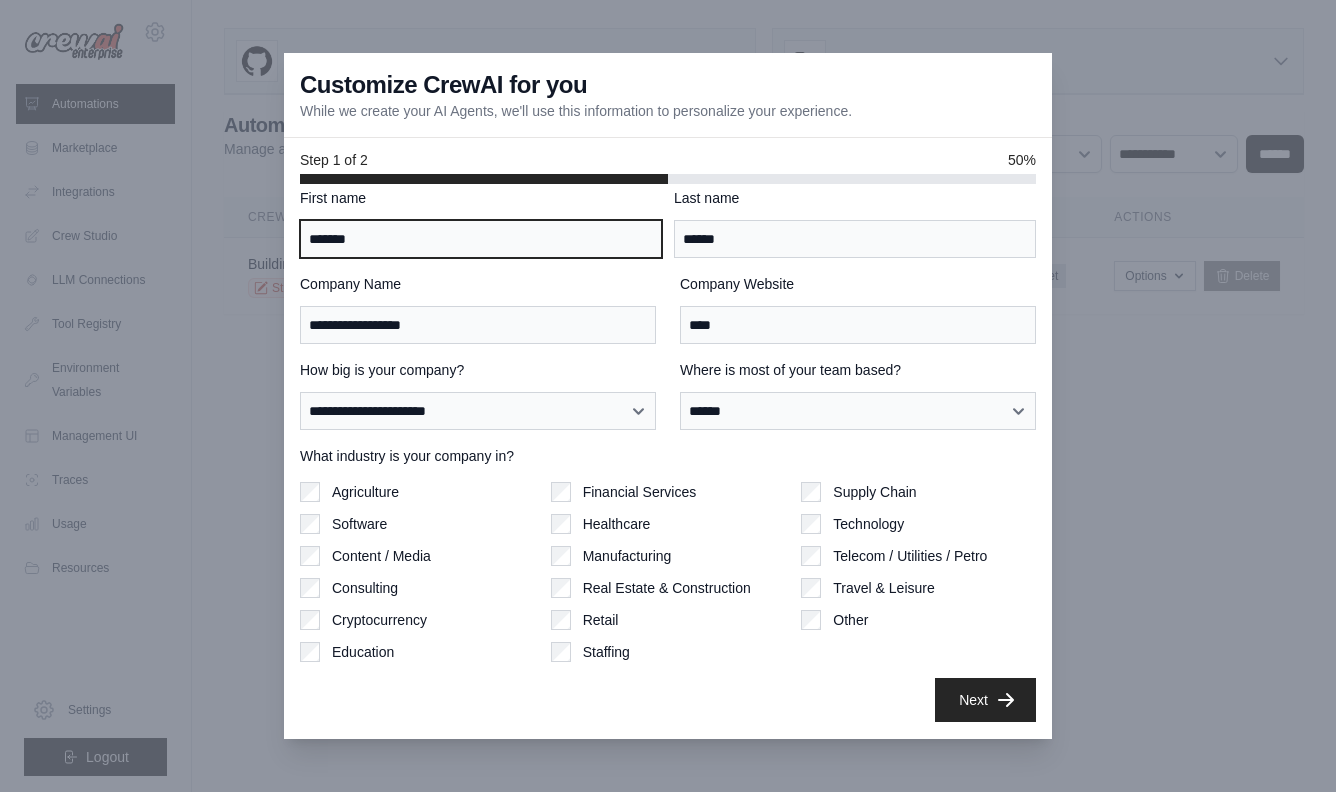 scroll, scrollTop: 20, scrollLeft: 0, axis: vertical 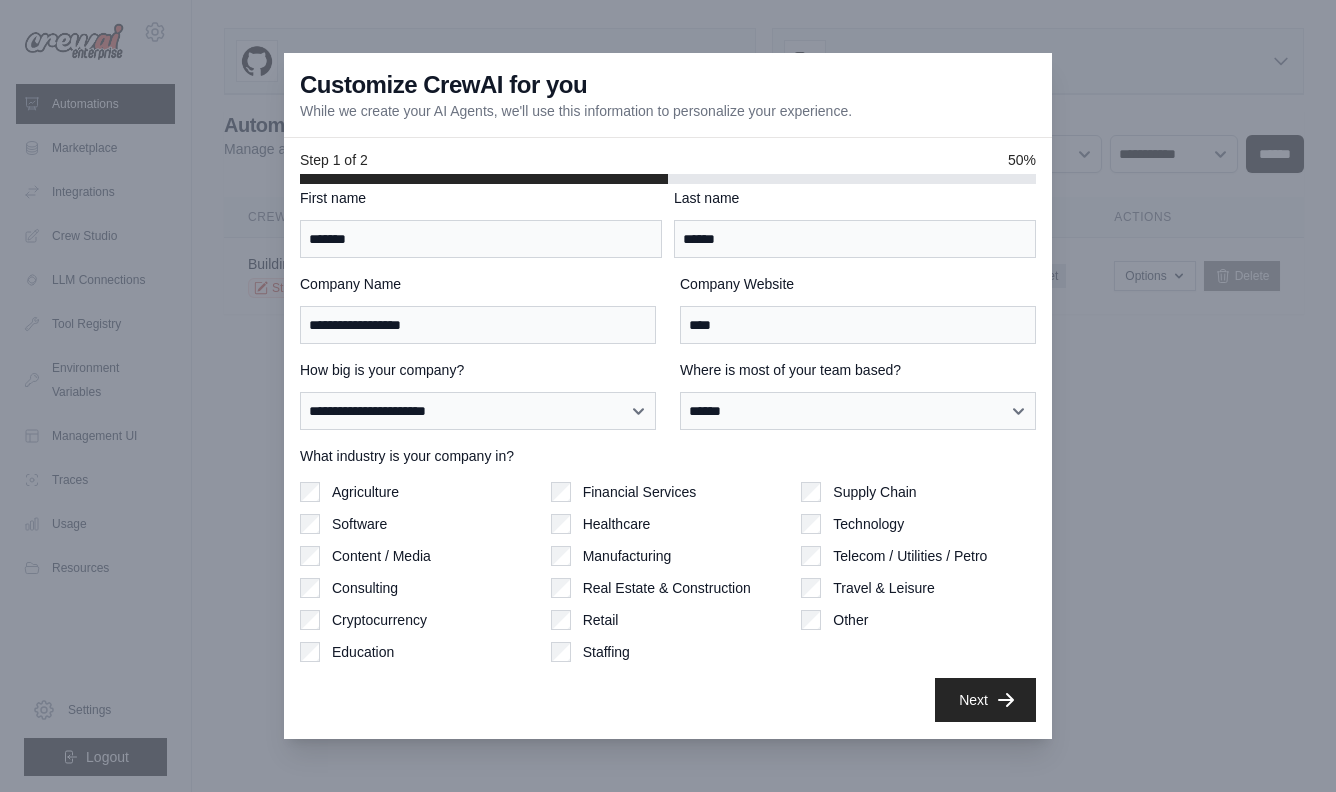 click on "Next" at bounding box center (985, 700) 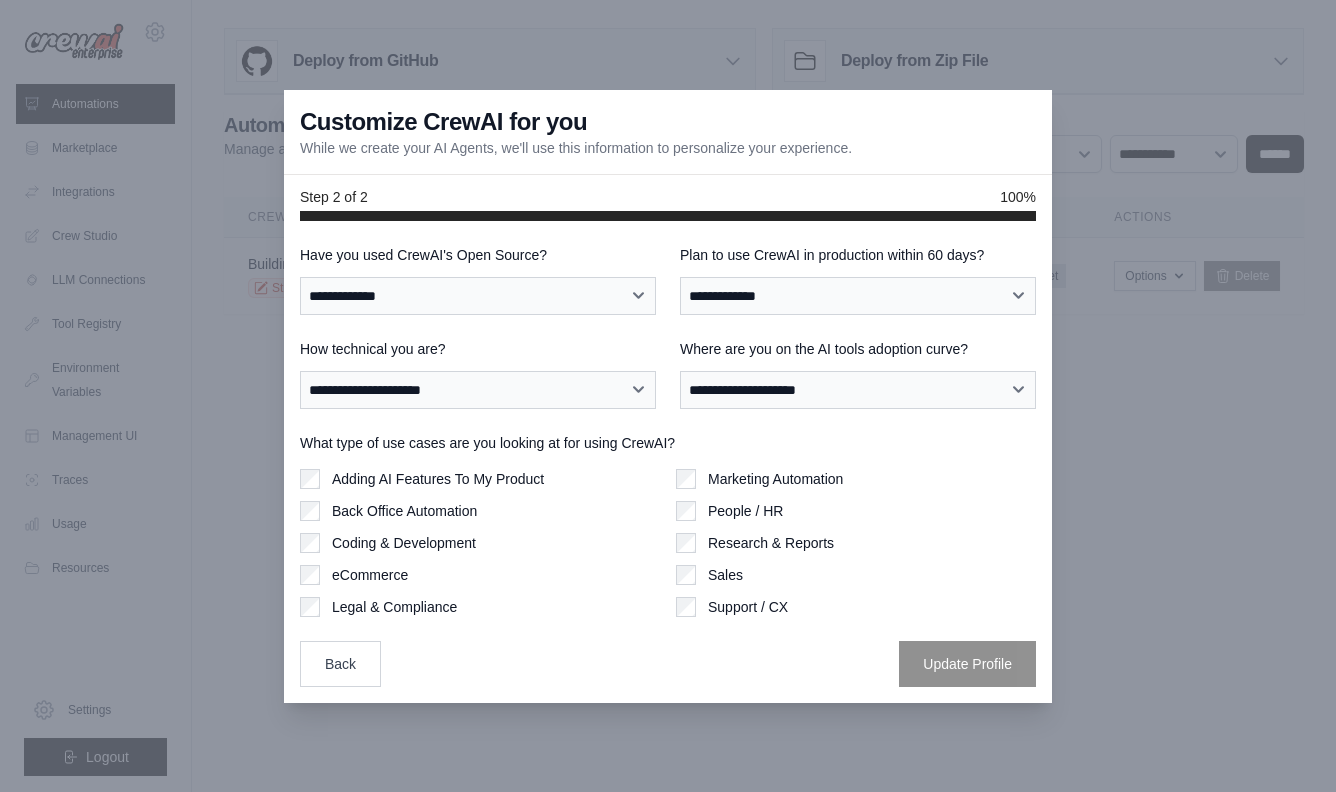 scroll, scrollTop: 0, scrollLeft: 0, axis: both 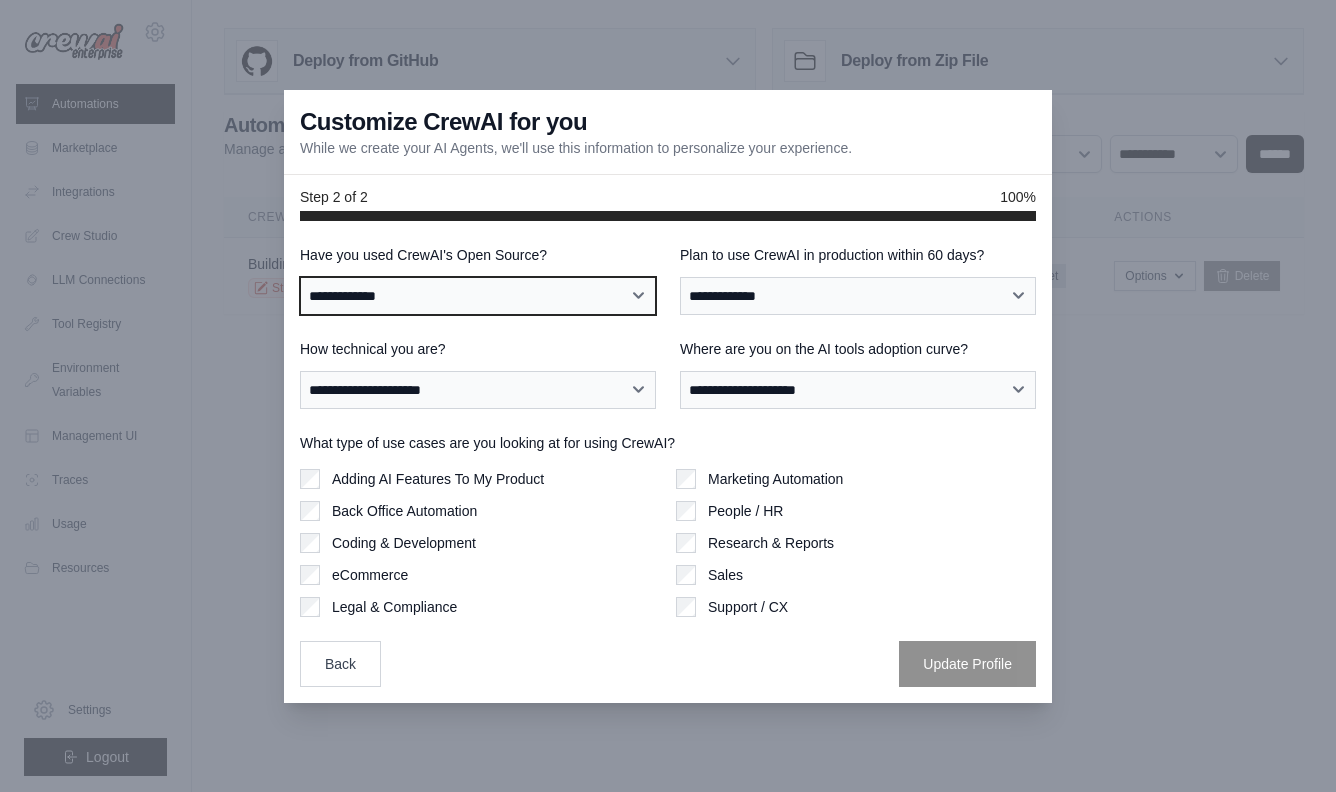 select on "**" 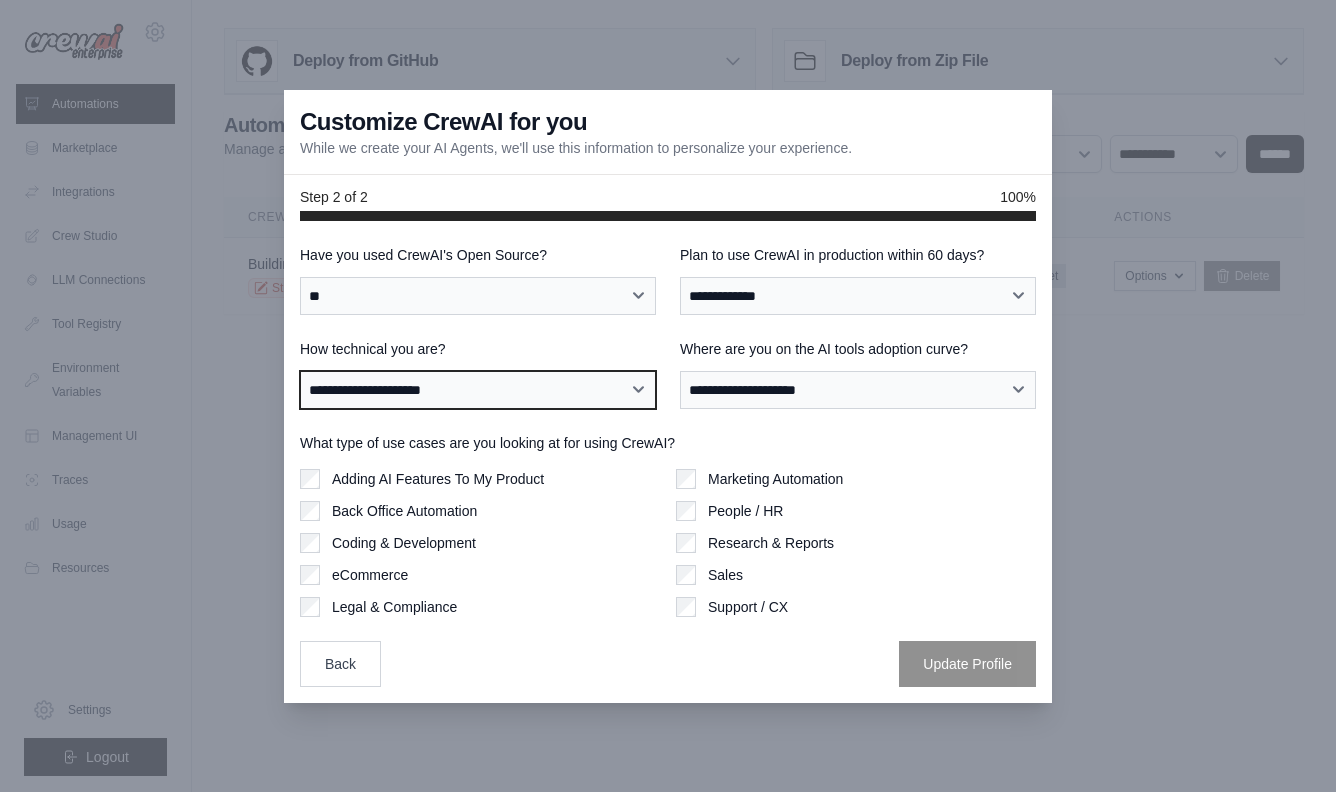 select on "**********" 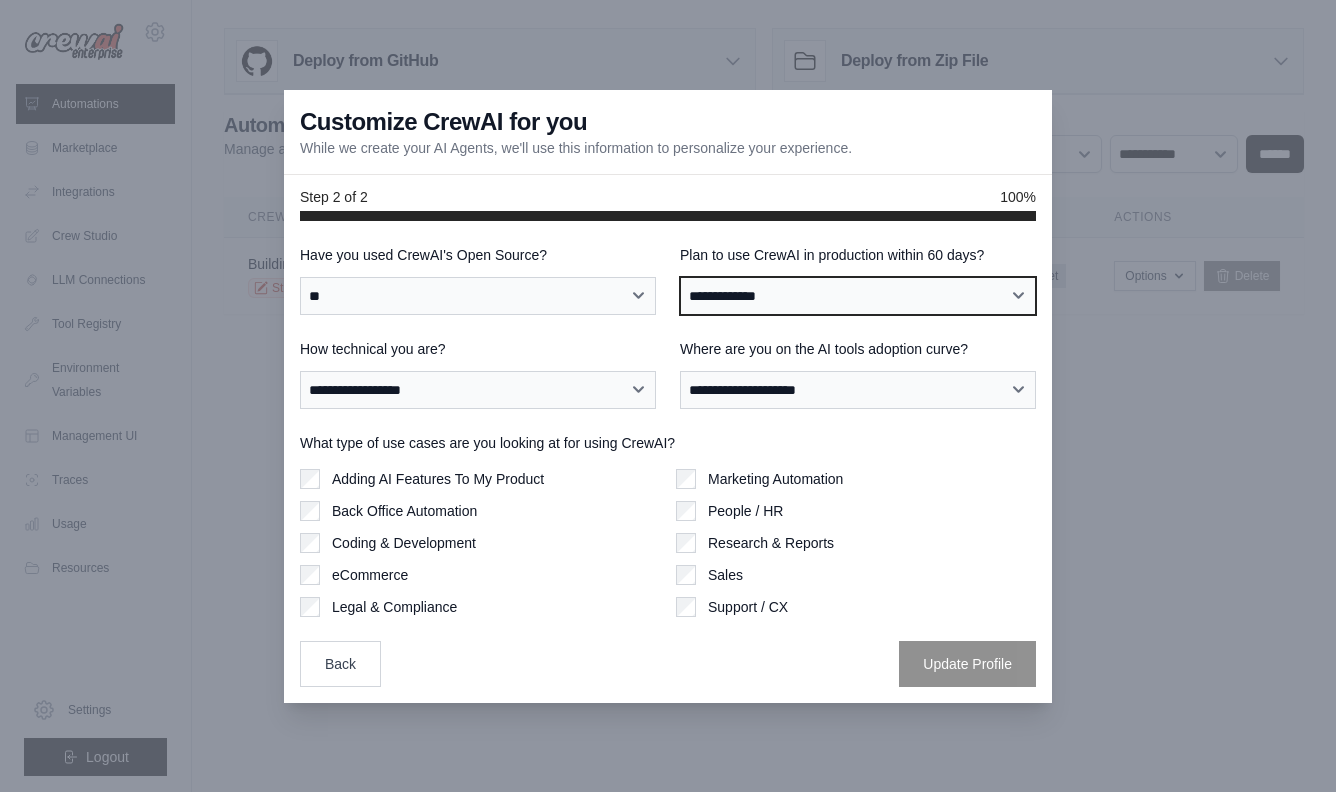 select on "****" 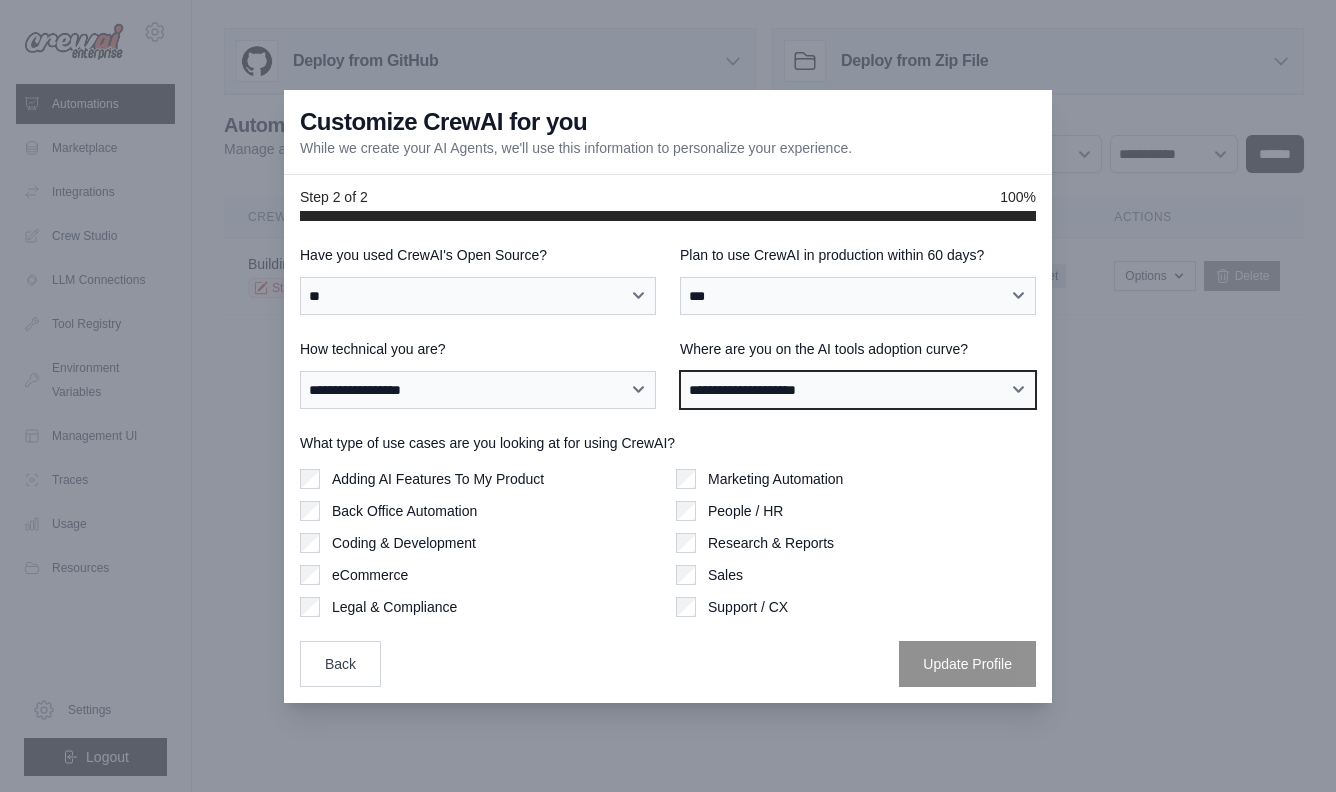 select on "**********" 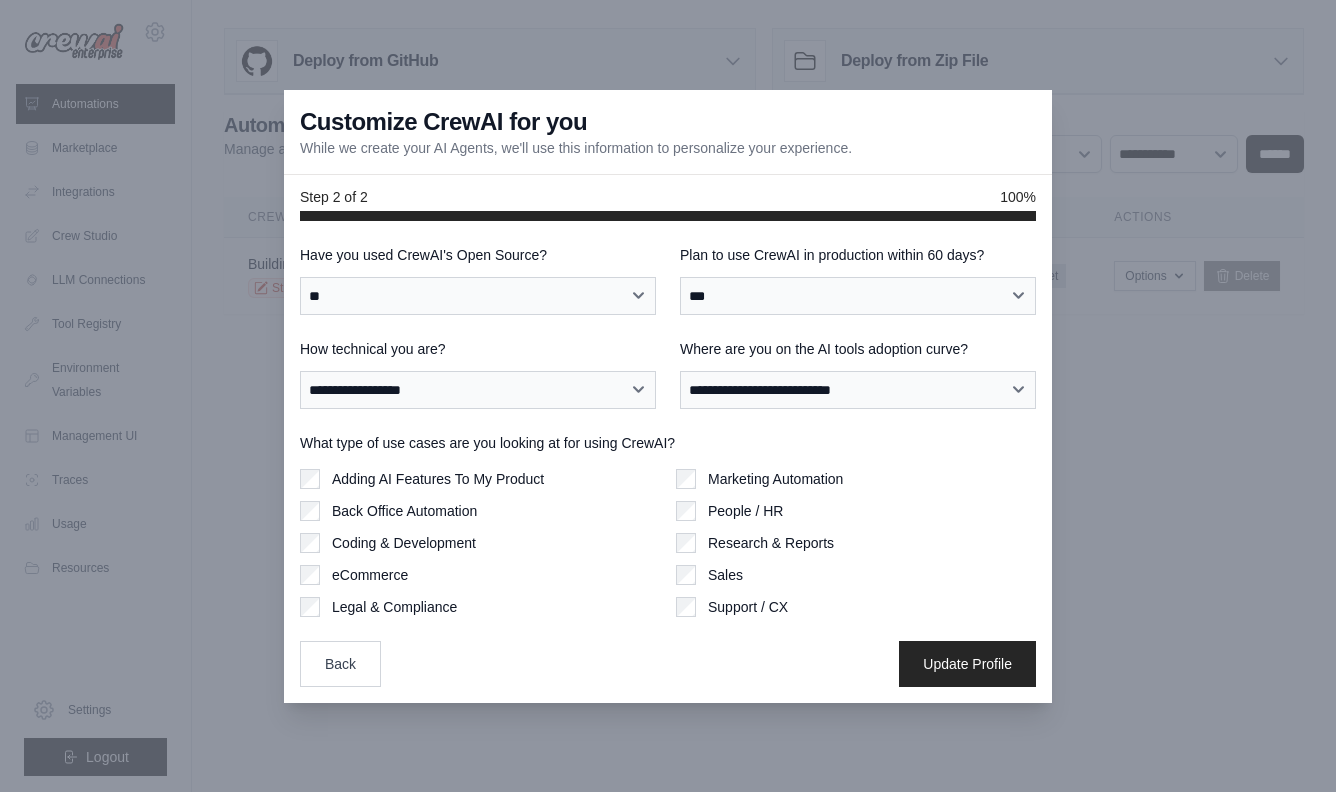 click on "Update Profile" at bounding box center (967, 664) 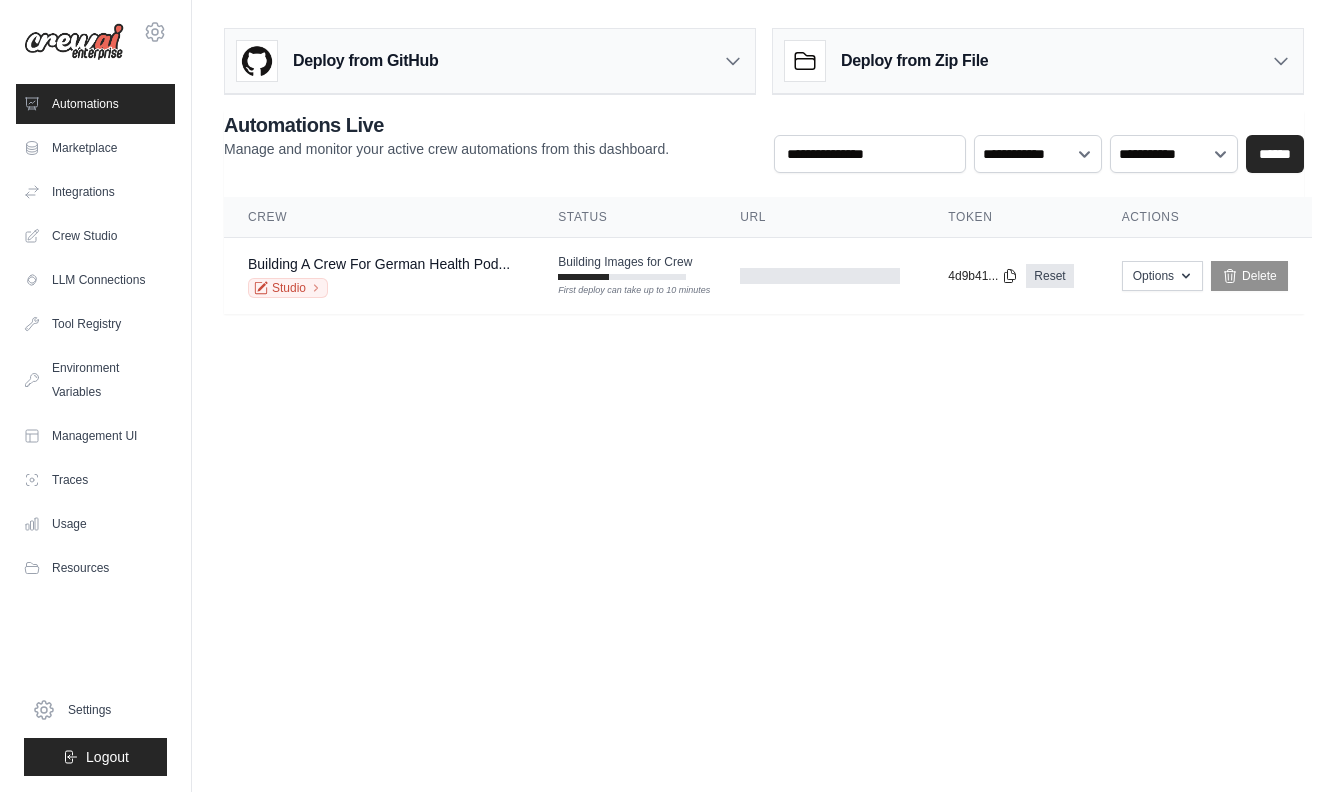 scroll, scrollTop: 0, scrollLeft: 0, axis: both 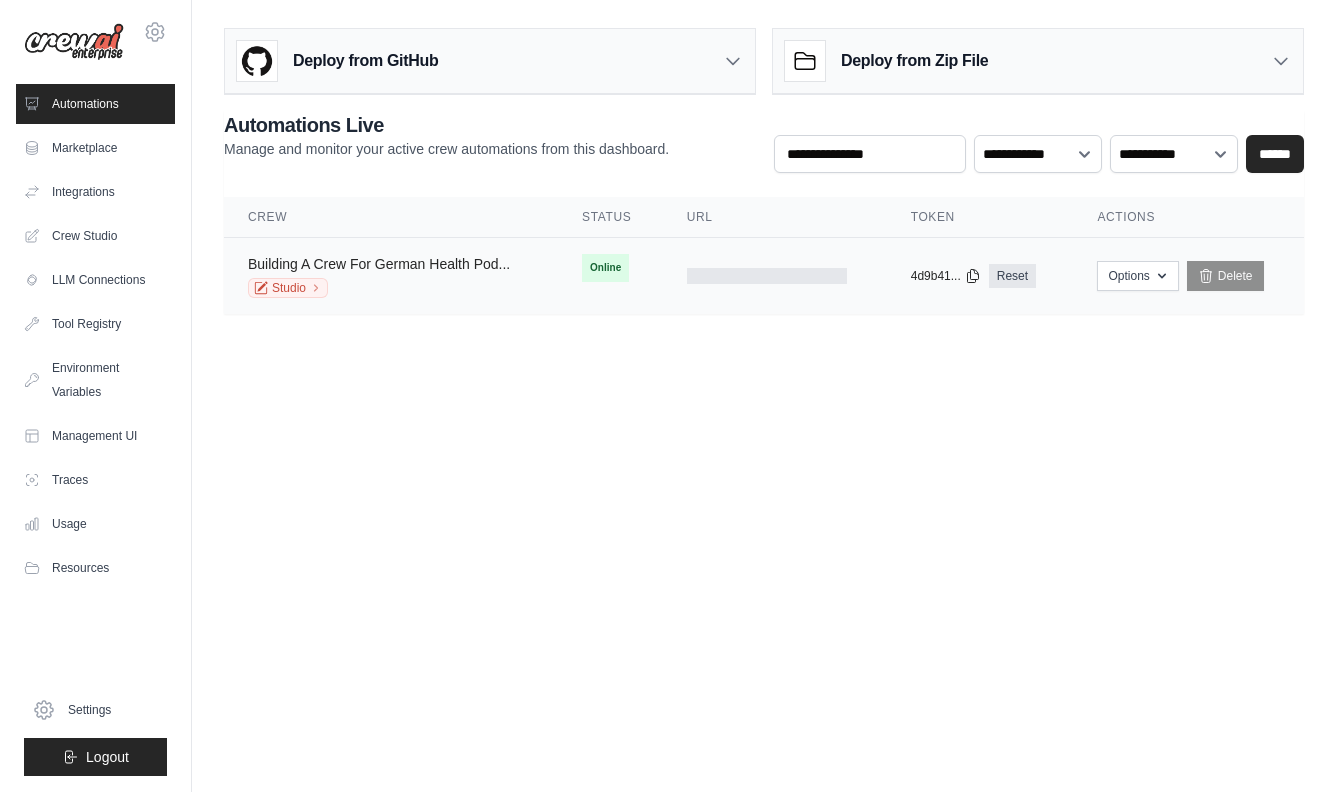 click on "Building A Crew For German Health Pod..." at bounding box center [379, 264] 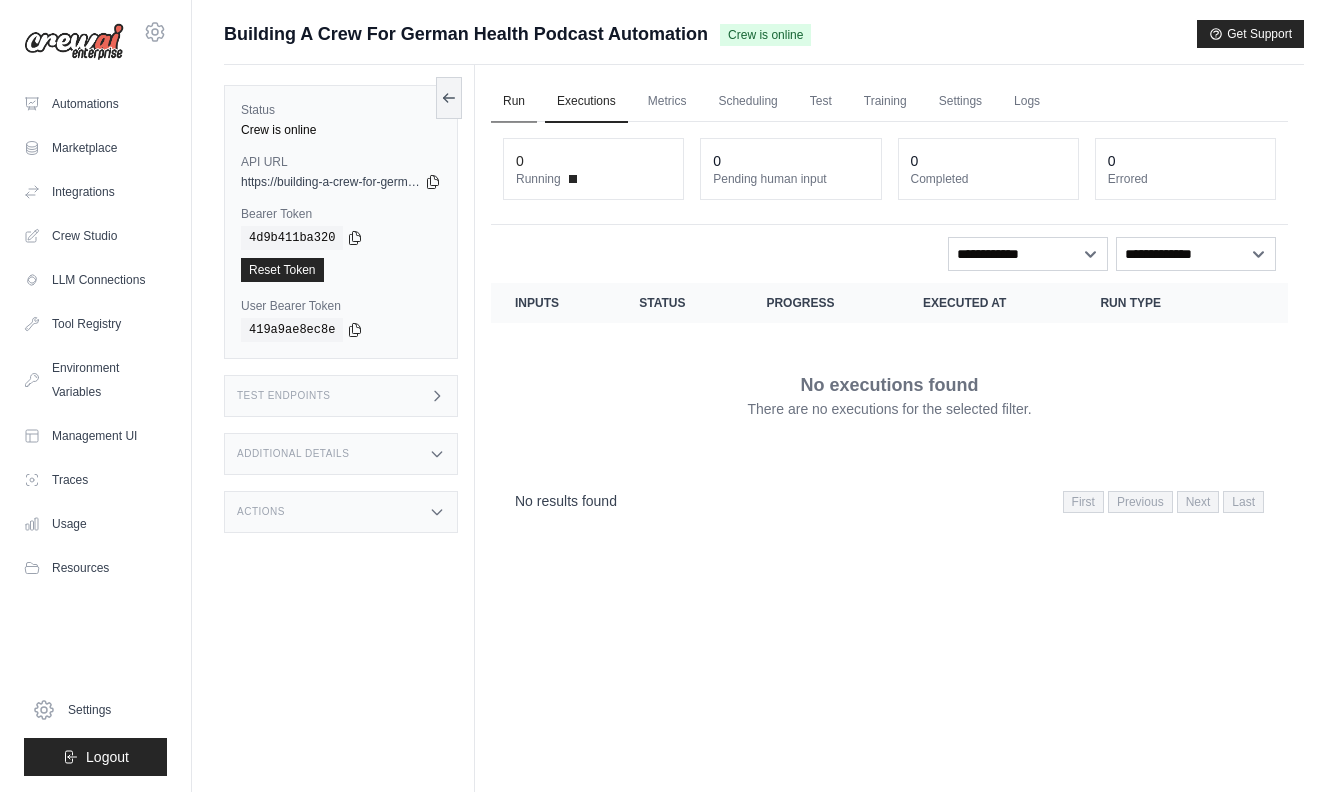 click on "Run" at bounding box center (514, 102) 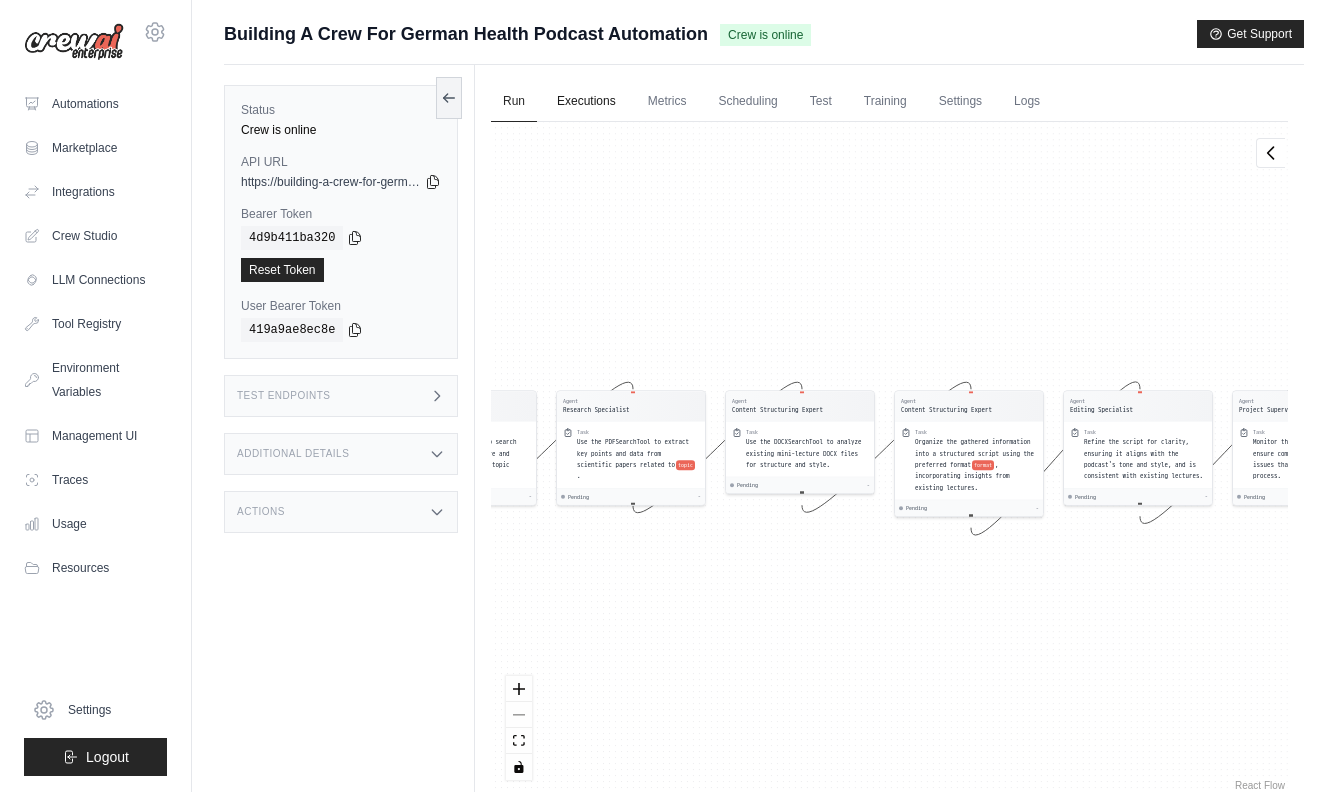 click on "Executions" at bounding box center [586, 102] 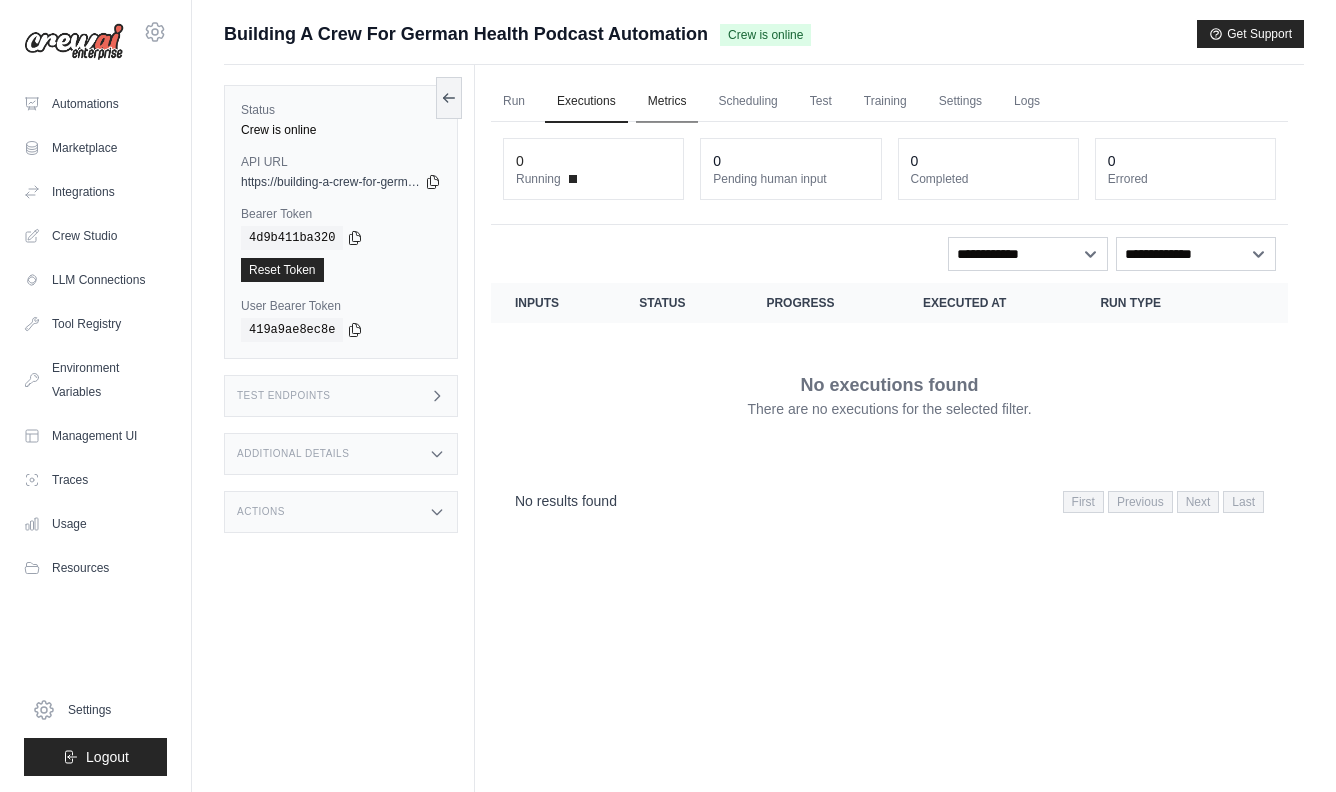 click on "Metrics" at bounding box center [667, 102] 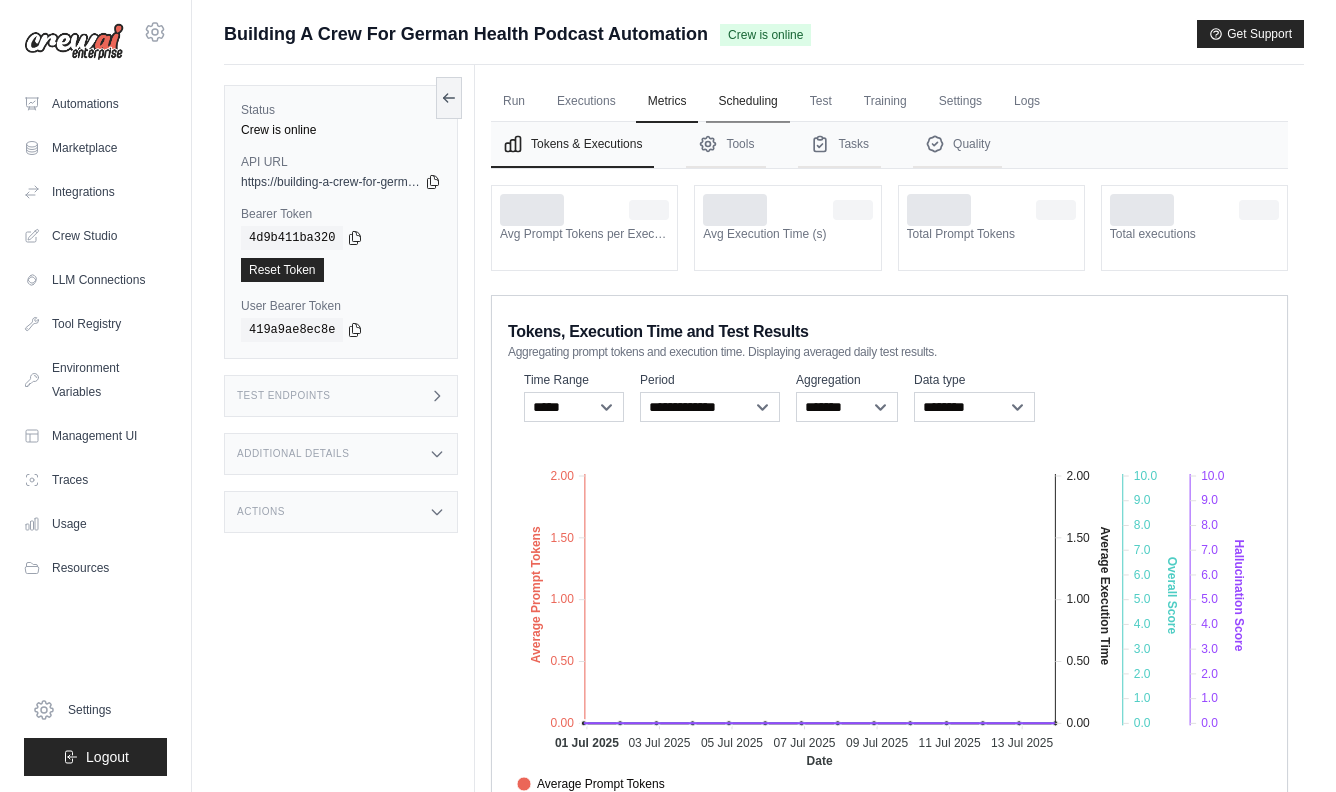 click on "Scheduling" at bounding box center (747, 102) 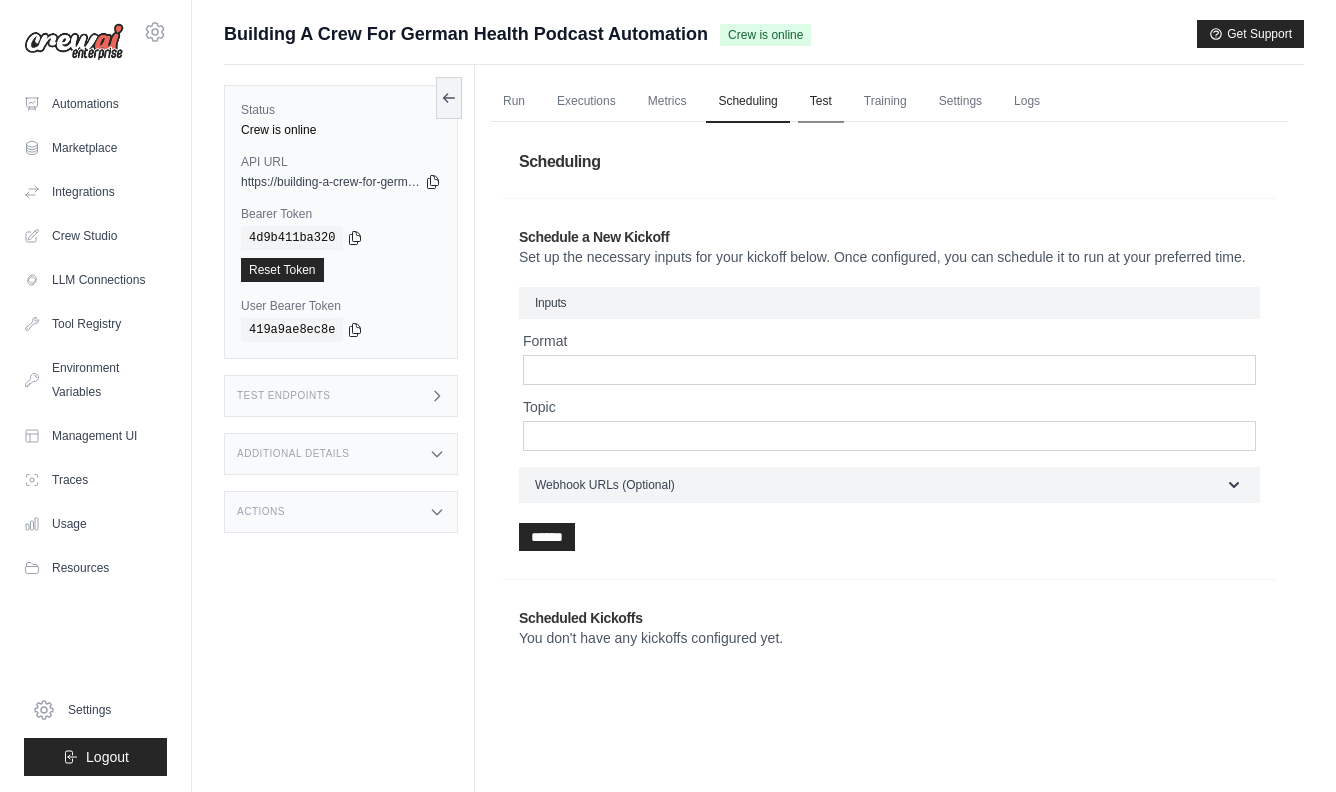 click on "Test" at bounding box center [821, 102] 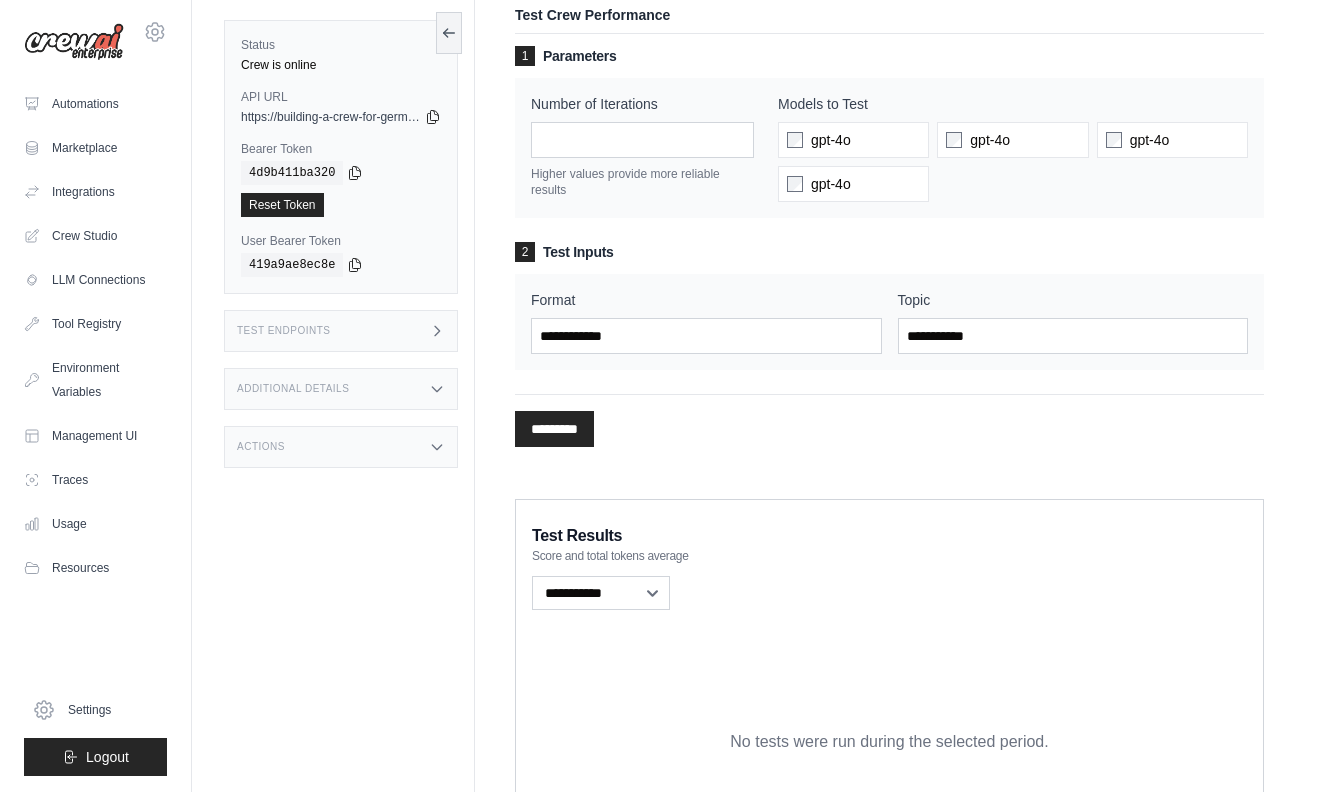 scroll, scrollTop: 207, scrollLeft: 0, axis: vertical 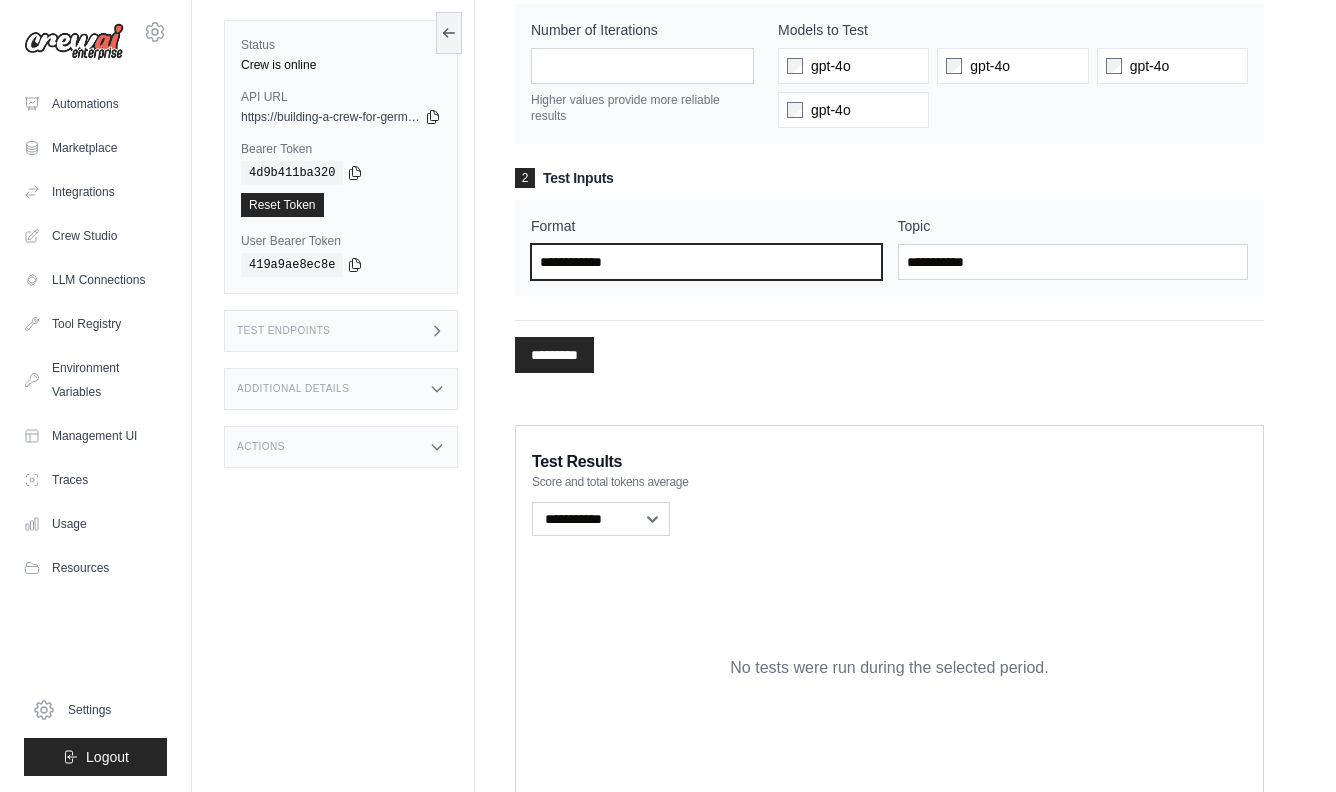 click on "Format" at bounding box center [706, 262] 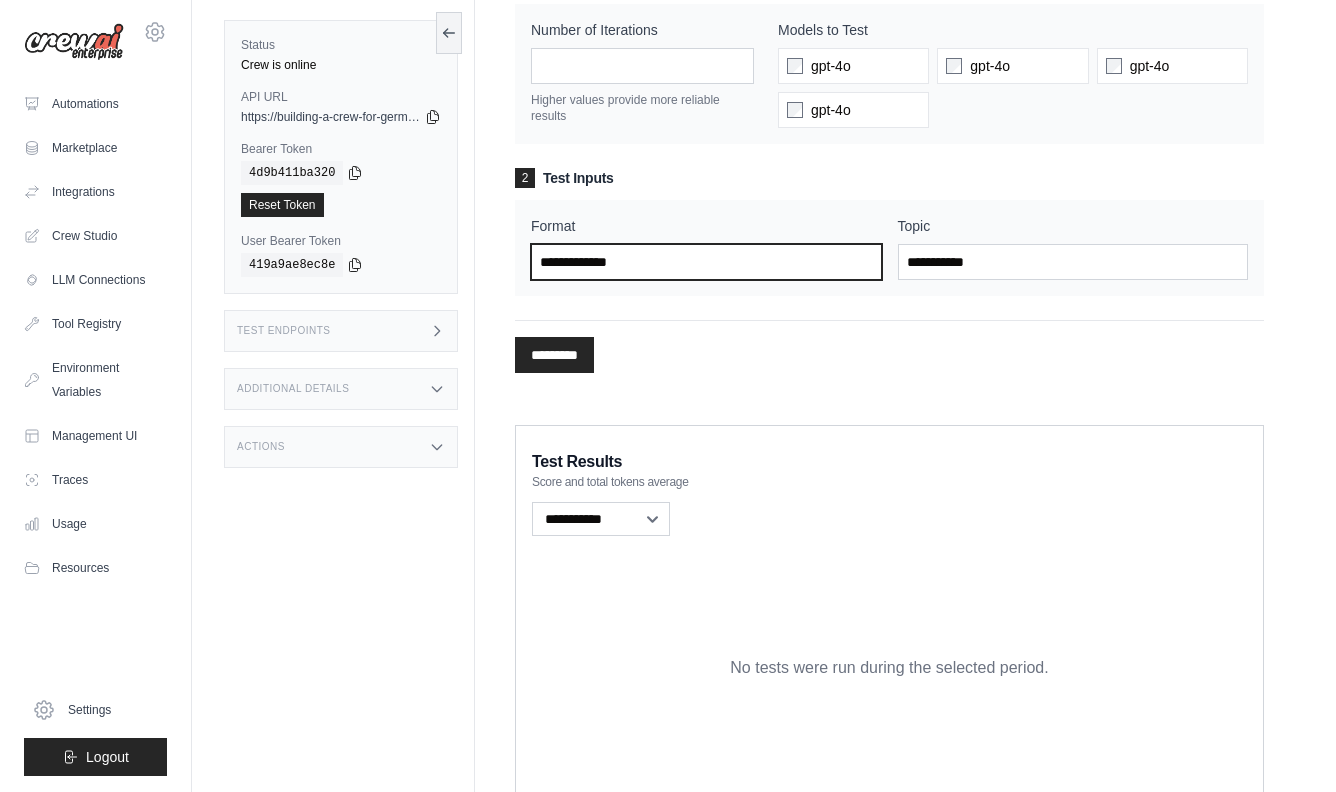 type on "**********" 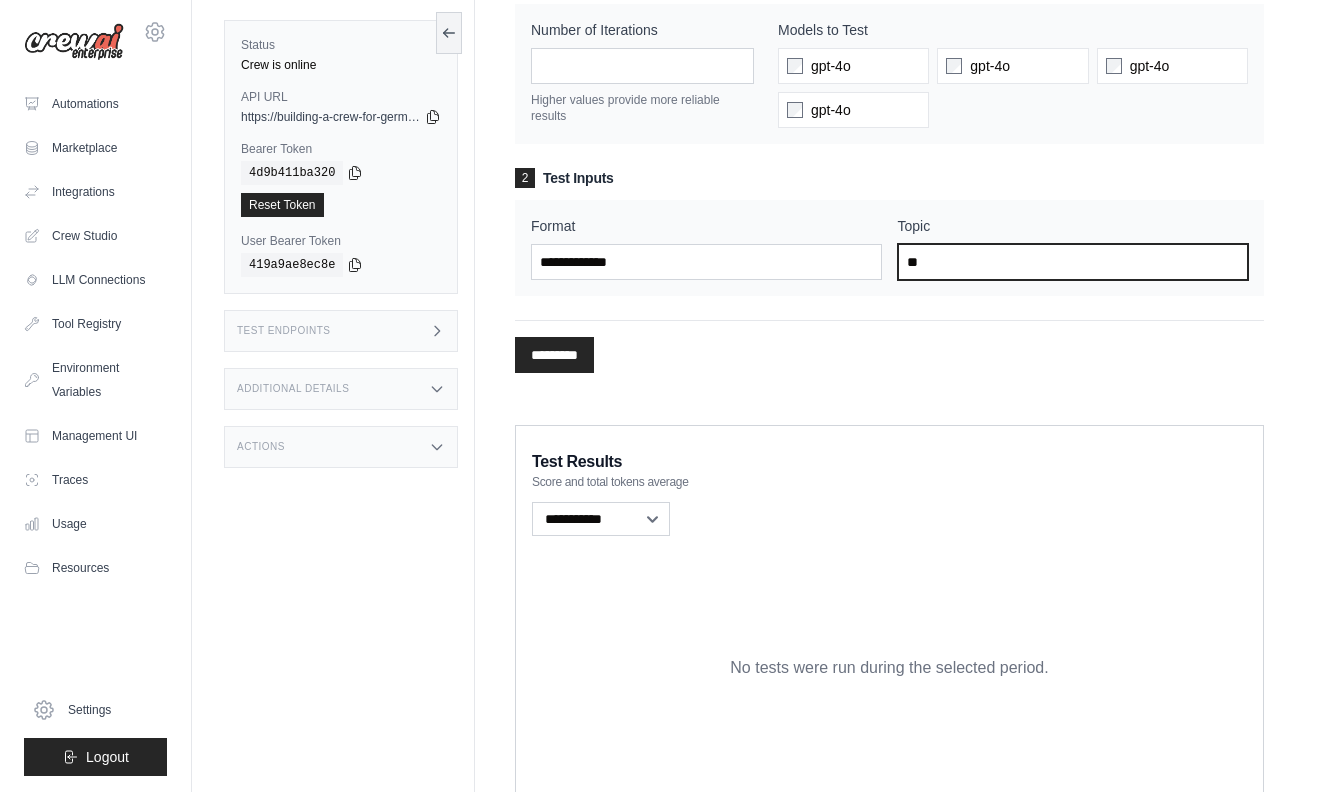 type on "*" 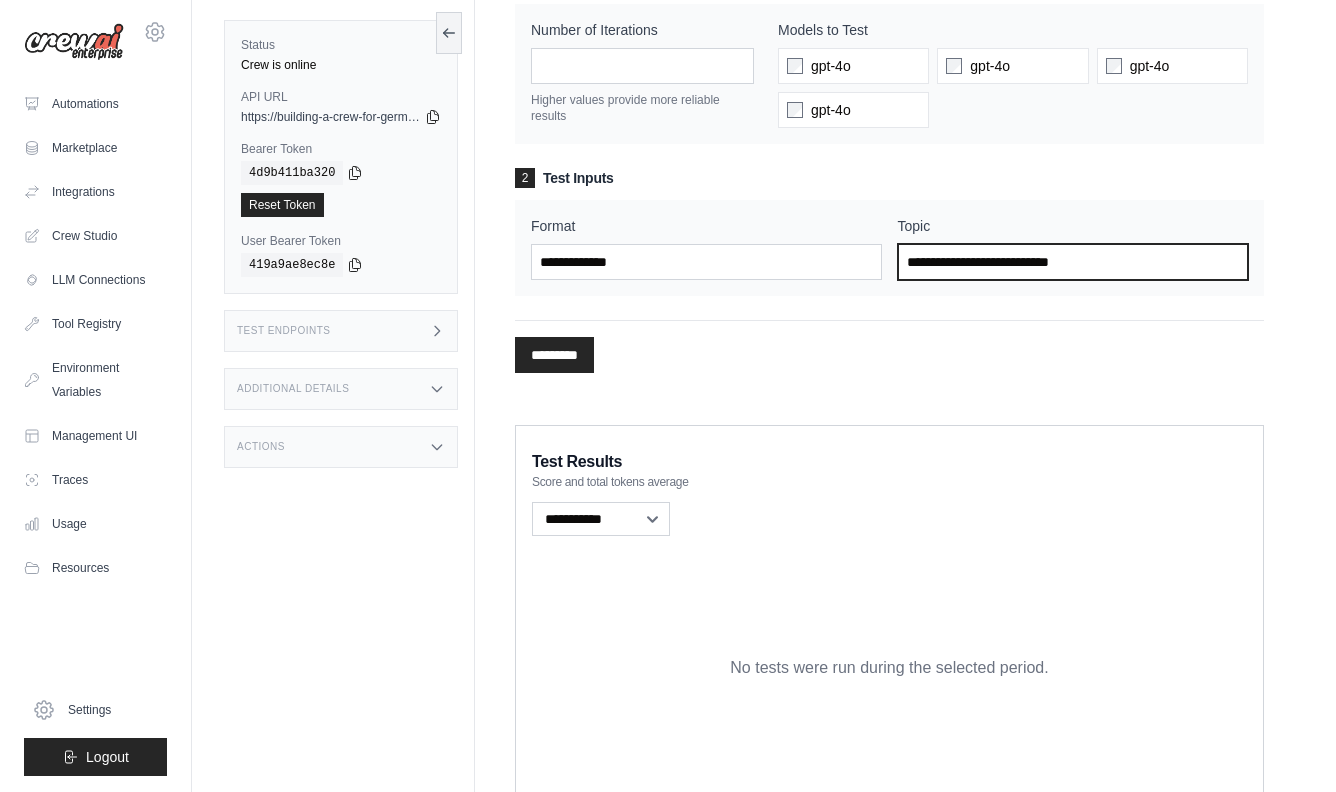 type on "**********" 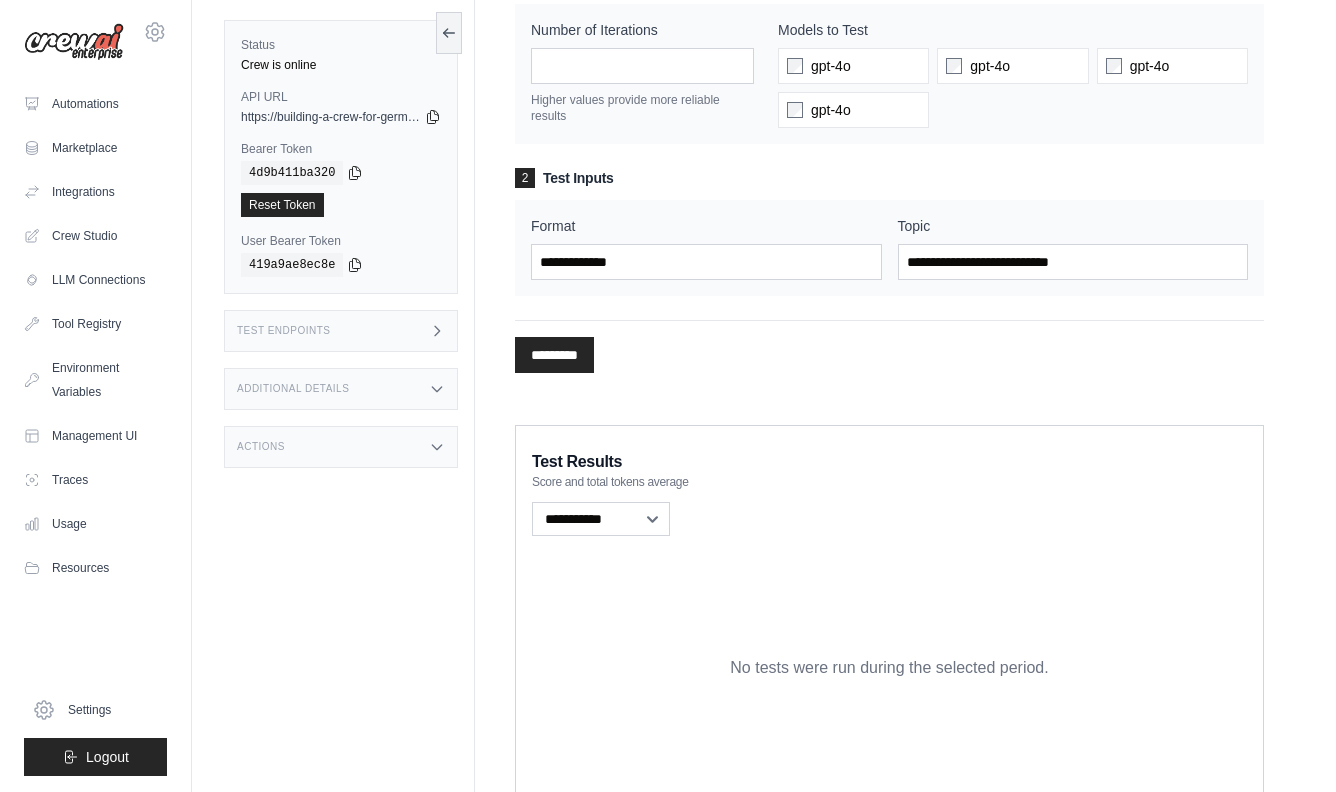 click on "*********" at bounding box center (554, 355) 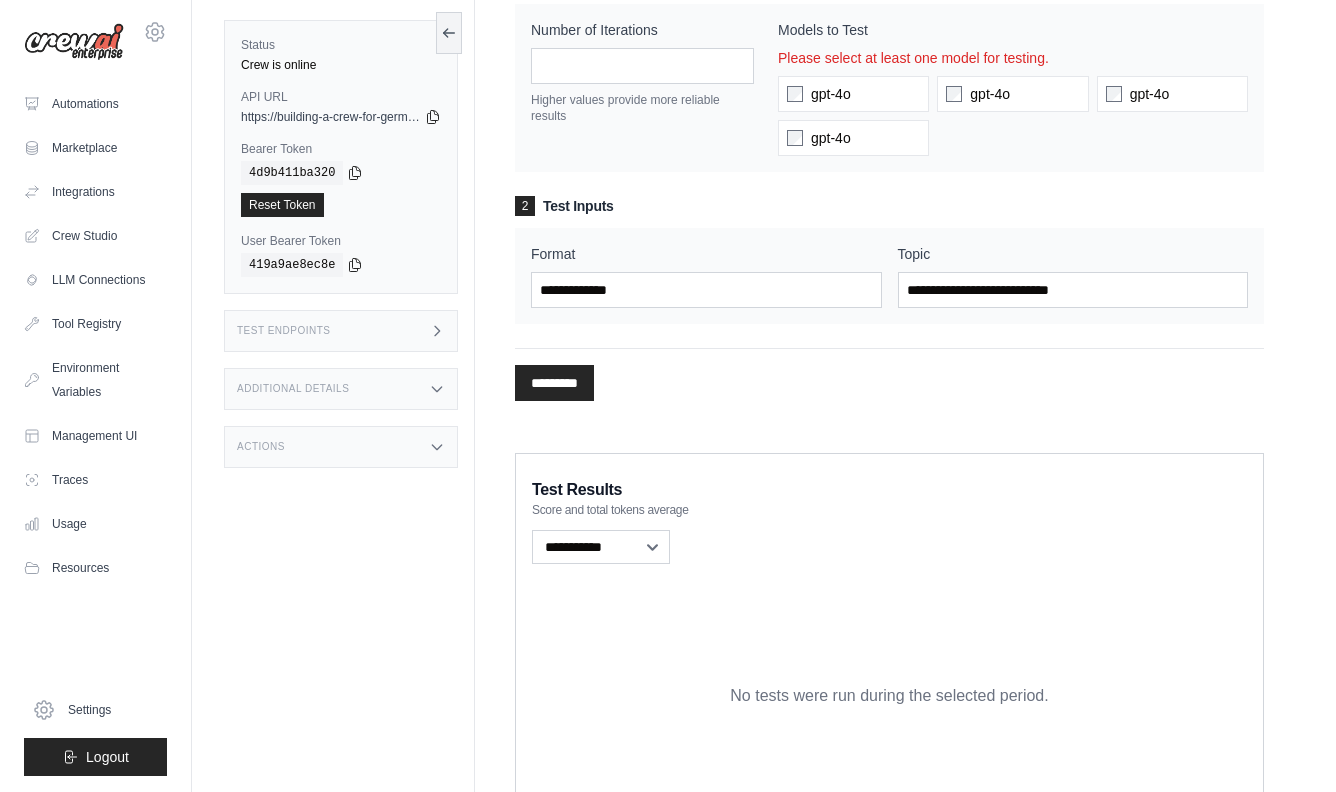 click on "1
Parameters
Number of Iterations
*
Higher values provide more reliable results
Models to Test
Please select at least one model for testing.
gpt-4o
gpt-4o
gpt-4o
2" at bounding box center [889, 192] 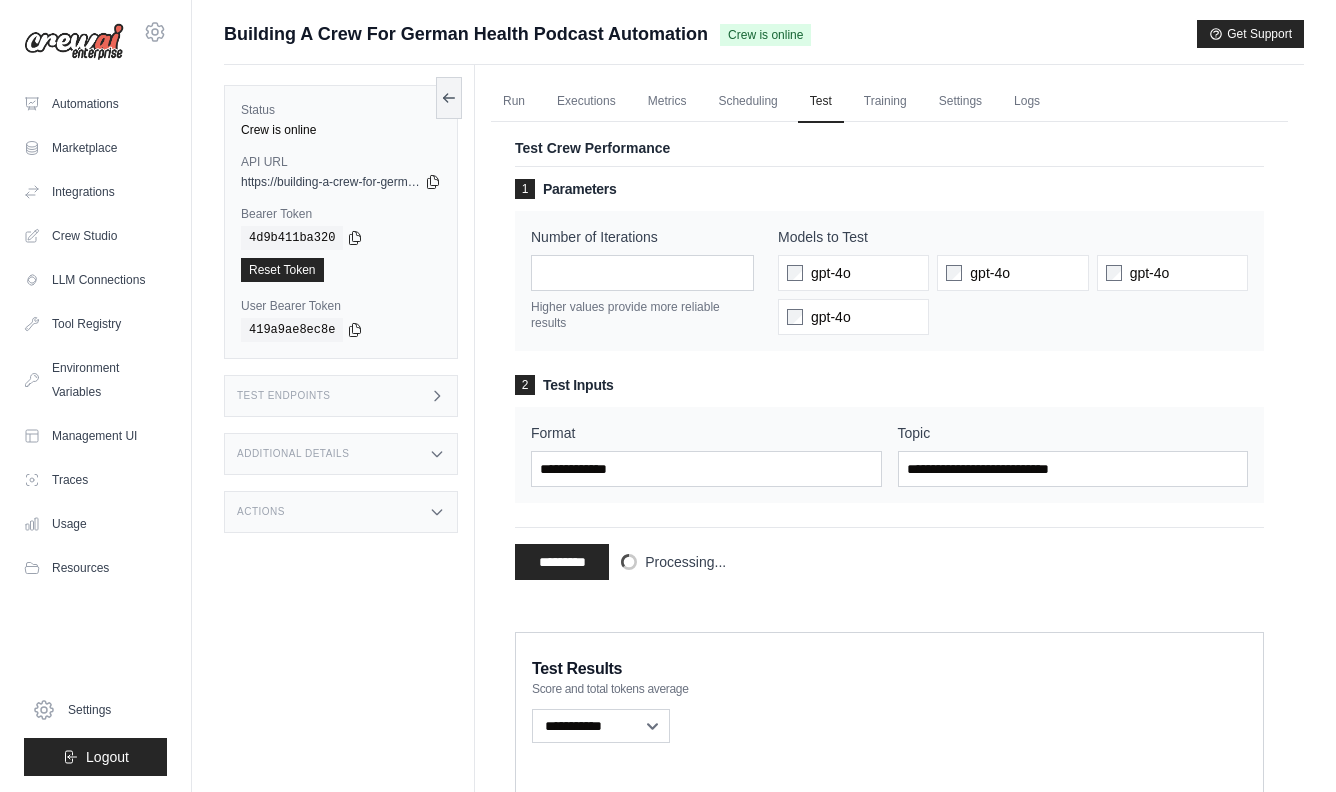 scroll, scrollTop: 0, scrollLeft: 0, axis: both 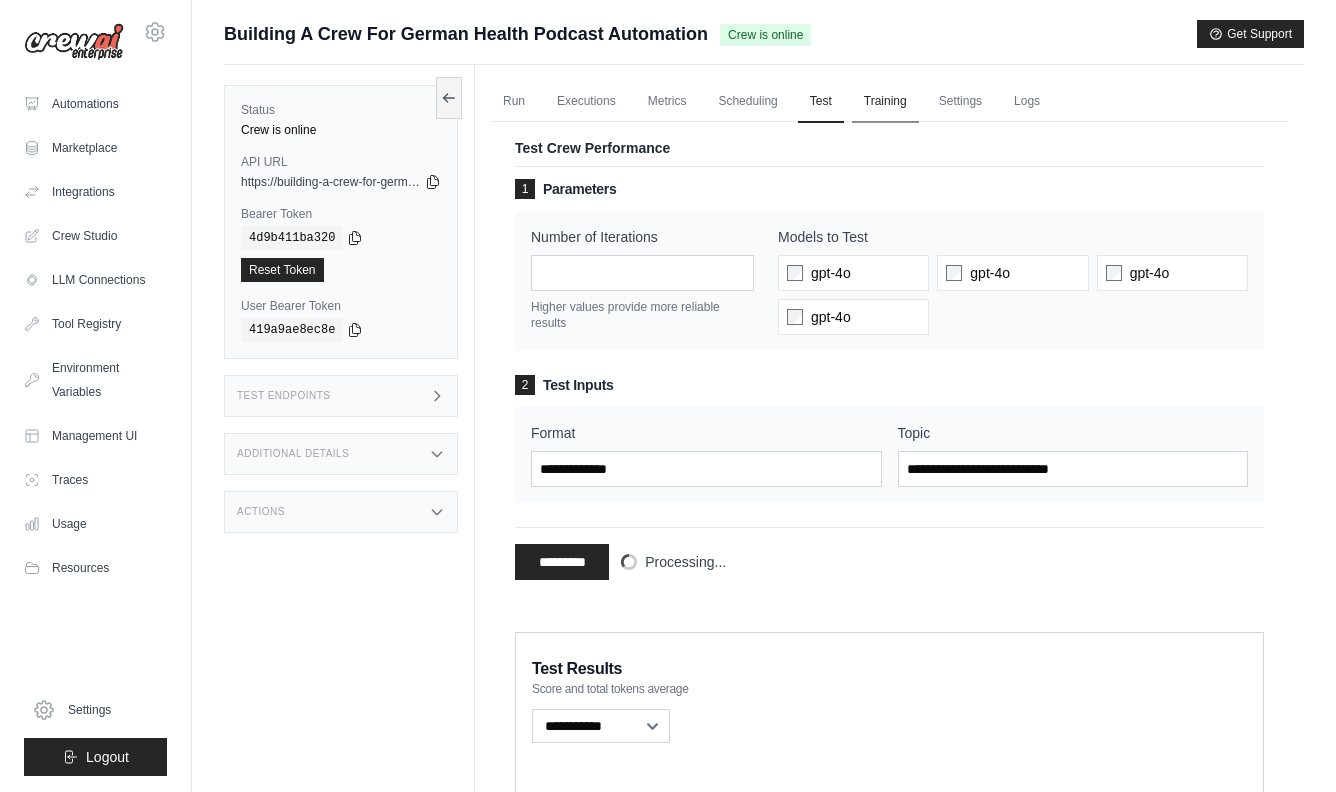 click on "Training" at bounding box center [885, 102] 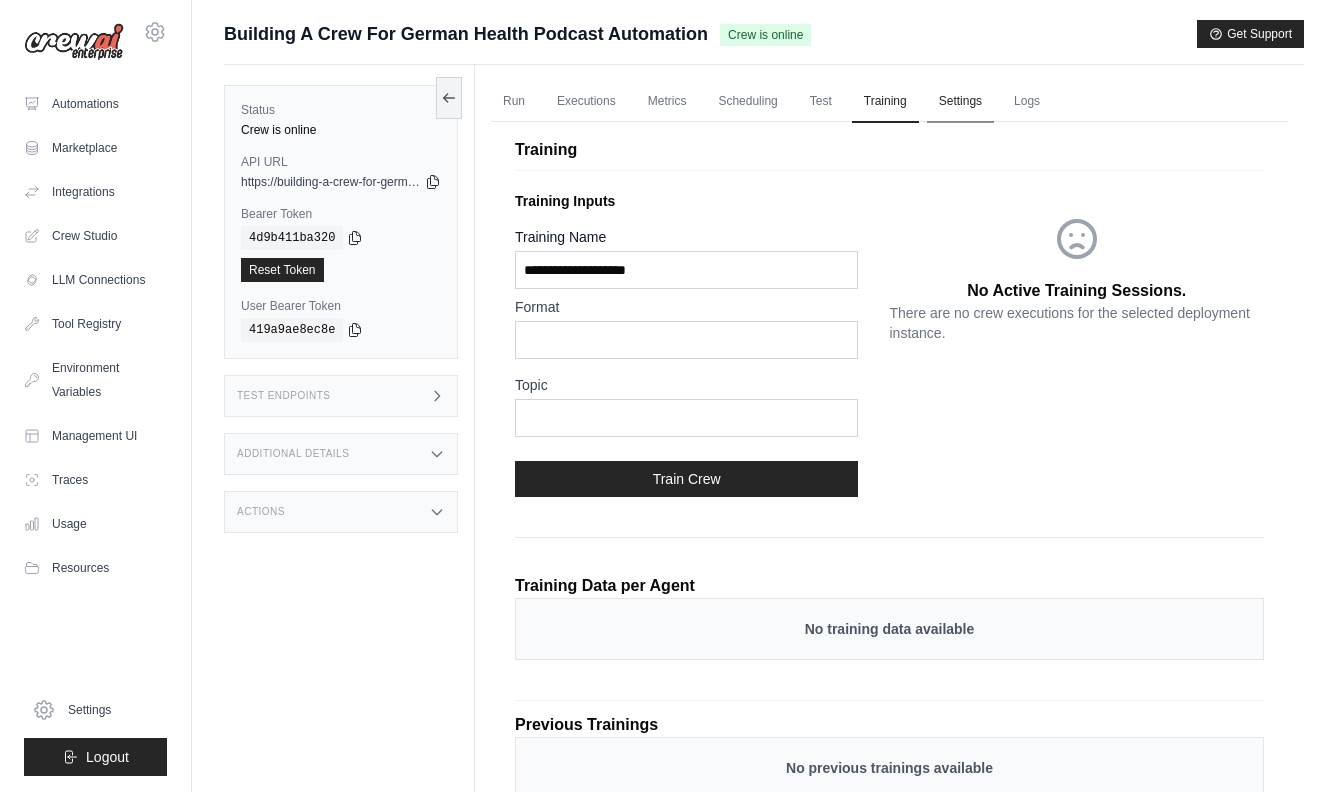 click on "Settings" at bounding box center [960, 102] 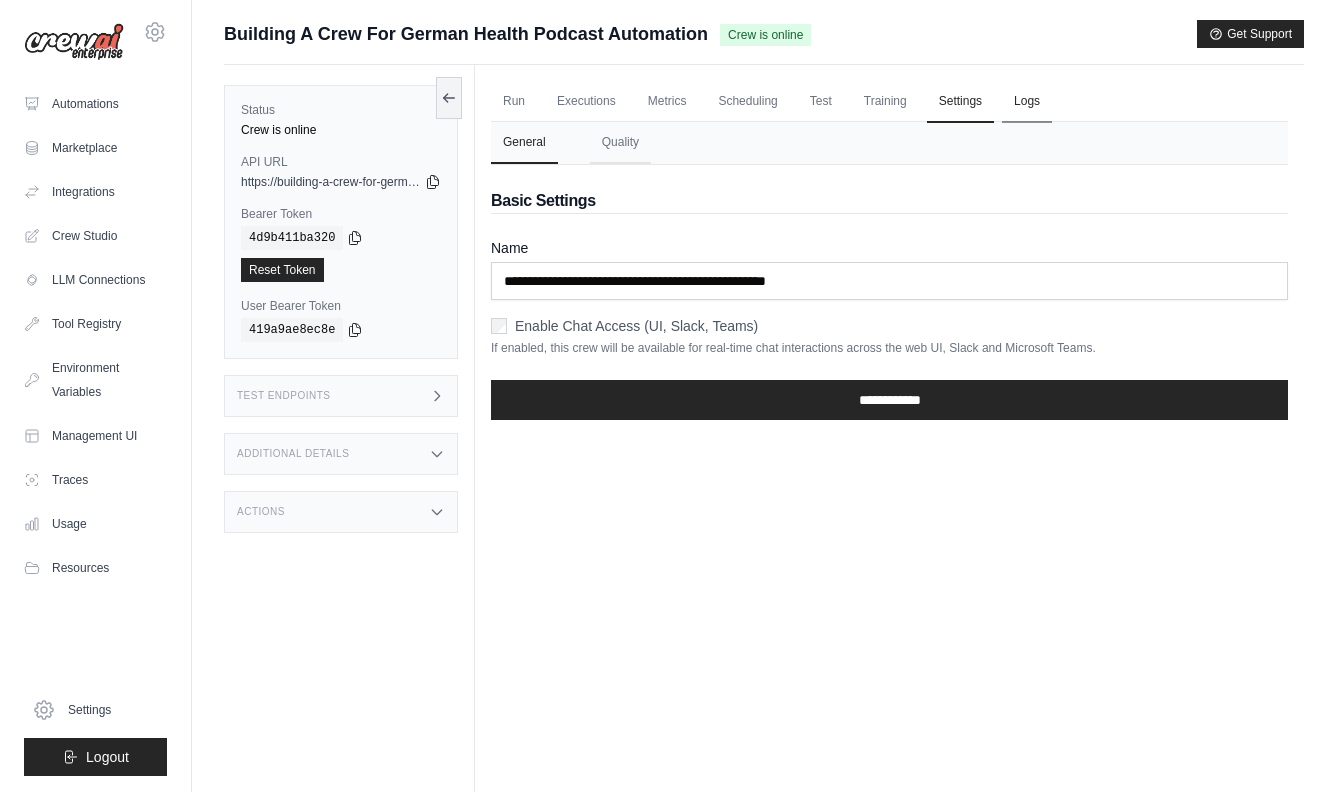 click on "Logs" at bounding box center (1027, 102) 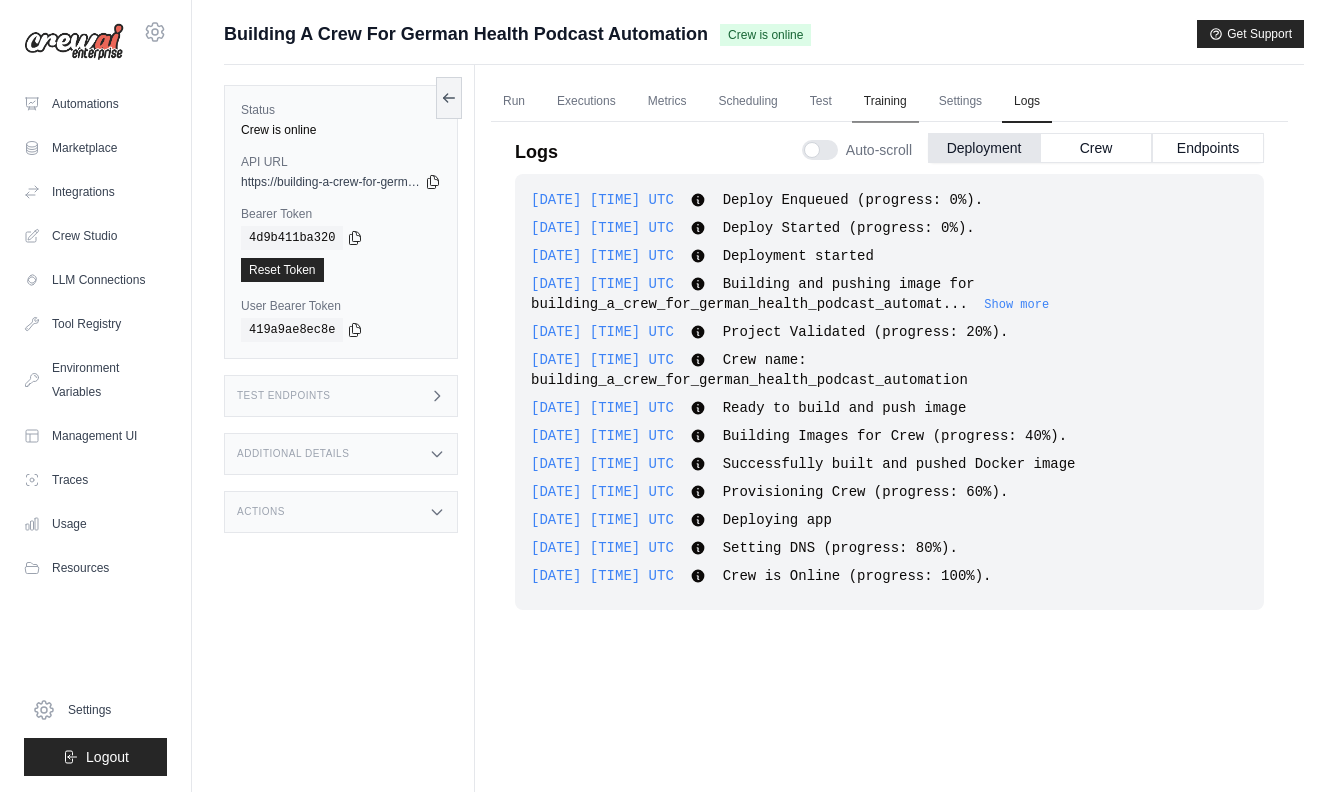 click on "Training" at bounding box center (885, 102) 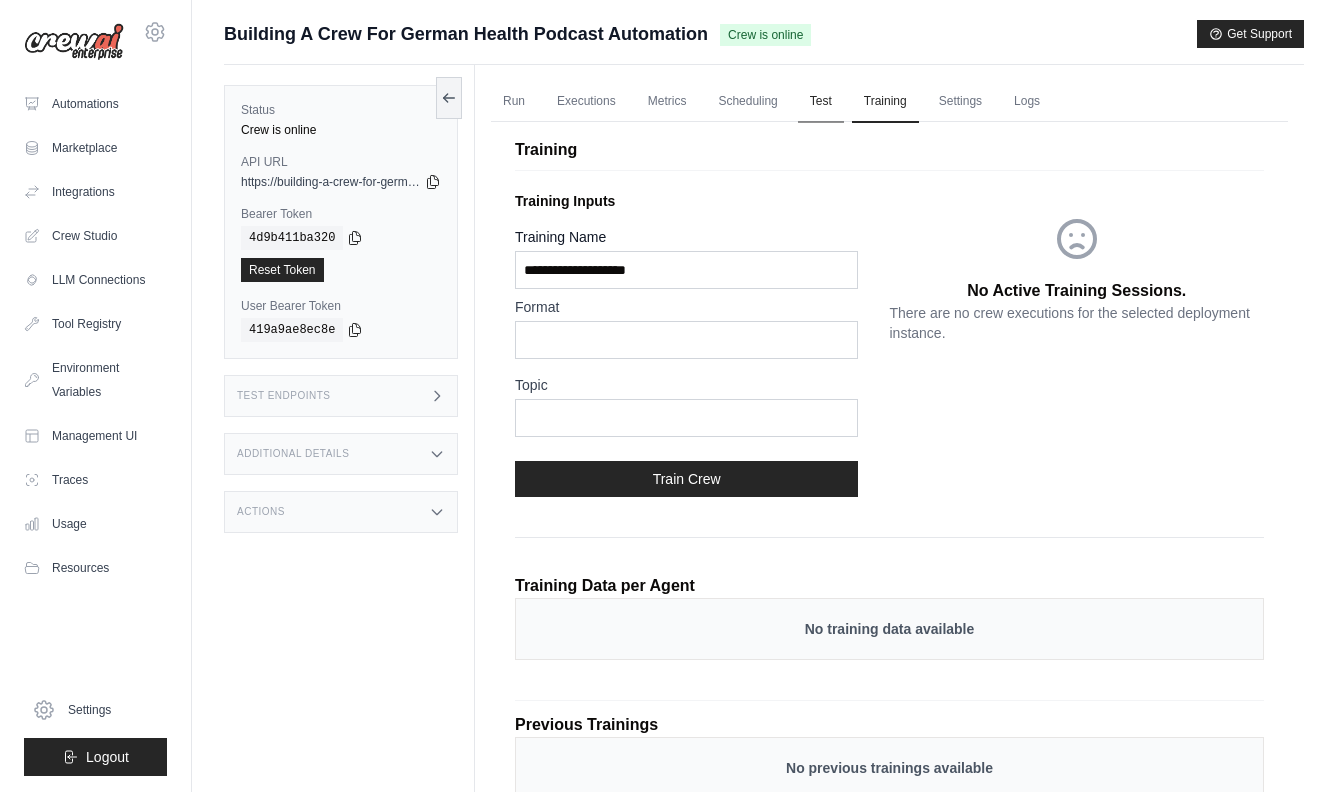 click on "Test" at bounding box center [821, 102] 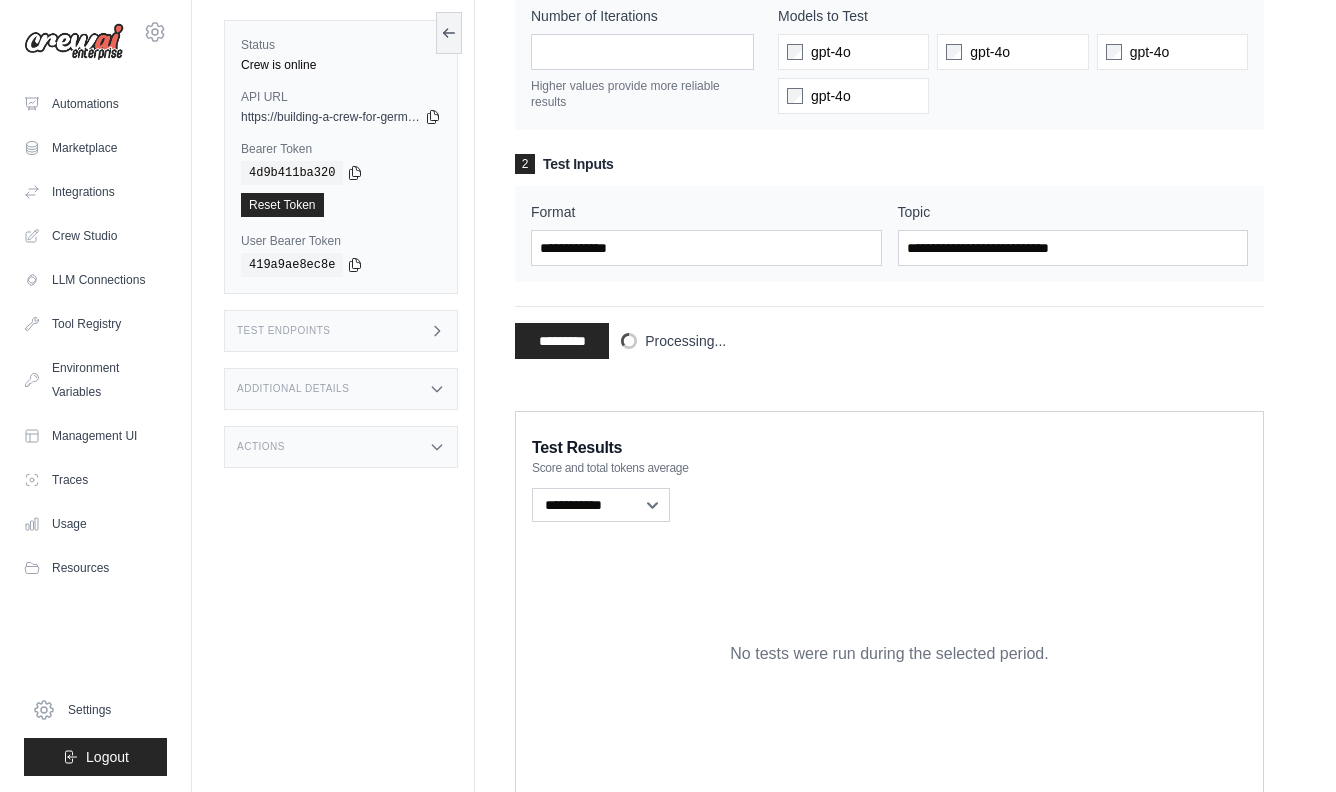 scroll, scrollTop: 288, scrollLeft: 0, axis: vertical 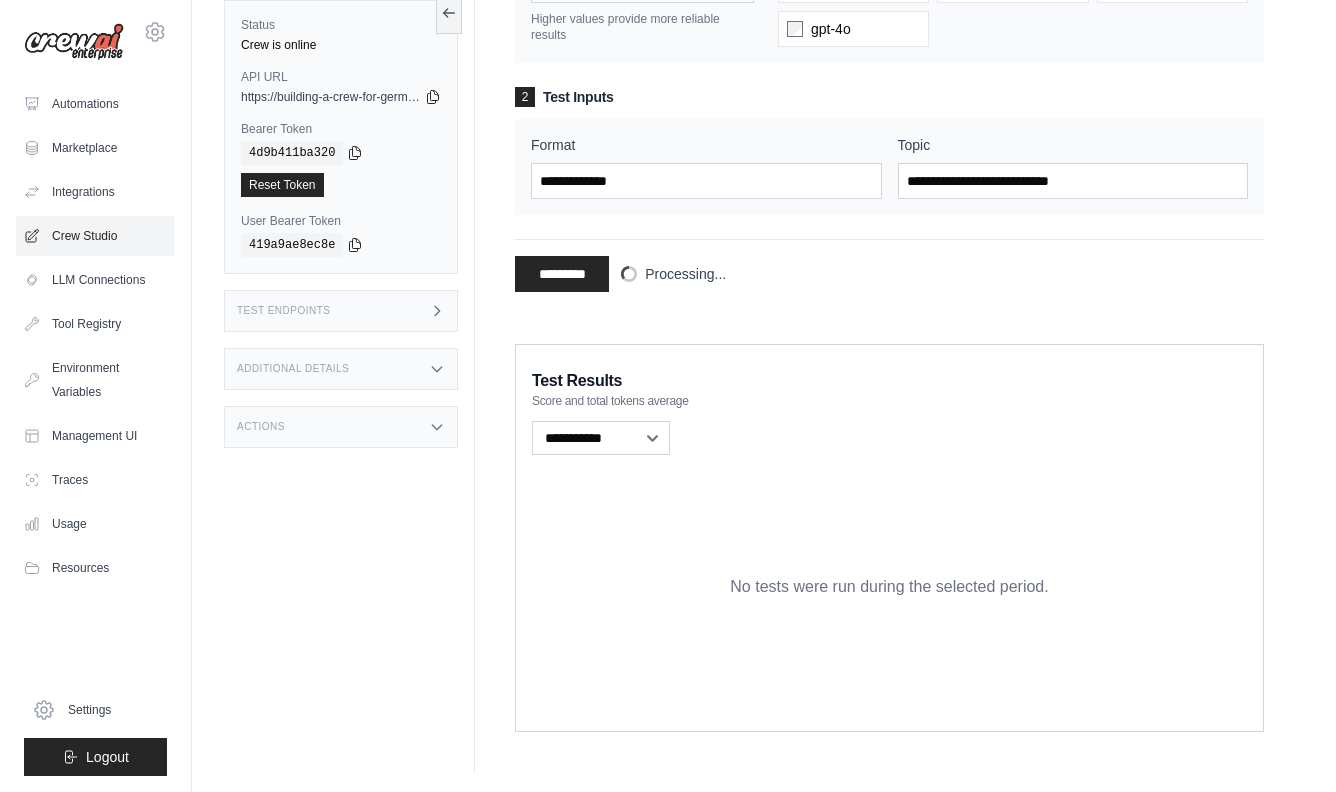 click on "Crew Studio" at bounding box center [95, 236] 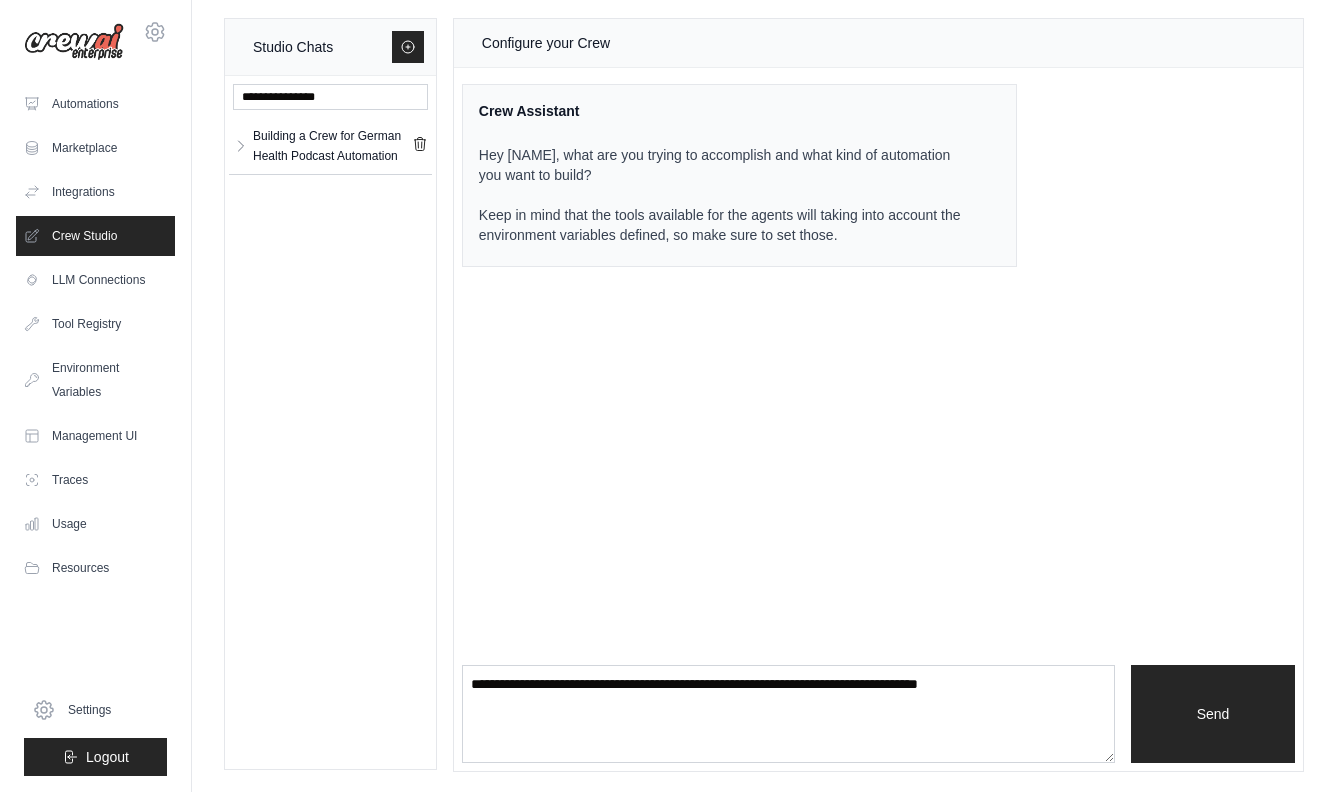 scroll, scrollTop: 0, scrollLeft: 0, axis: both 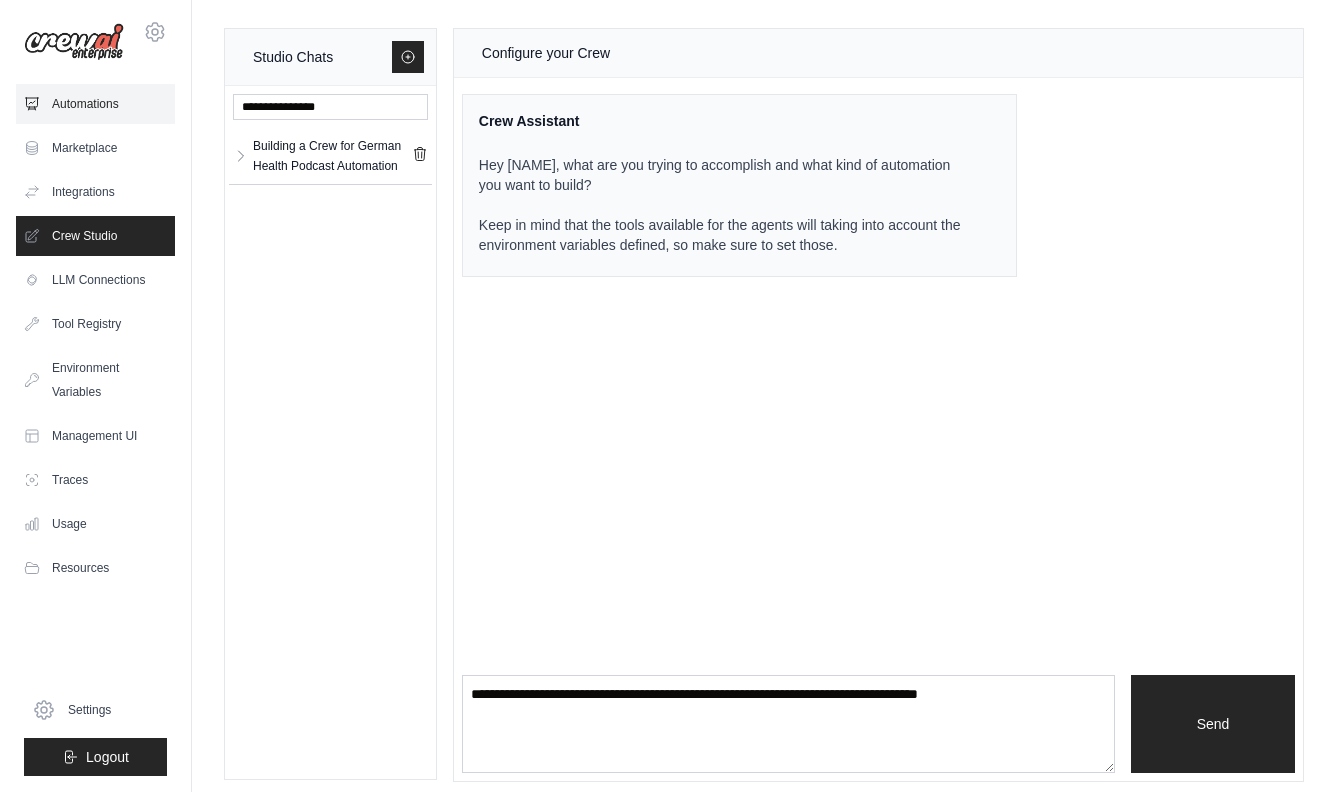 click on "Automations" at bounding box center (95, 104) 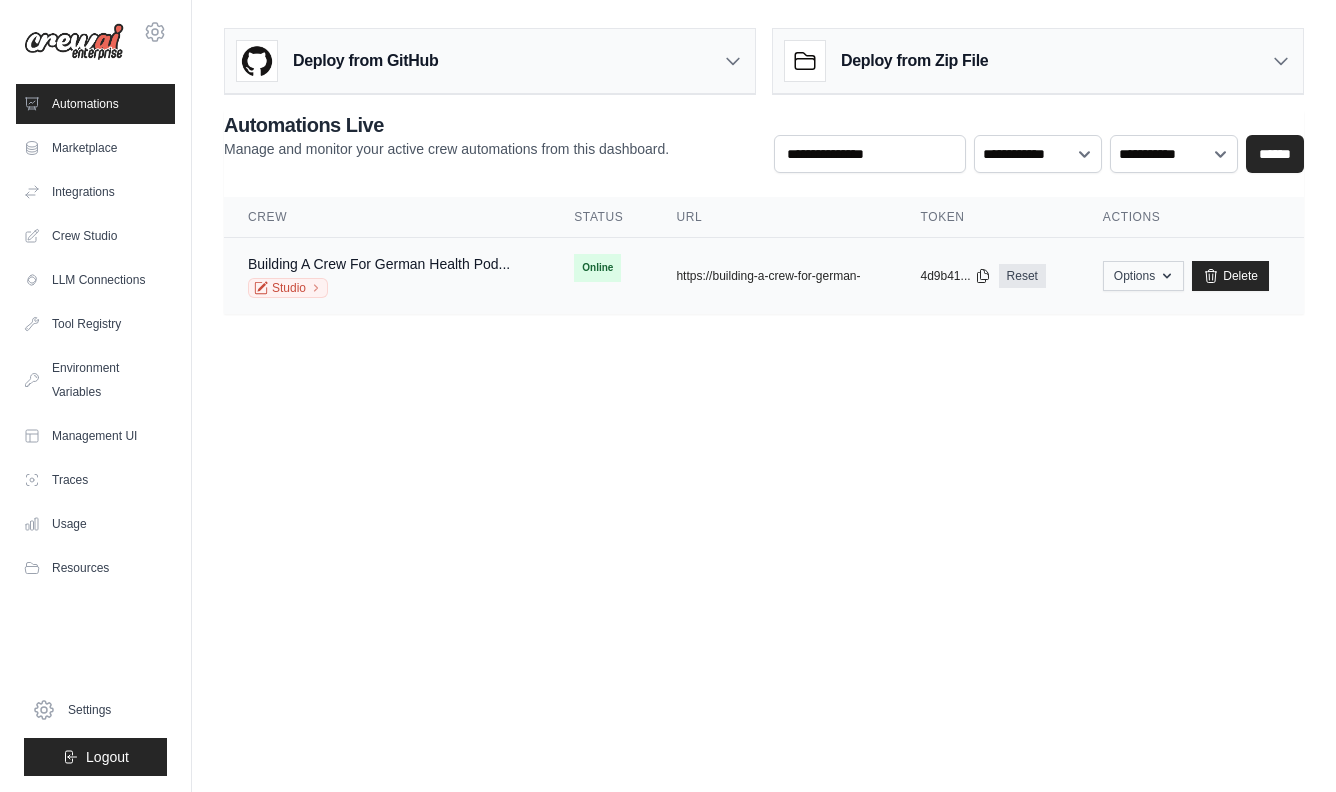 click 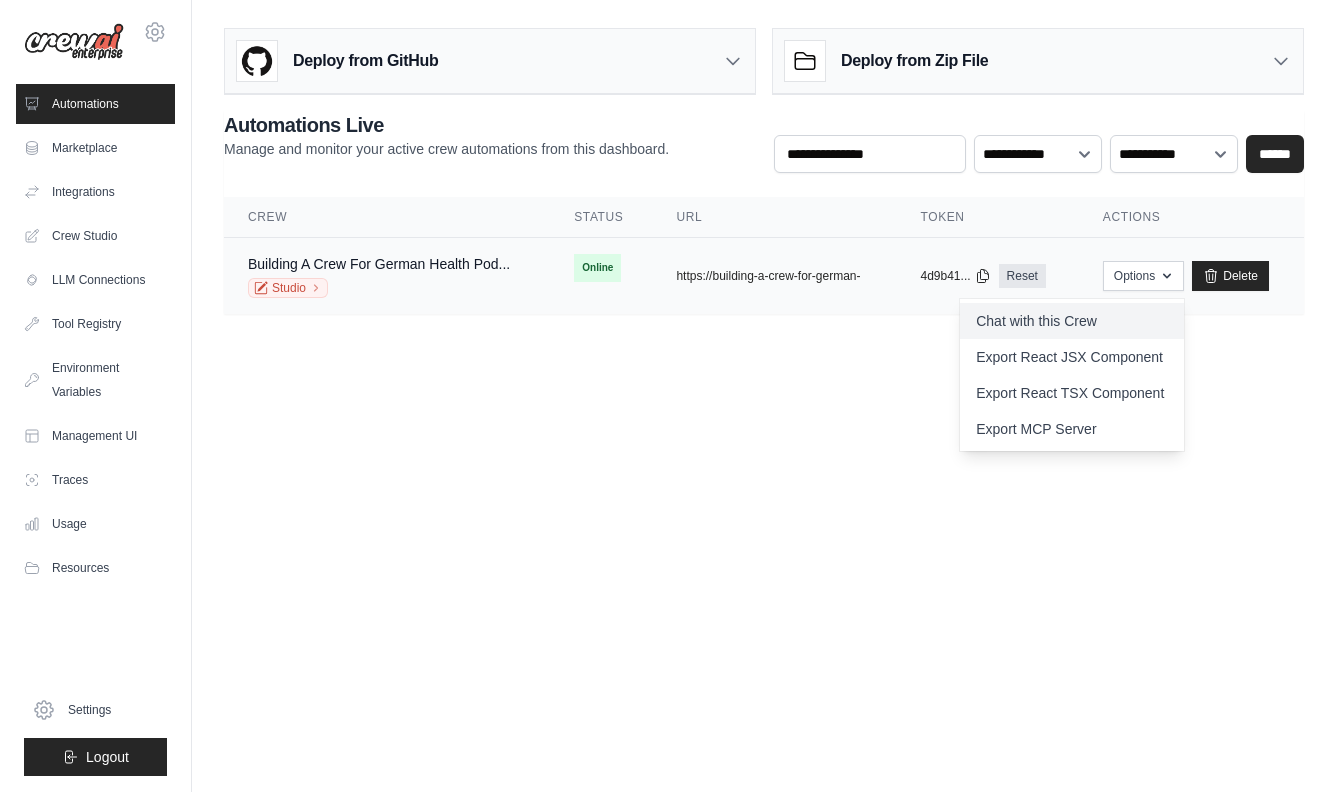 click on "Chat with this
Crew" at bounding box center (1072, 321) 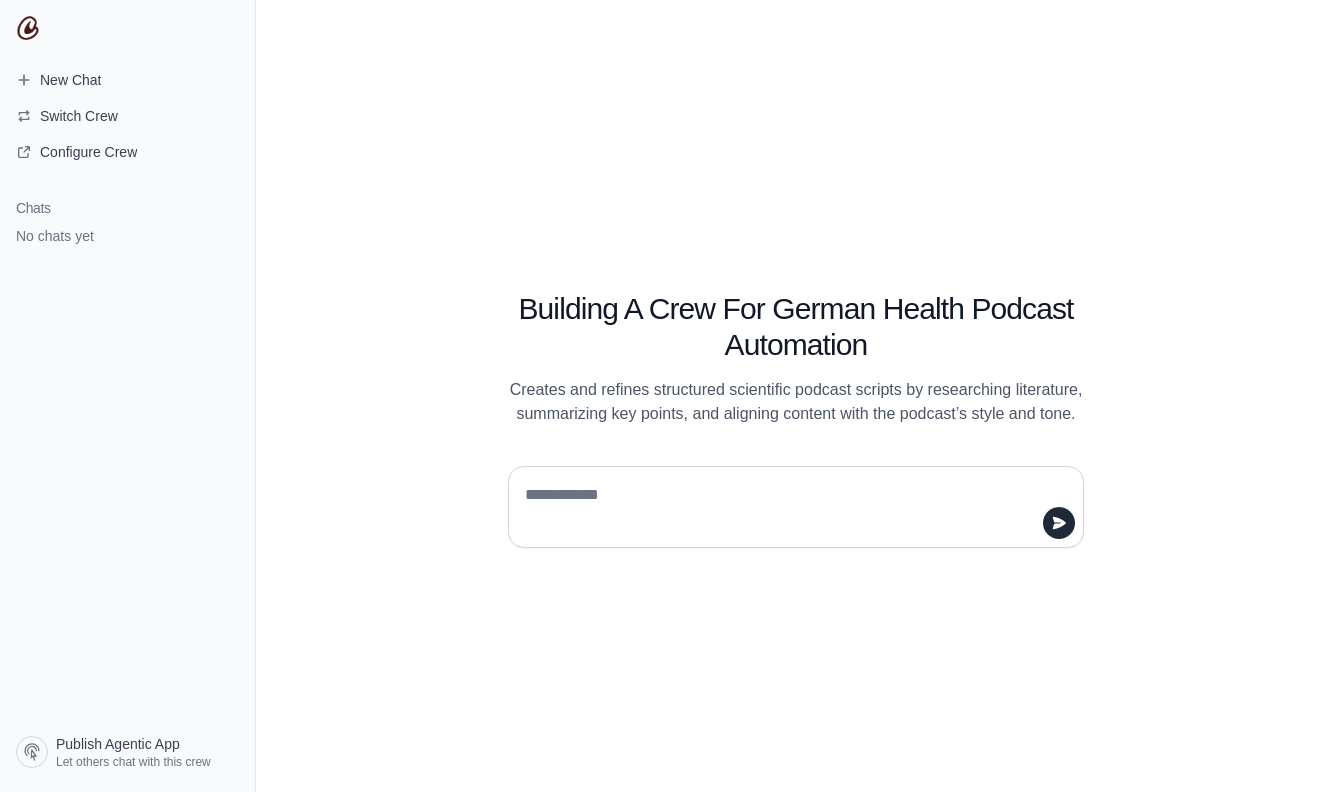 scroll, scrollTop: 0, scrollLeft: 0, axis: both 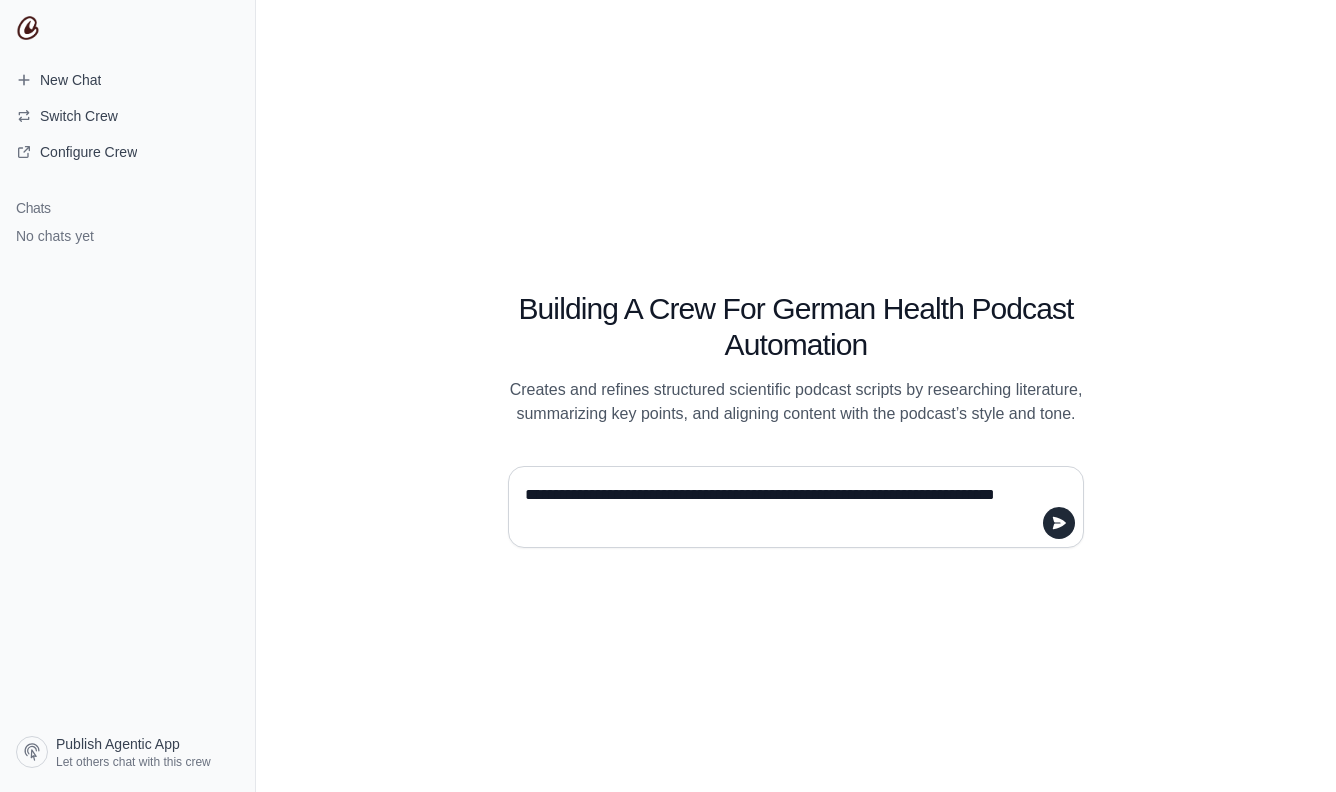 drag, startPoint x: 894, startPoint y: 494, endPoint x: 1037, endPoint y: 495, distance: 143.0035 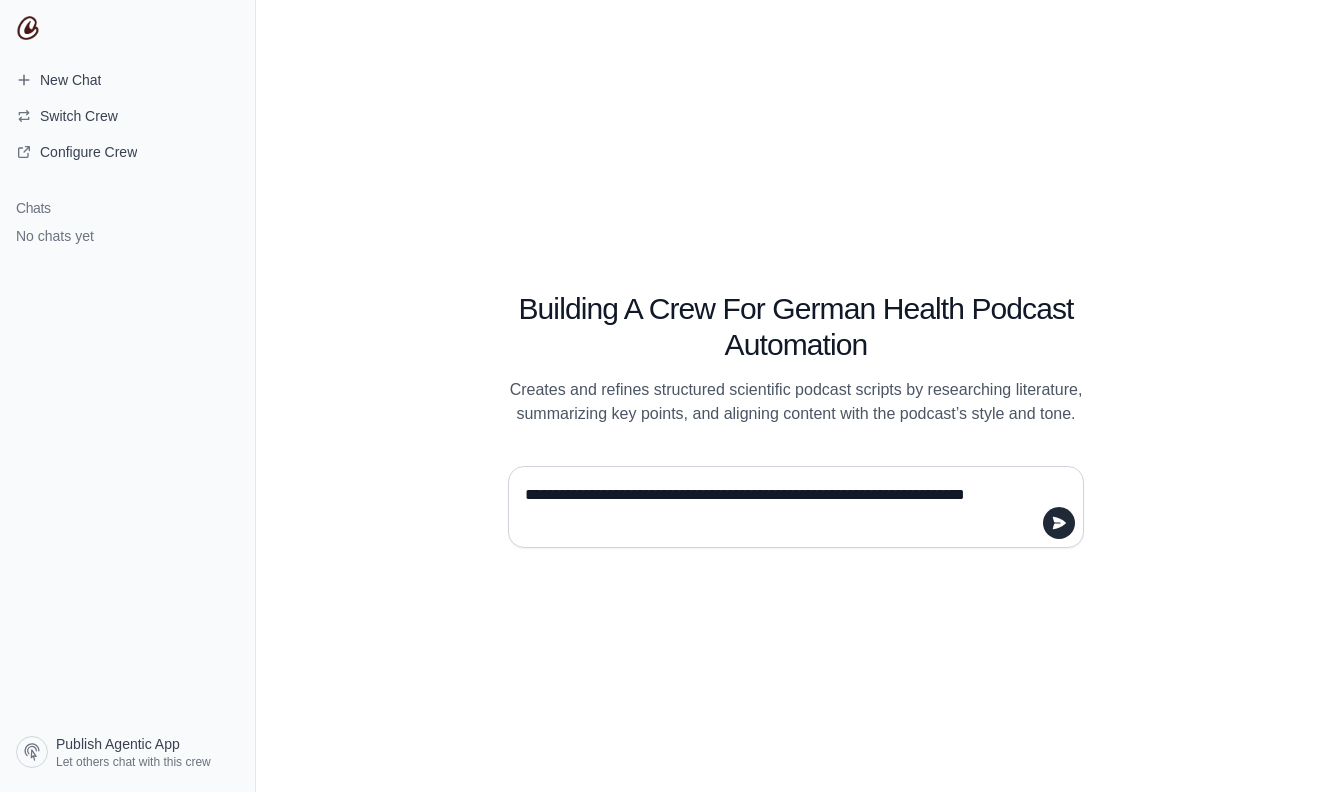 type on "**********" 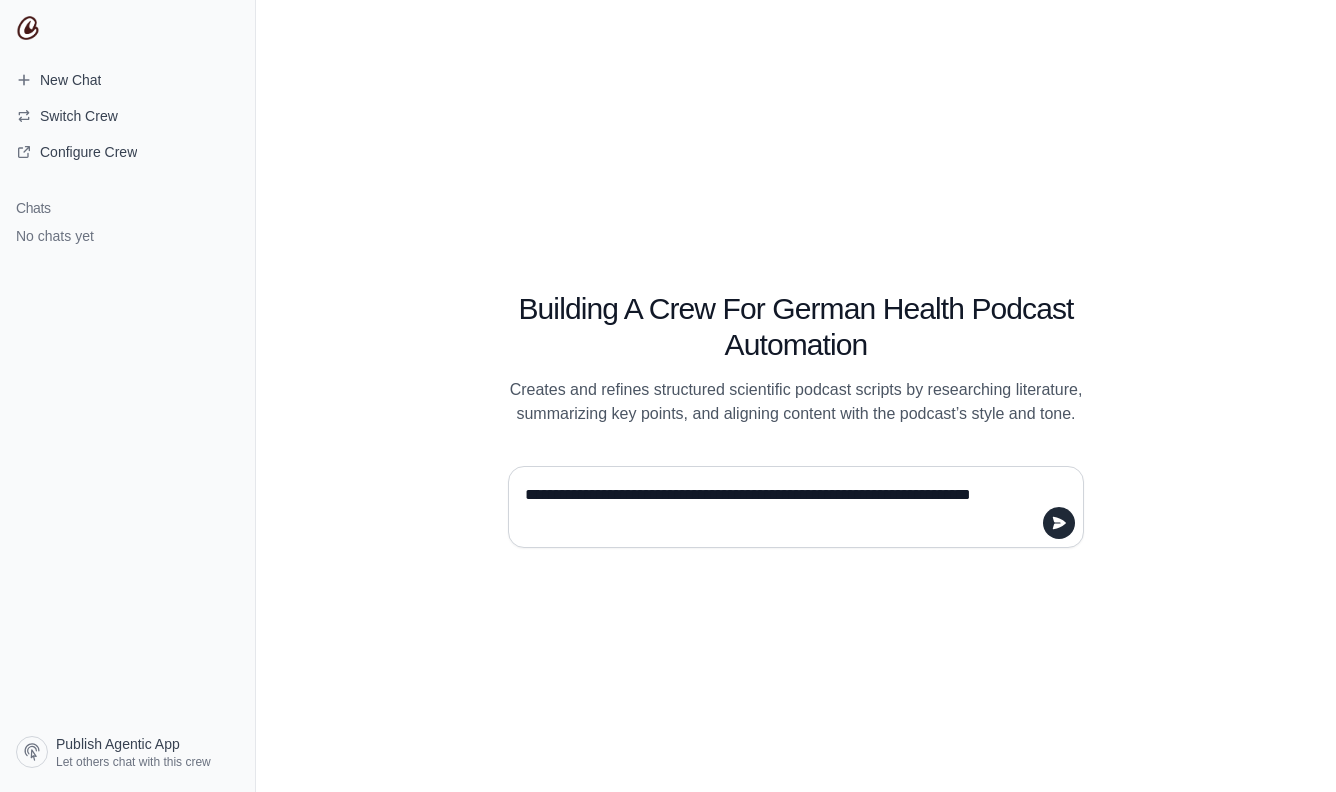 type 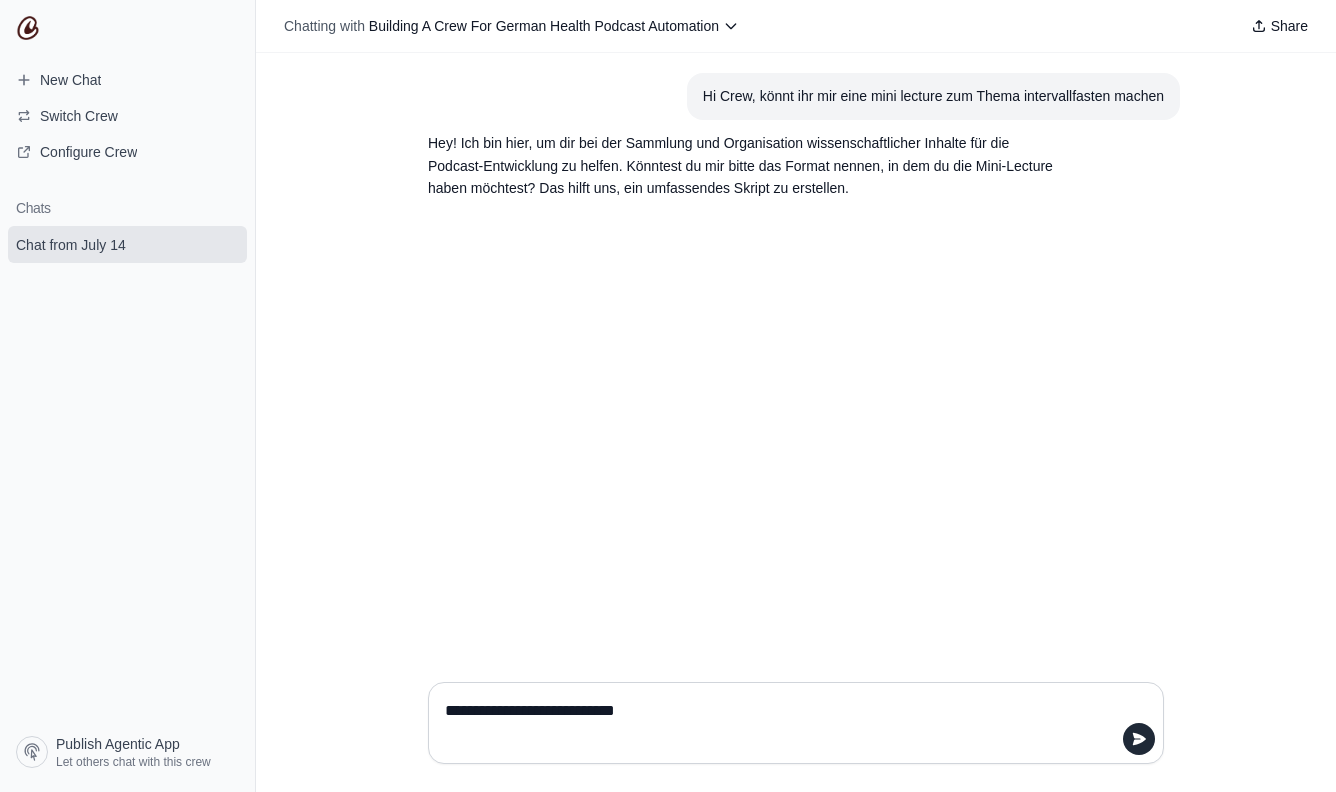 type on "**********" 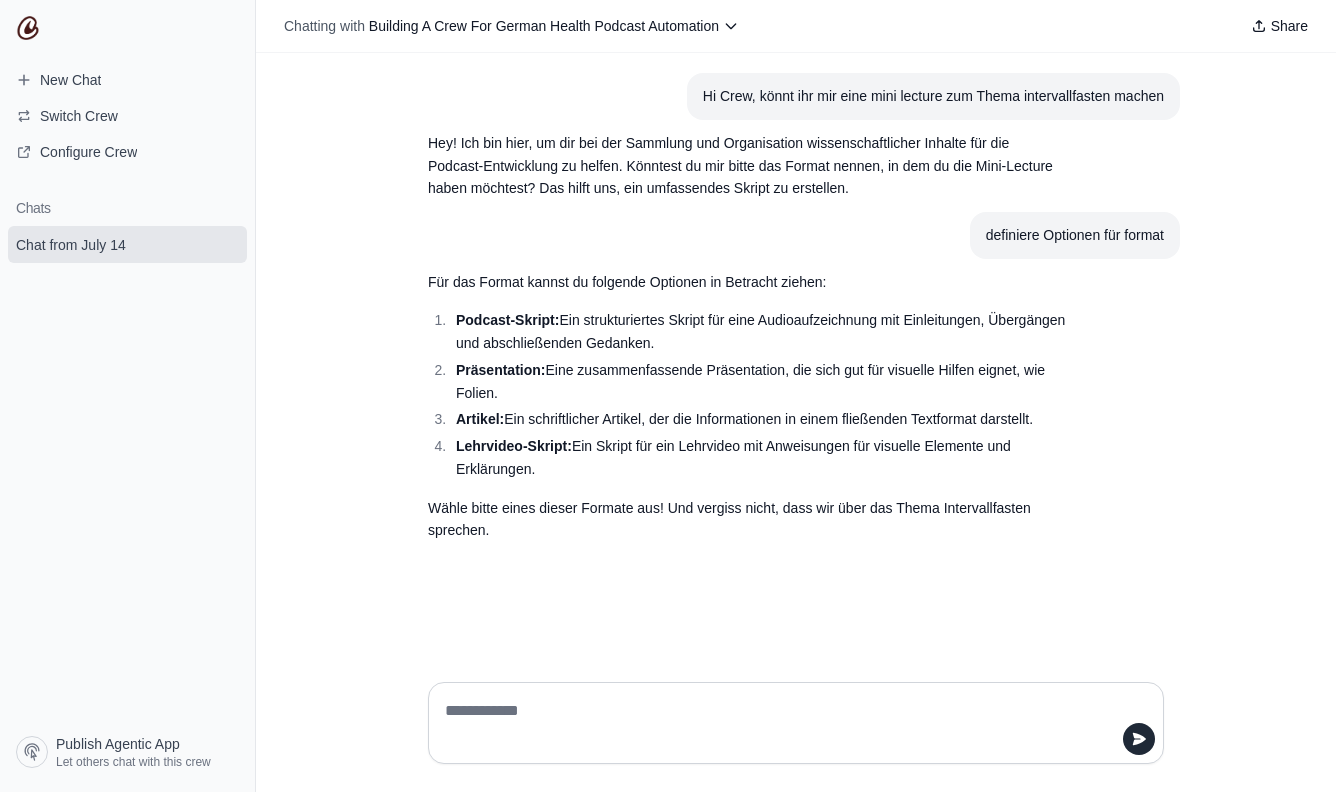 click on "Artikel:" at bounding box center (480, 419) 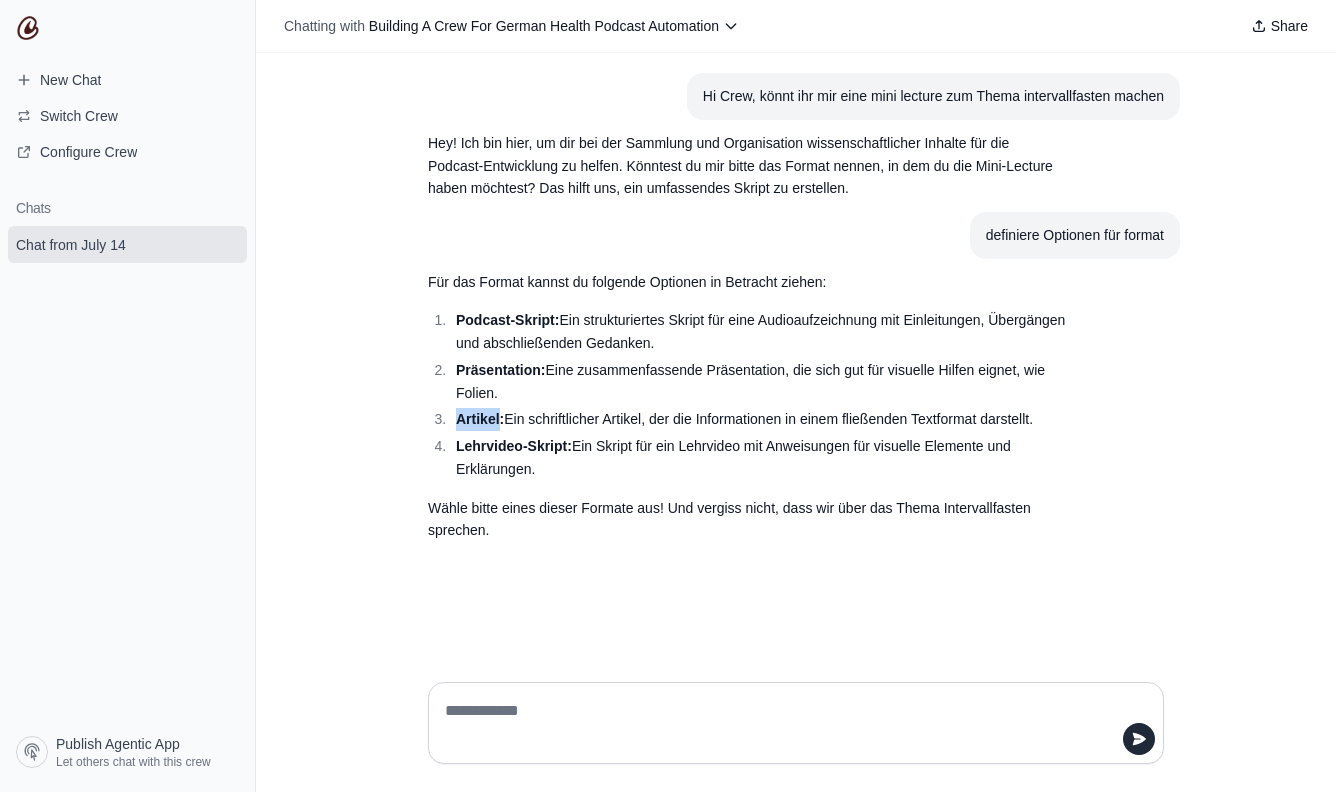 click on "Artikel:" at bounding box center [480, 419] 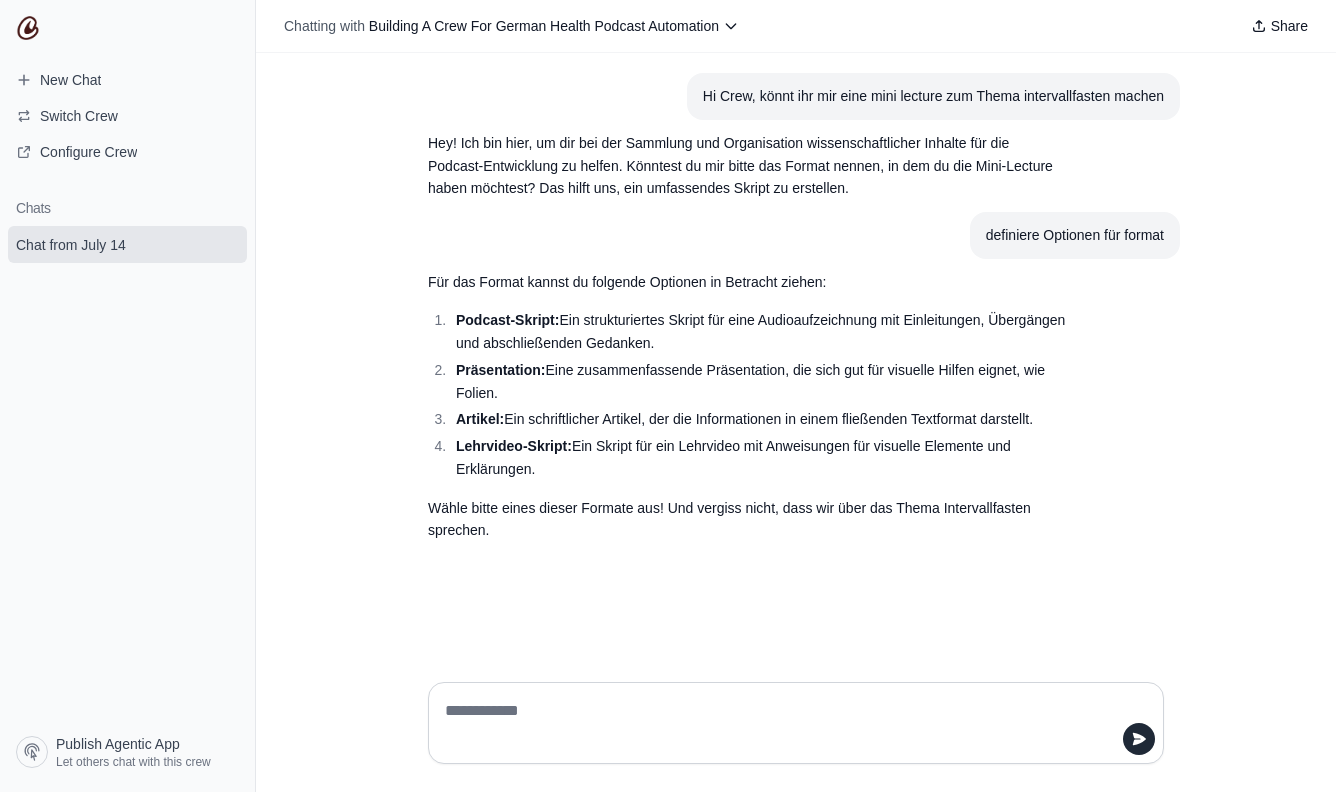 click at bounding box center [790, 723] 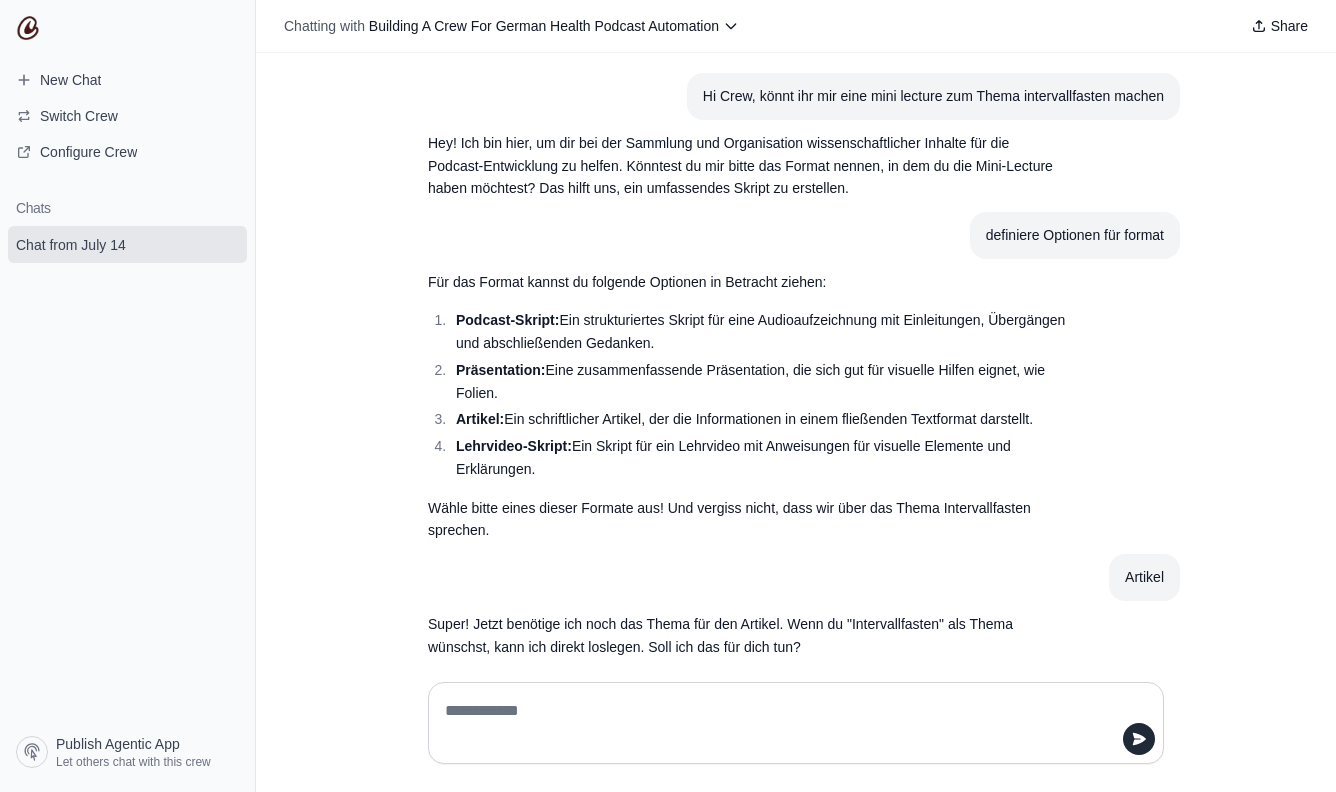 scroll, scrollTop: 14, scrollLeft: 0, axis: vertical 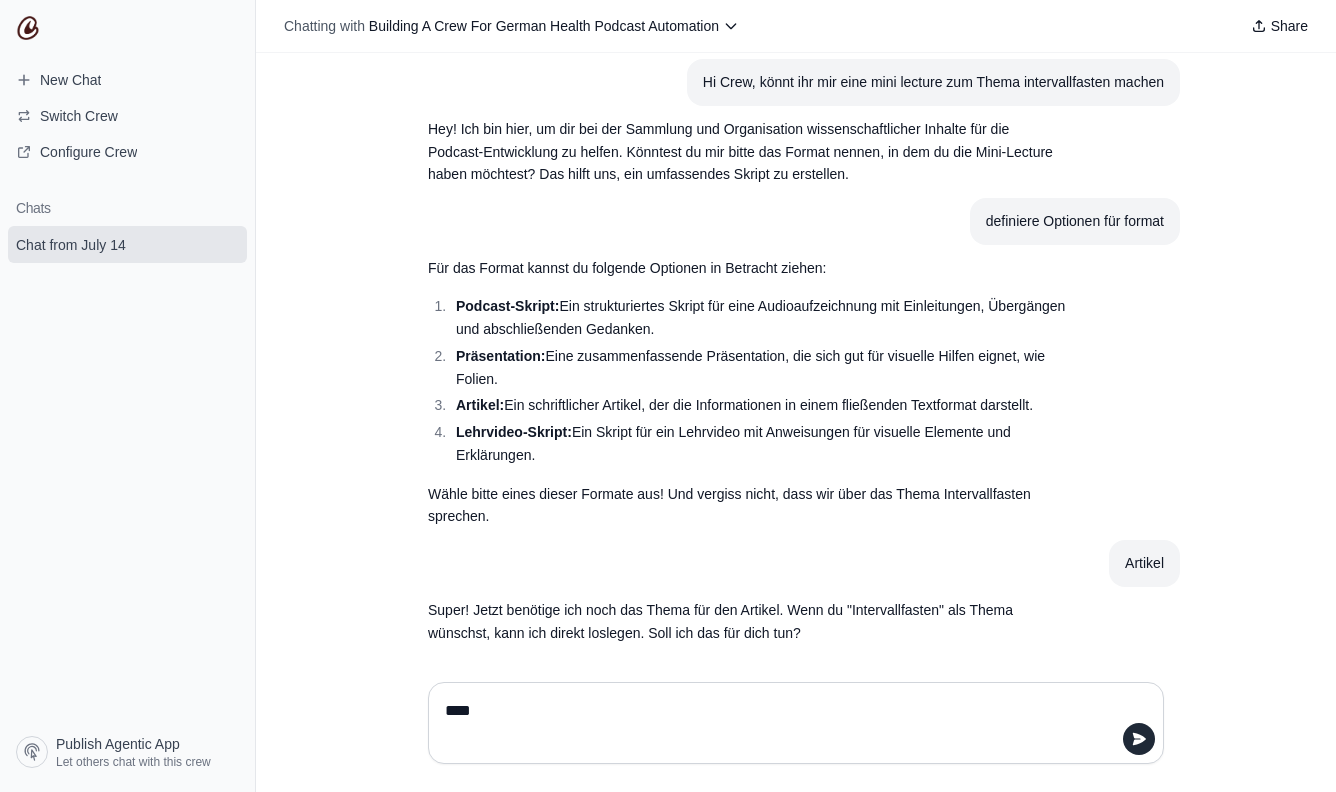 type on "*****" 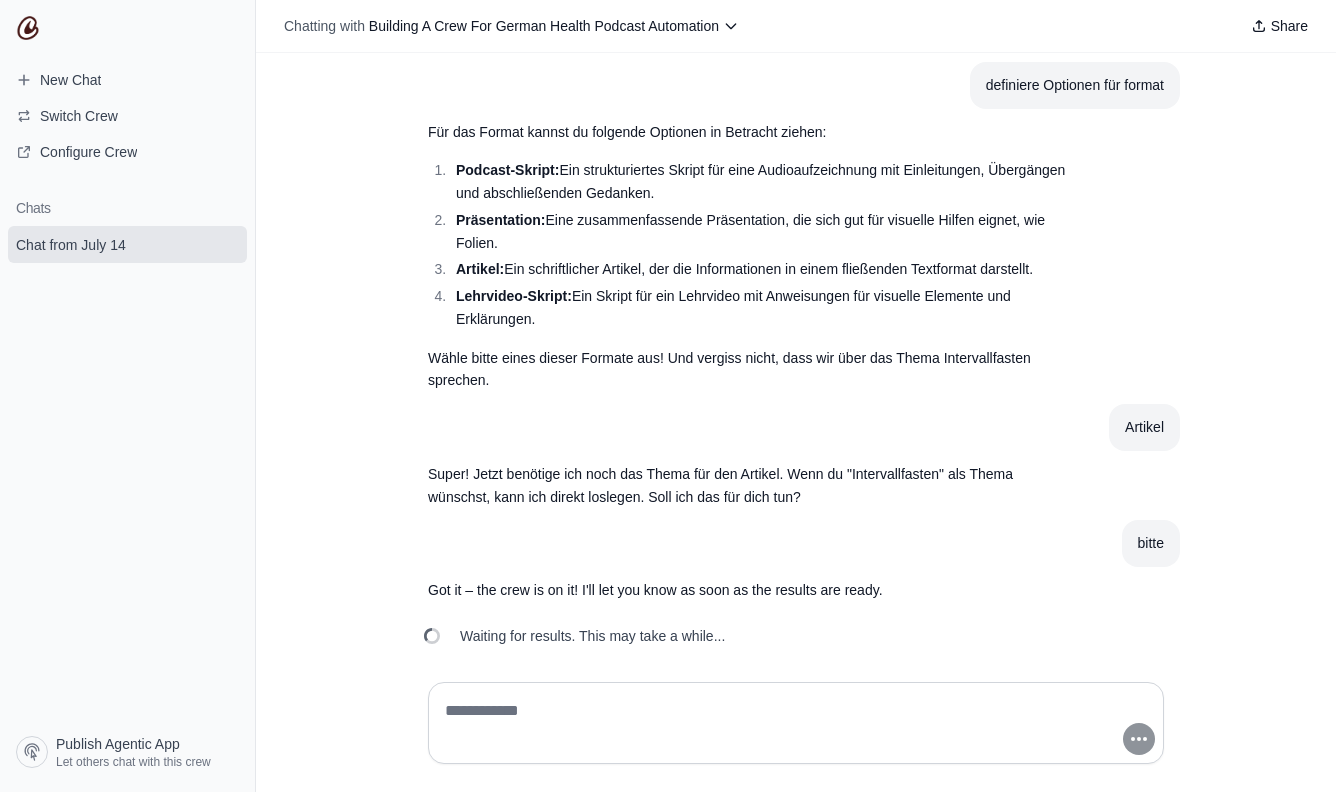 scroll, scrollTop: 262, scrollLeft: 0, axis: vertical 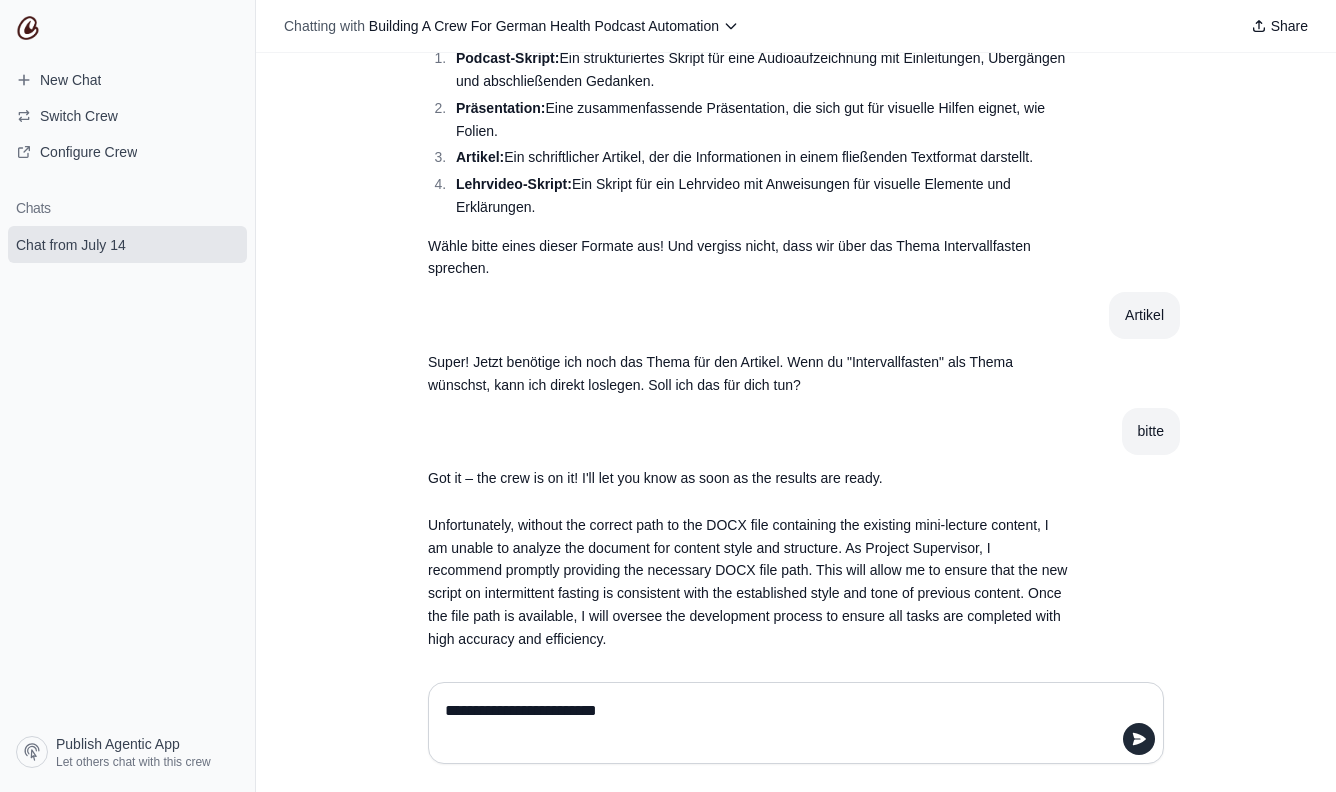 type on "**********" 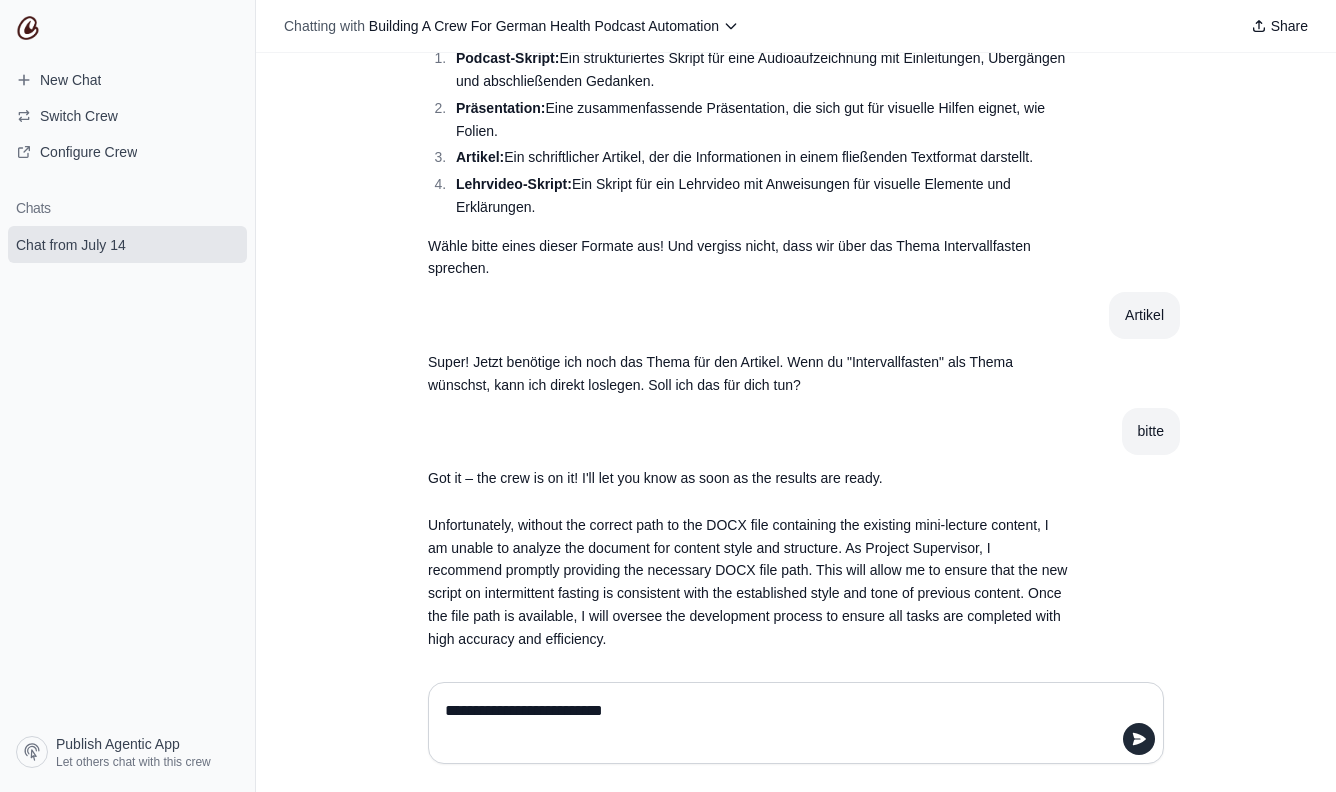 type 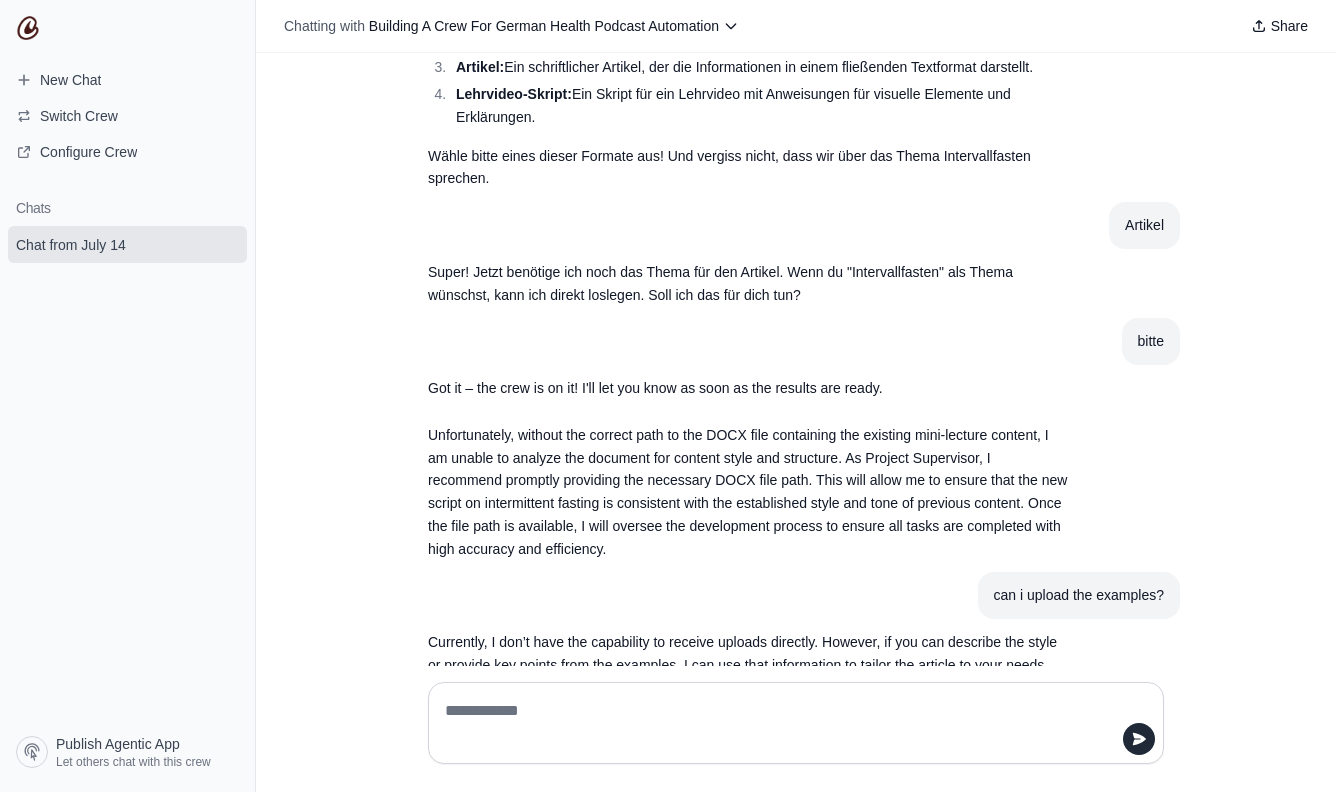 scroll, scrollTop: 398, scrollLeft: 0, axis: vertical 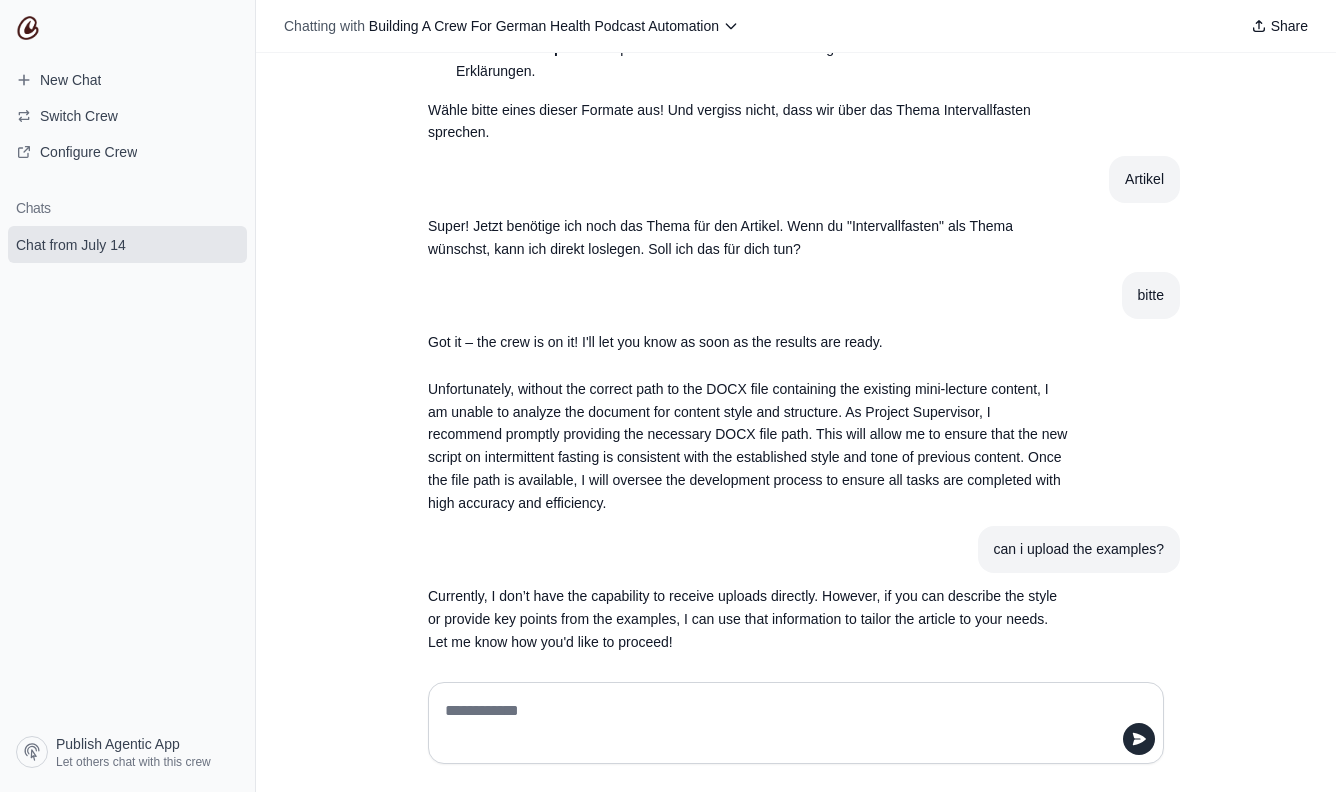 click on "Chat from July 14" at bounding box center (127, 244) 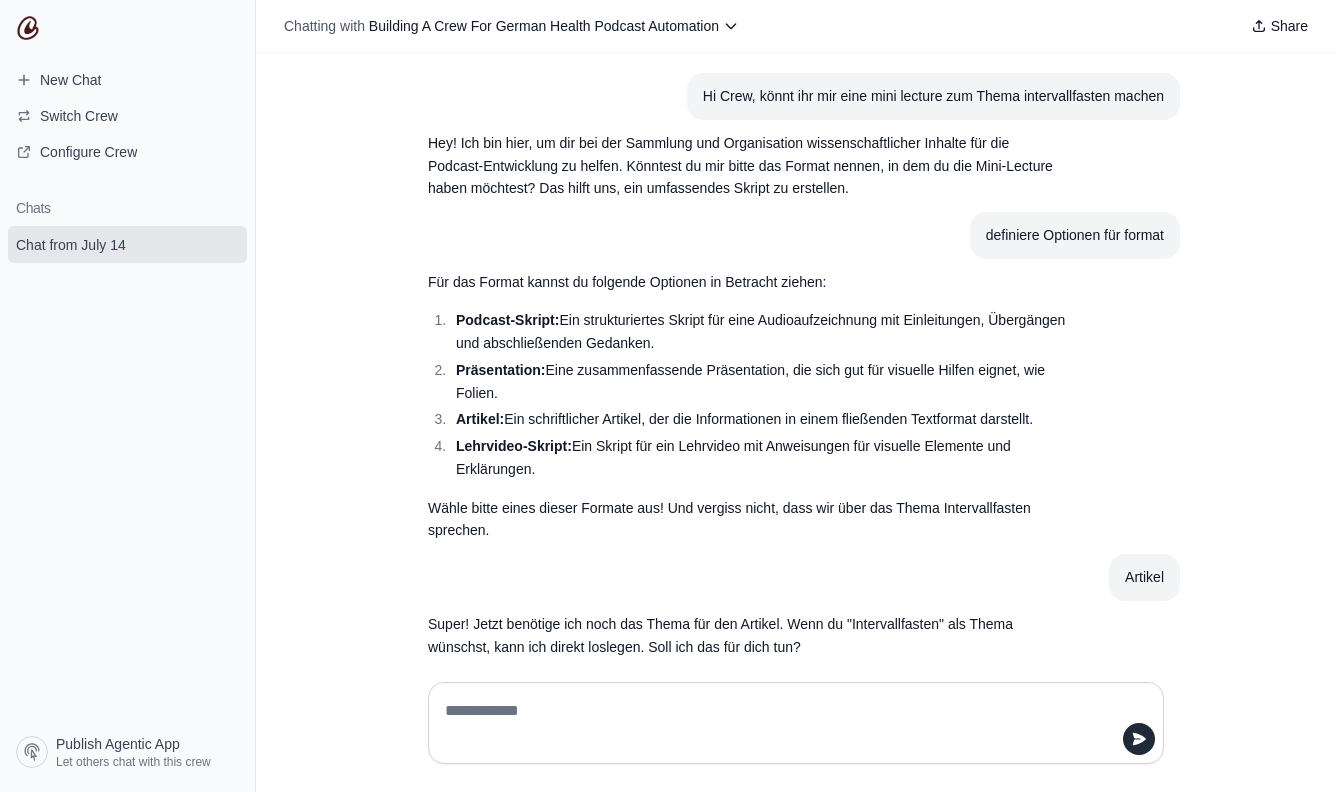 scroll, scrollTop: 398, scrollLeft: 0, axis: vertical 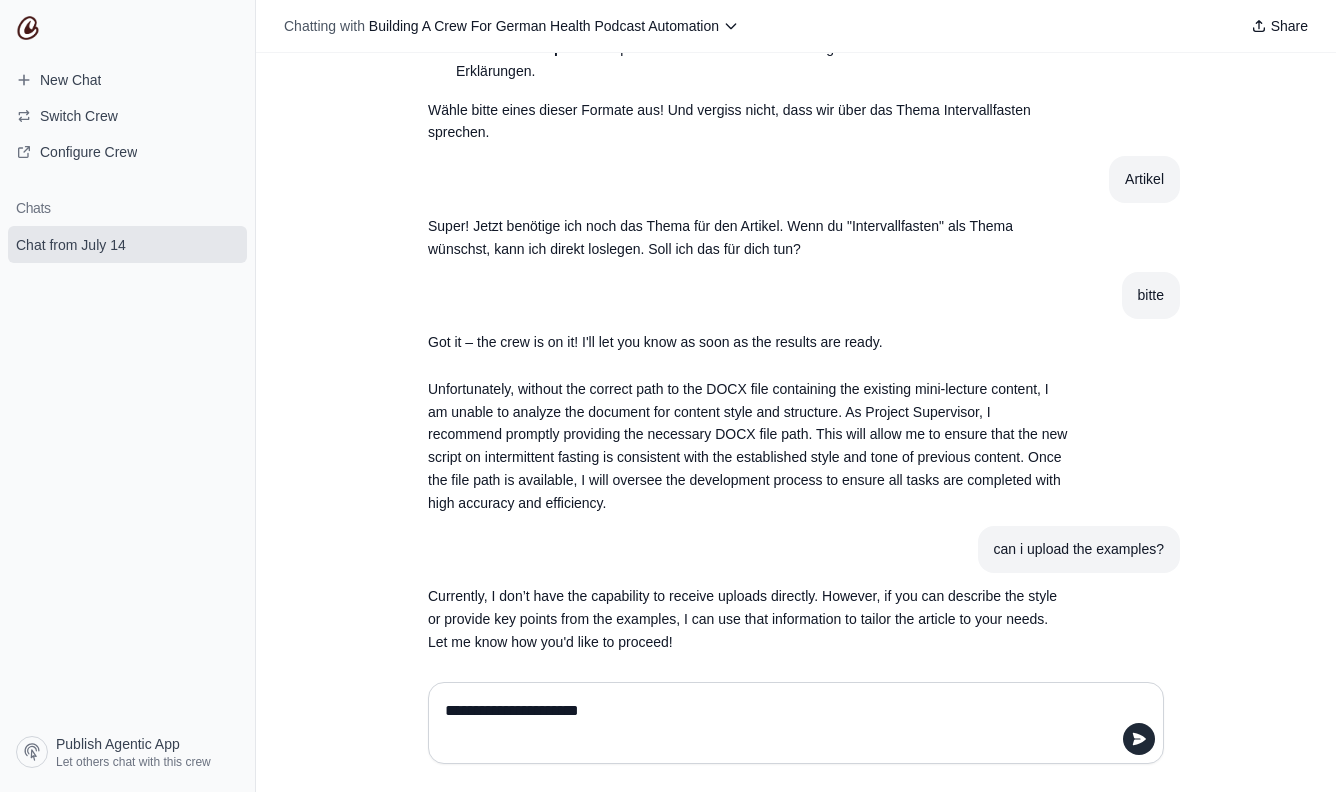 paste on "**********" 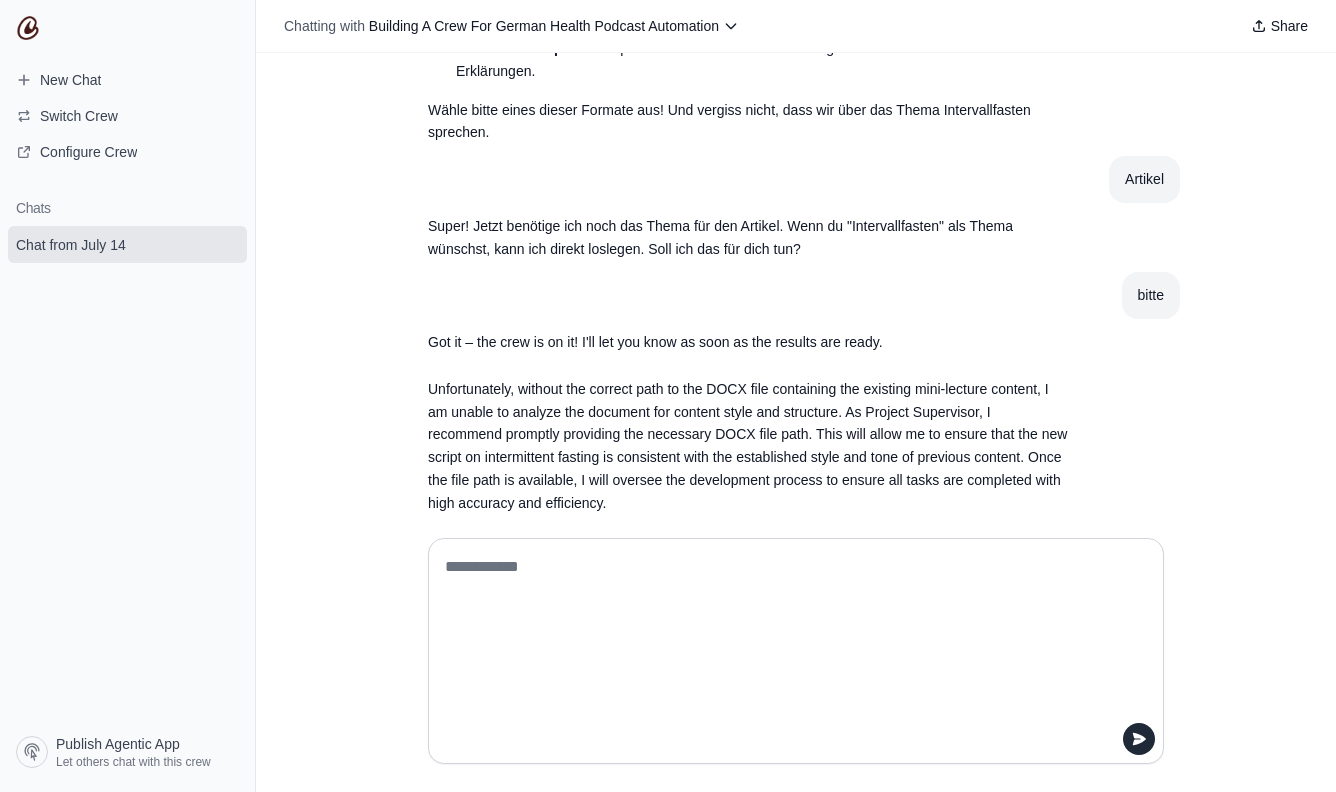 scroll, scrollTop: 0, scrollLeft: 0, axis: both 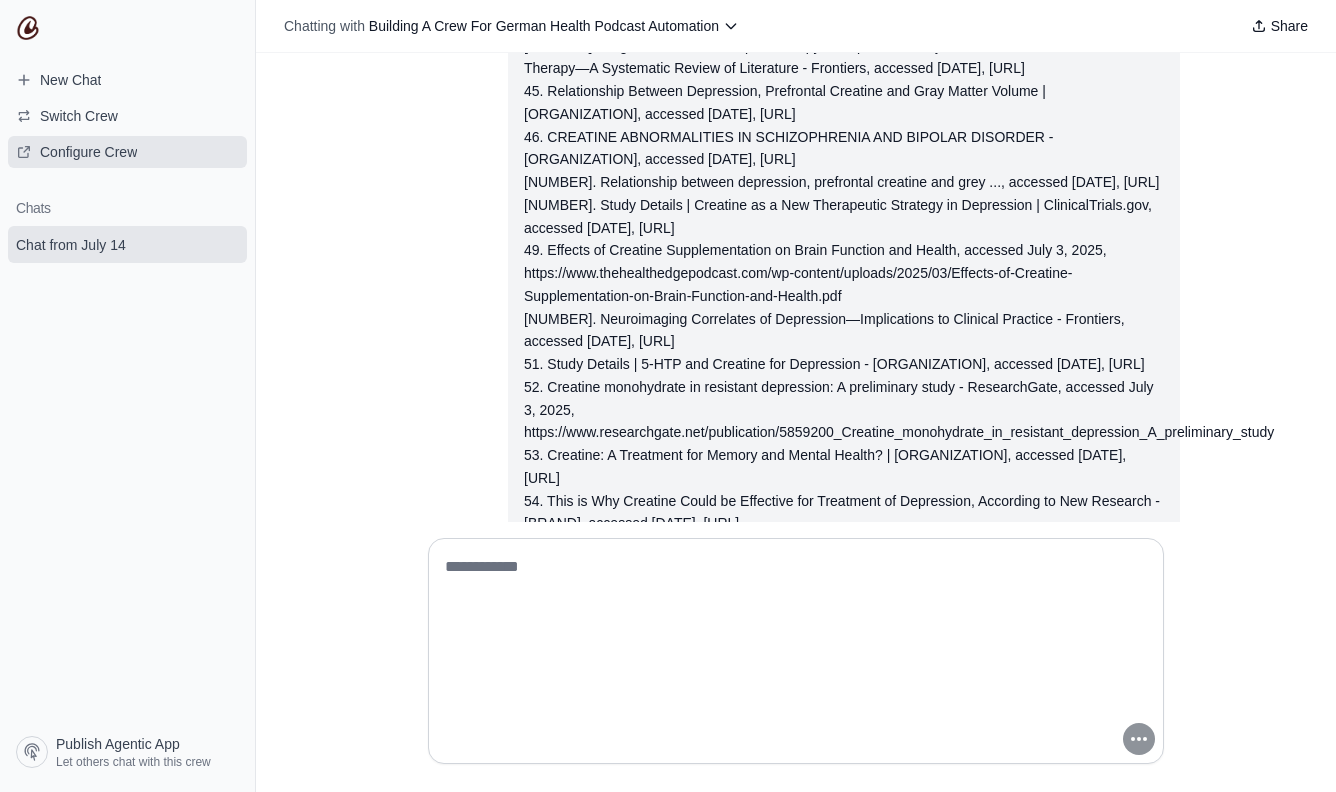 click on "Configure
Crew" at bounding box center (88, 152) 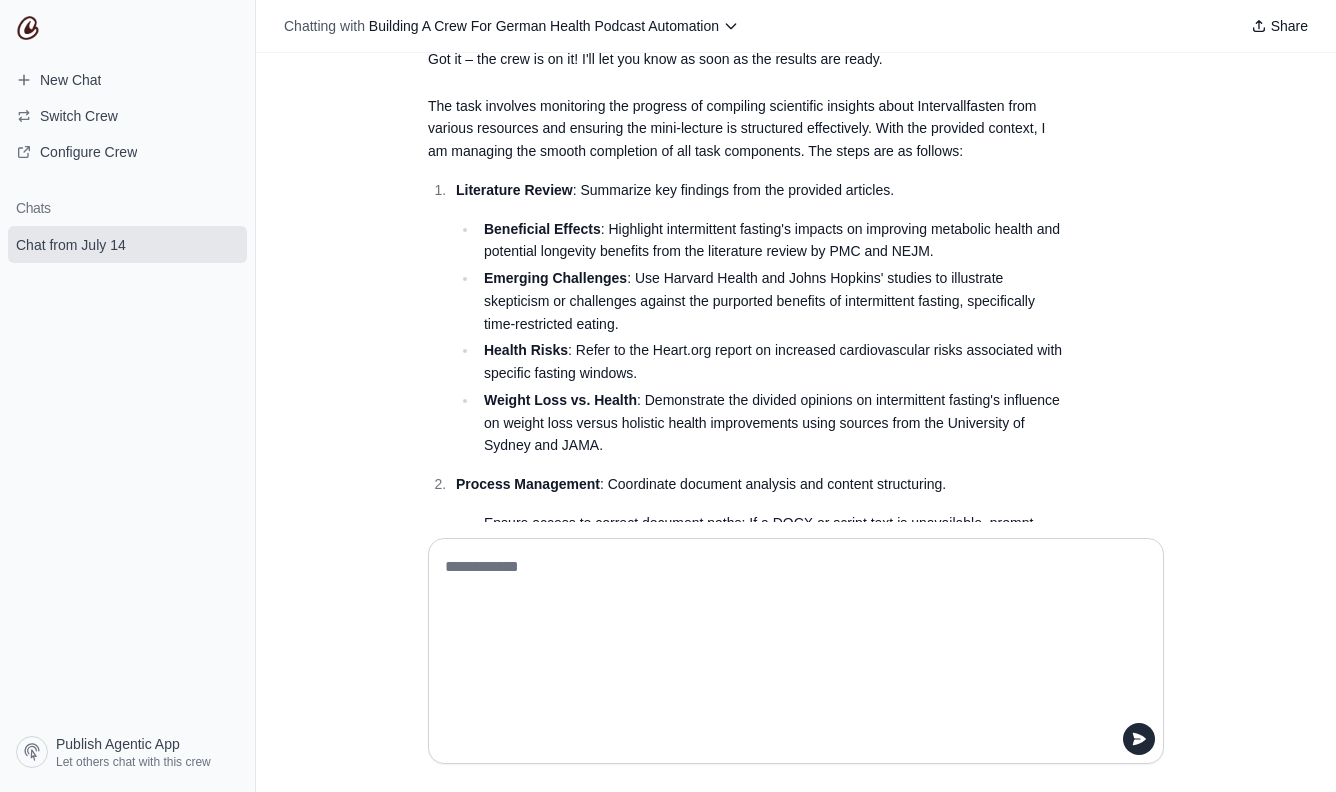 scroll, scrollTop: 18112, scrollLeft: 0, axis: vertical 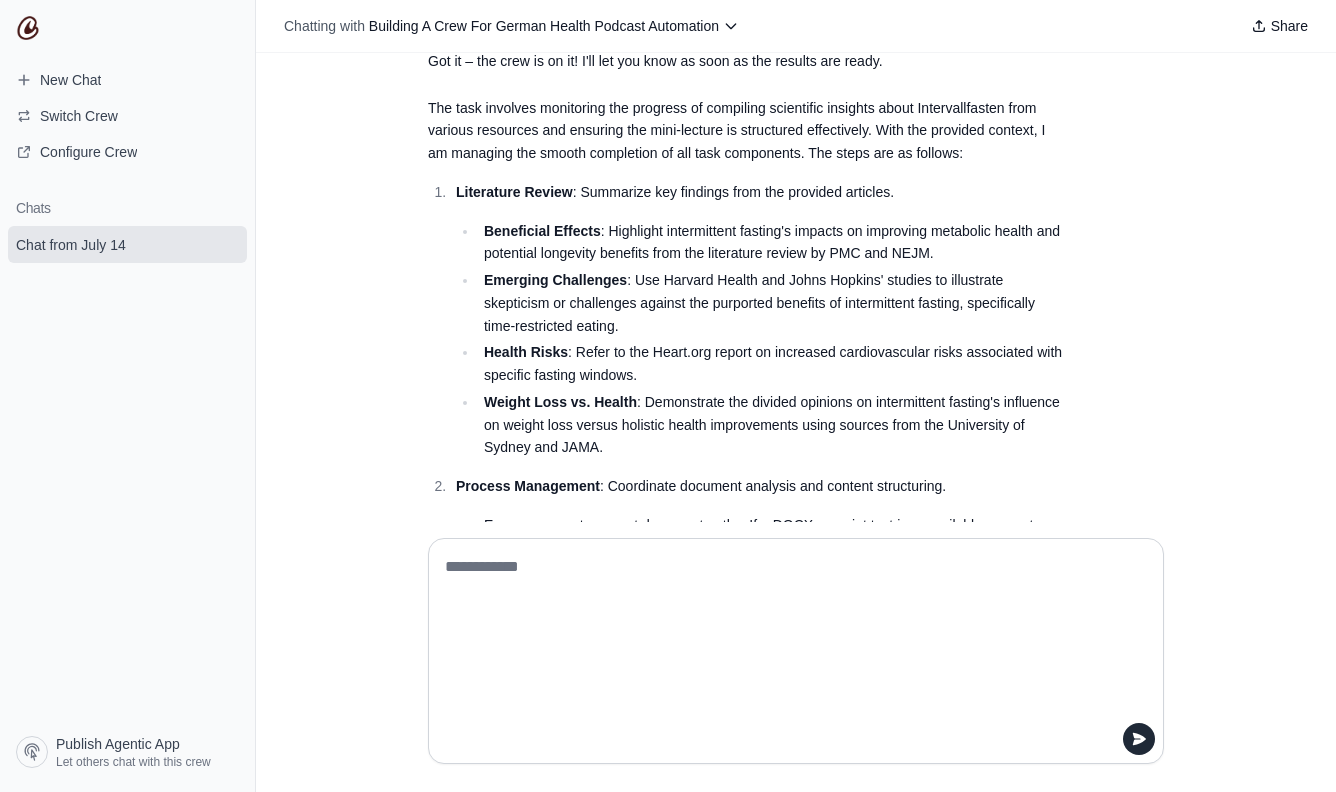 click at bounding box center (796, 651) 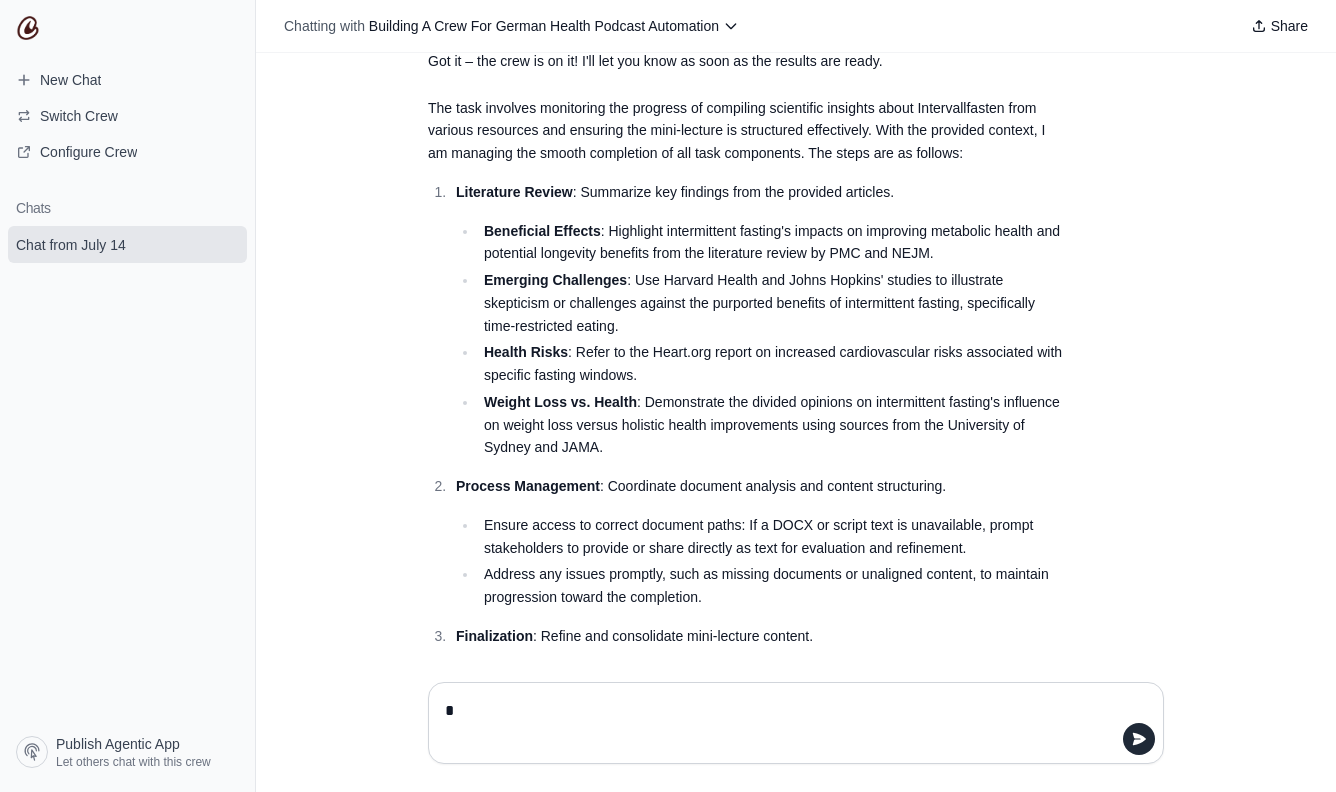 scroll, scrollTop: 17968, scrollLeft: 0, axis: vertical 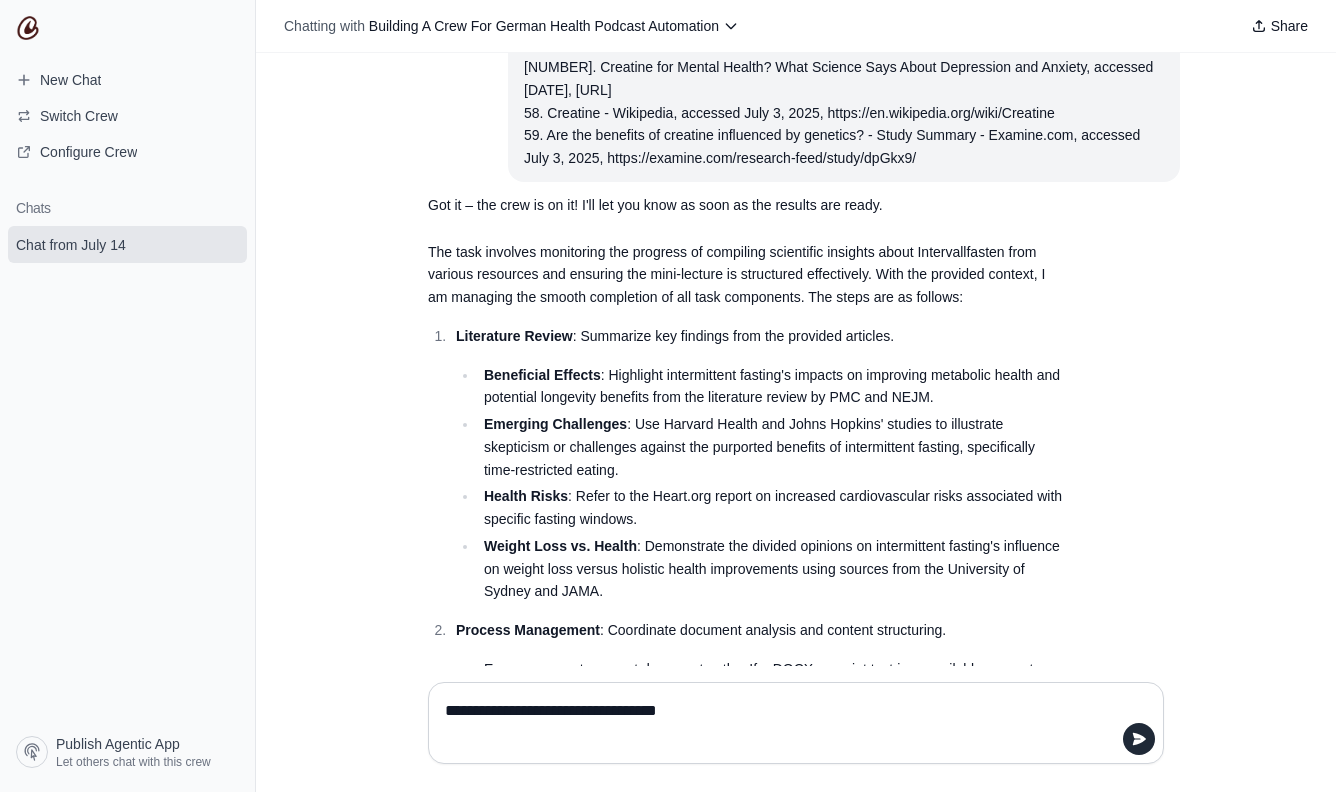 type on "**********" 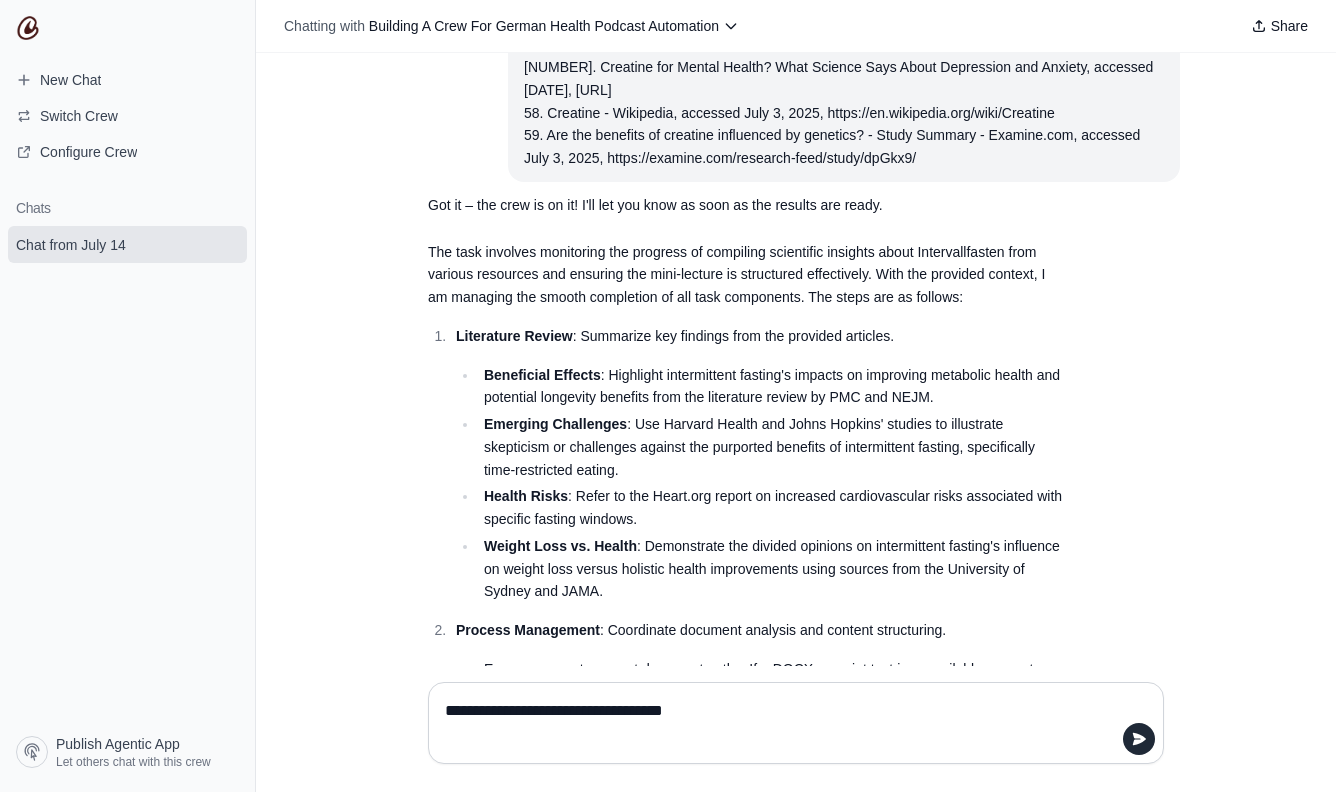 type 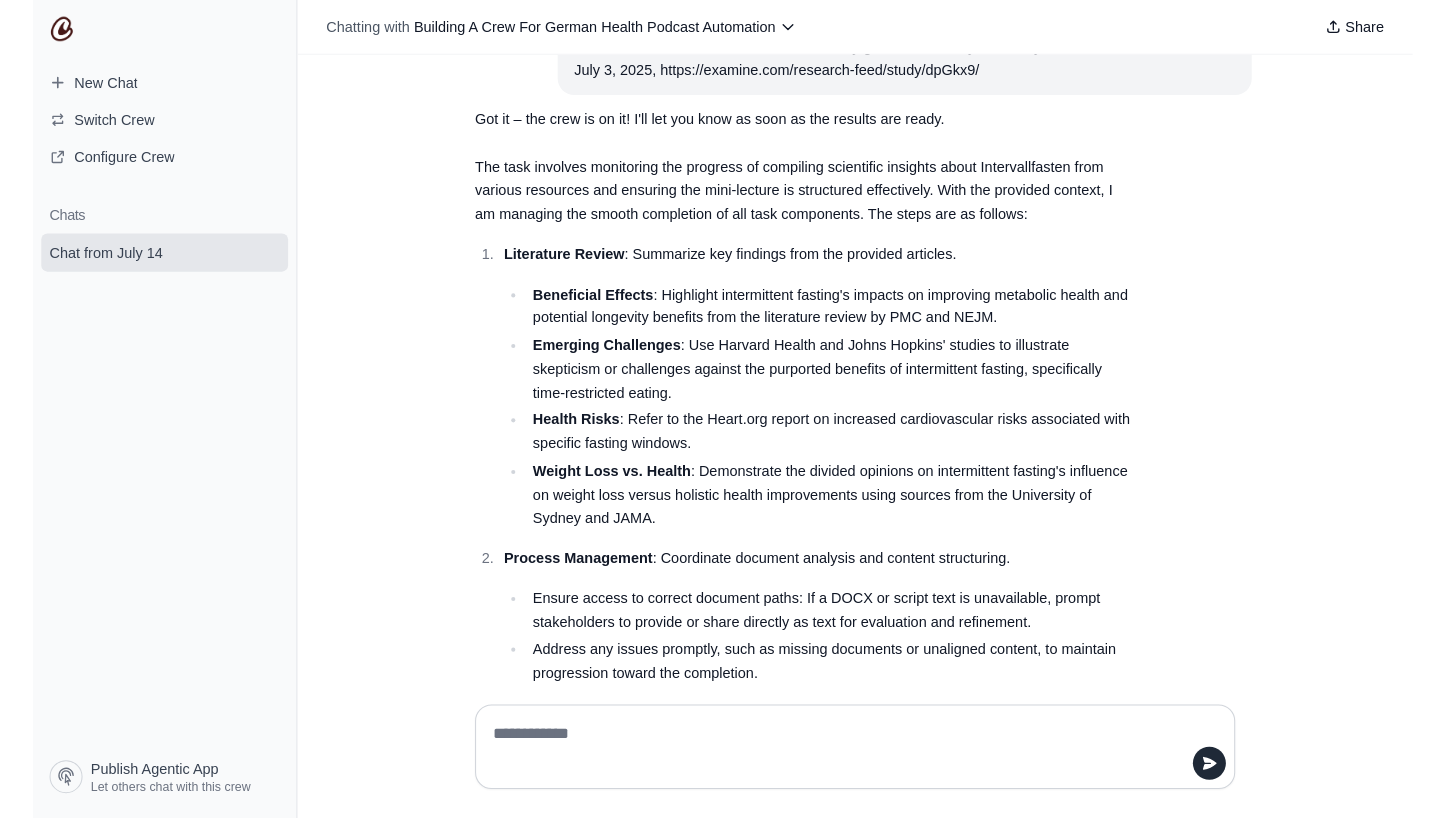 scroll, scrollTop: 18104, scrollLeft: 0, axis: vertical 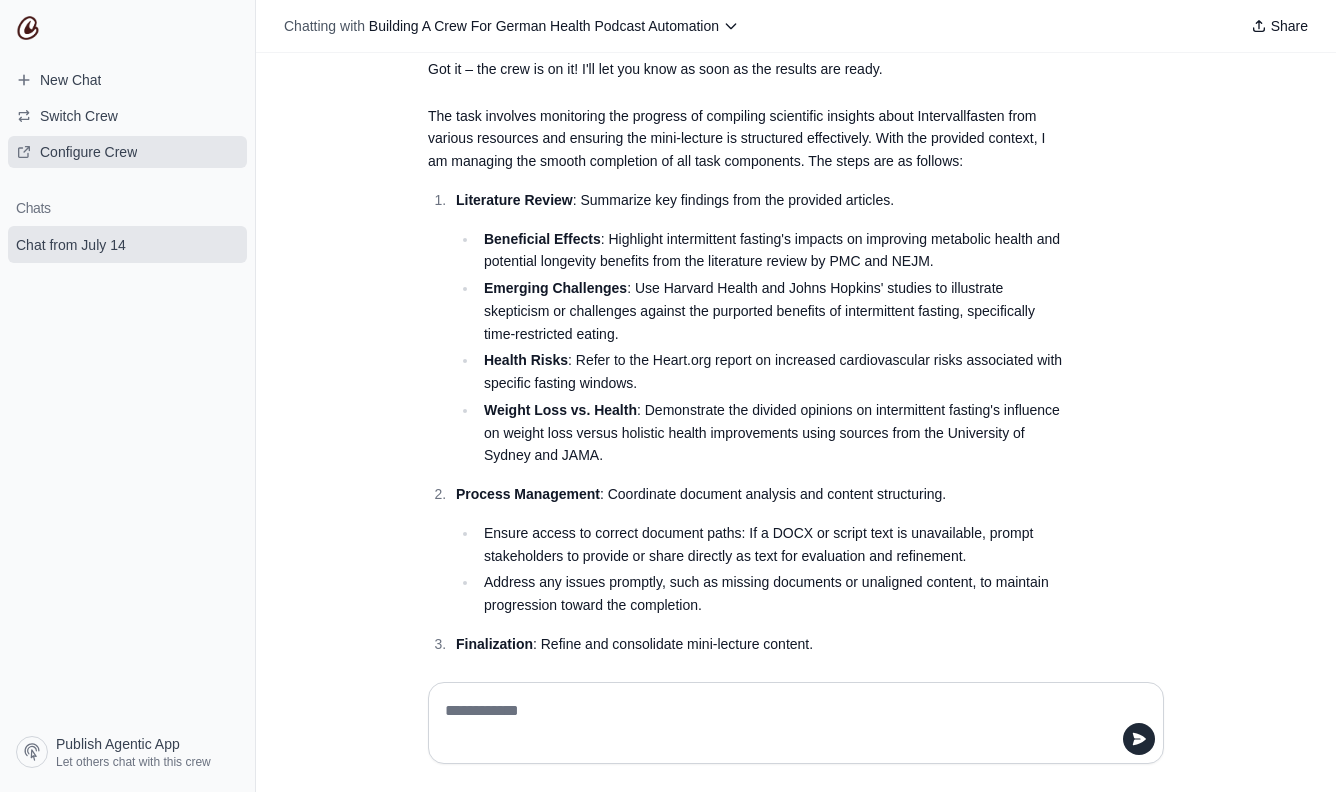 click on "Configure
Crew" at bounding box center [88, 152] 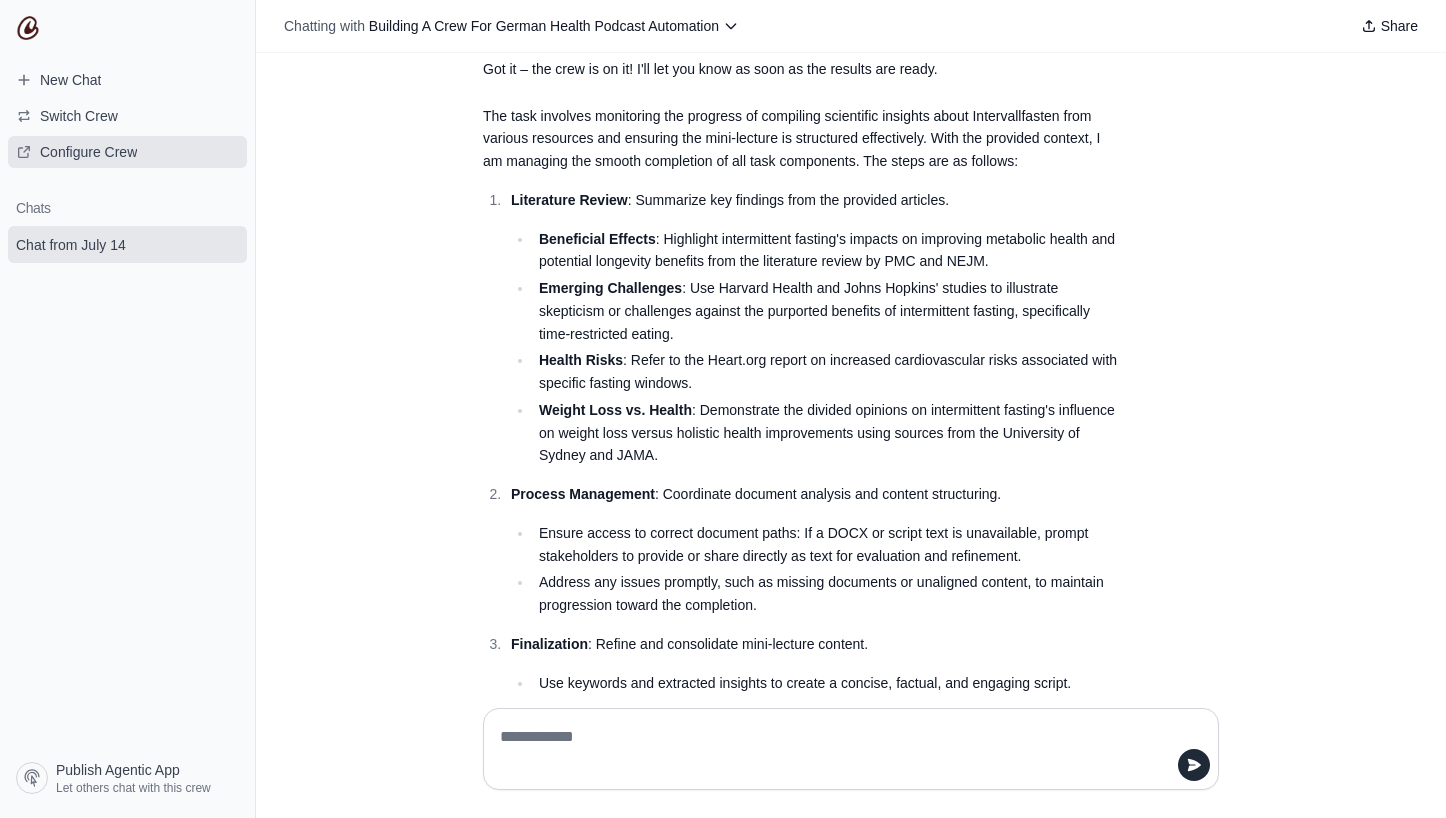 scroll, scrollTop: 19614, scrollLeft: 0, axis: vertical 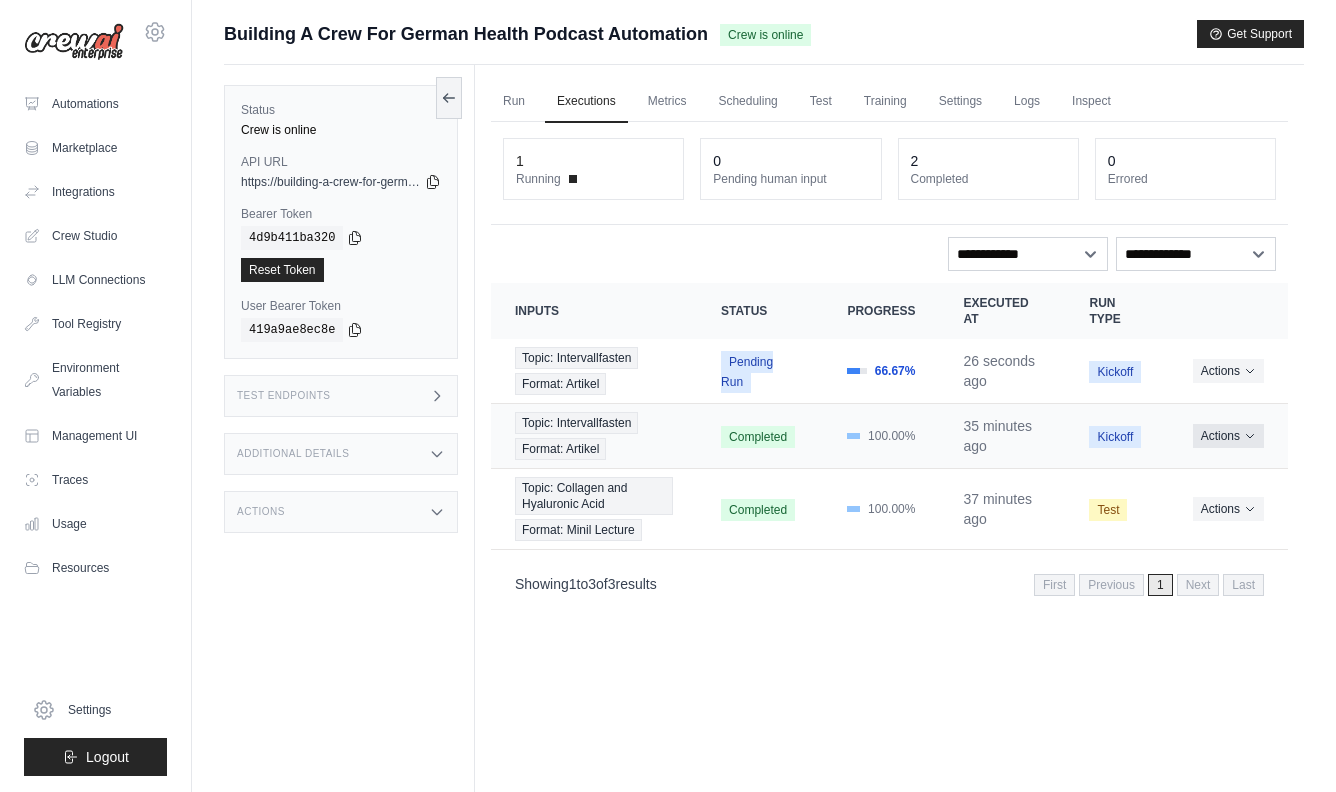 click on "Actions" at bounding box center (1228, 436) 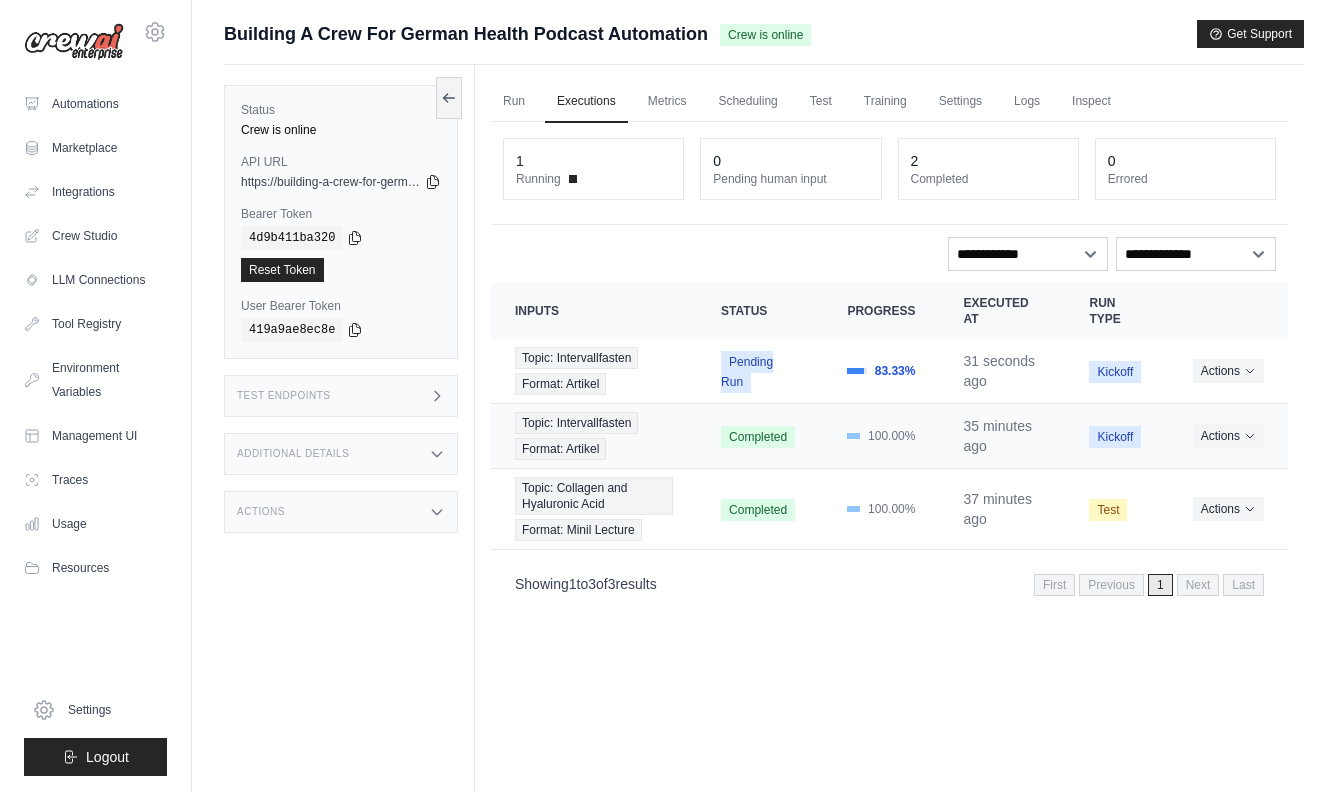 click on "Actions
View Details
Delete" at bounding box center (1228, 436) 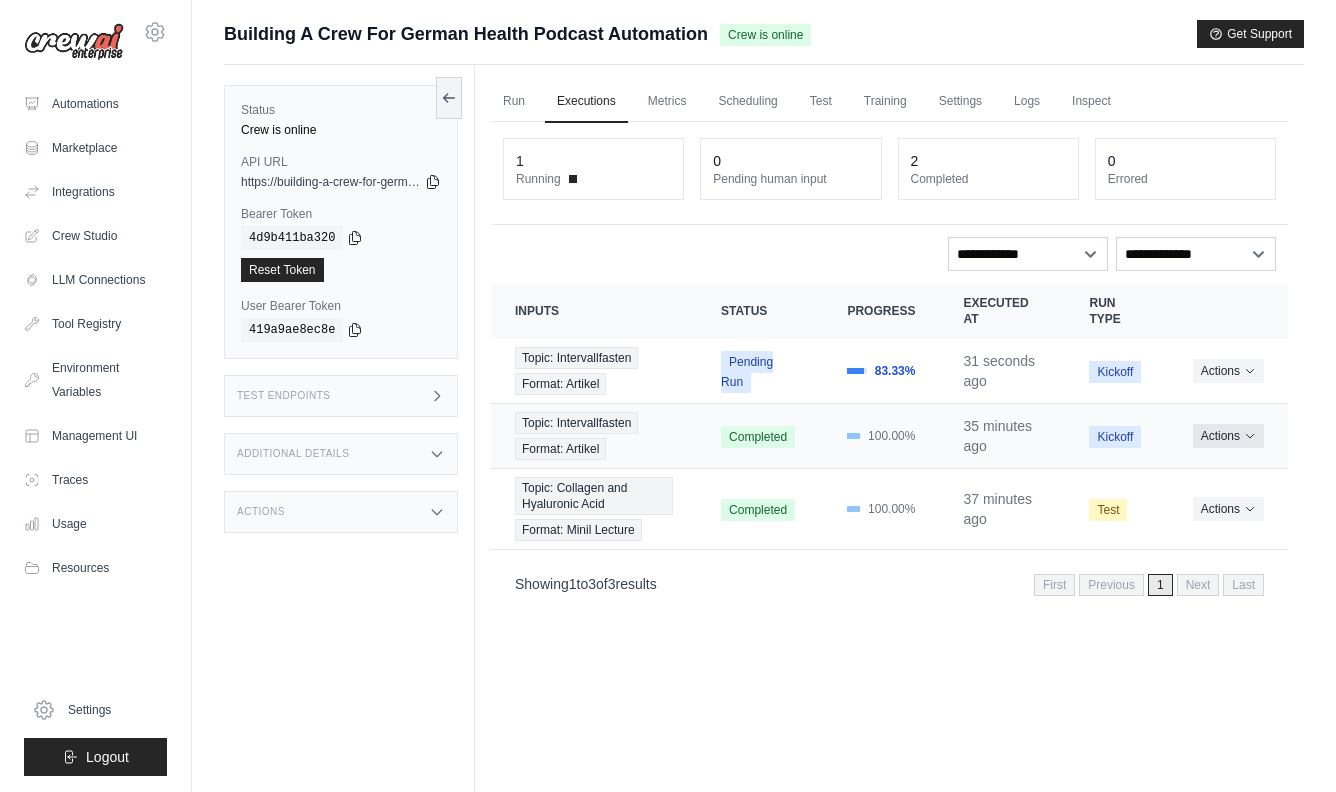 click on "Actions" at bounding box center (1228, 436) 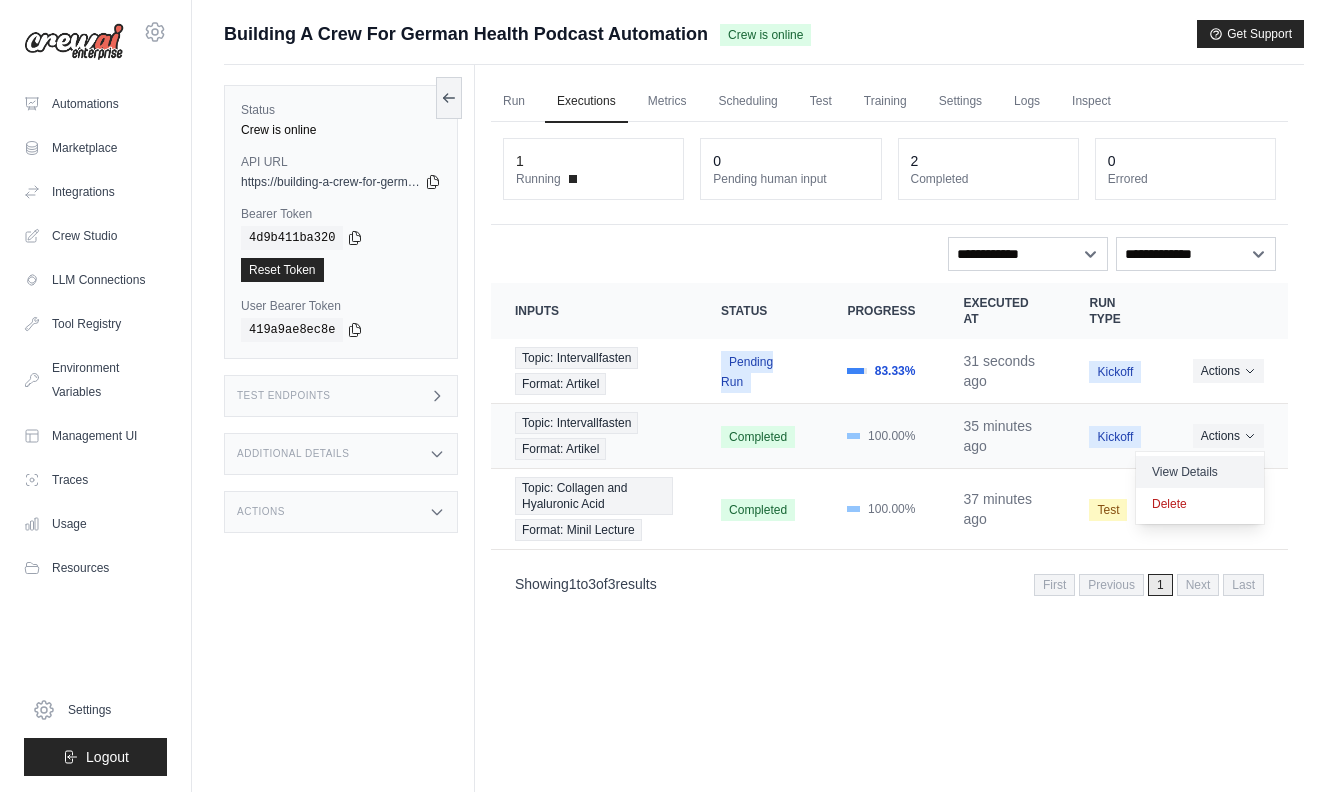click on "View Details" at bounding box center (1200, 472) 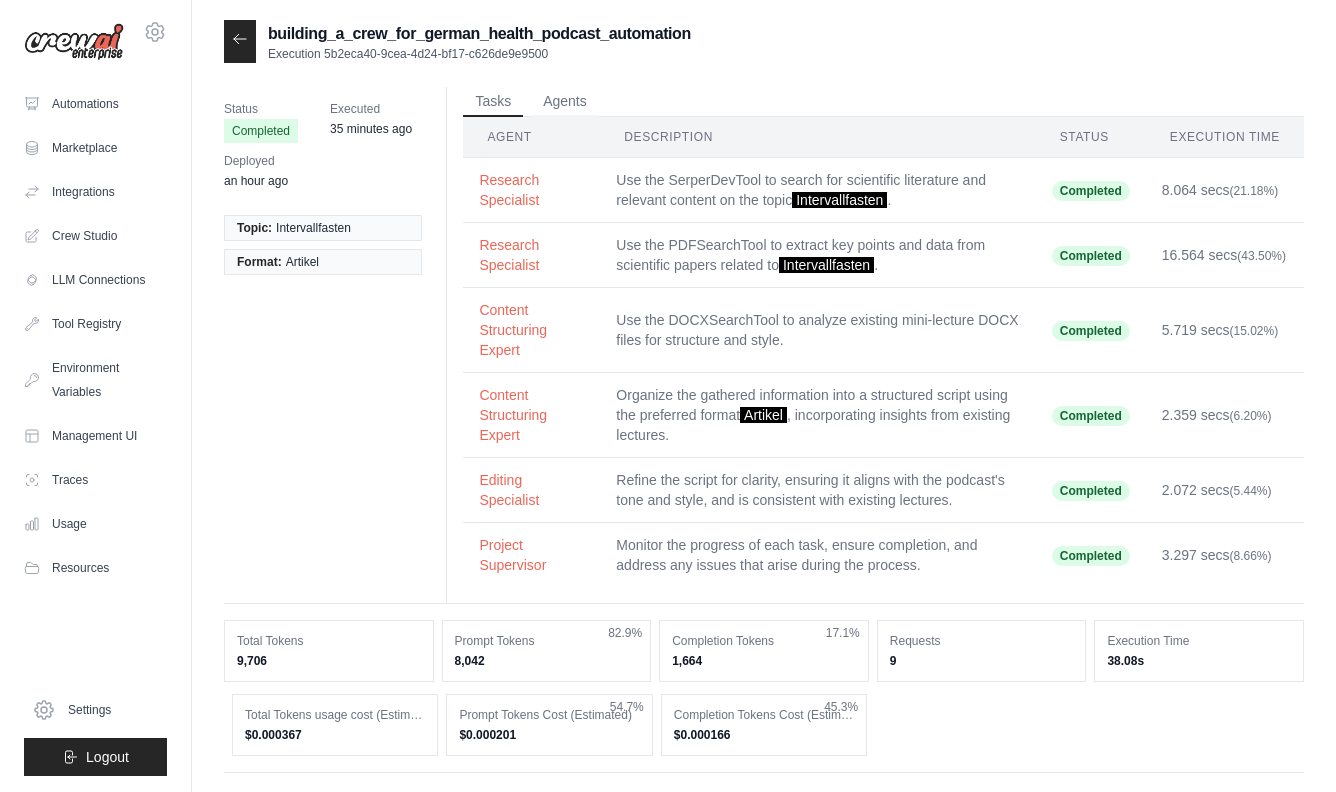 scroll, scrollTop: 0, scrollLeft: 0, axis: both 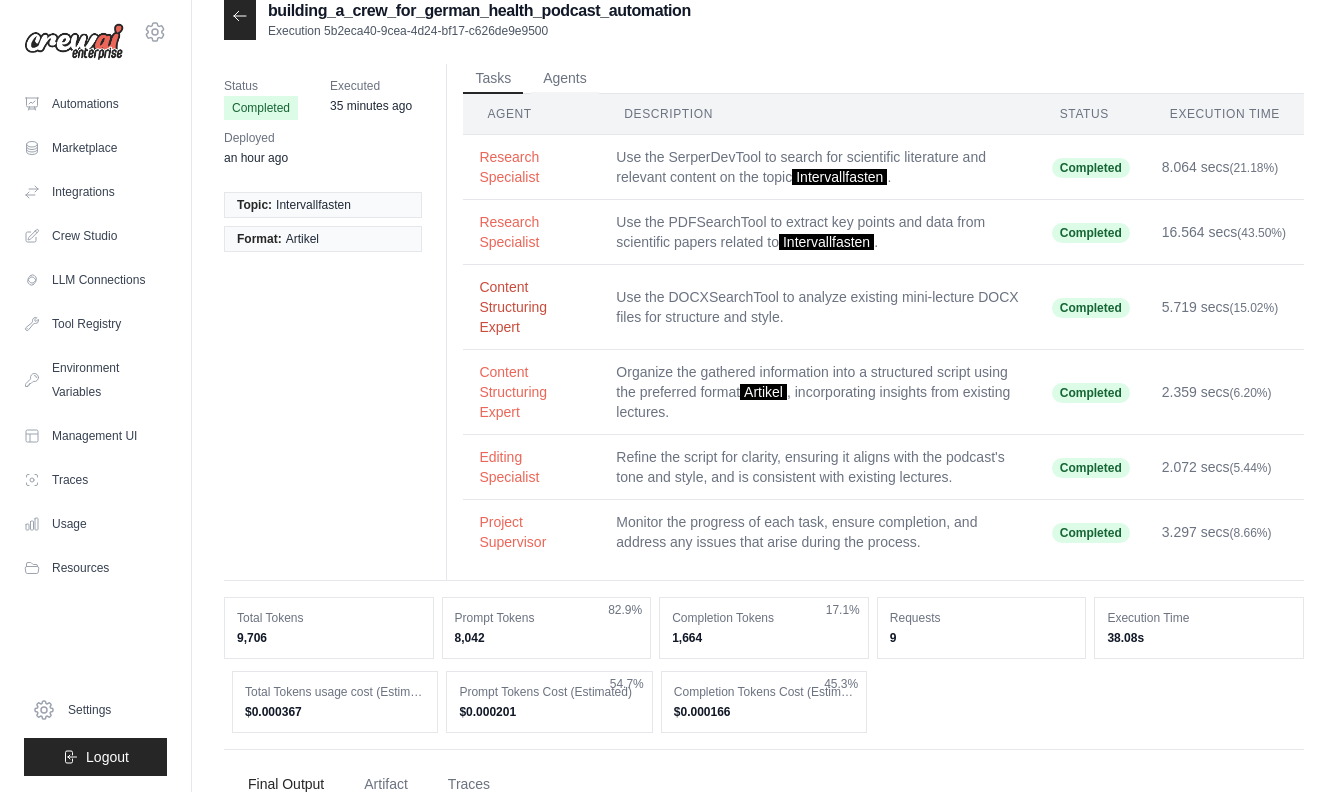 click on "Content Structuring Expert" at bounding box center [531, 307] 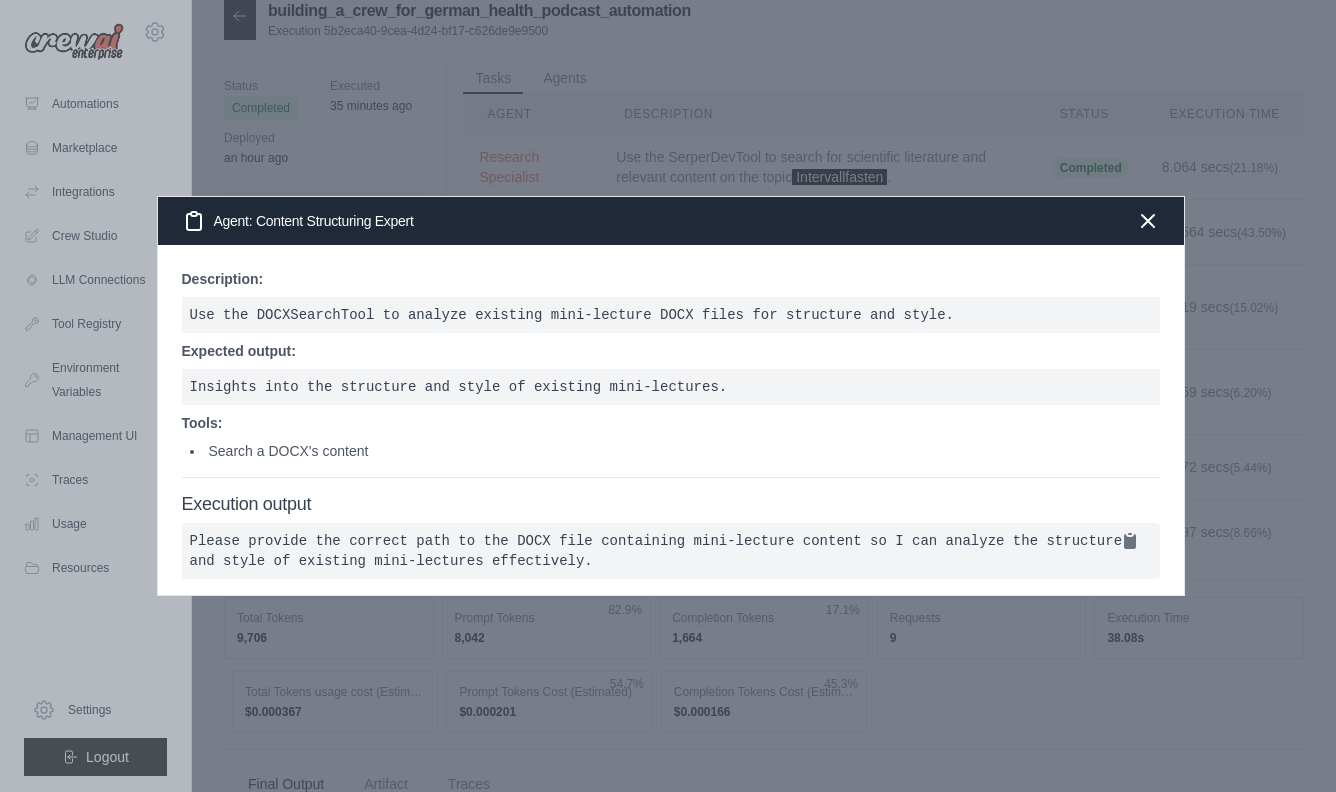 click on "Agent:
Content Structuring Expert" at bounding box center [671, 221] 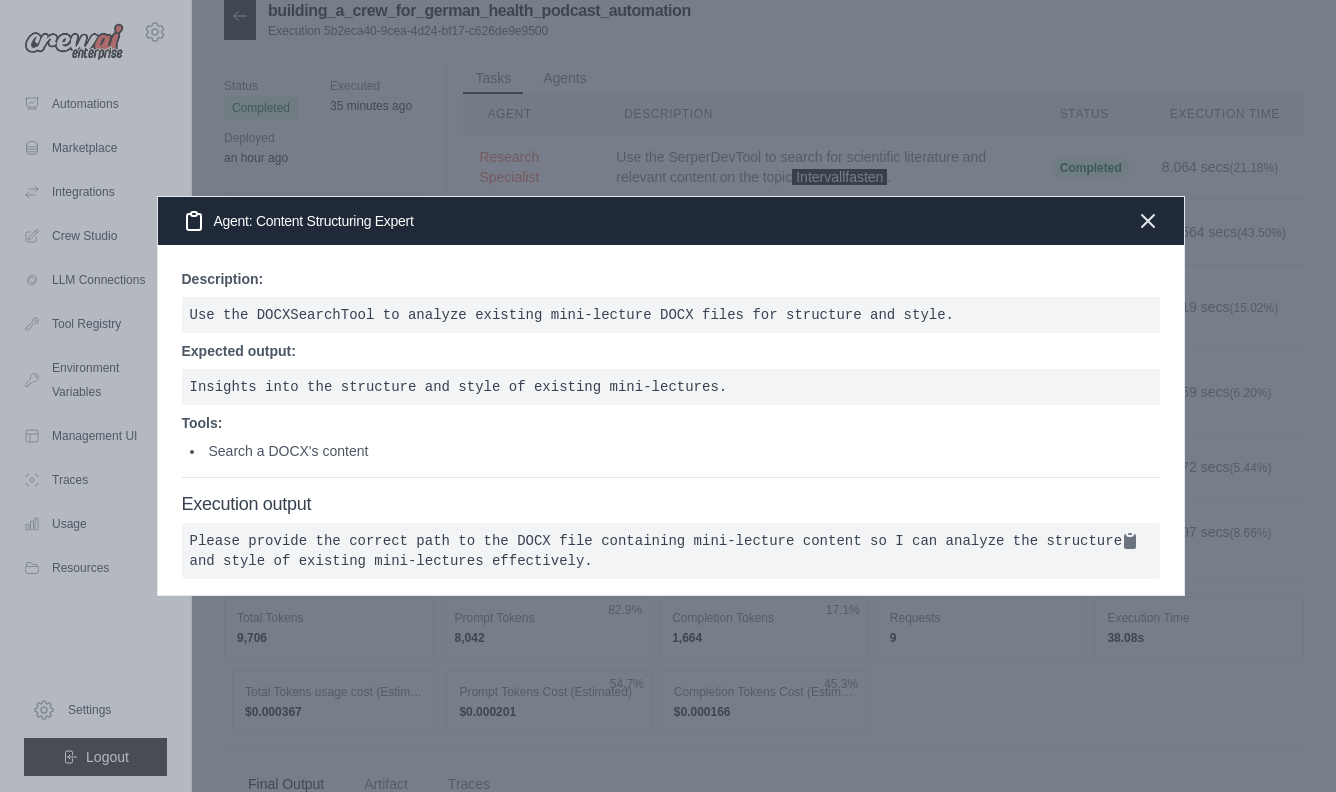 click 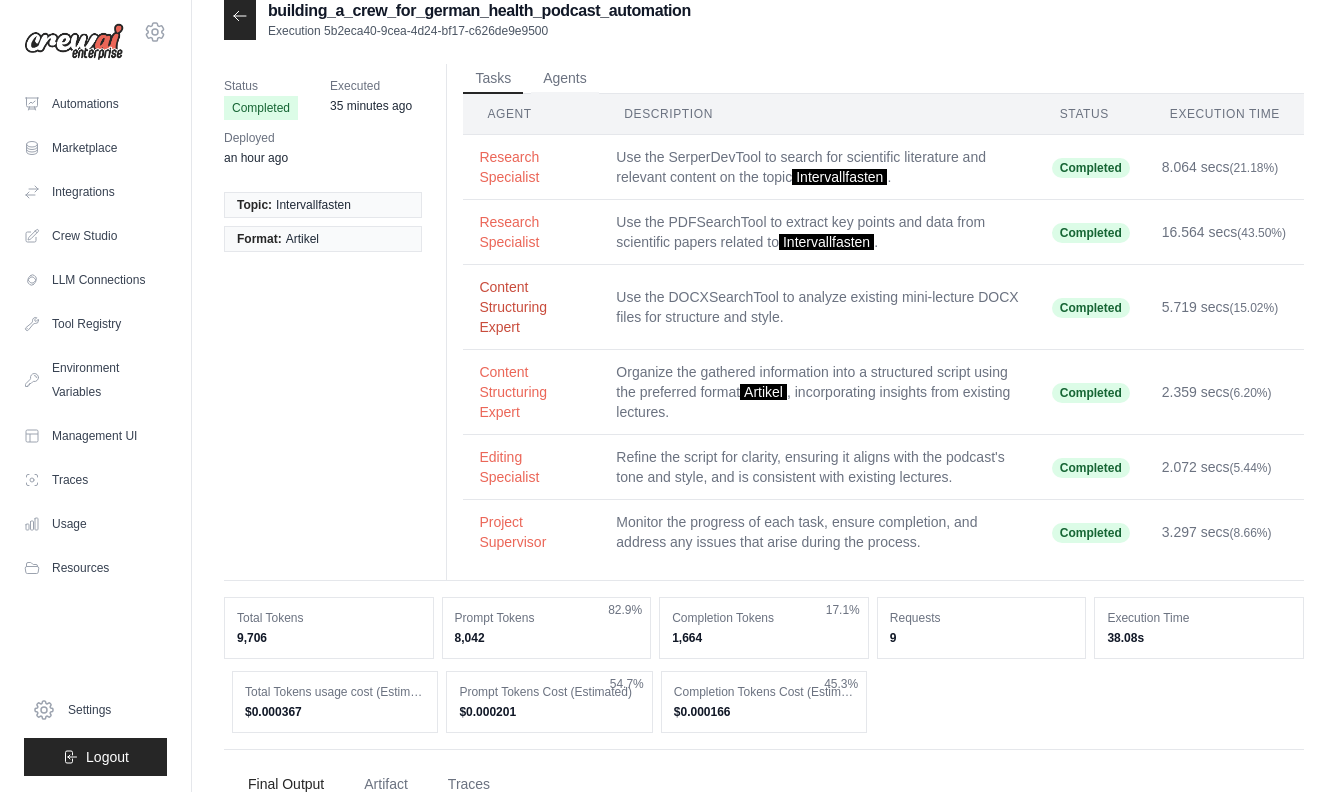 click on "Content Structuring Expert" at bounding box center [531, 307] 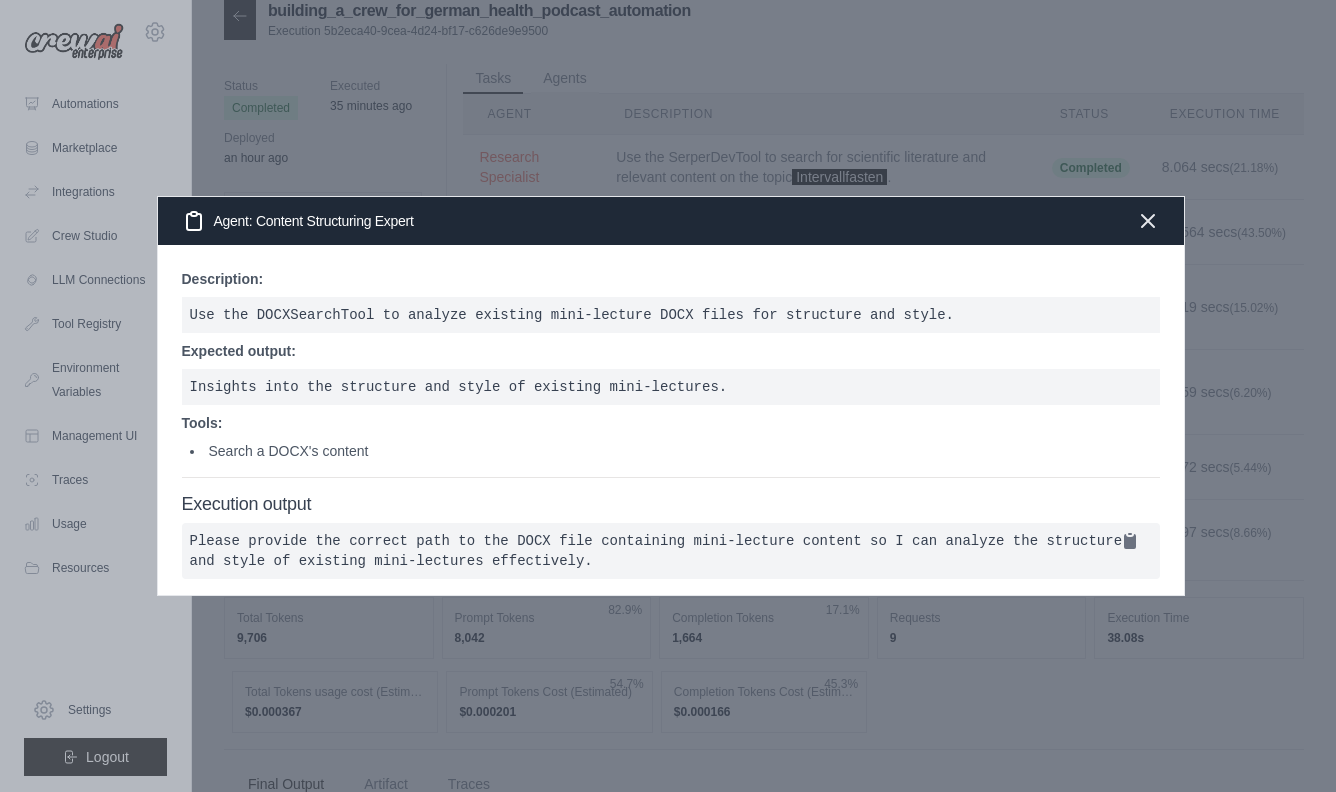 click 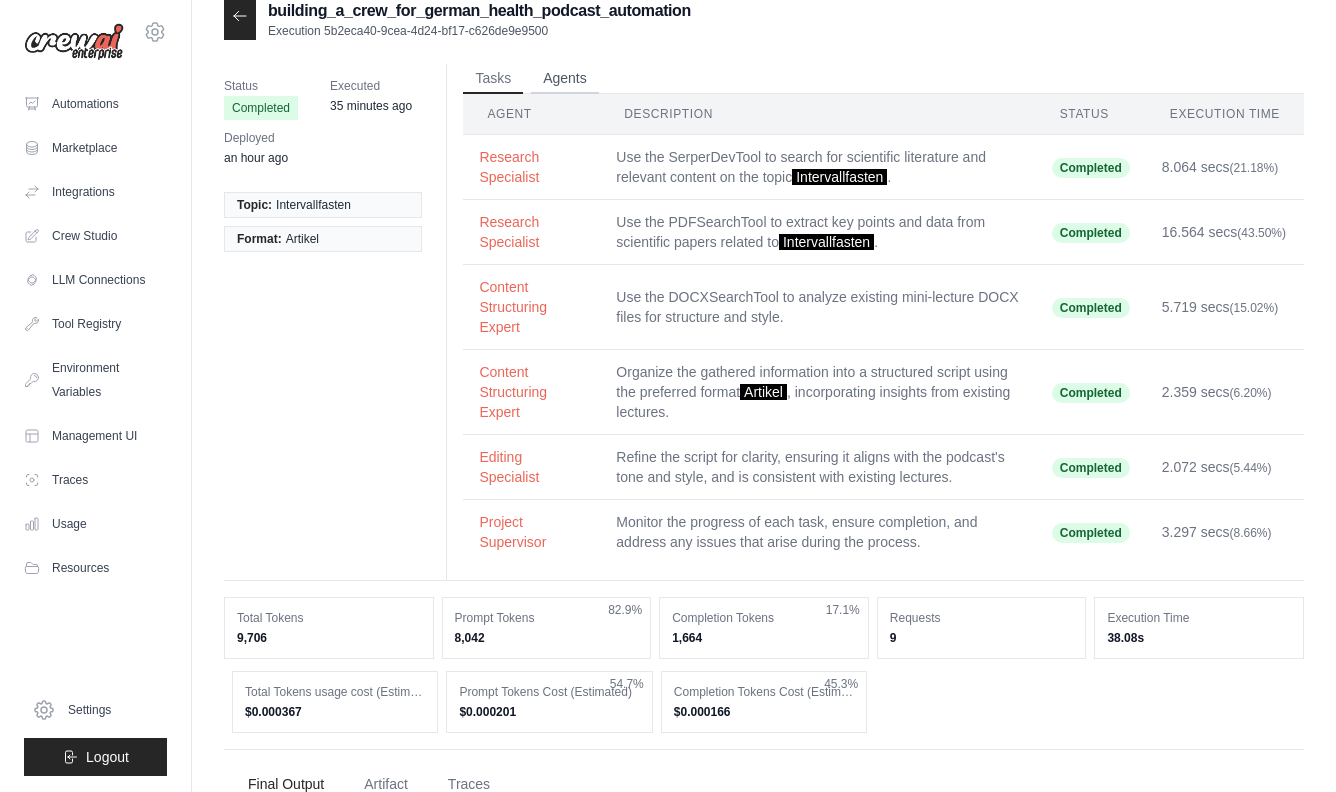 click on "Agents" at bounding box center (565, 79) 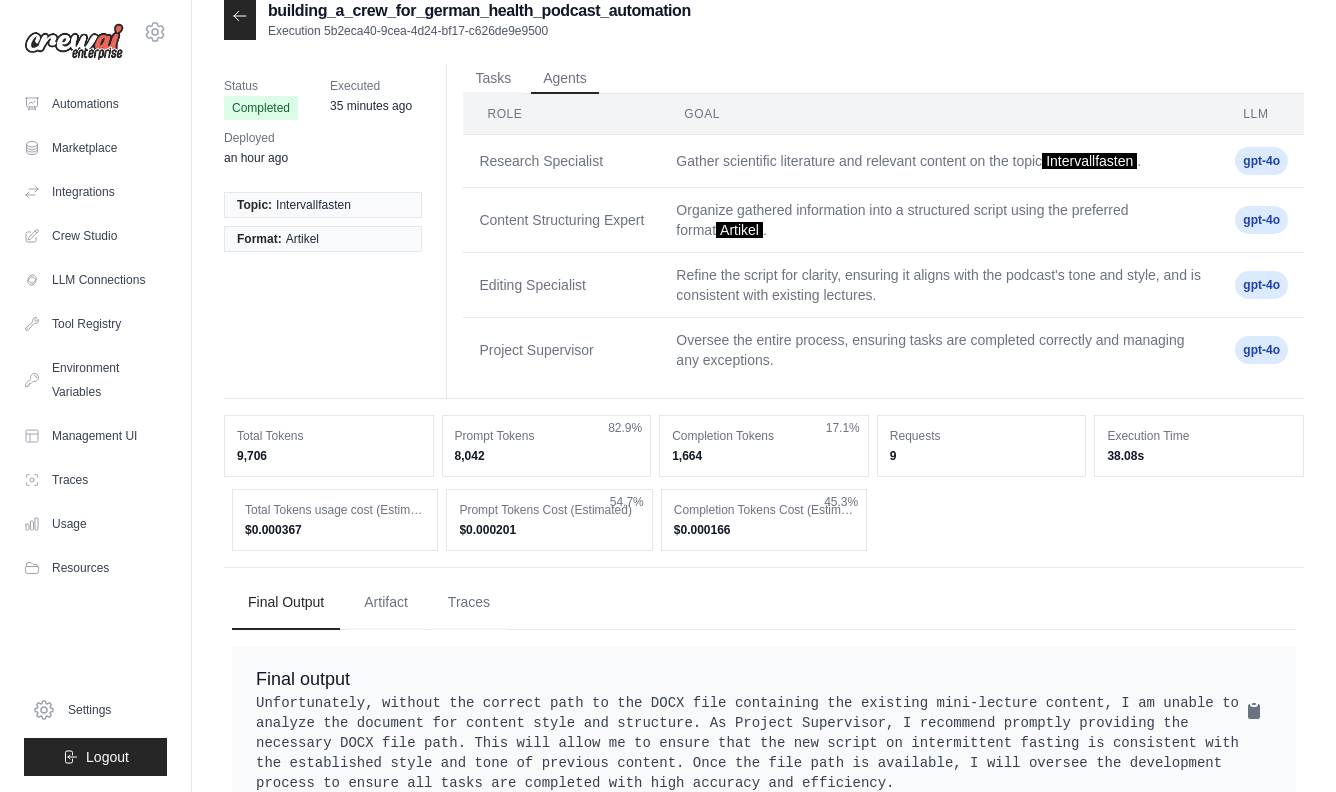 click on "Content Structuring Expert" at bounding box center [561, 220] 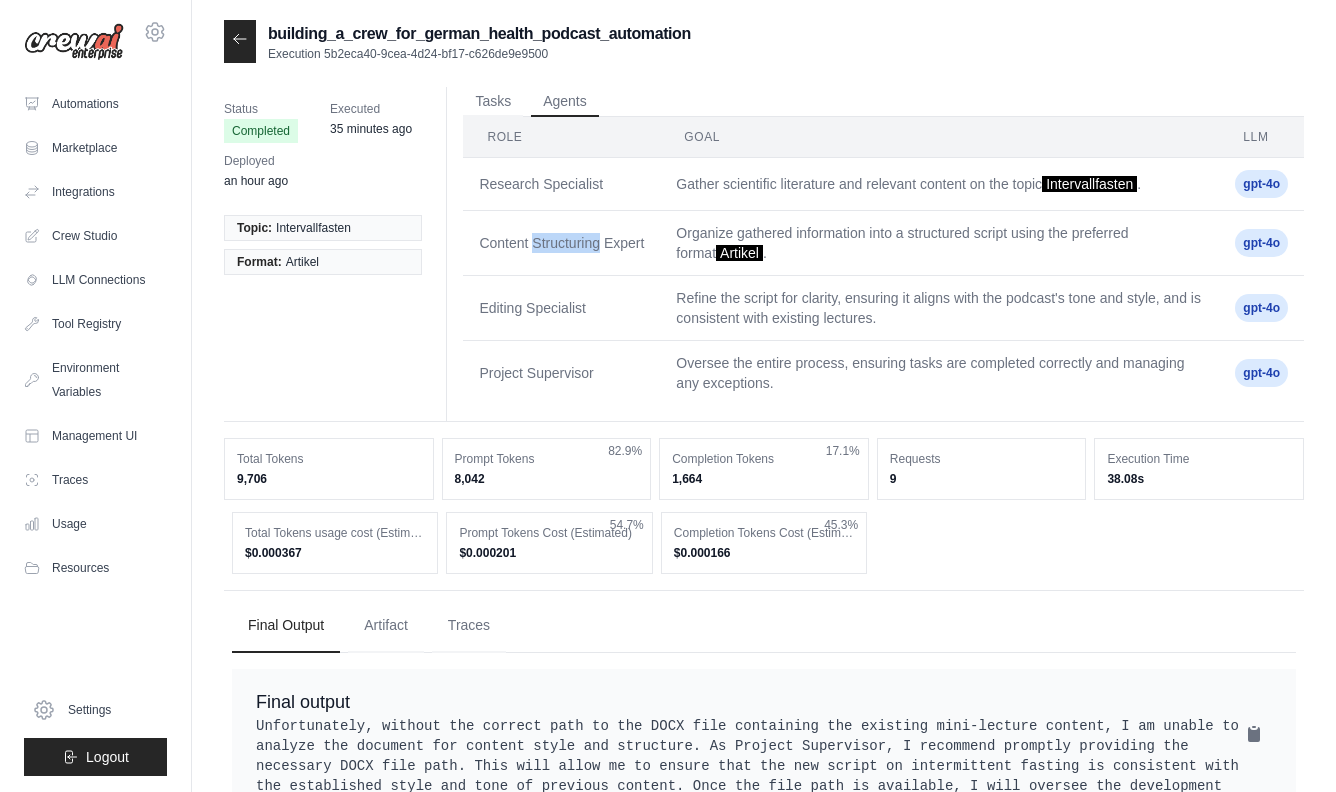 scroll, scrollTop: 0, scrollLeft: 0, axis: both 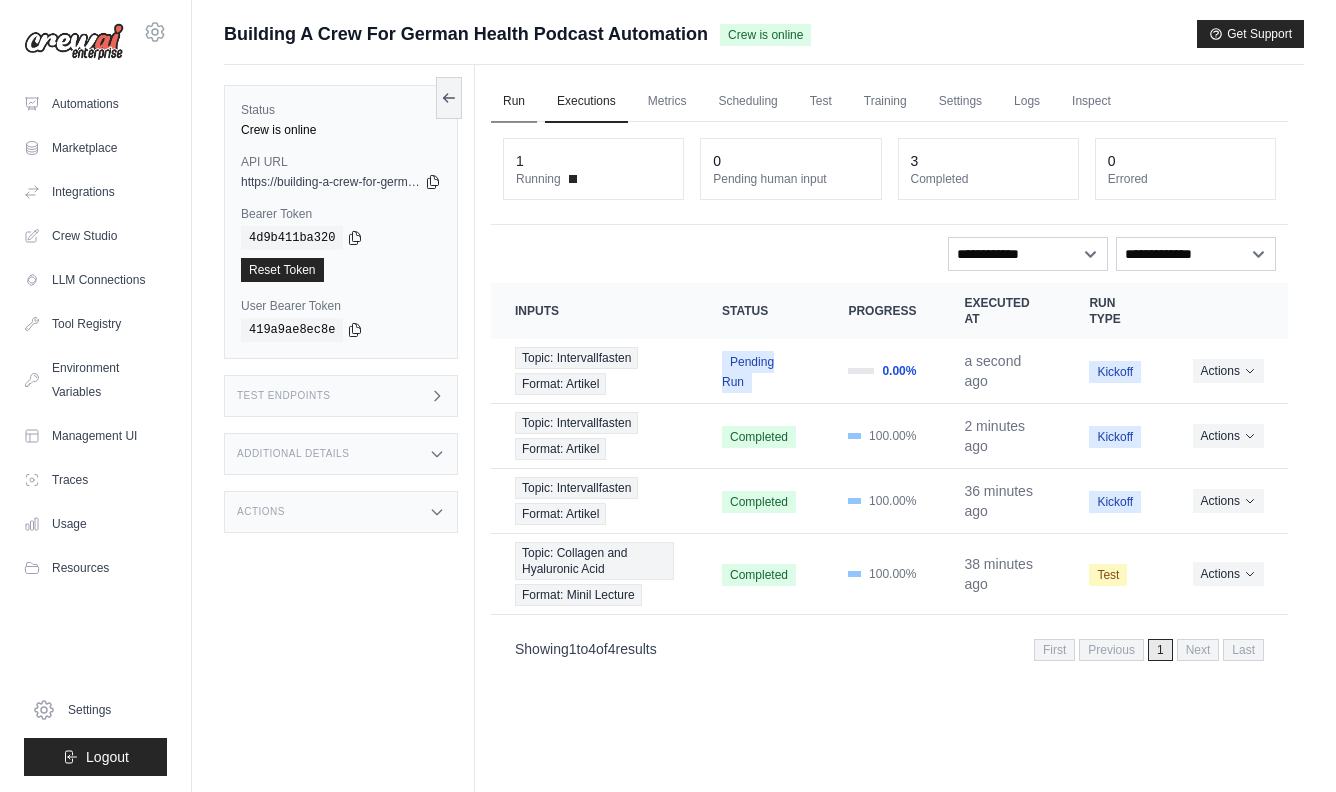 click on "Run" at bounding box center [514, 102] 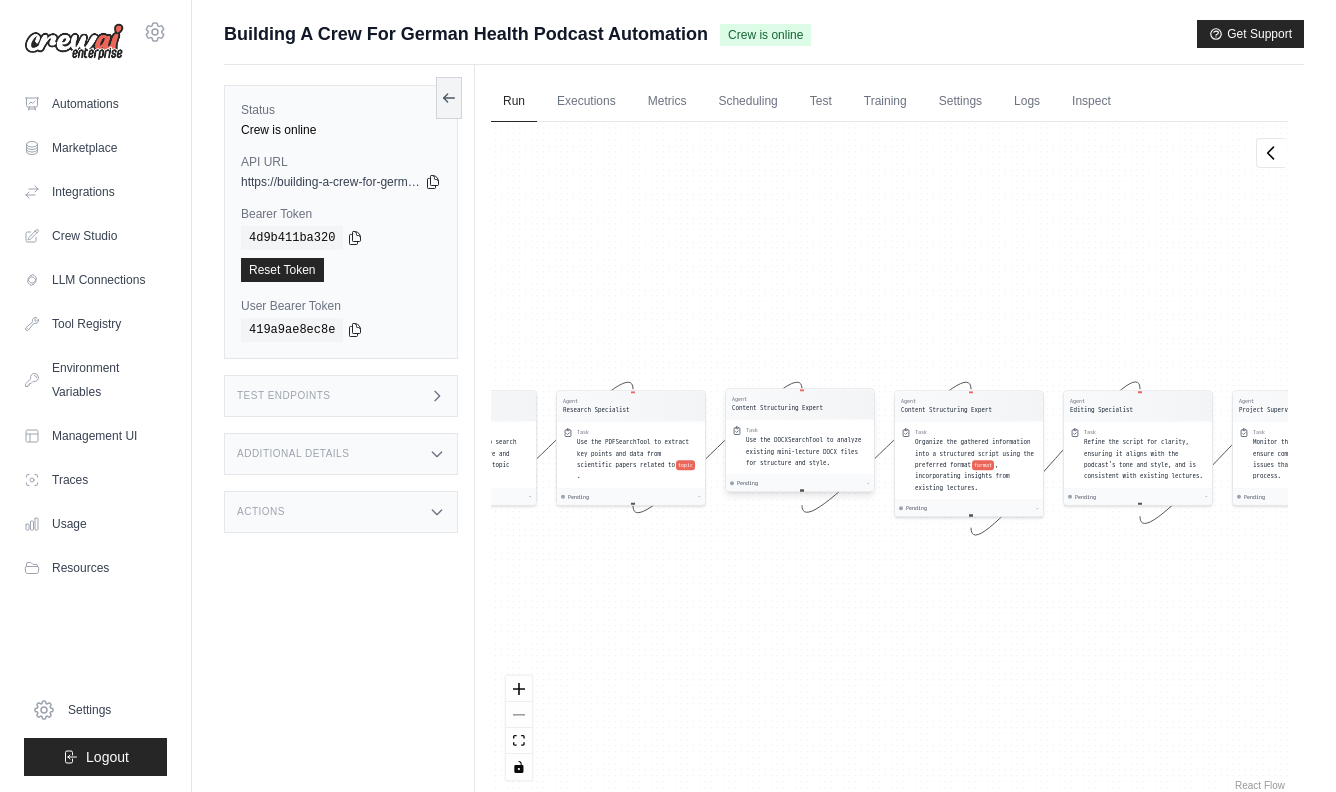 click on "Task Use the DOCXSearchTool to analyze existing mini-lecture DOCX files for structure and style." at bounding box center (800, 447) 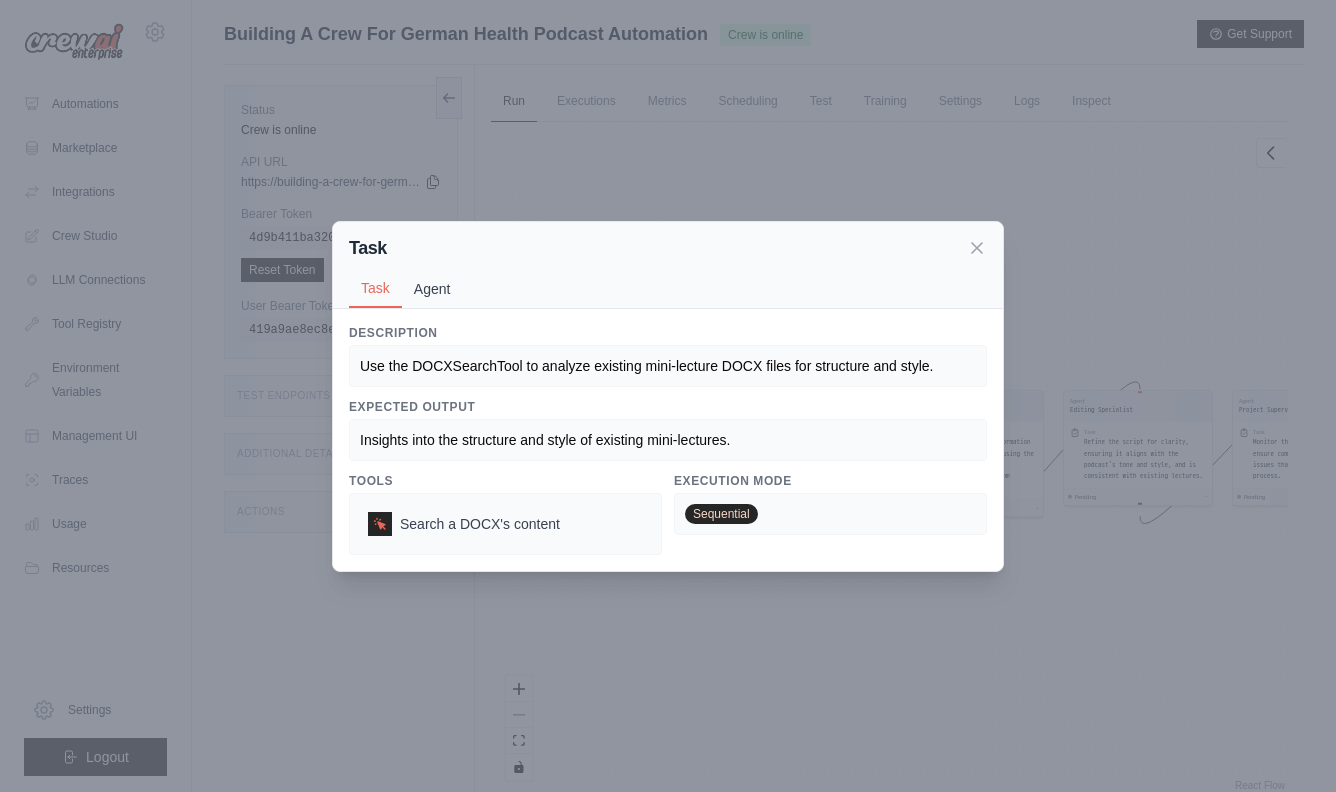 click on "Agent" at bounding box center (432, 289) 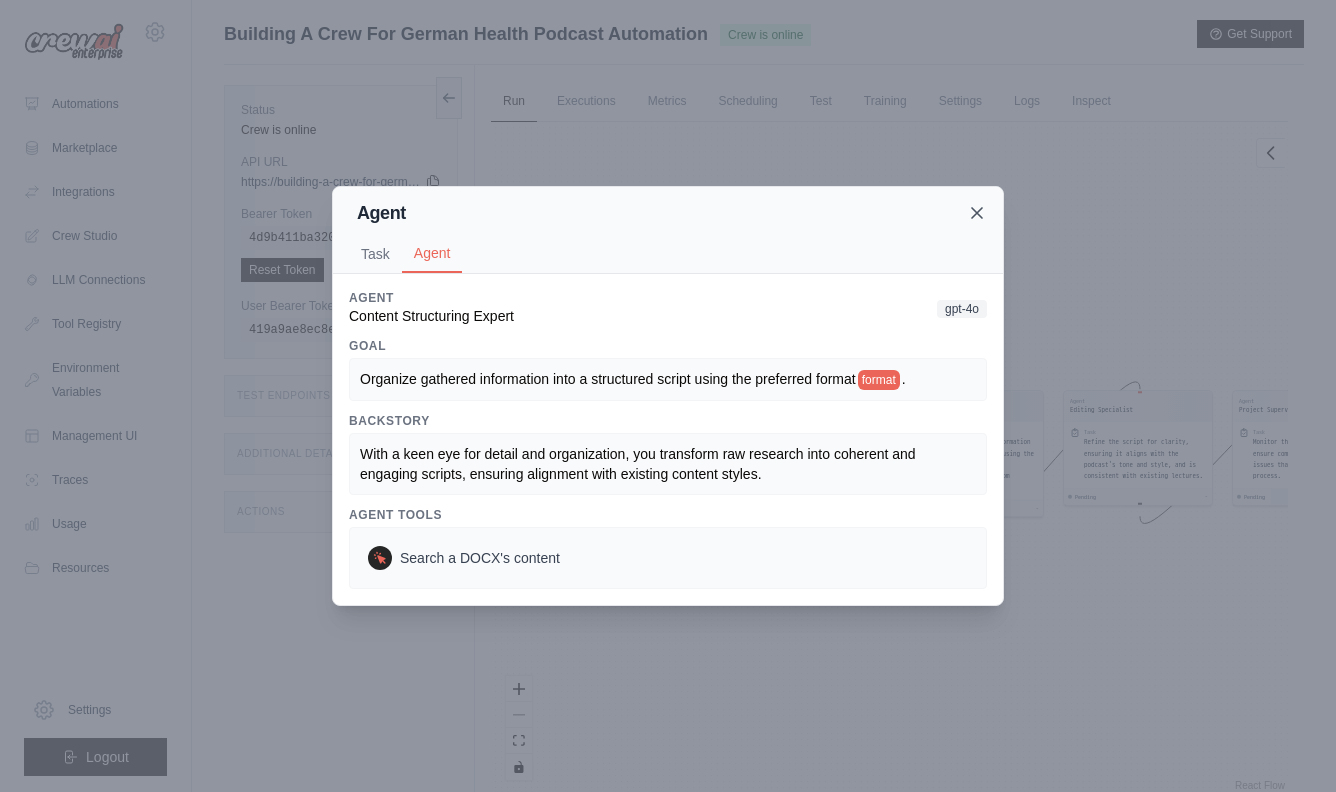 click 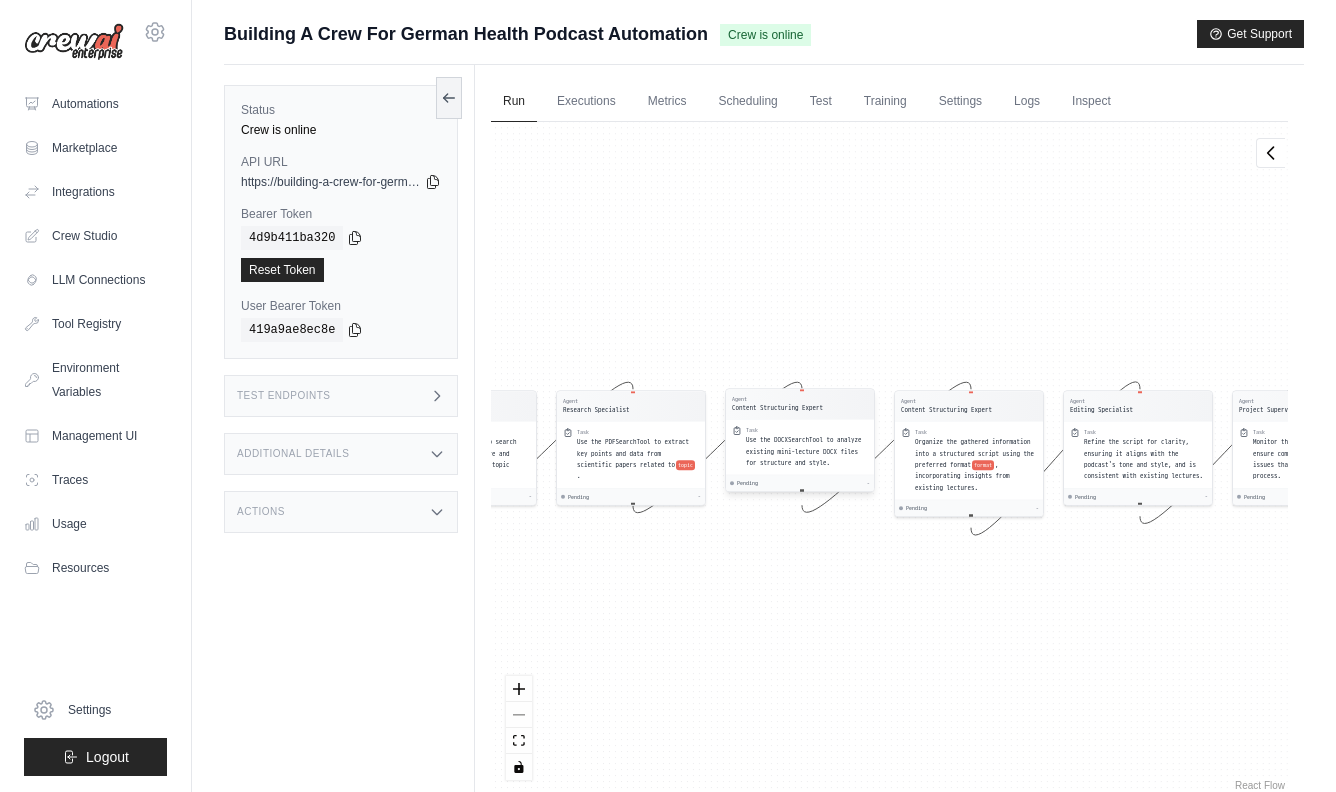 click on "Pending -" at bounding box center (800, 483) 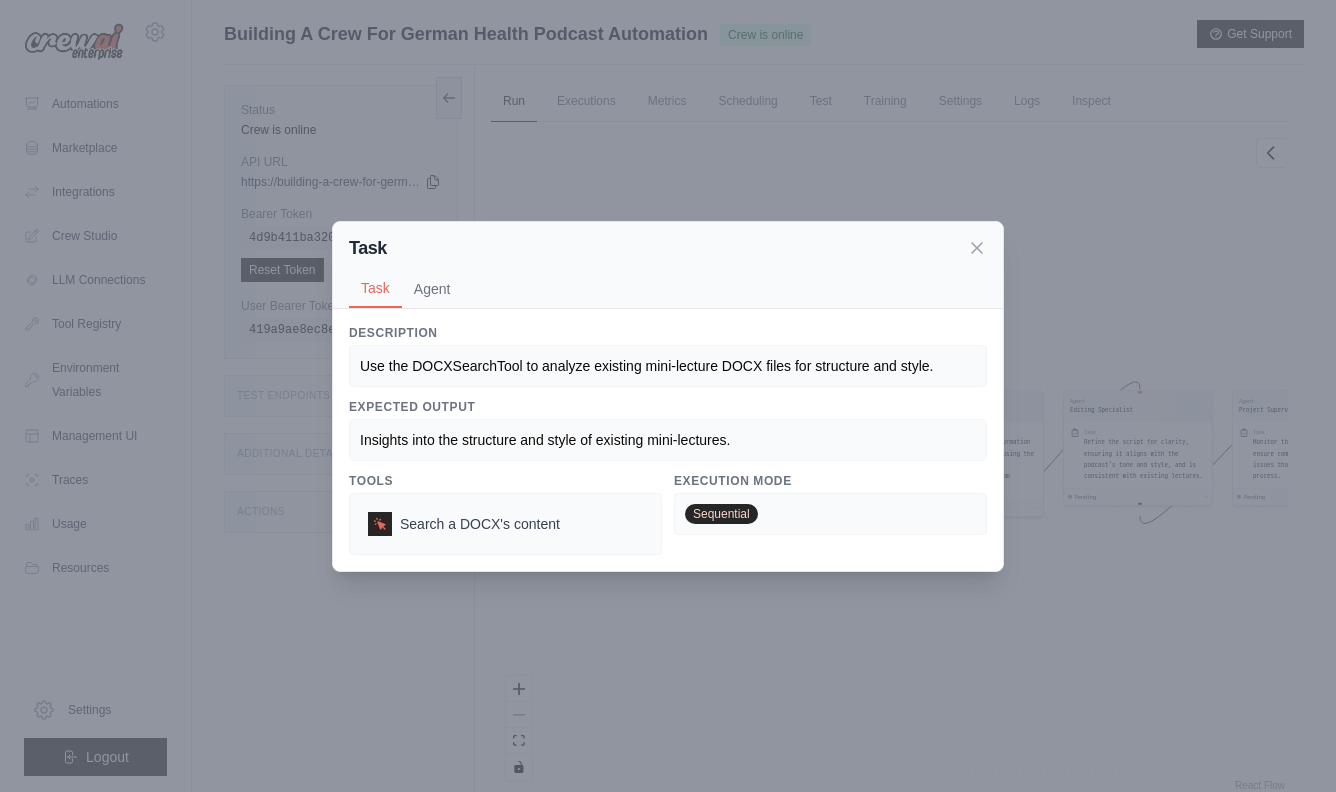 click on "Task Task Agent" at bounding box center (668, 265) 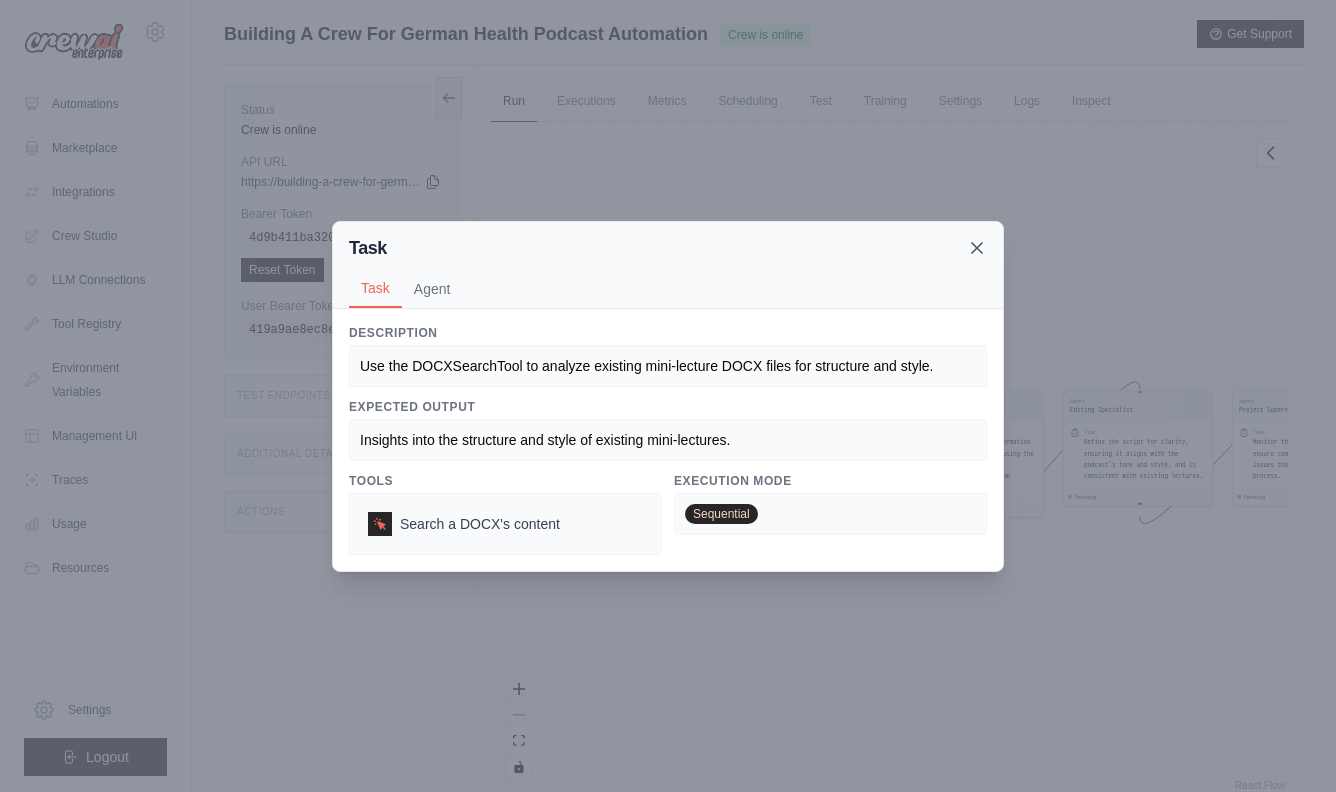 click 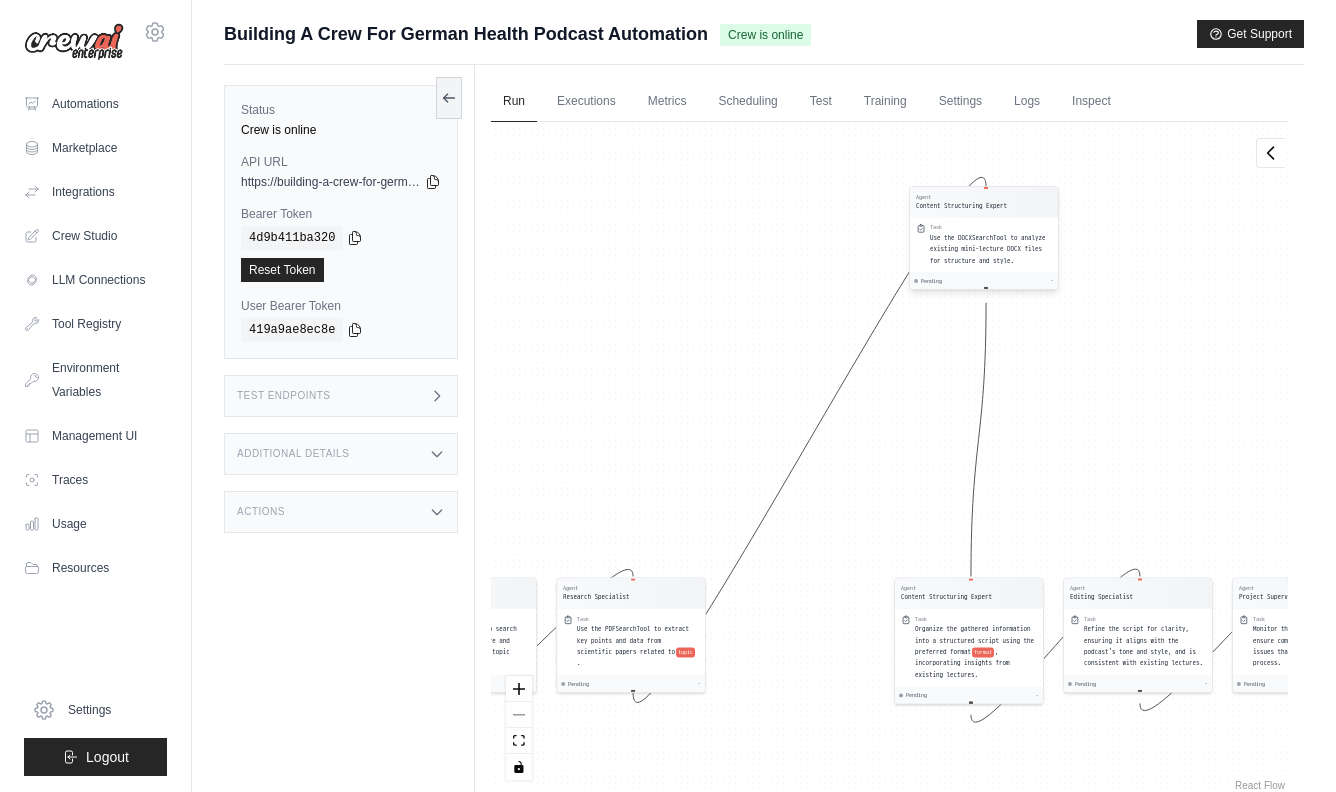 drag, startPoint x: 817, startPoint y: 436, endPoint x: 983, endPoint y: 227, distance: 266.90262 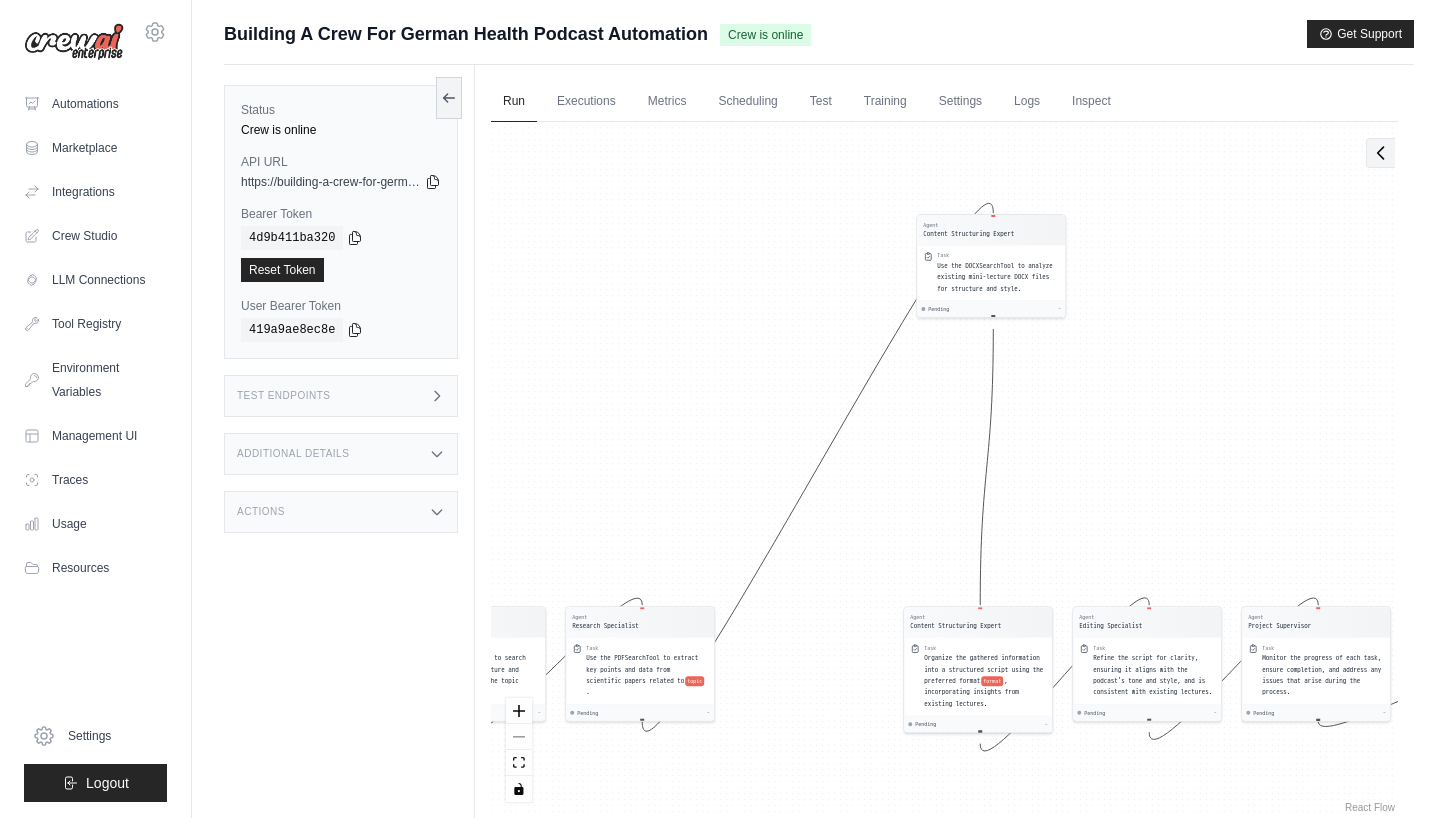 click 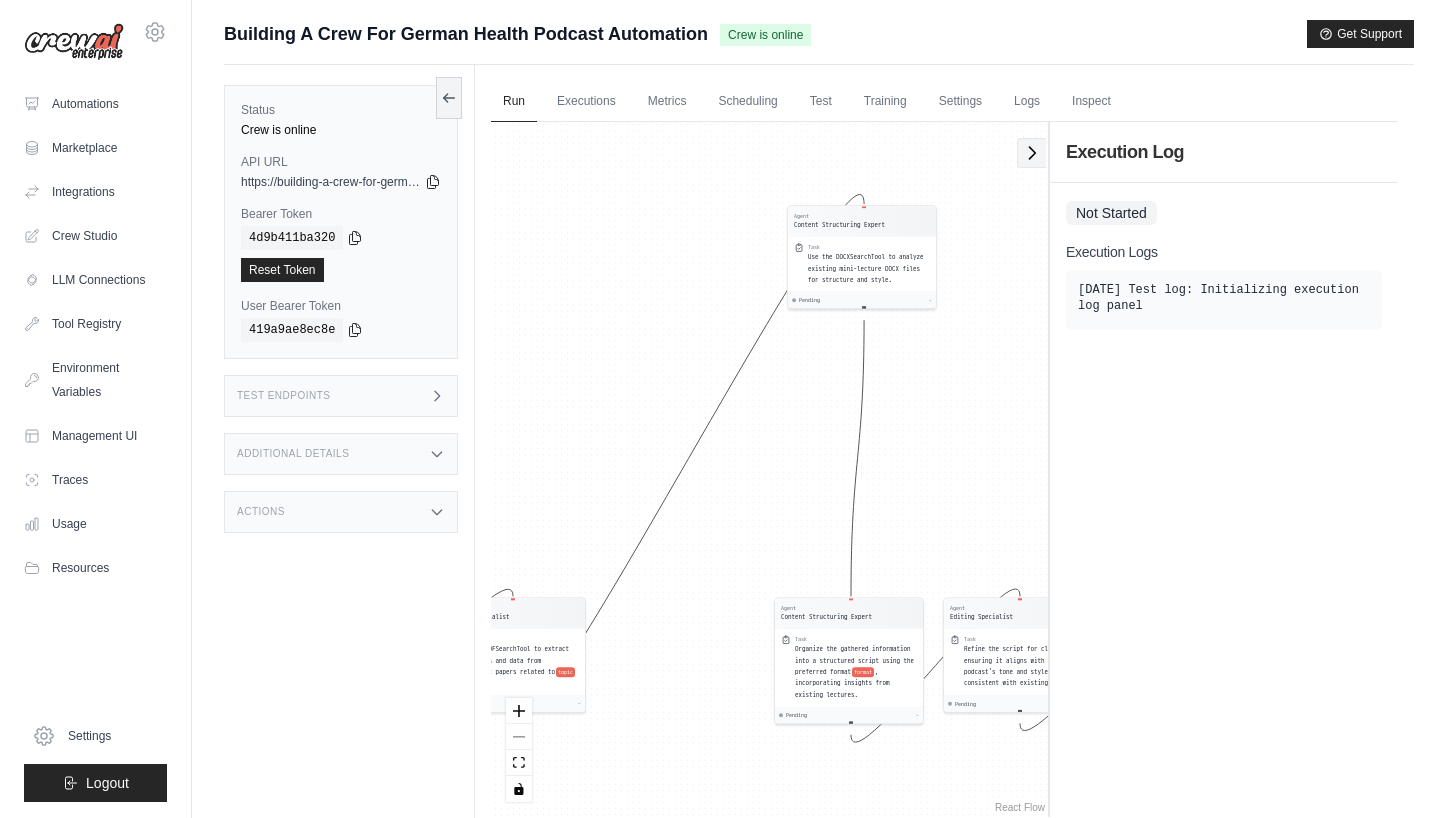 click 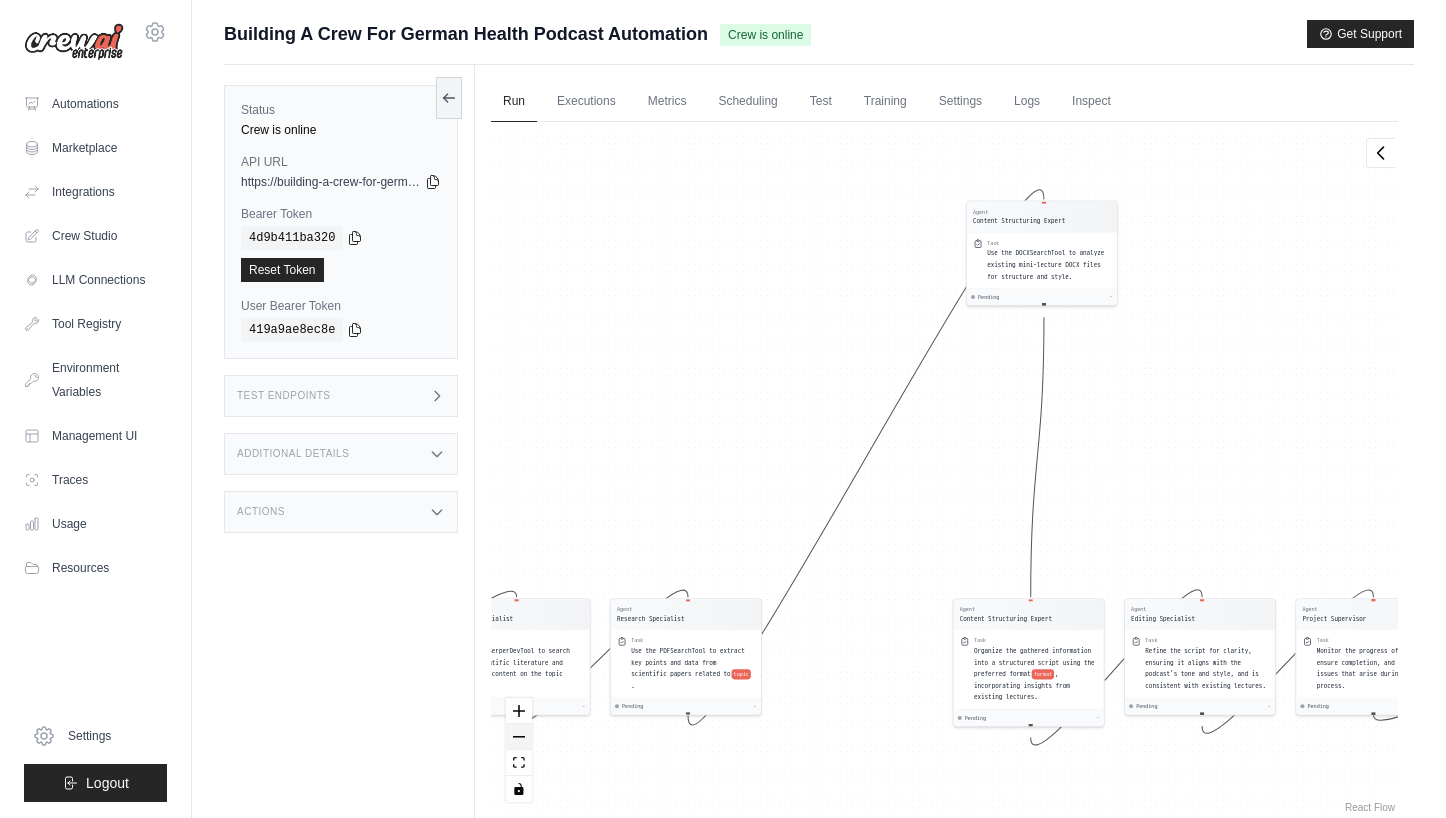 click at bounding box center (519, 737) 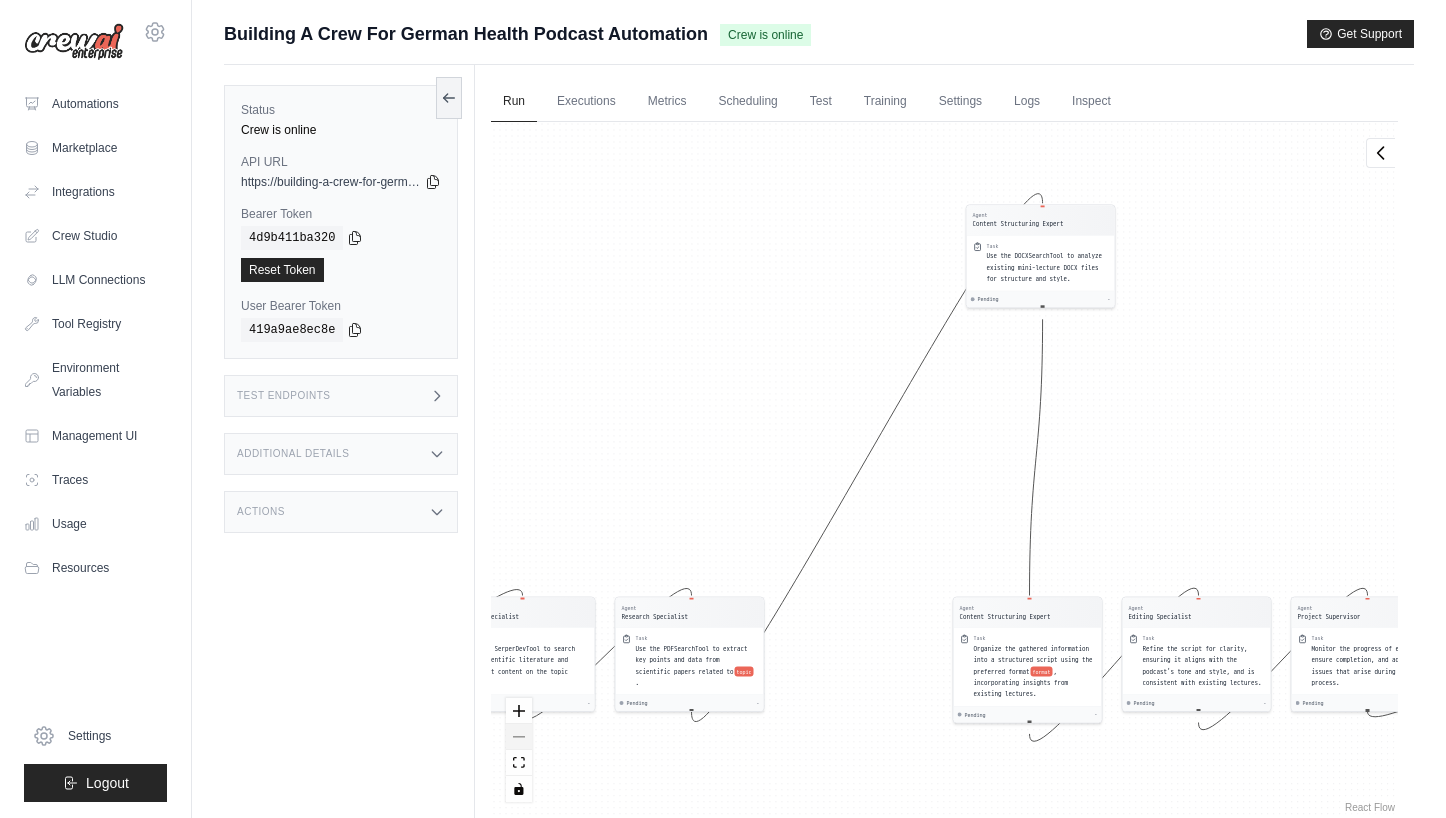click at bounding box center (519, 750) 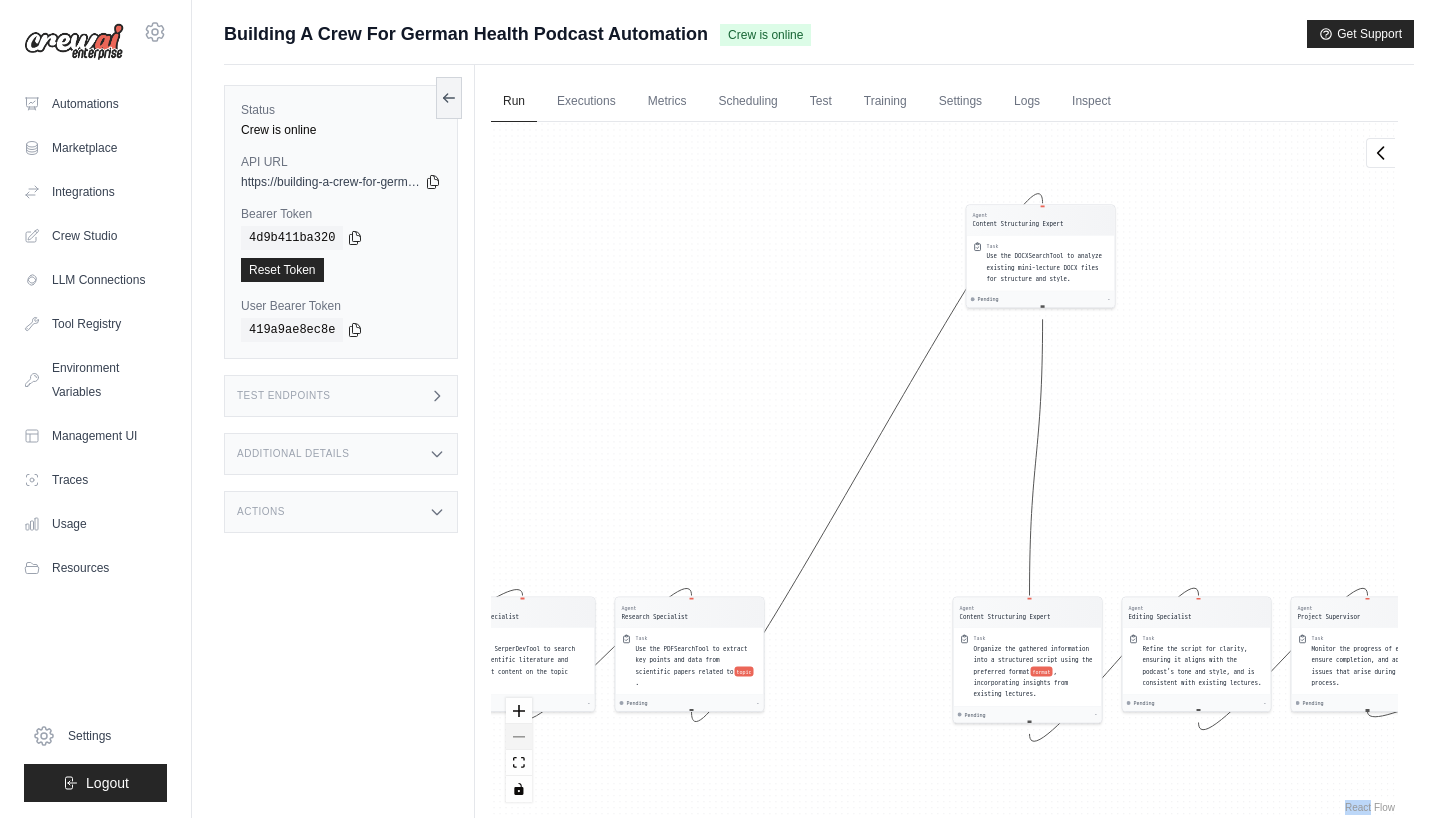 click at bounding box center [519, 750] 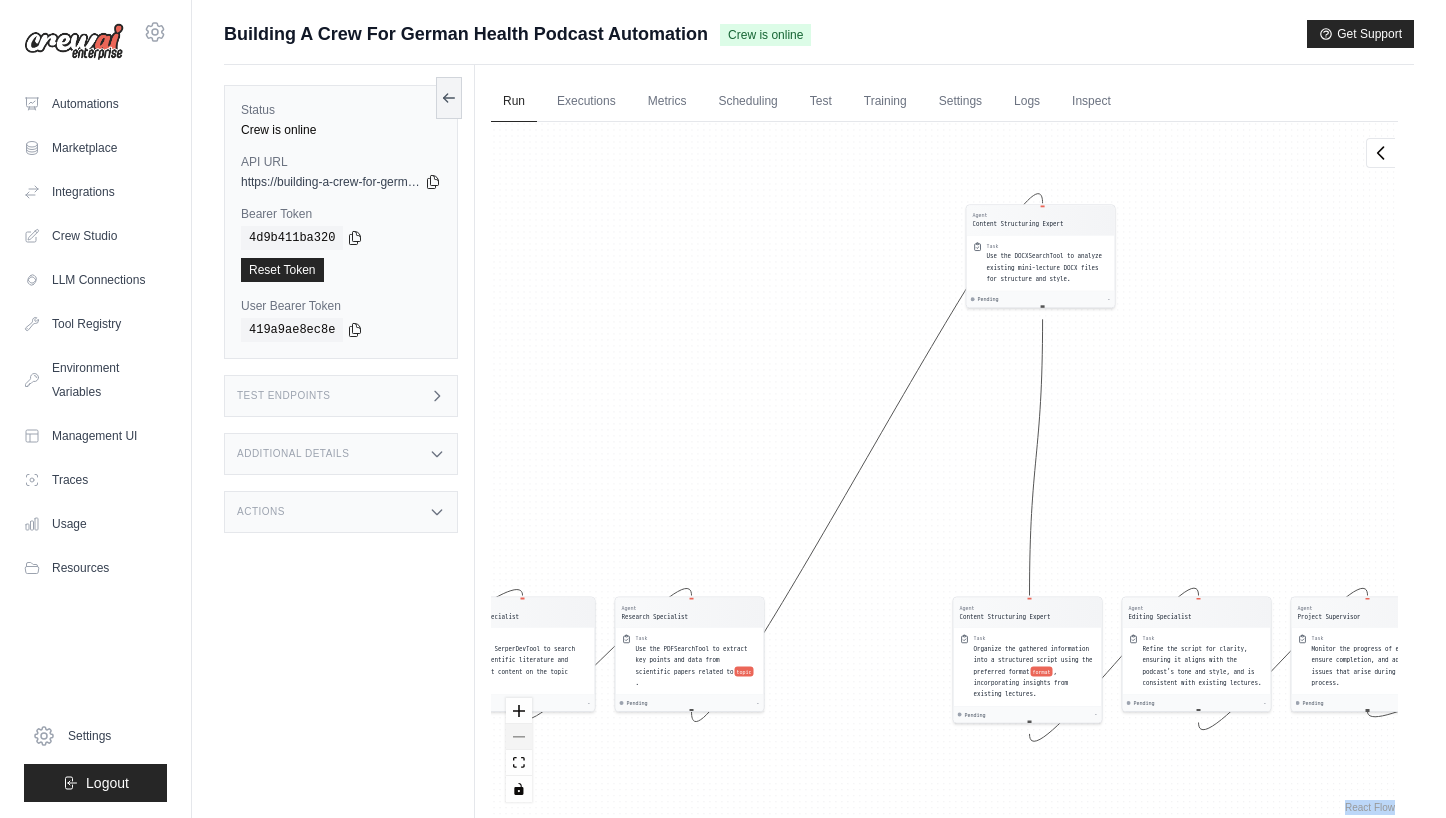 click at bounding box center [519, 750] 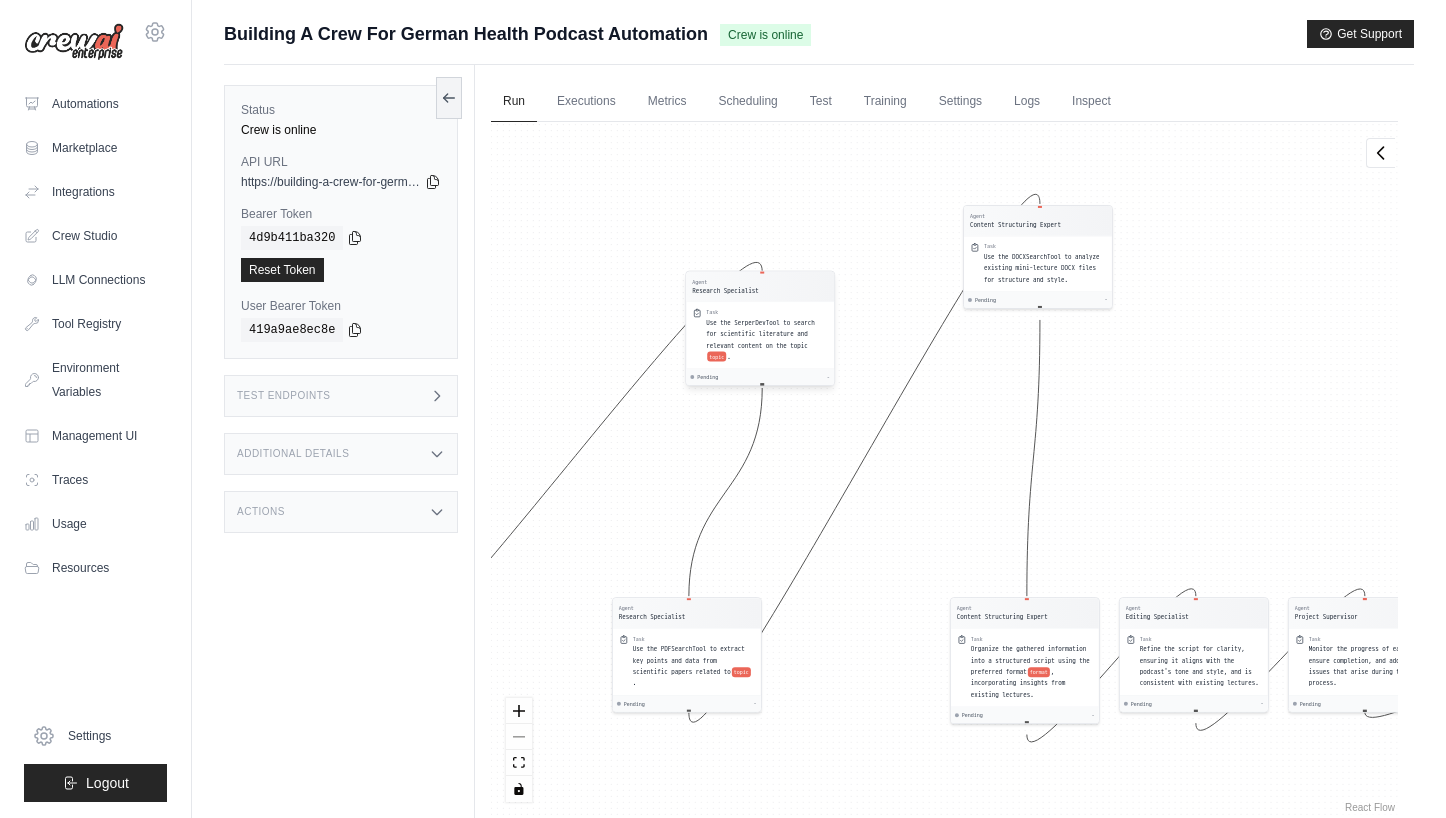 drag, startPoint x: 544, startPoint y: 649, endPoint x: 787, endPoint y: 323, distance: 406.60178 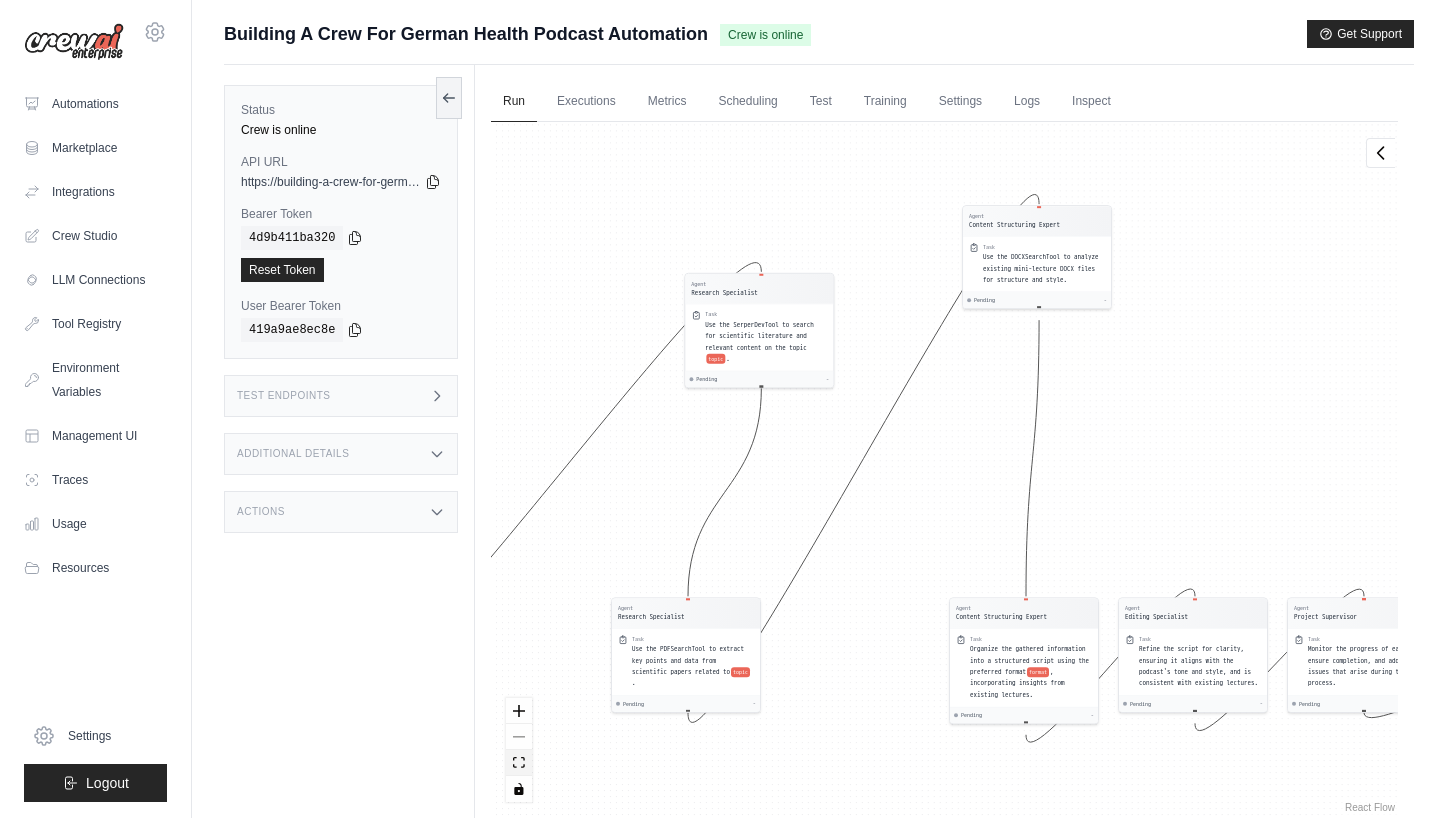 click 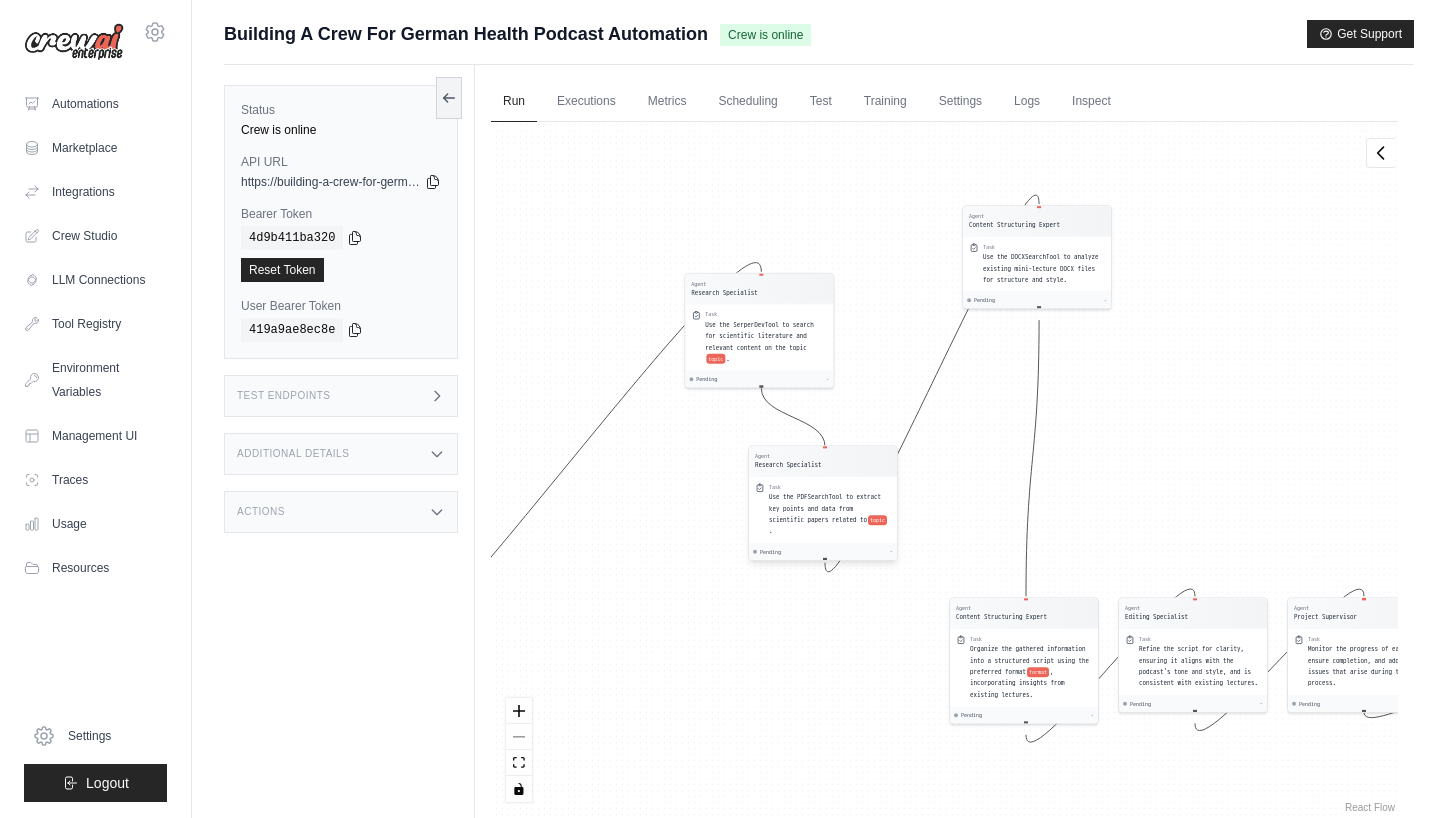 drag, startPoint x: 654, startPoint y: 659, endPoint x: 793, endPoint y: 509, distance: 204.50183 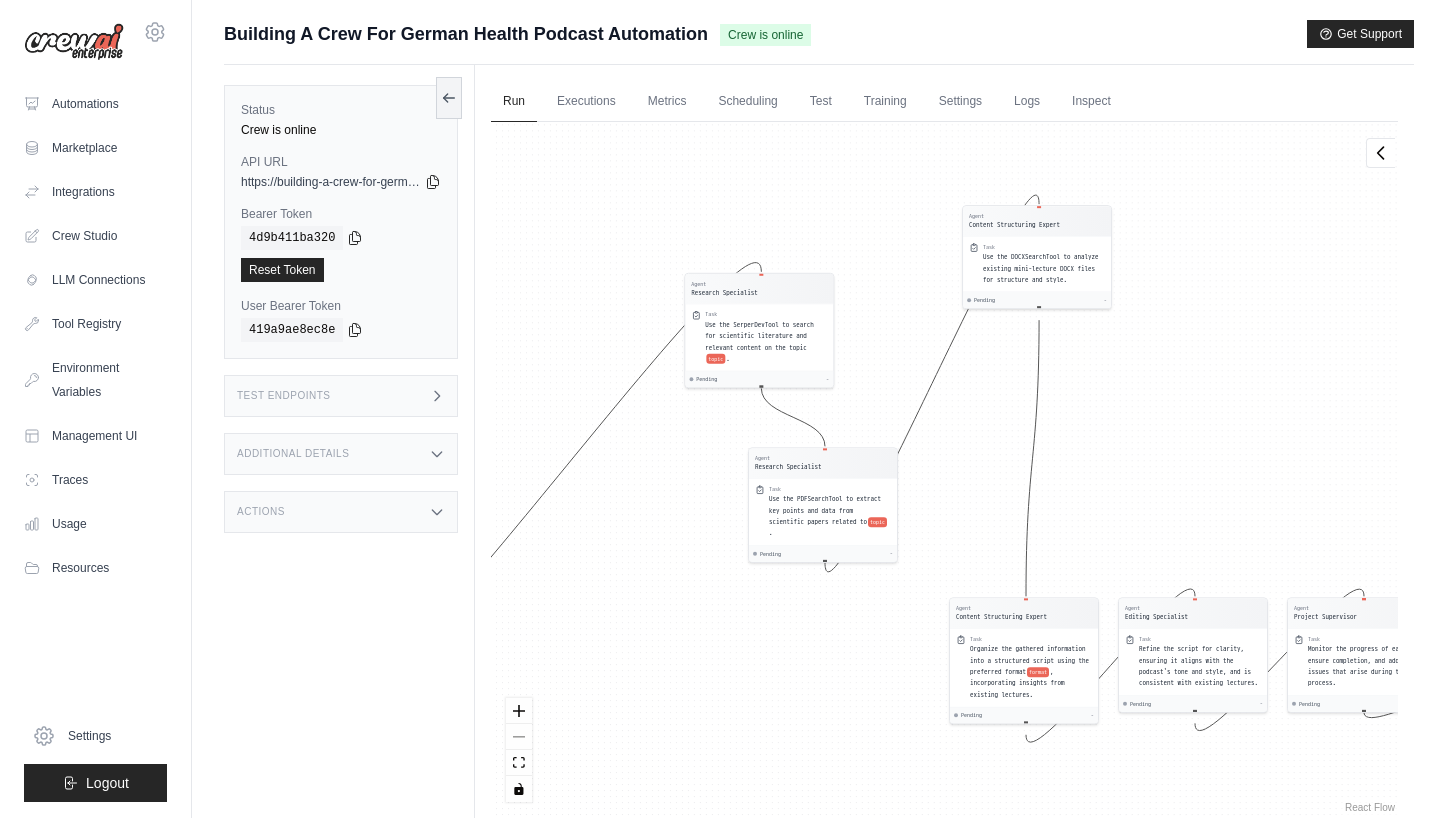 click on "Agent Research Specialist Task Use the SerperDevTool to search for scientific literature and relevant content on the topic  topic . Pending - Agent Research Specialist Task Use the PDFSearchTool to extract key points and data from scientific papers related to  topic . Pending - Agent Content Structuring Expert Task Use the DOCXSearchTool to analyze existing mini-lecture DOCX files for structure and style. Pending - Agent Content Structuring Expert Task Organize the gathered information into a structured script using the preferred format  format , incorporating insights from existing lectures. Pending - Agent Editing Specialist Task Refine the script for clarity, ensuring it aligns with the podcast's tone and style, and is consistent with existing lectures. Pending - Agent Project Supervisor Task Monitor the progress of each task, ensure completion, and address any issues that arise during the process. Pending - Inputs Run Automation Output Status:  Waiting No Result Yet" at bounding box center [944, 469] 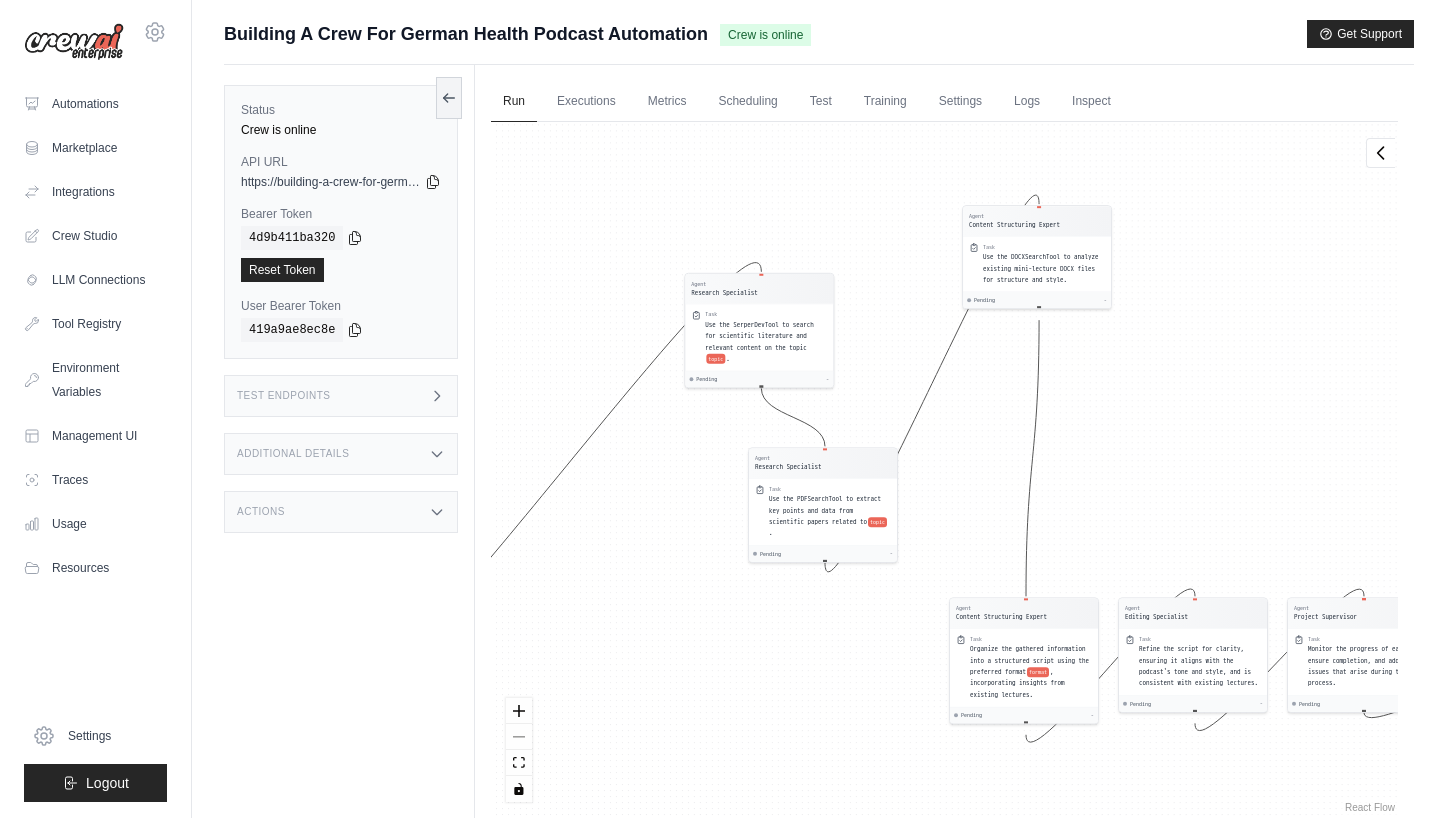 drag, startPoint x: 507, startPoint y: 536, endPoint x: 636, endPoint y: 452, distance: 153.9383 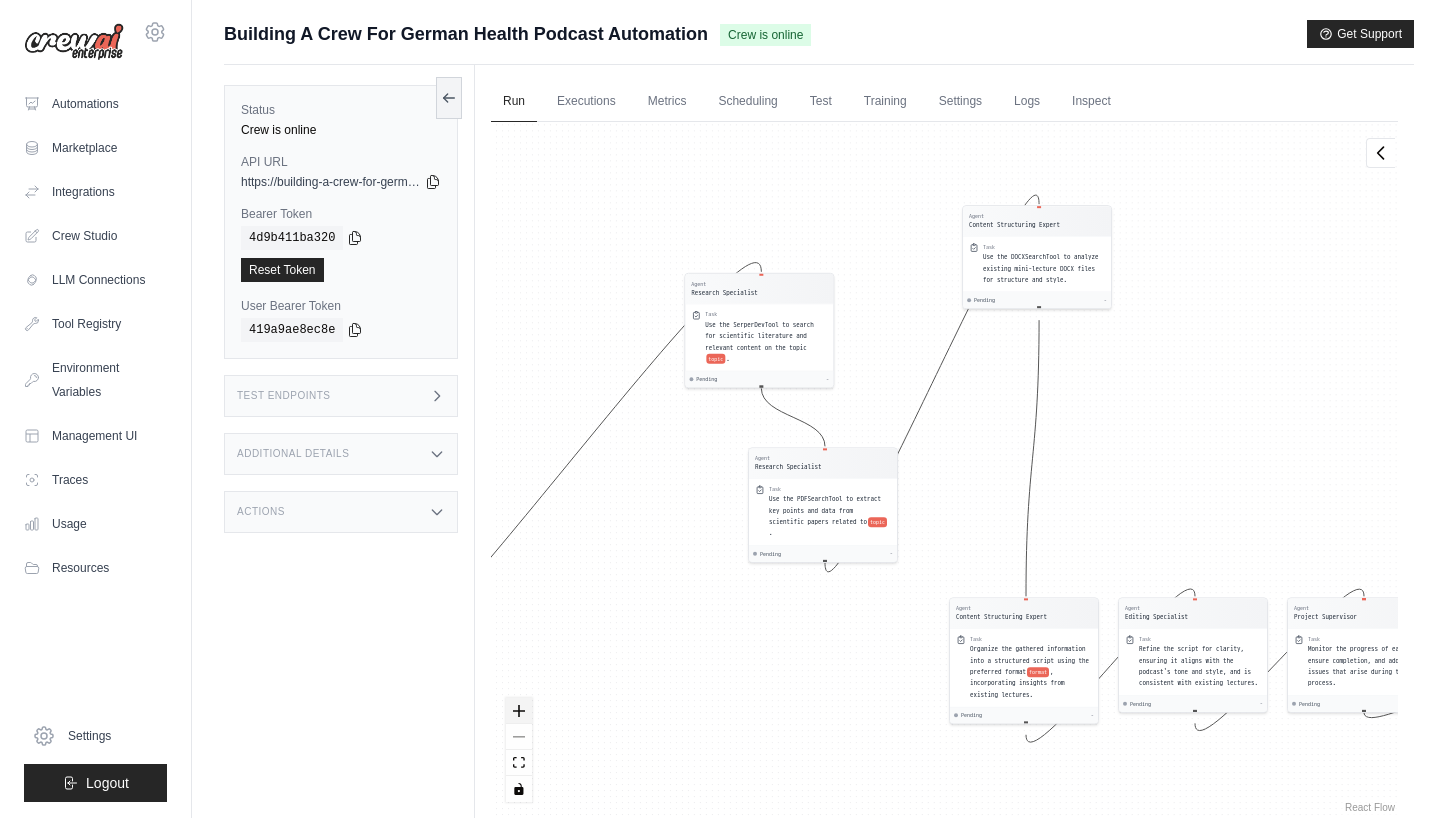 click at bounding box center [519, 711] 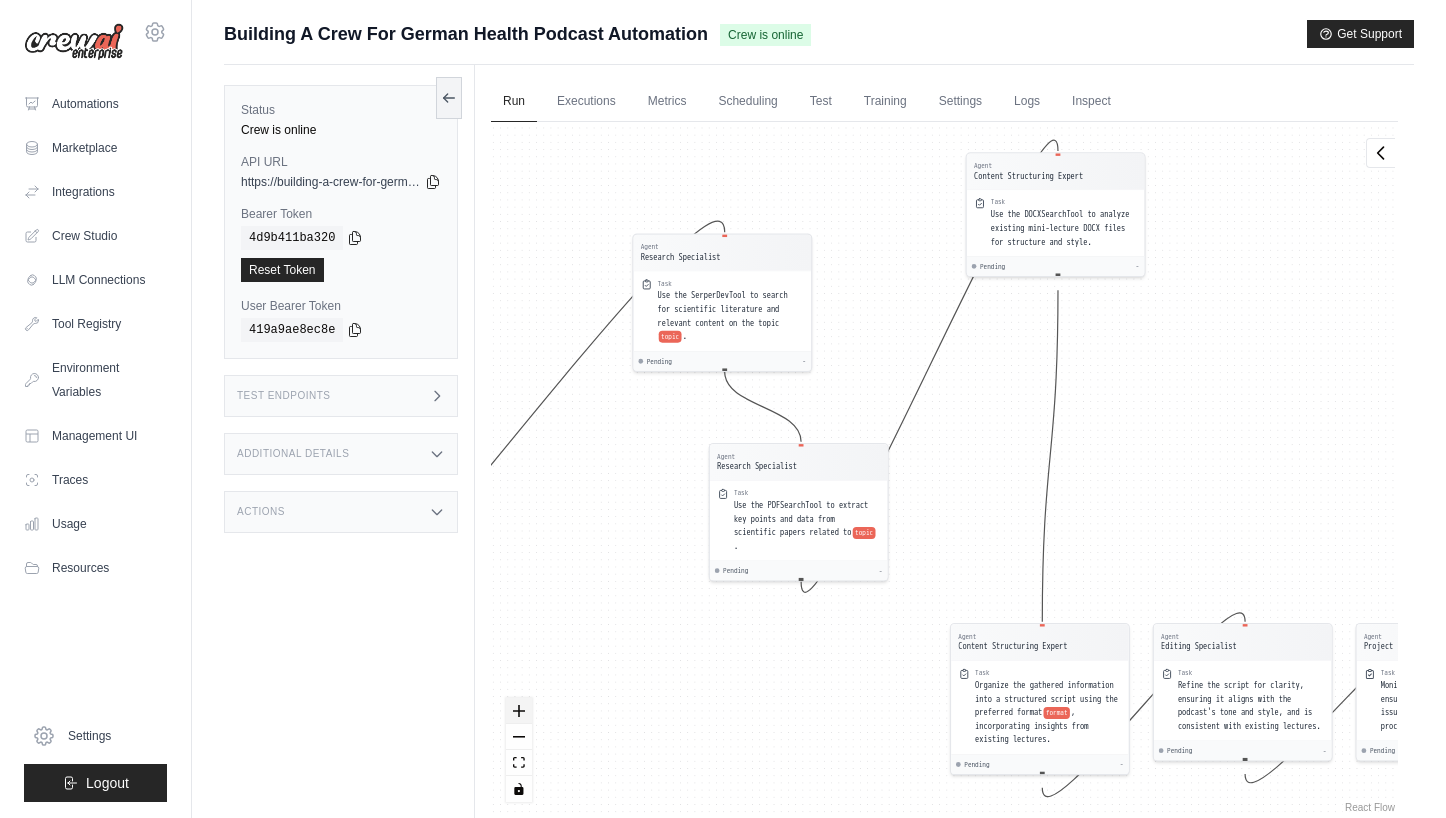 click at bounding box center [519, 711] 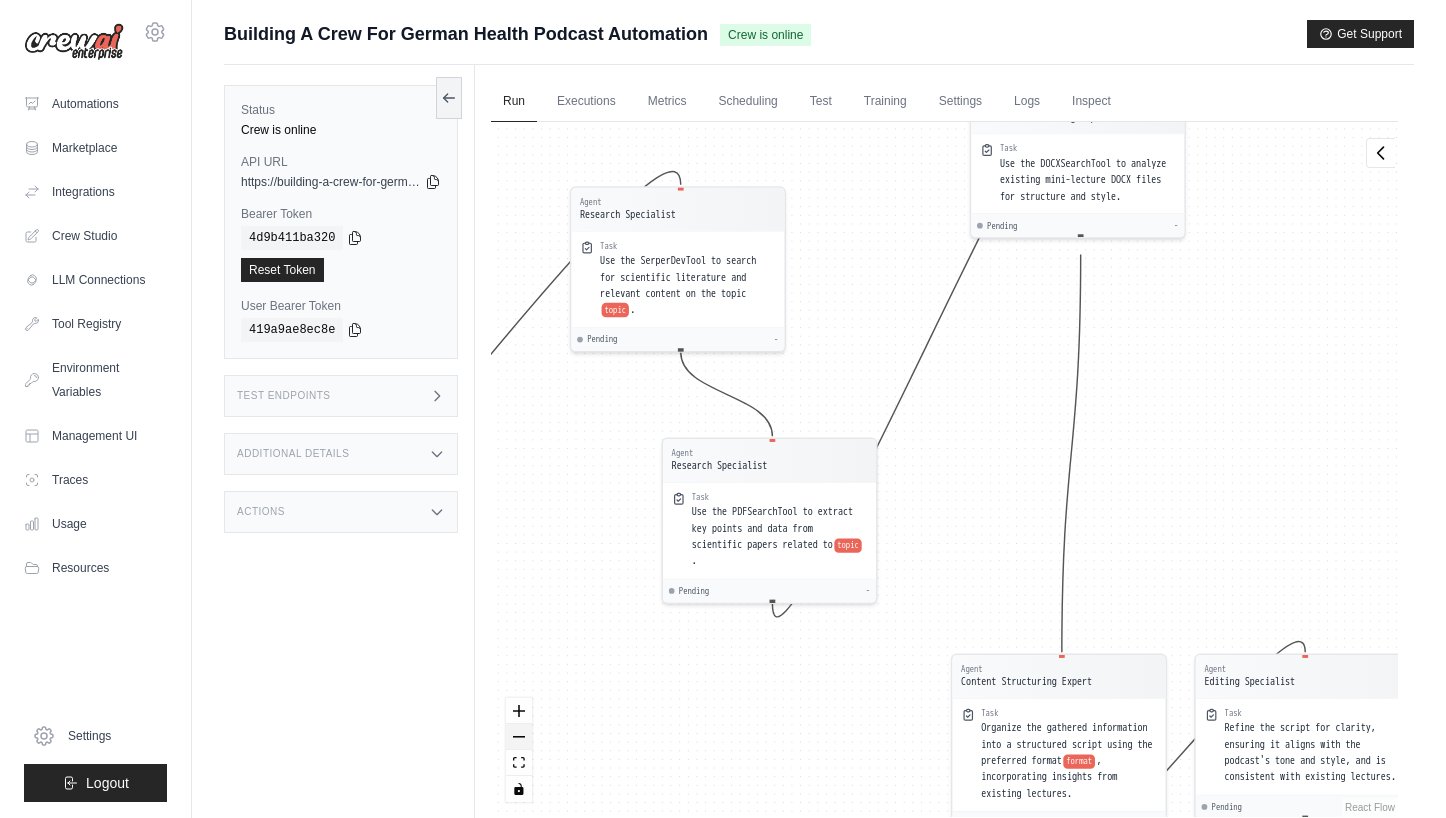 click 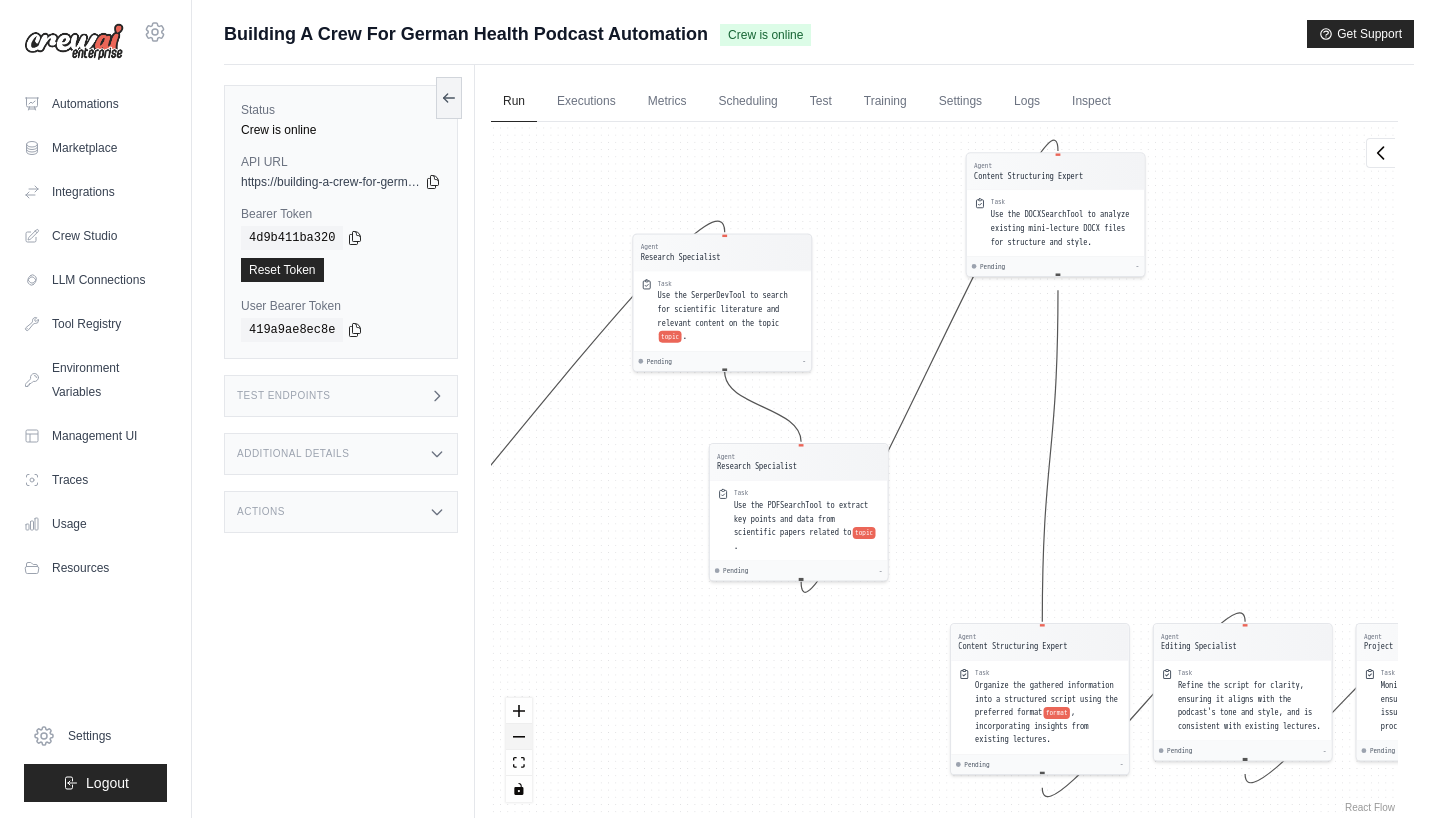 click 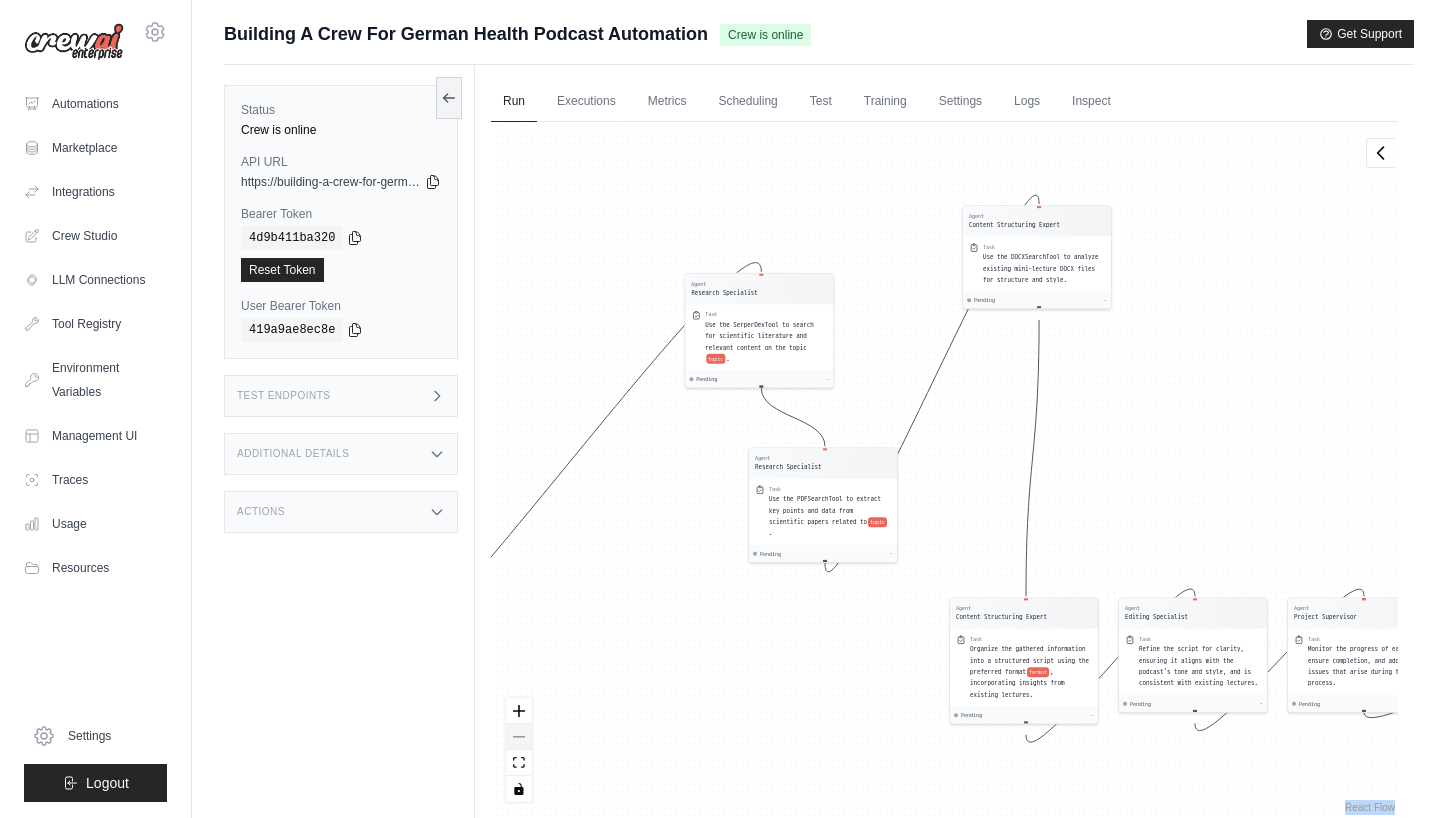 click at bounding box center [519, 750] 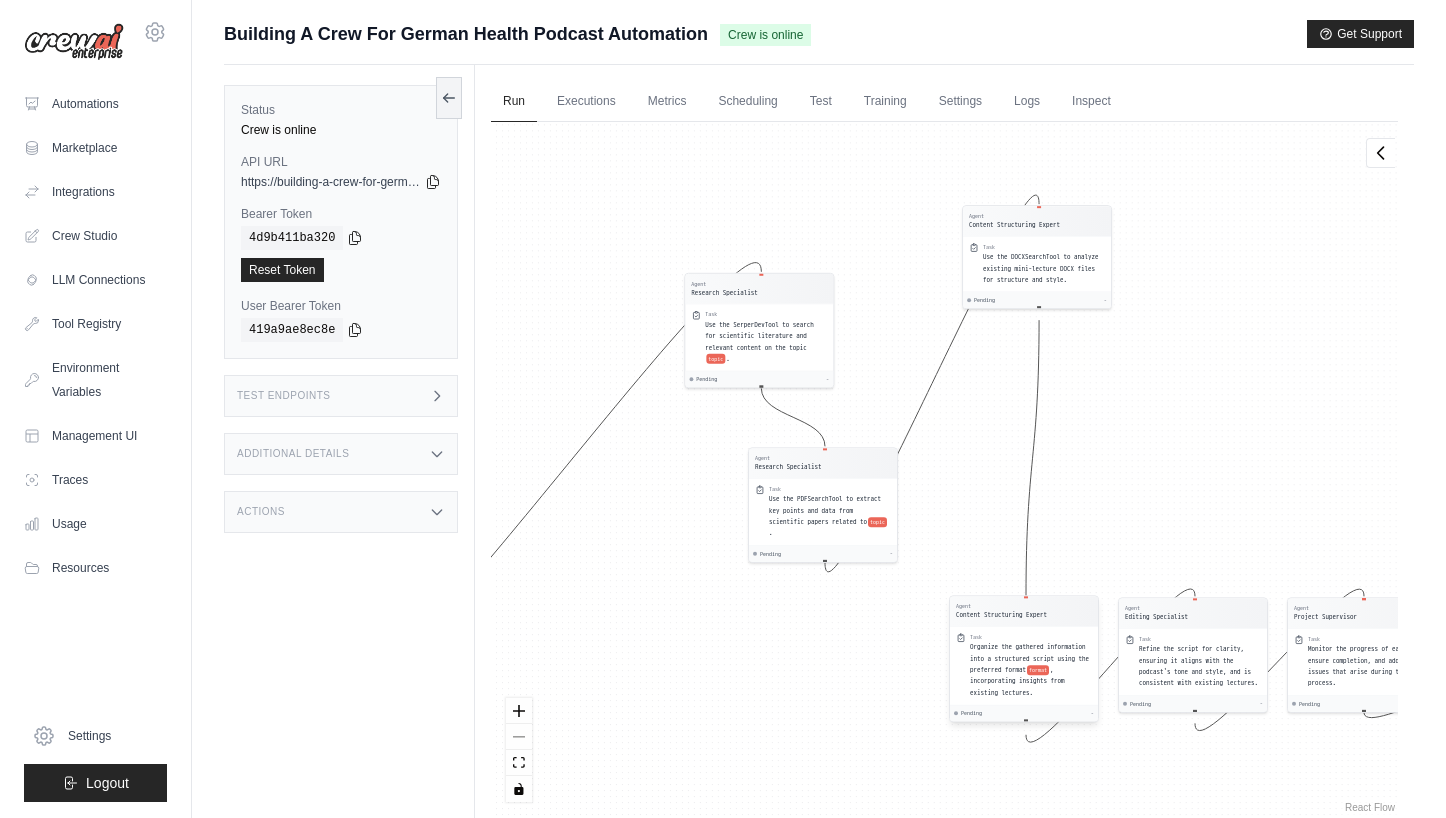 click on ", incorporating insights from existing lectures." at bounding box center [1017, 681] 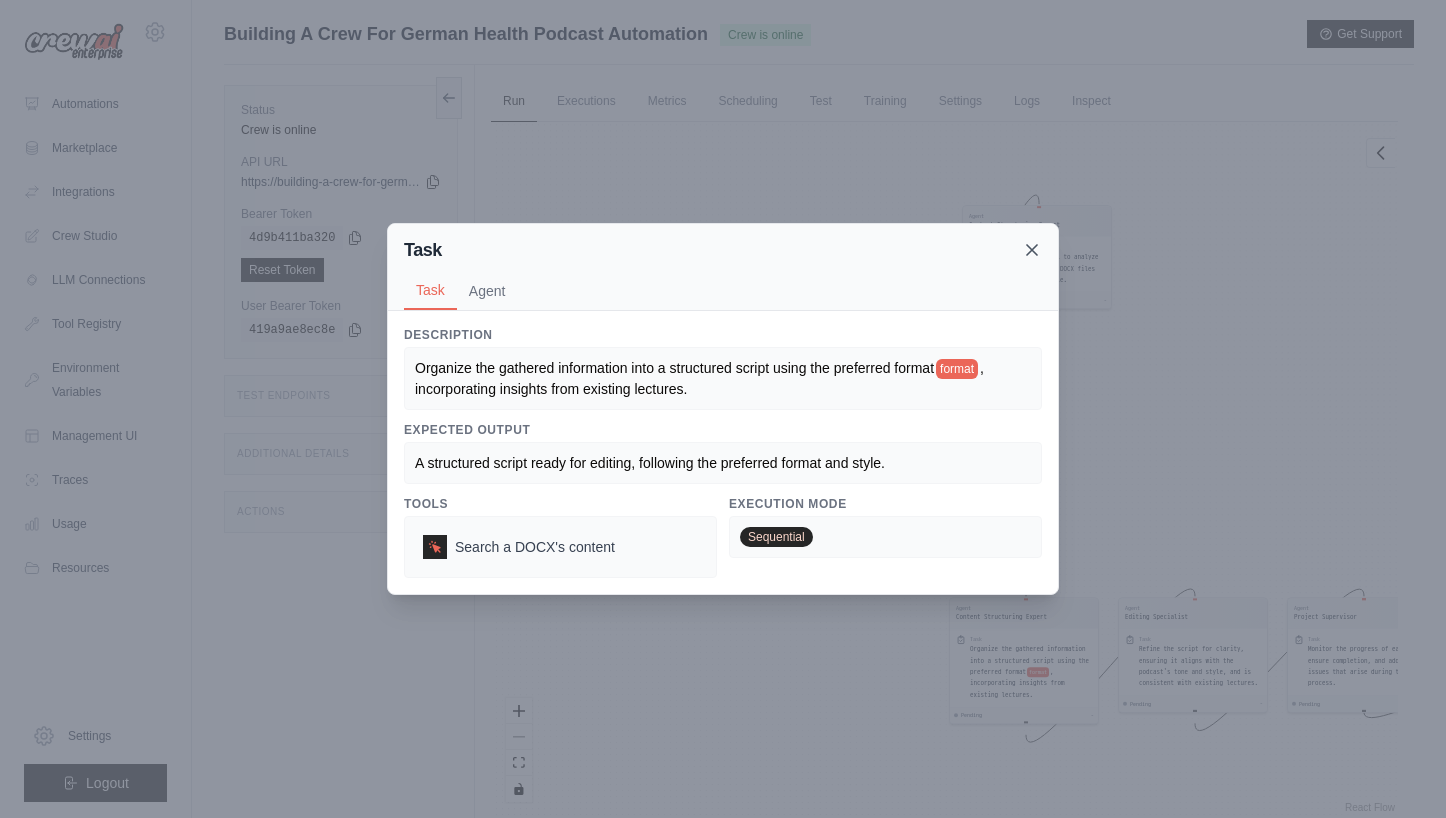 click 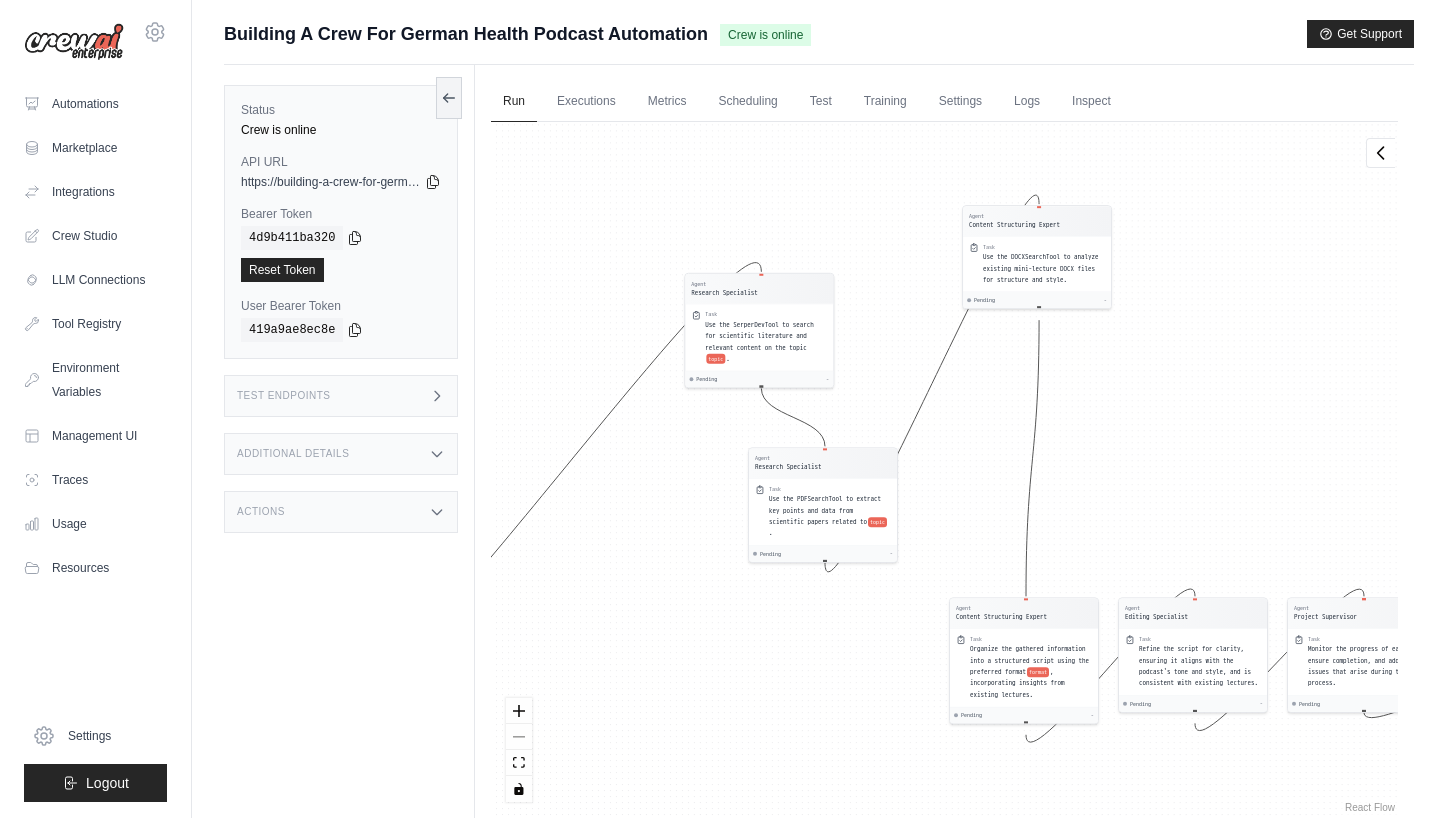 click 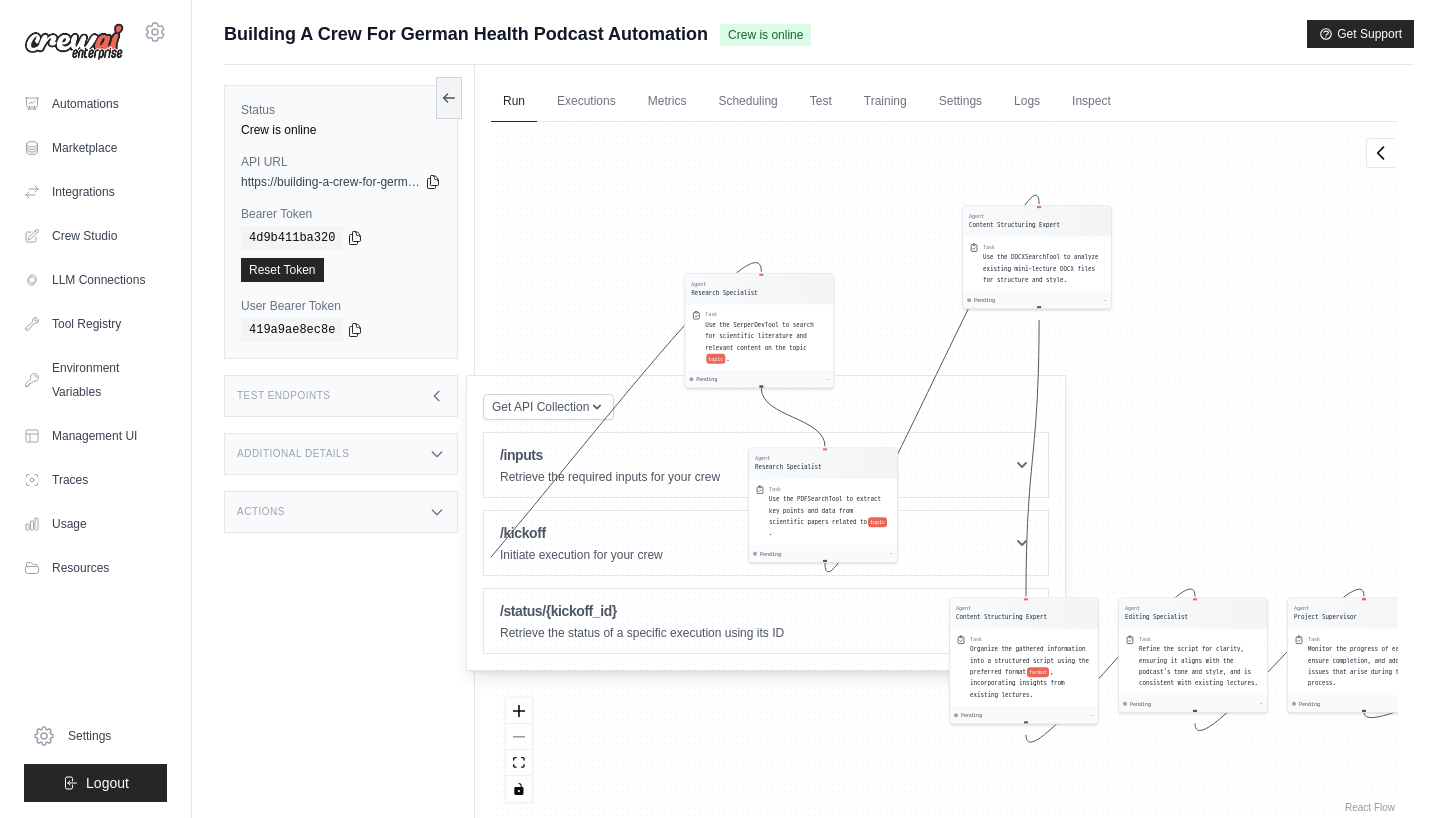 click 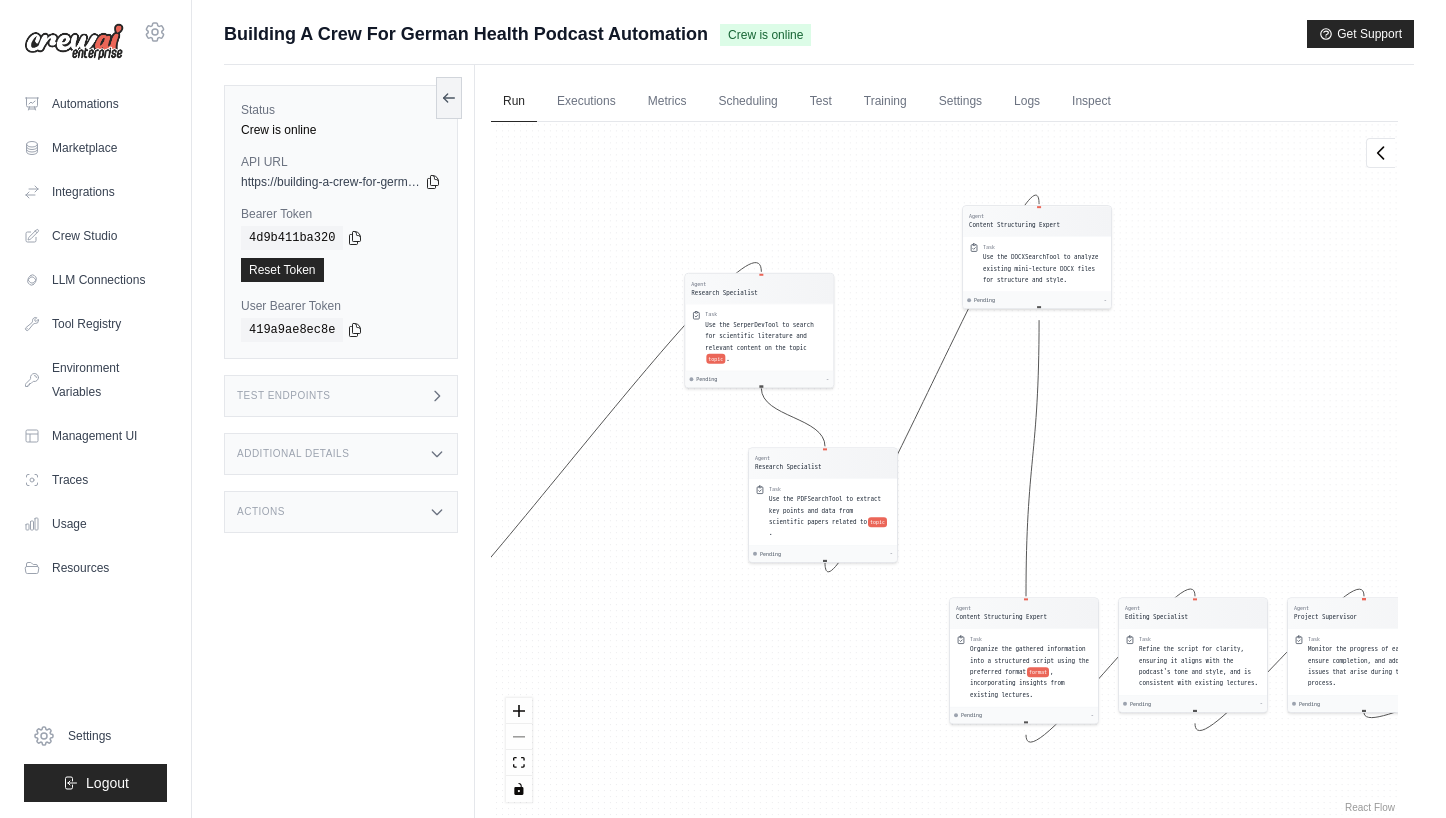 click 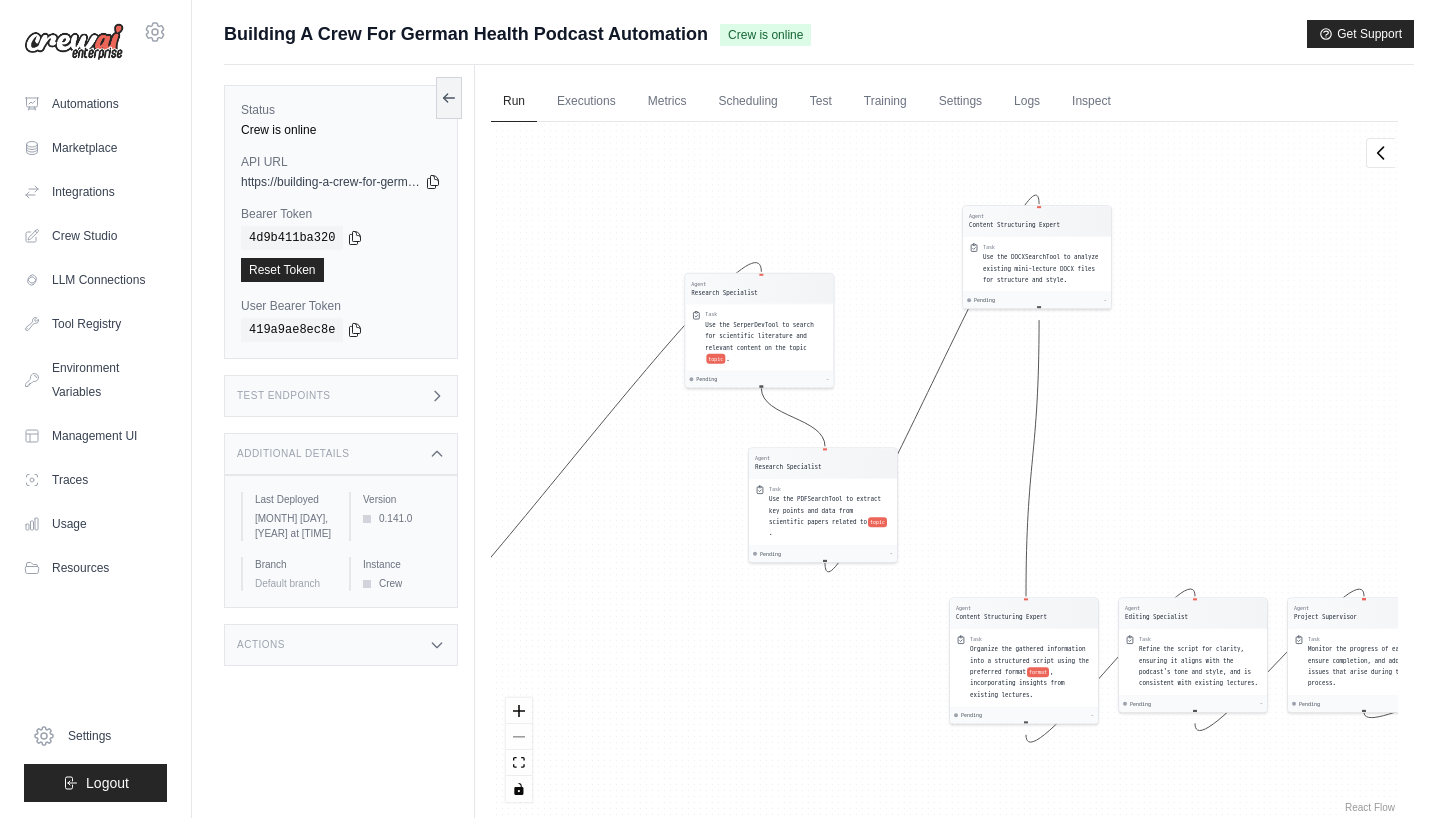 click 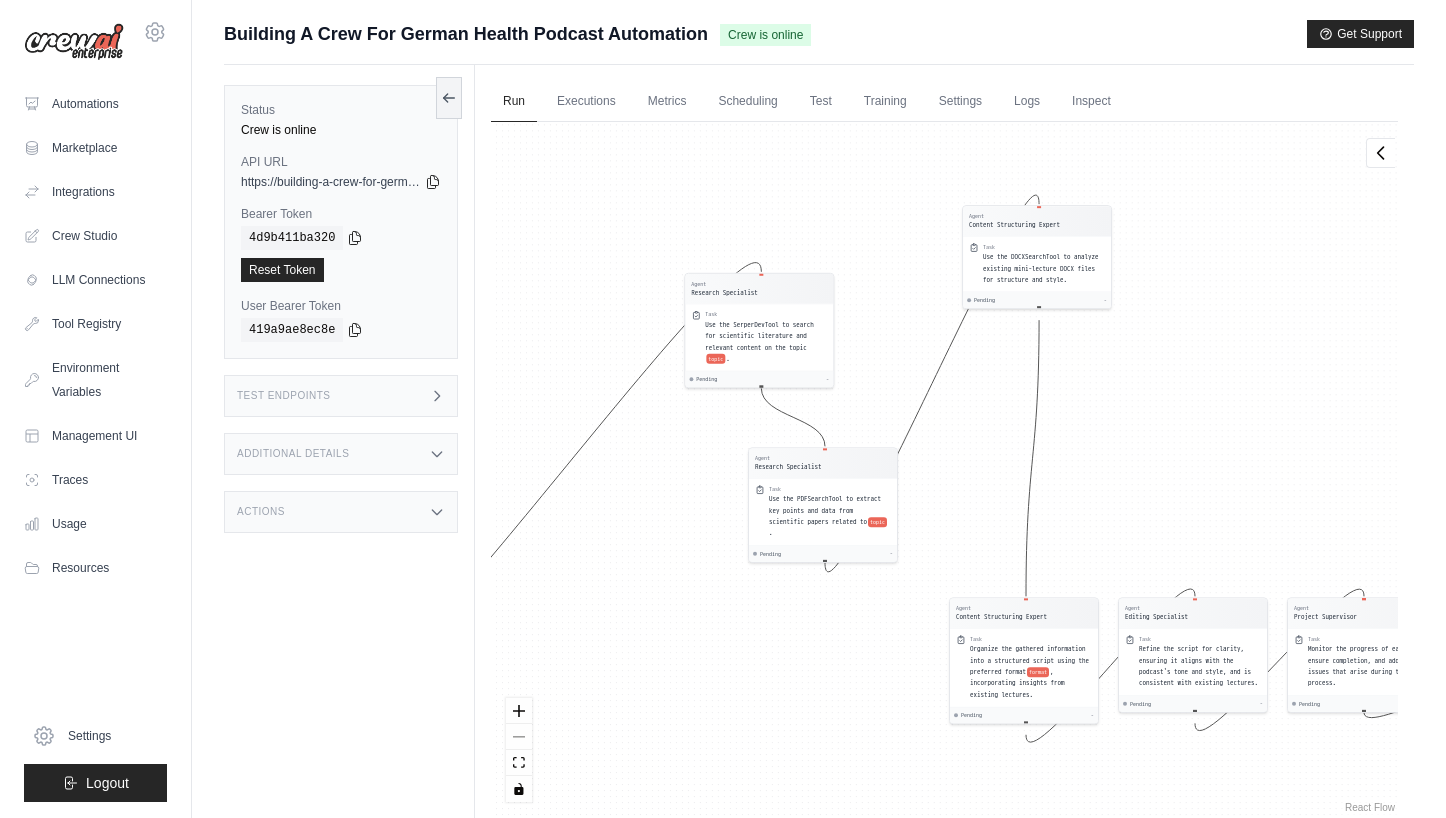 click 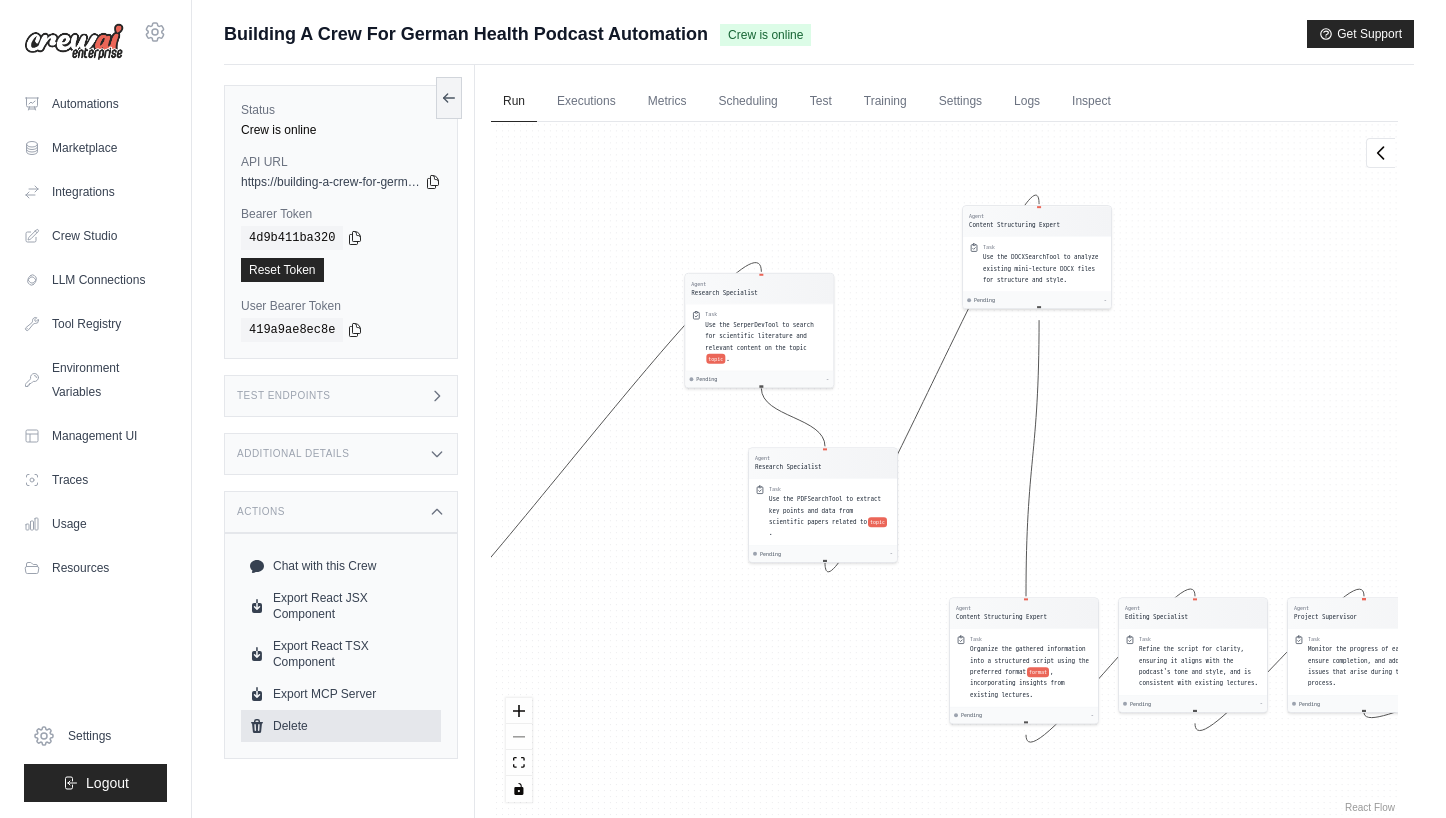 click on "Delete" at bounding box center [341, 726] 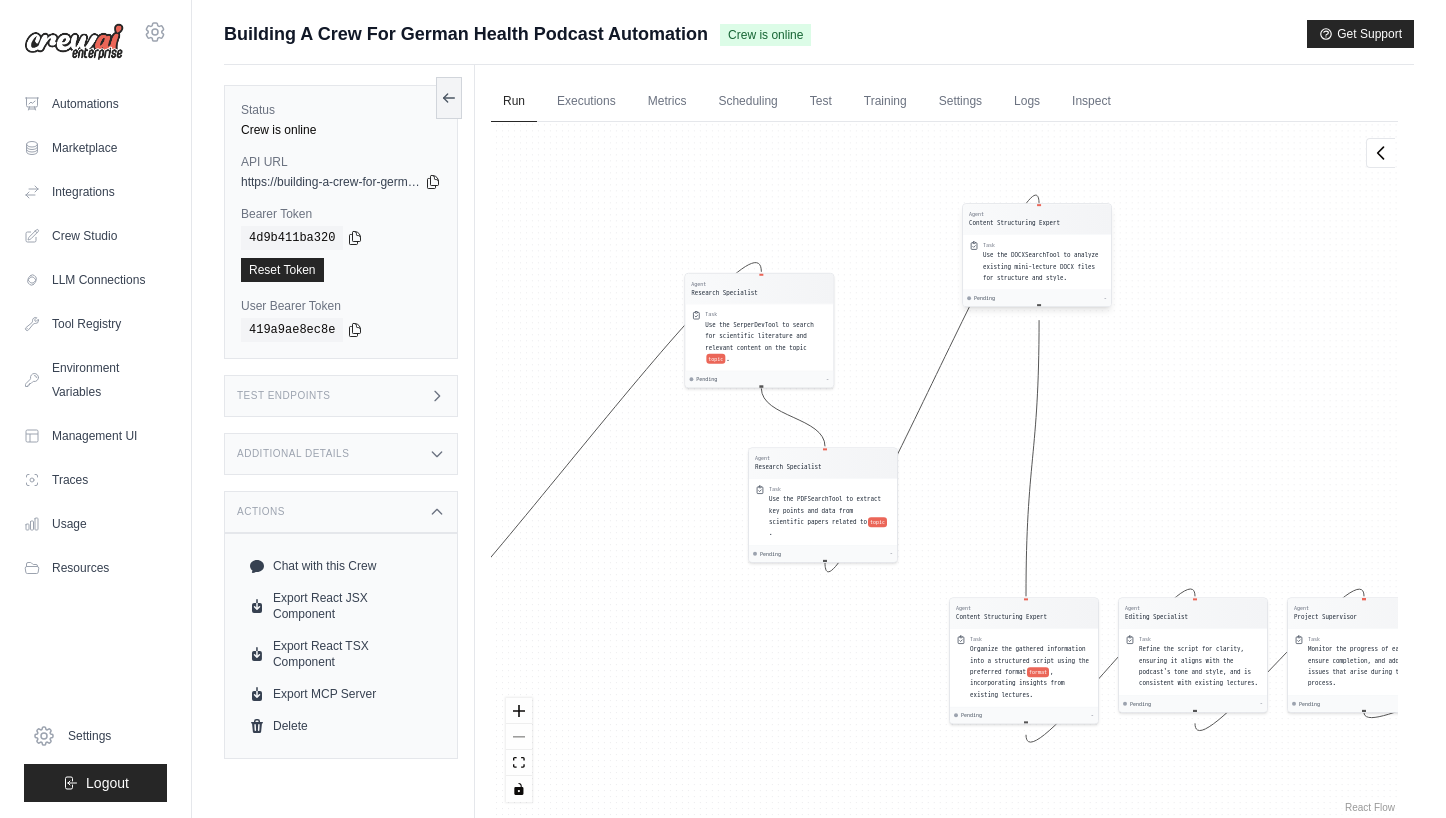 click on "Use the DOCXSearchTool to analyze existing mini-lecture DOCX files for structure and style." at bounding box center (1041, 266) 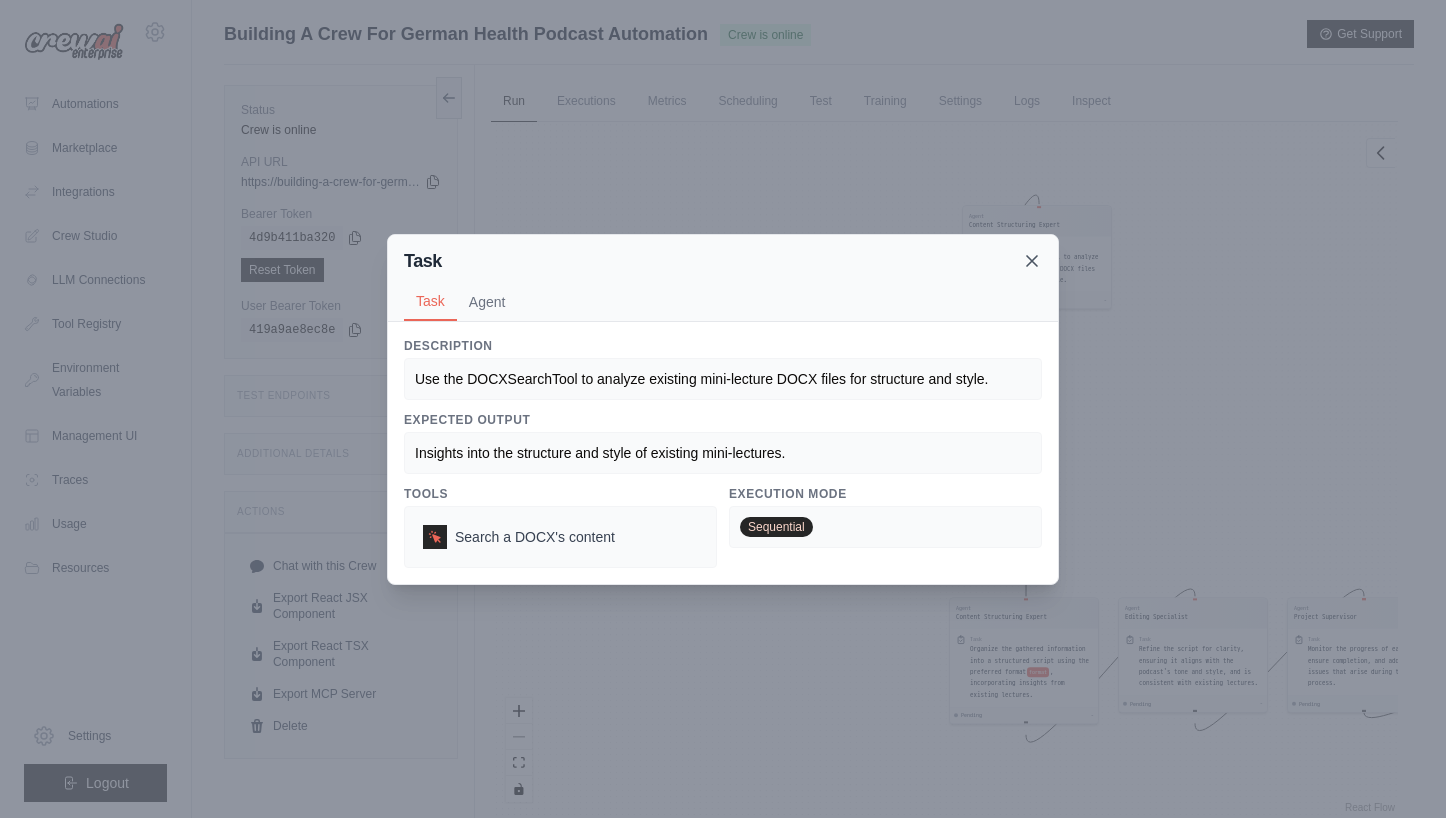 click 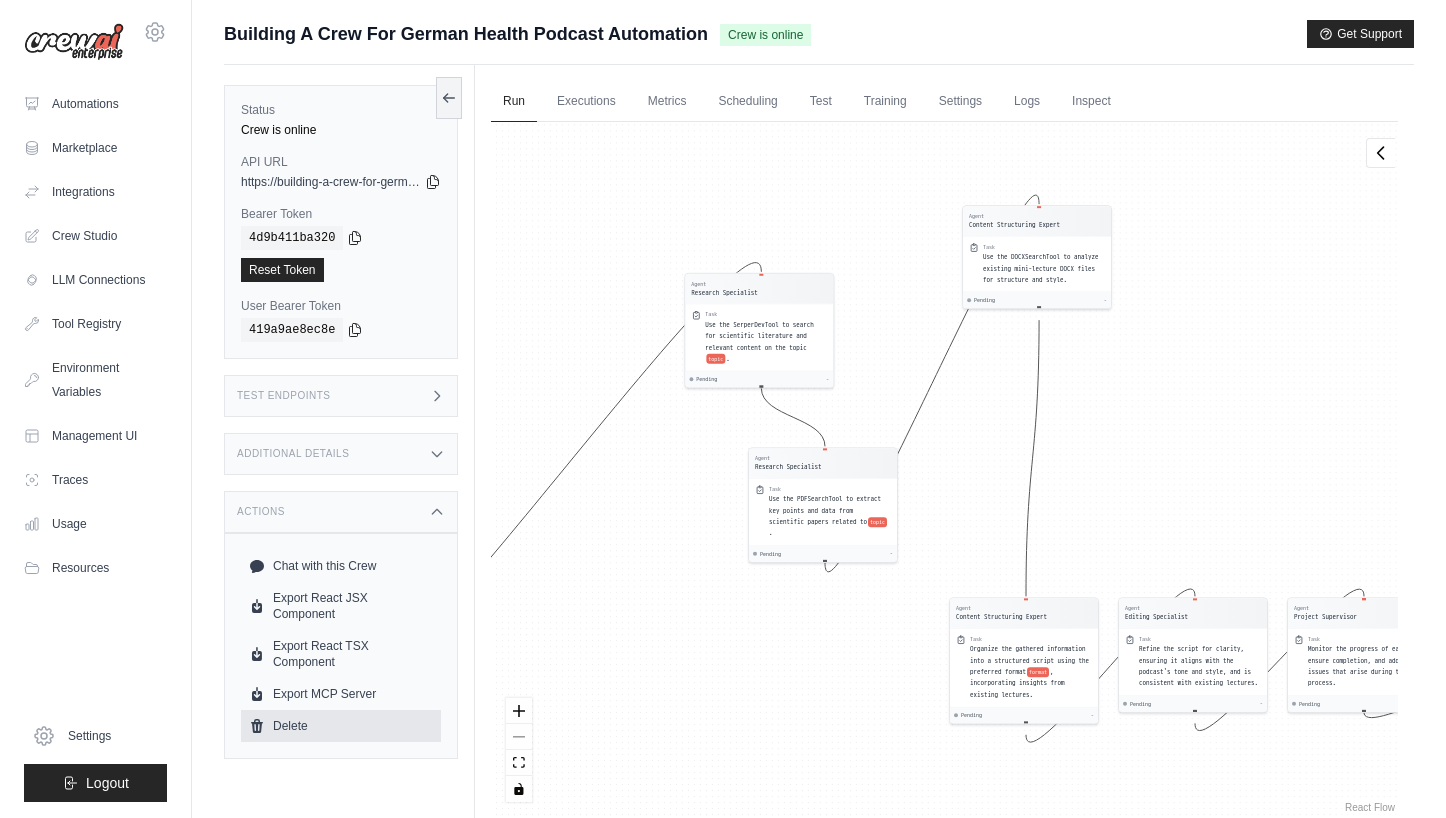 click on "Delete" at bounding box center (341, 726) 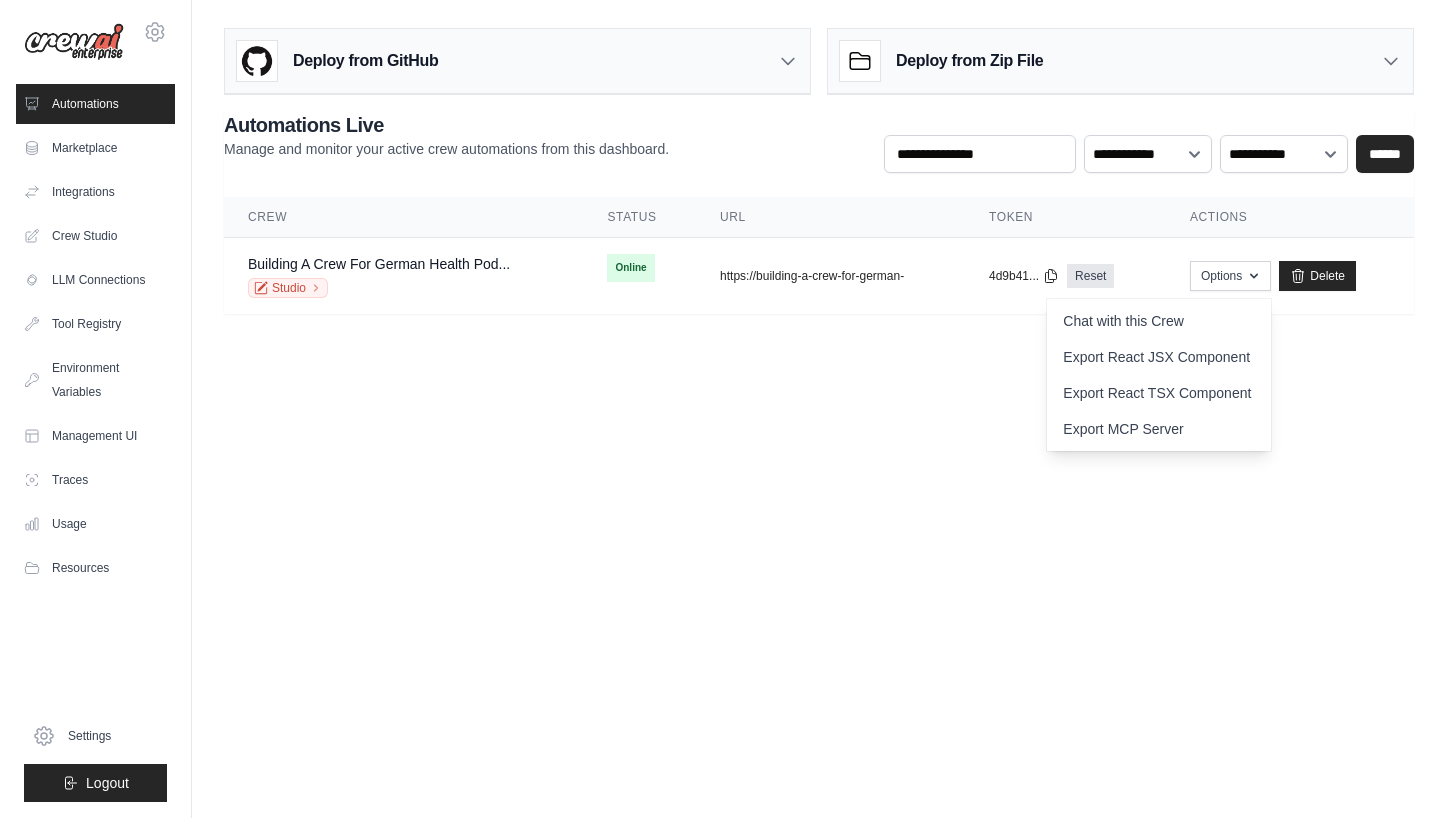 scroll, scrollTop: 0, scrollLeft: 0, axis: both 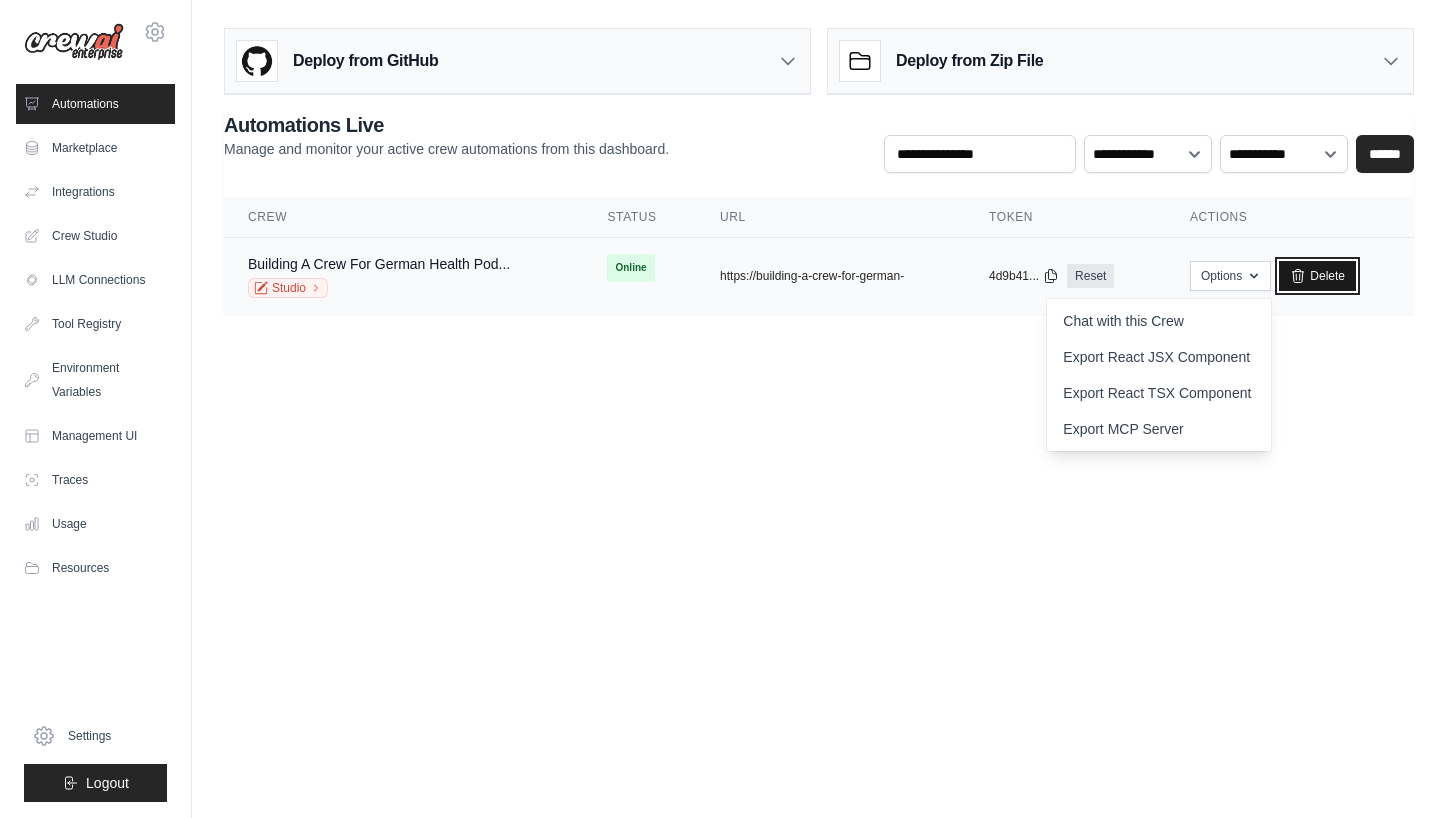 click on "Delete" at bounding box center [1317, 276] 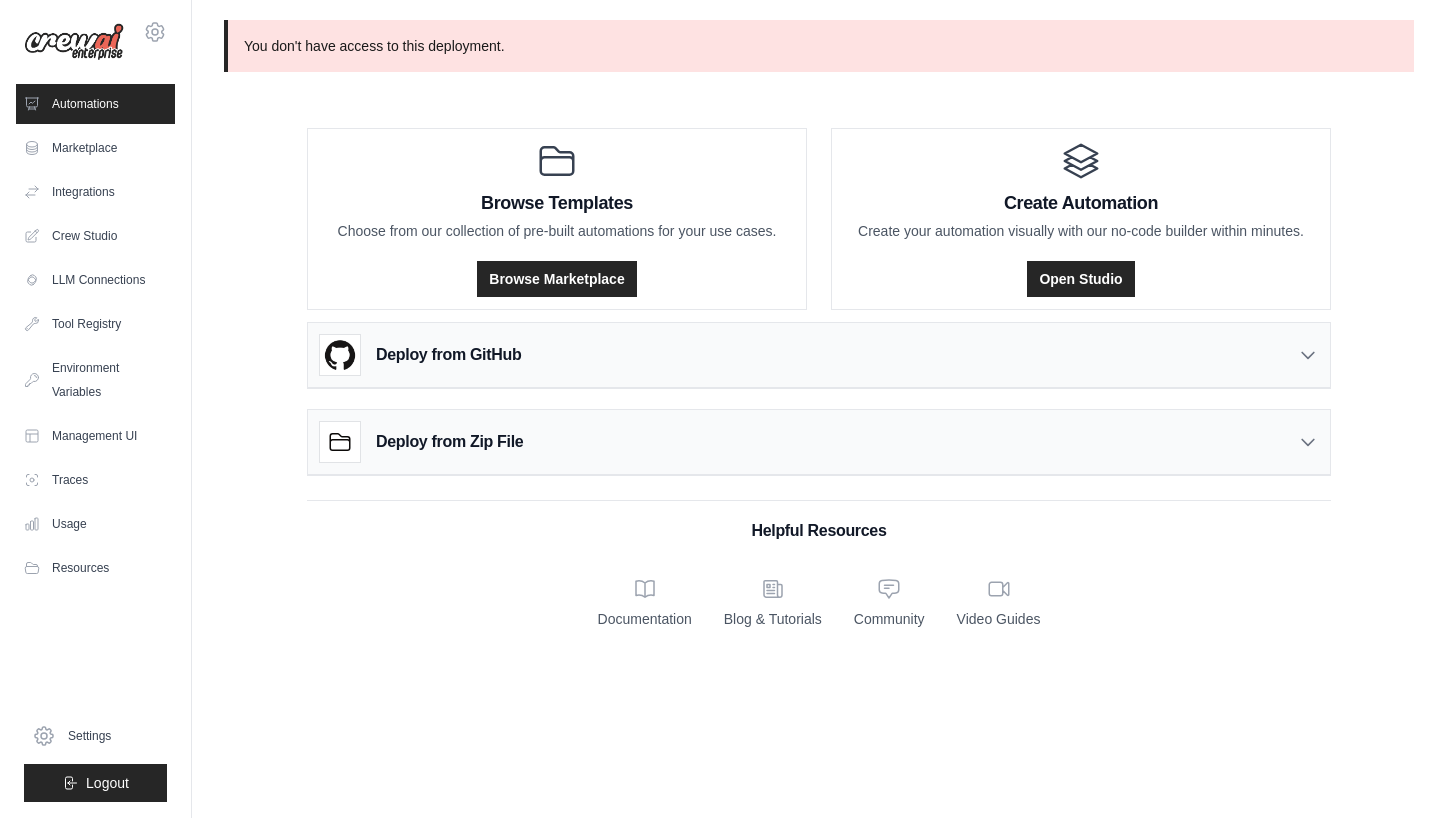 scroll, scrollTop: 0, scrollLeft: 0, axis: both 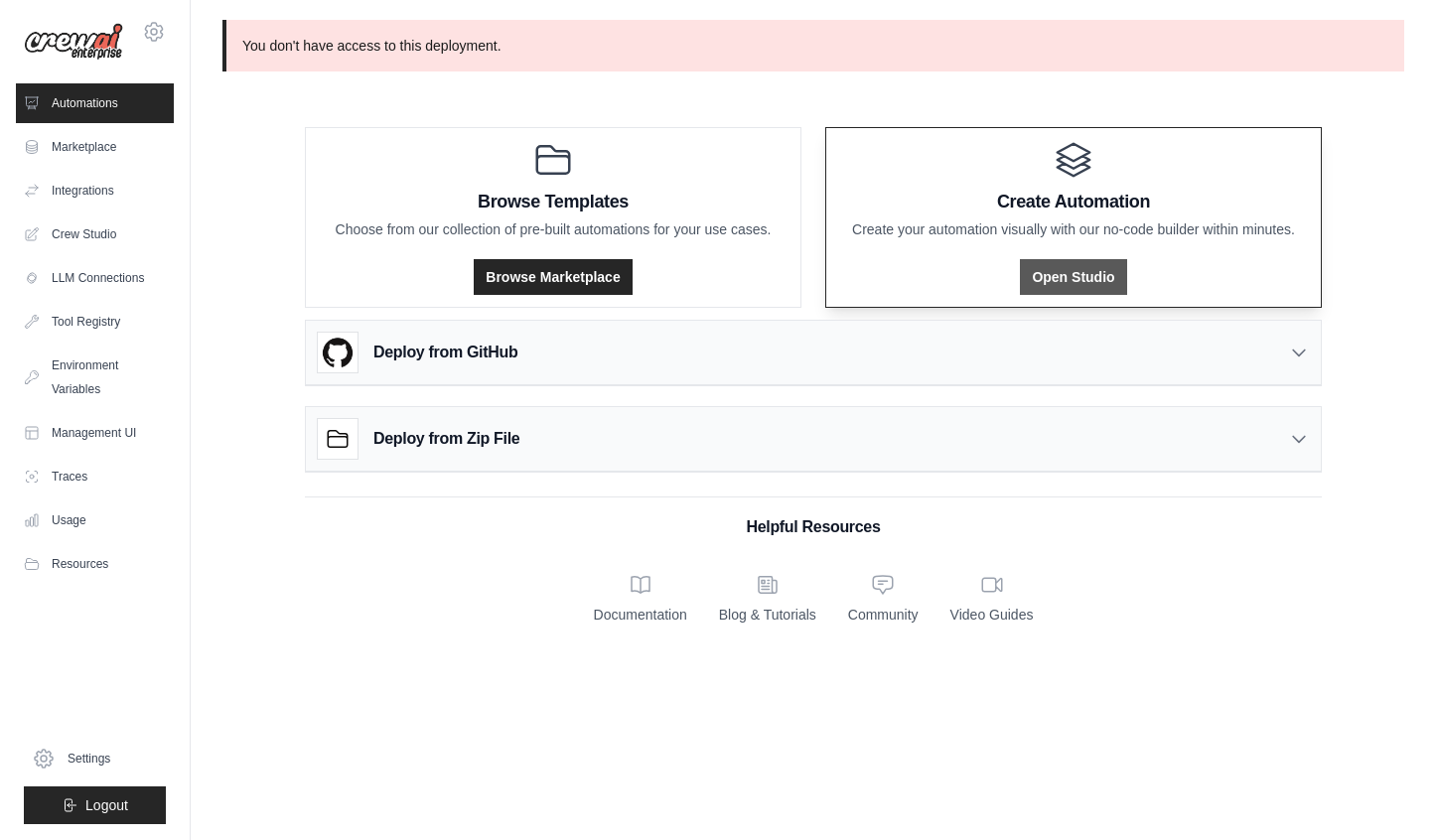 click on "Open Studio" at bounding box center [1073, 277] 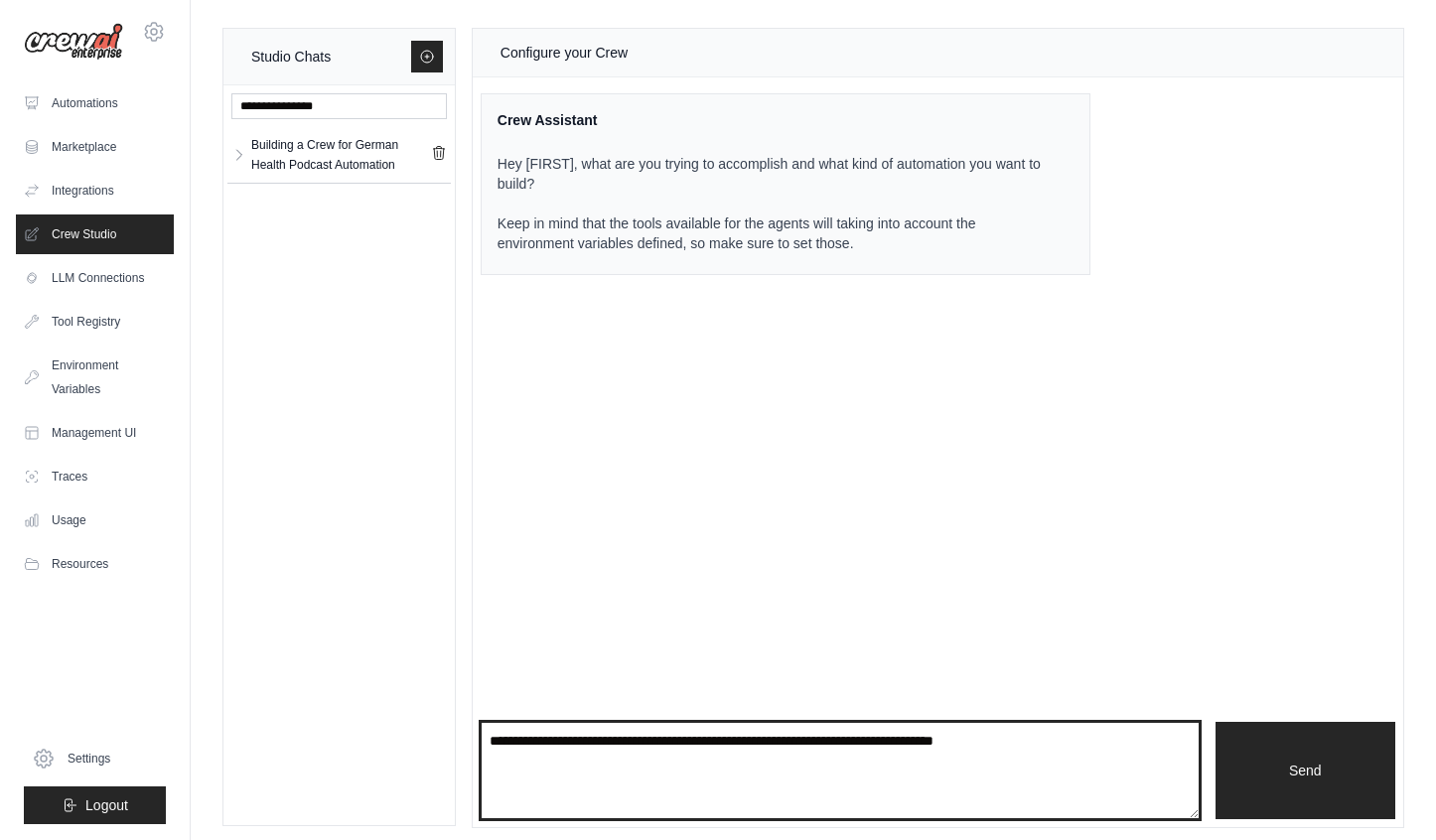 click at bounding box center [840, 770] 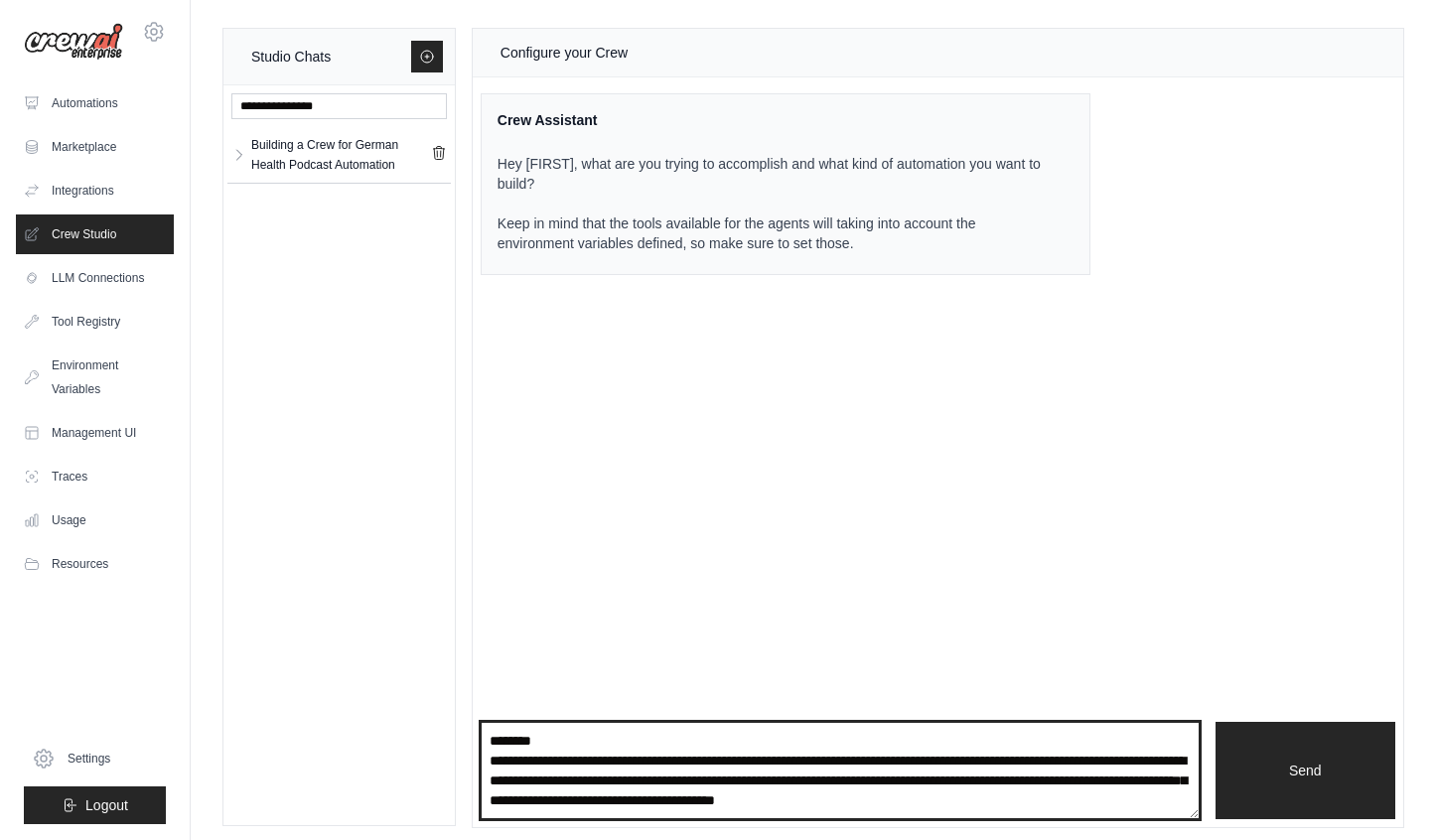 scroll, scrollTop: 834, scrollLeft: 0, axis: vertical 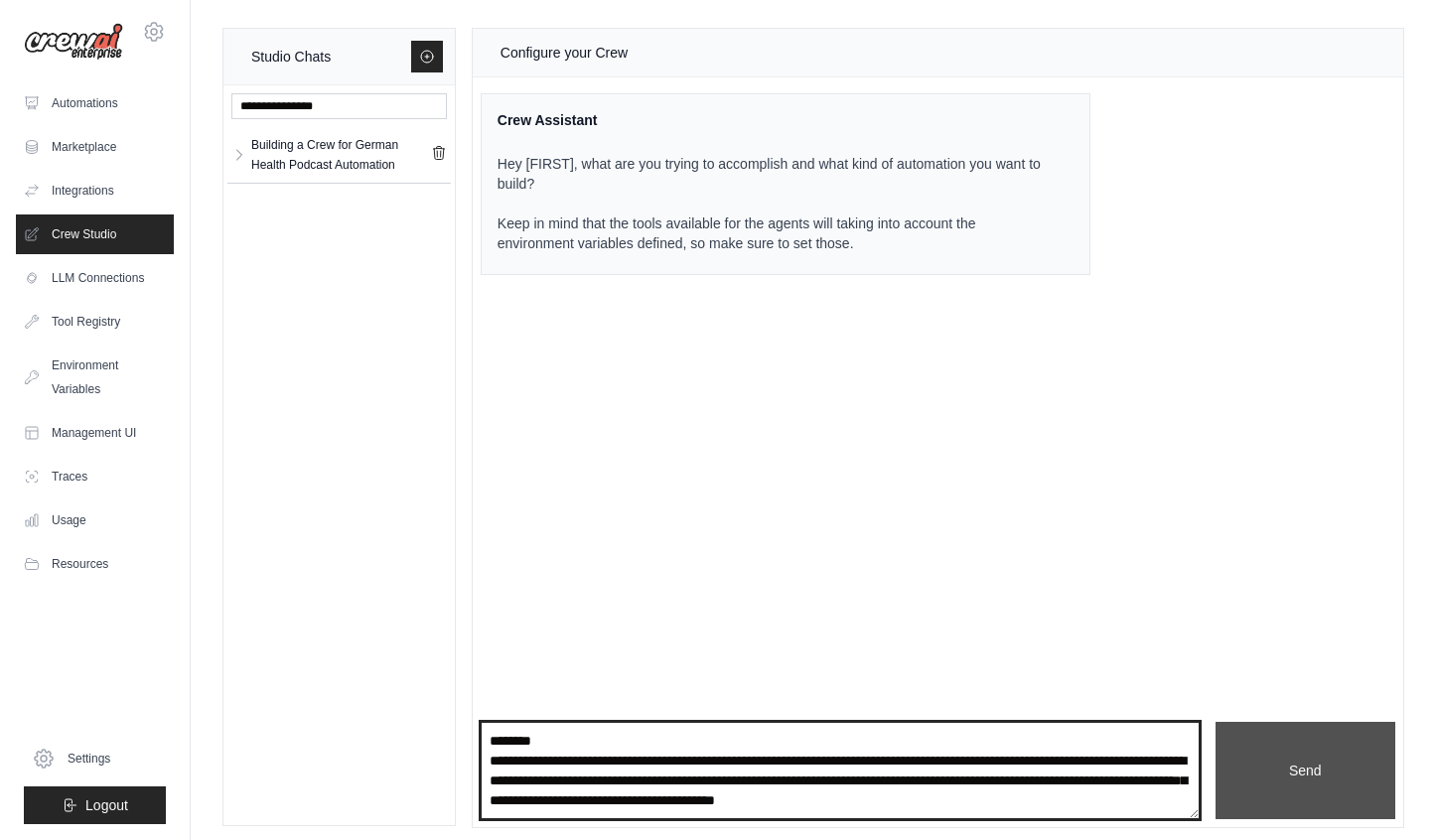 type on "**********" 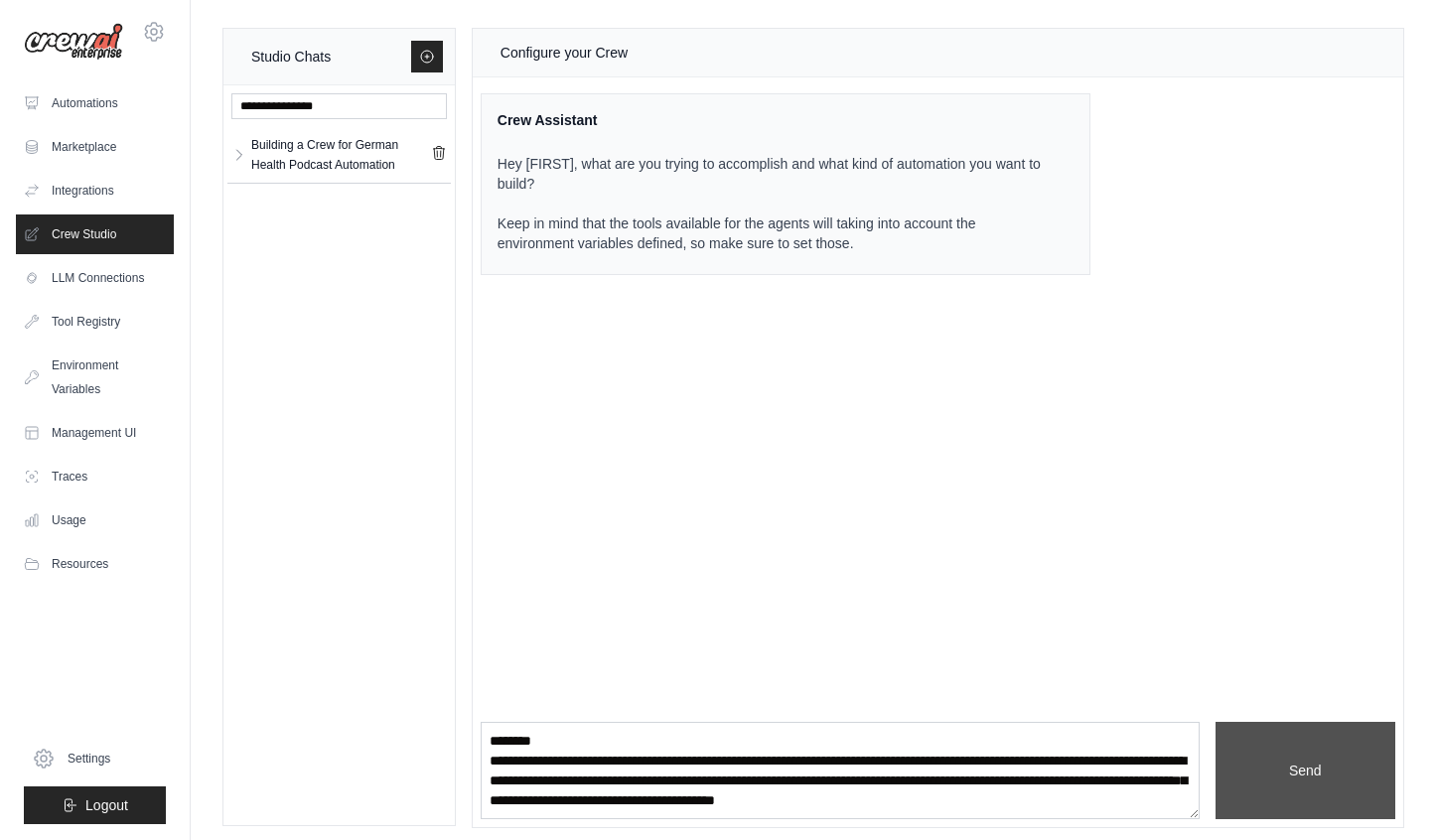 click on "Send" at bounding box center [1305, 770] 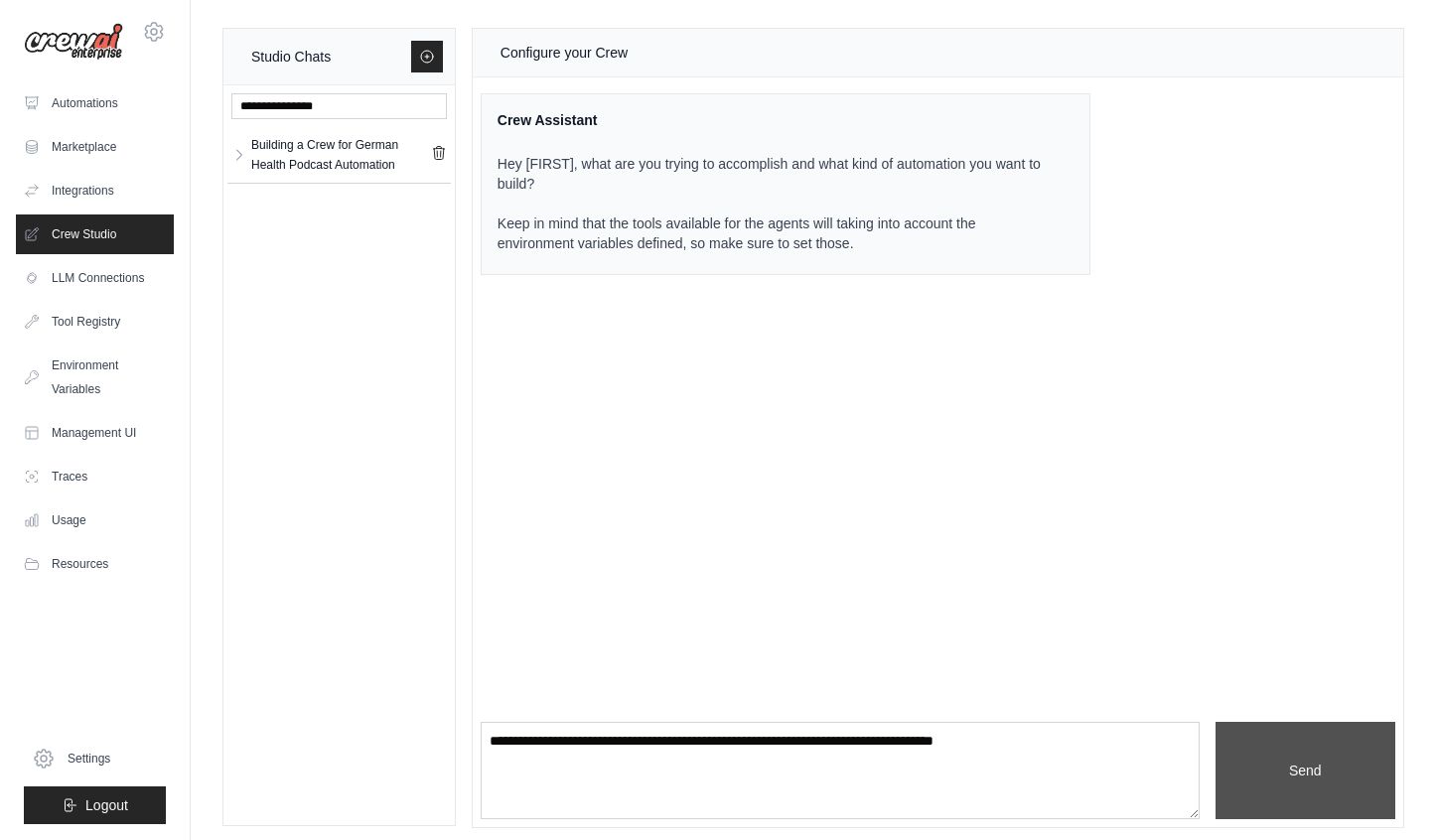 scroll, scrollTop: 0, scrollLeft: 0, axis: both 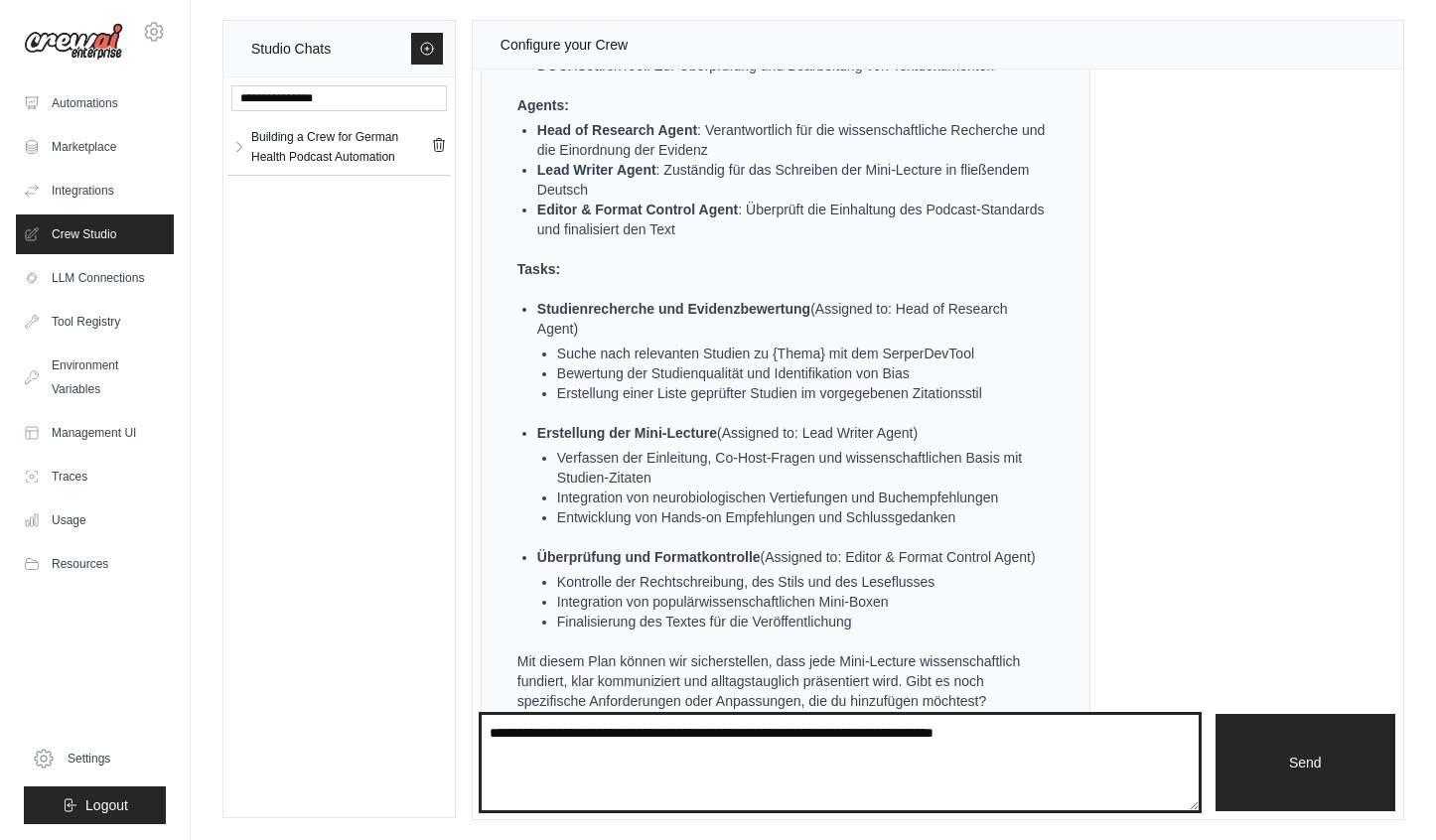 click at bounding box center [840, 763] 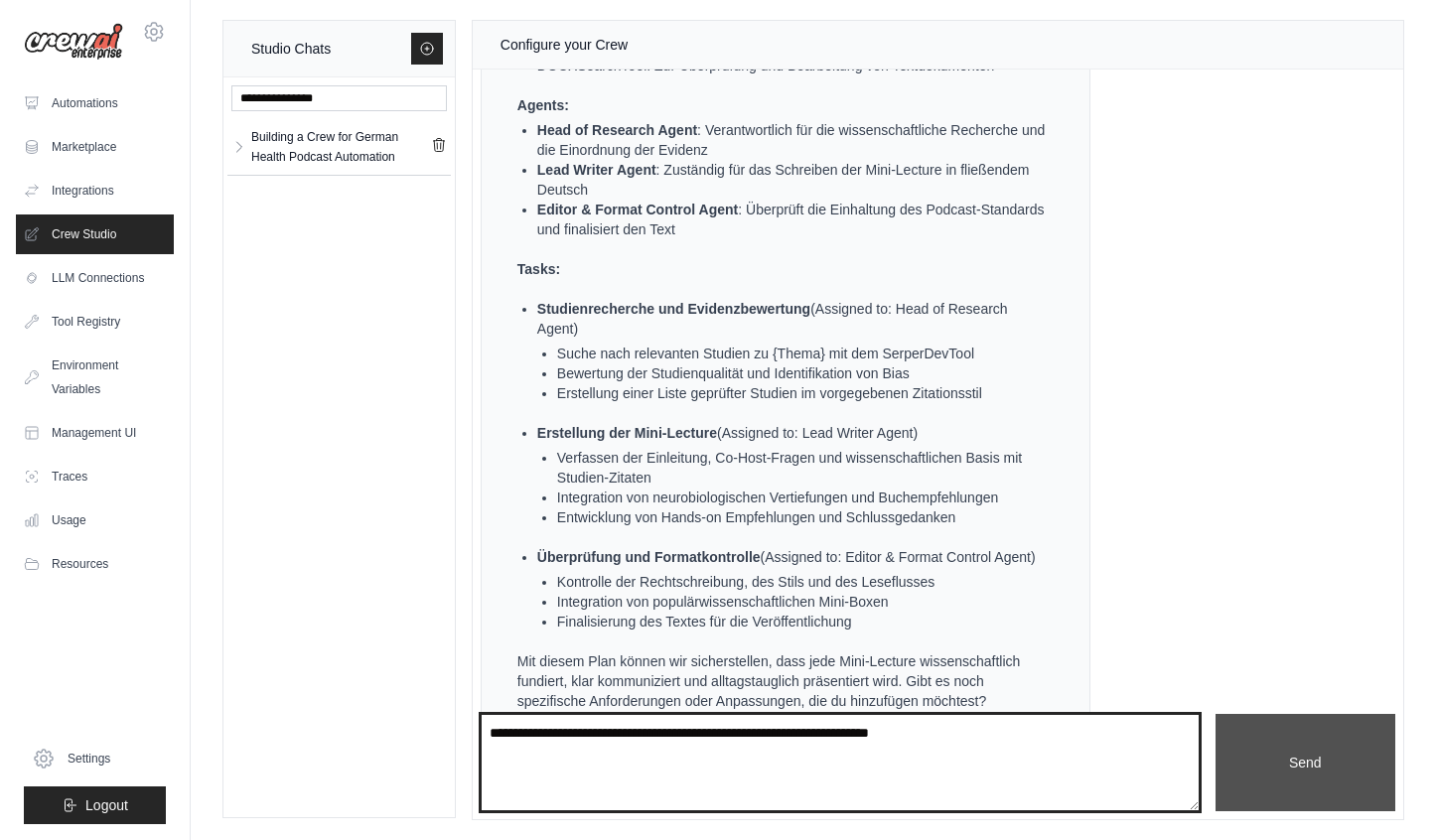 type on "**********" 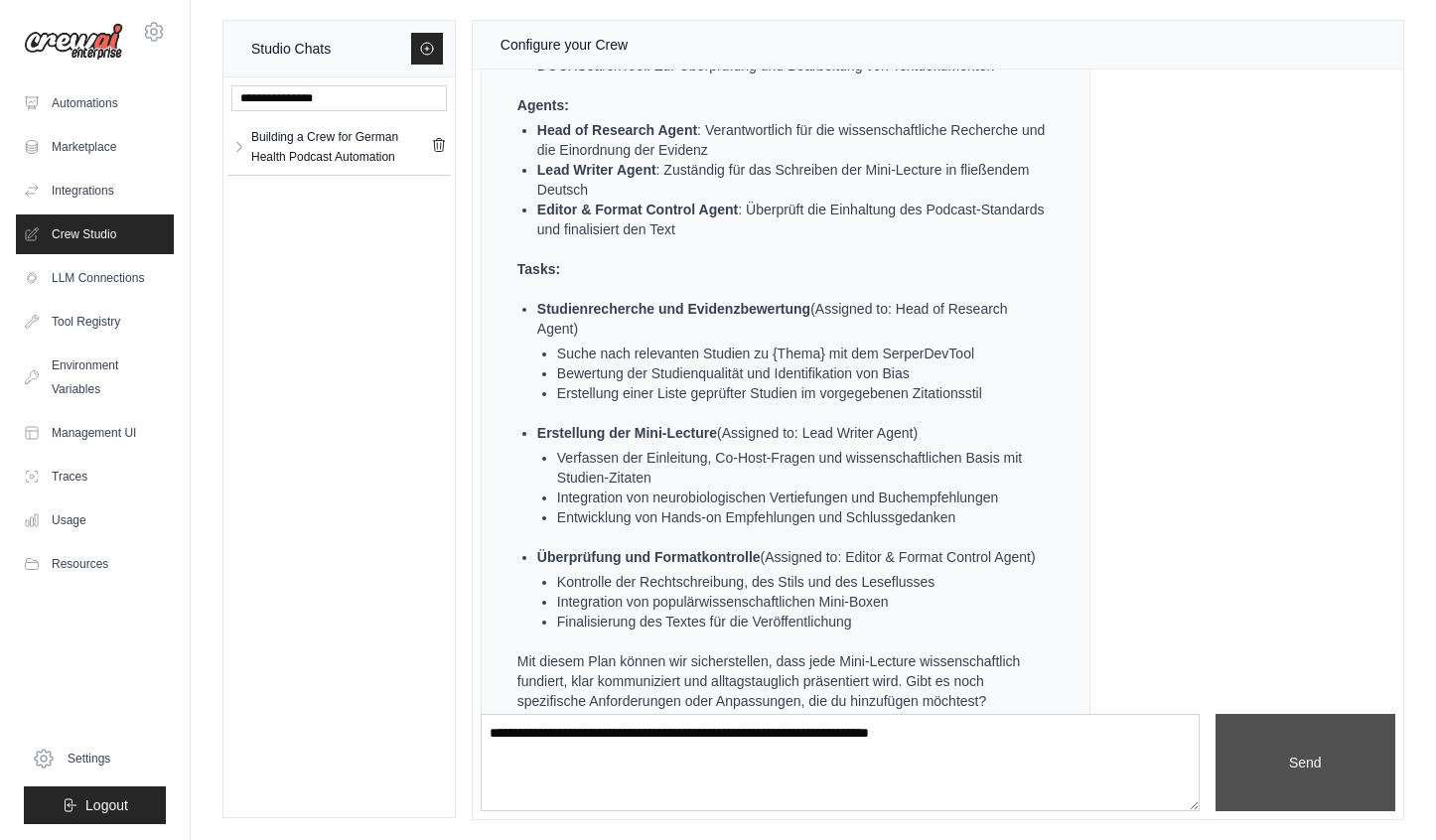 click on "Send" at bounding box center [1305, 763] 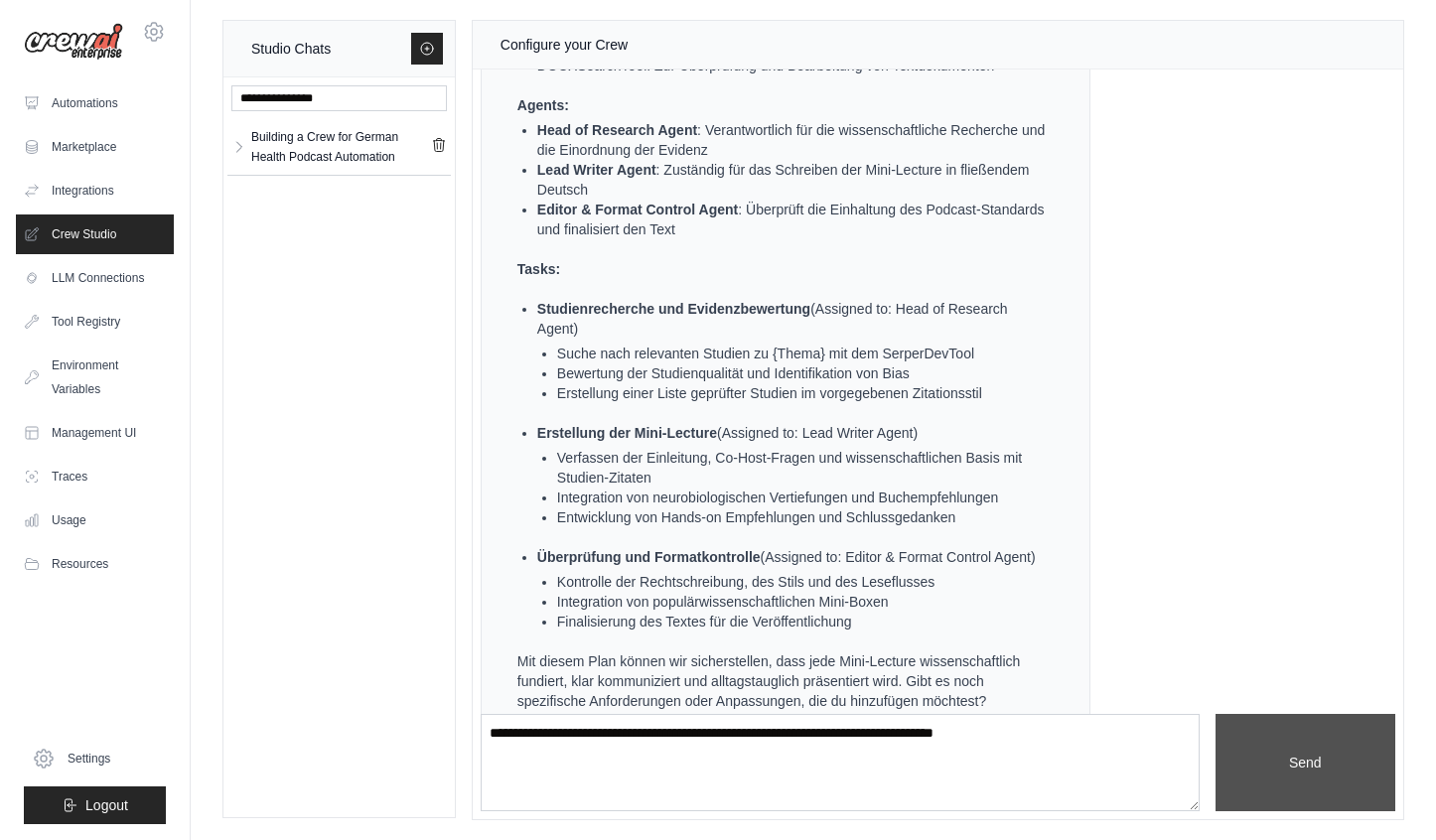 scroll, scrollTop: 1929, scrollLeft: 0, axis: vertical 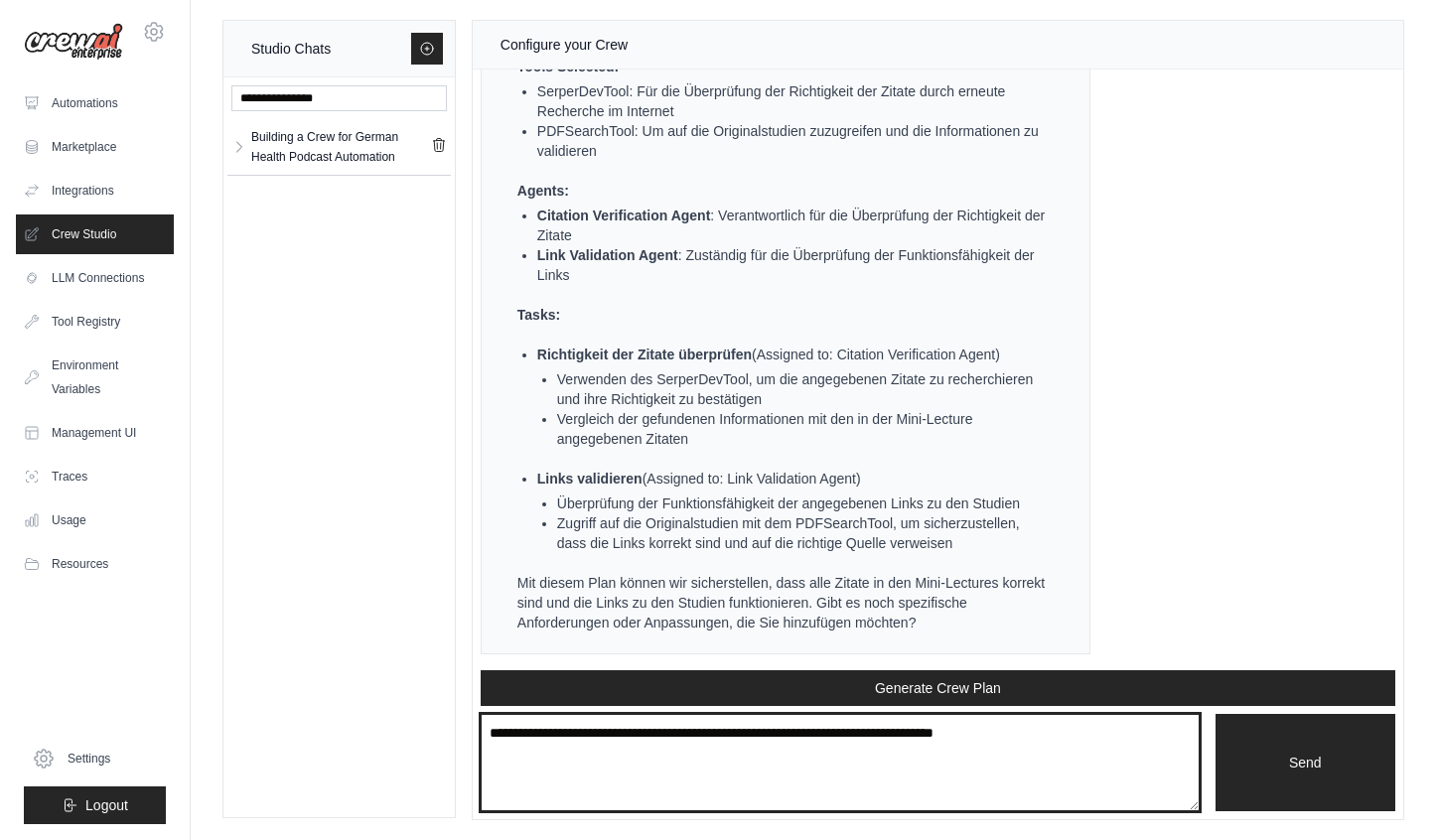 click at bounding box center [840, 763] 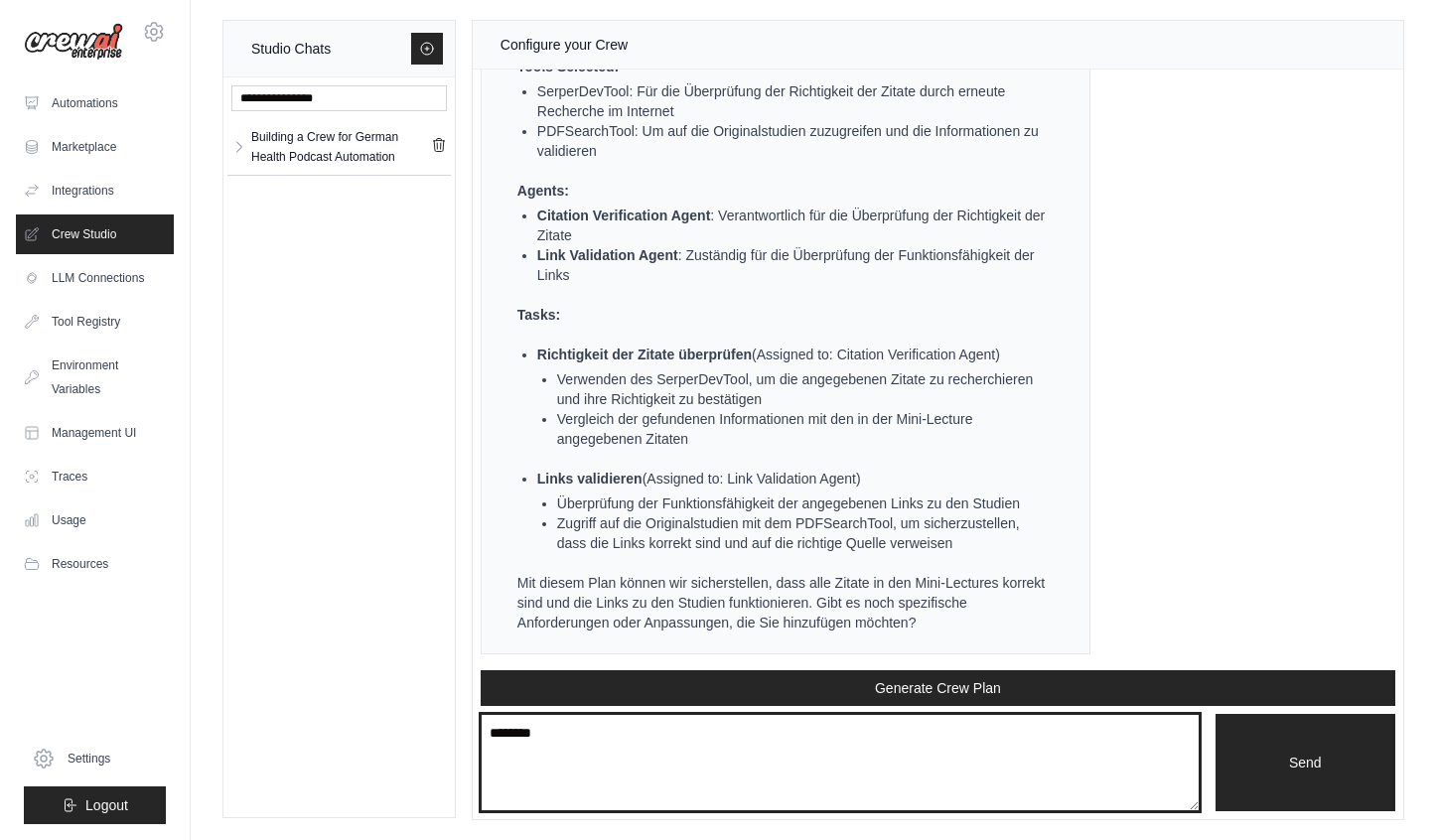 paste on "**********" 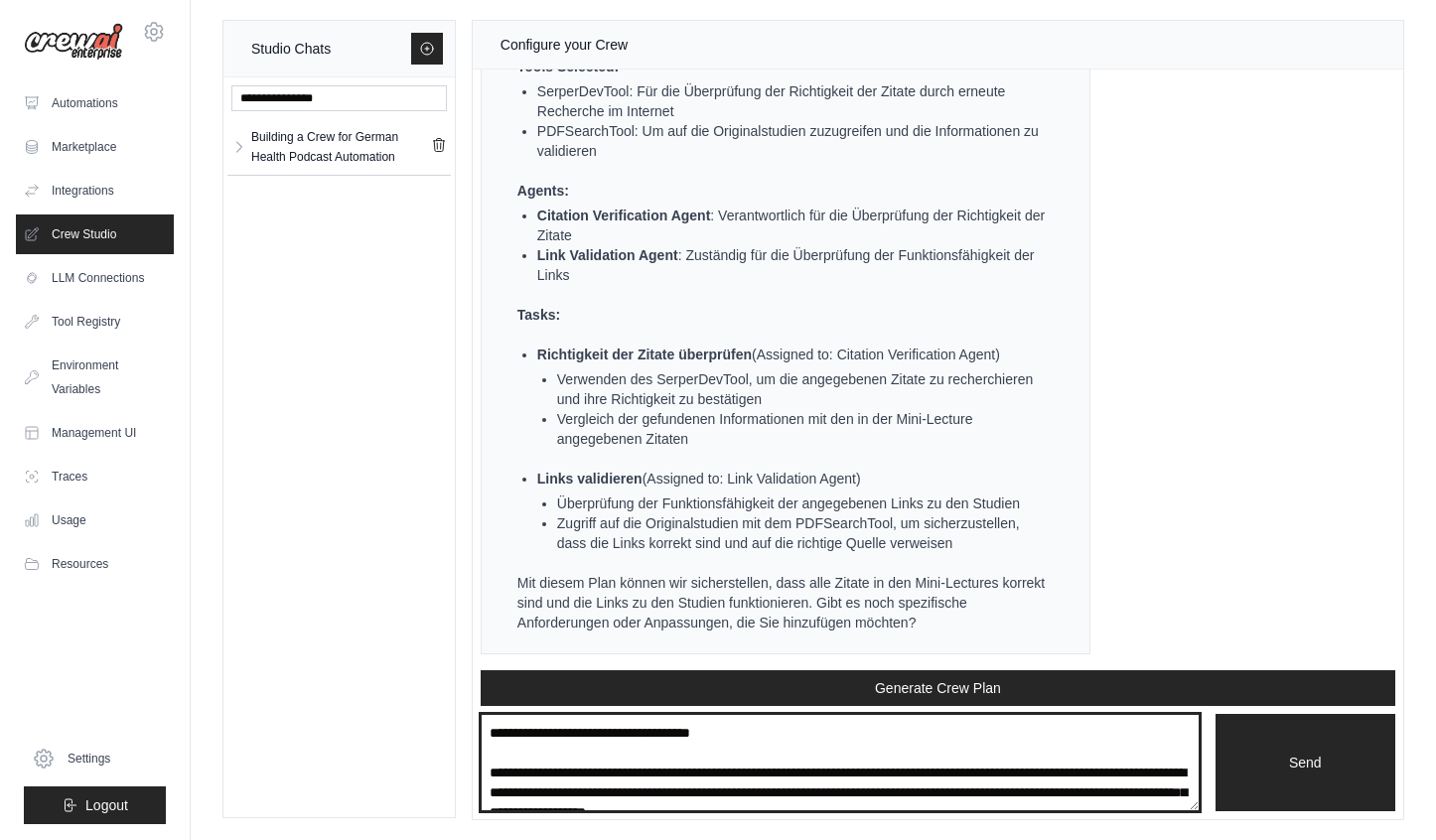 scroll, scrollTop: 377, scrollLeft: 0, axis: vertical 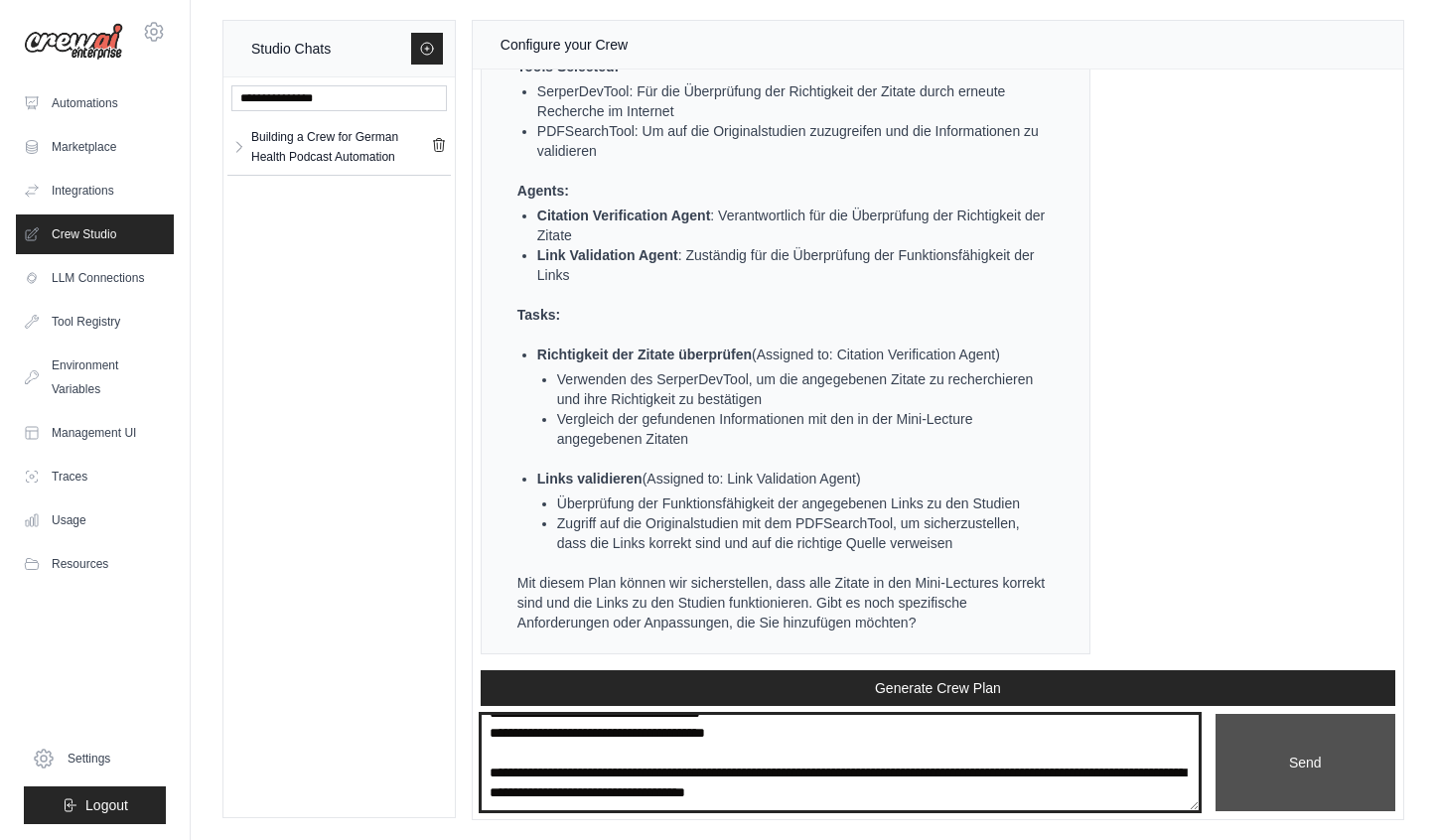 type on "**********" 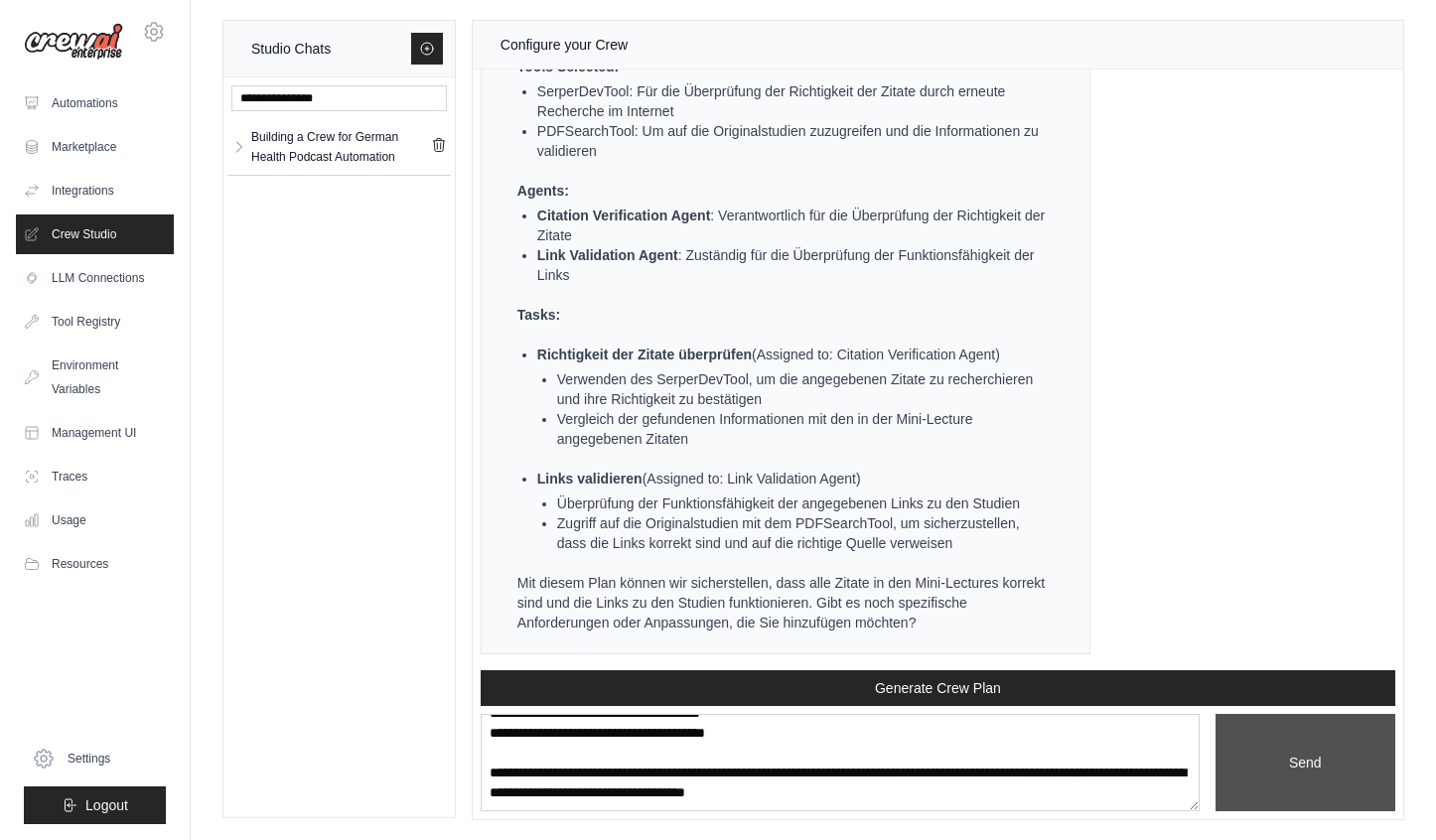click on "Send" at bounding box center (1305, 763) 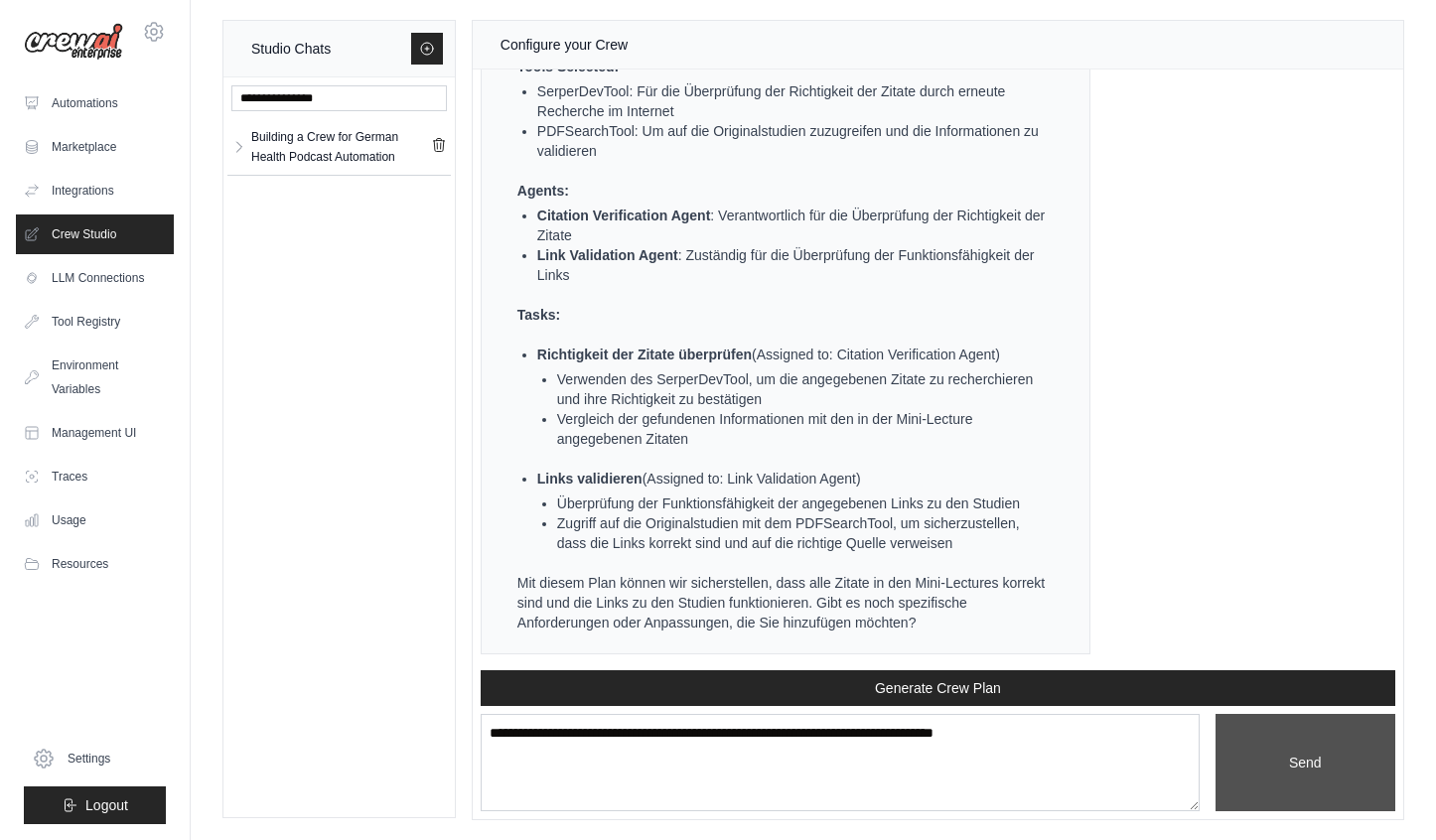 scroll, scrollTop: 0, scrollLeft: 0, axis: both 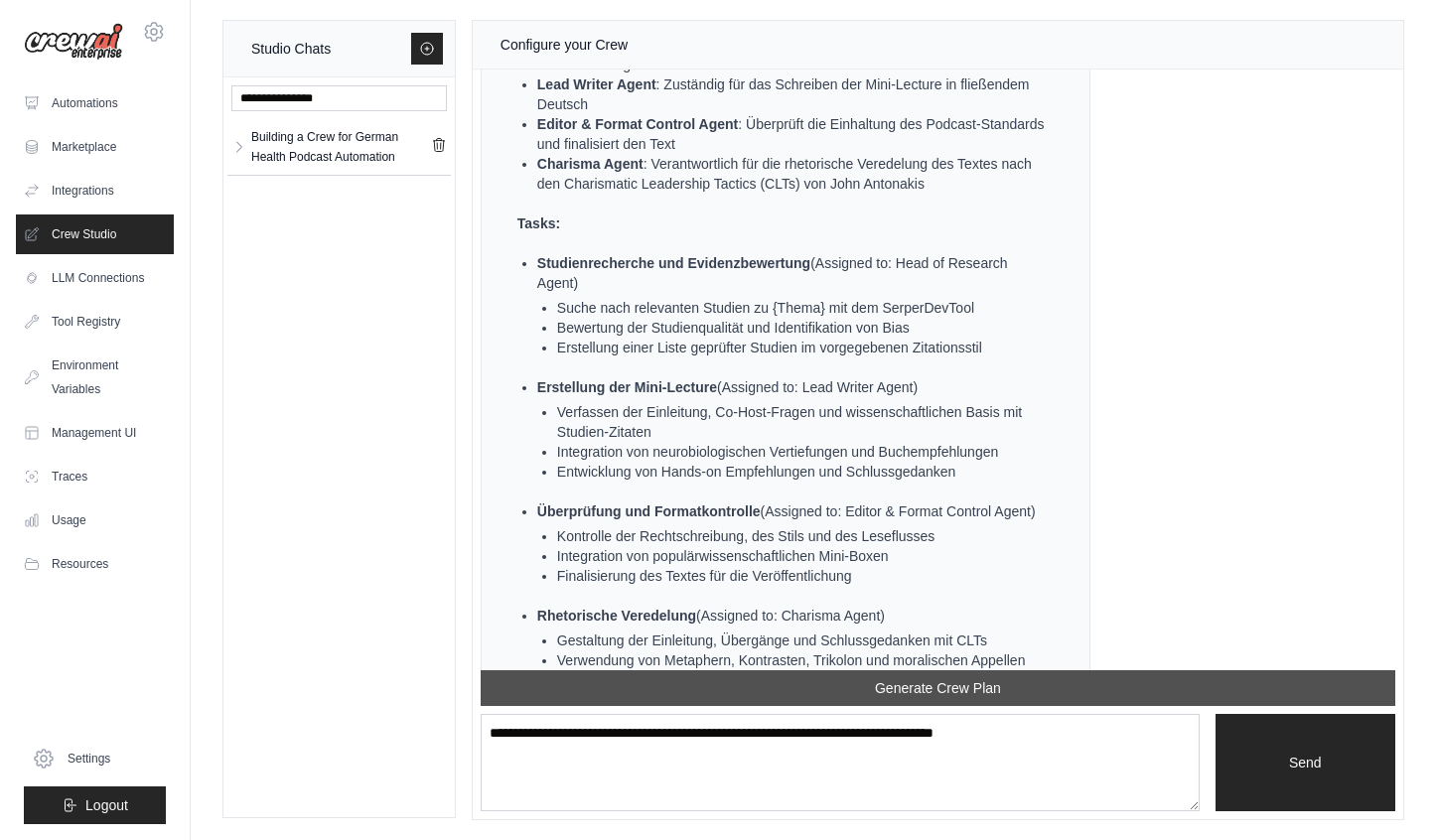click on "Generate Crew Plan" at bounding box center [937, 688] 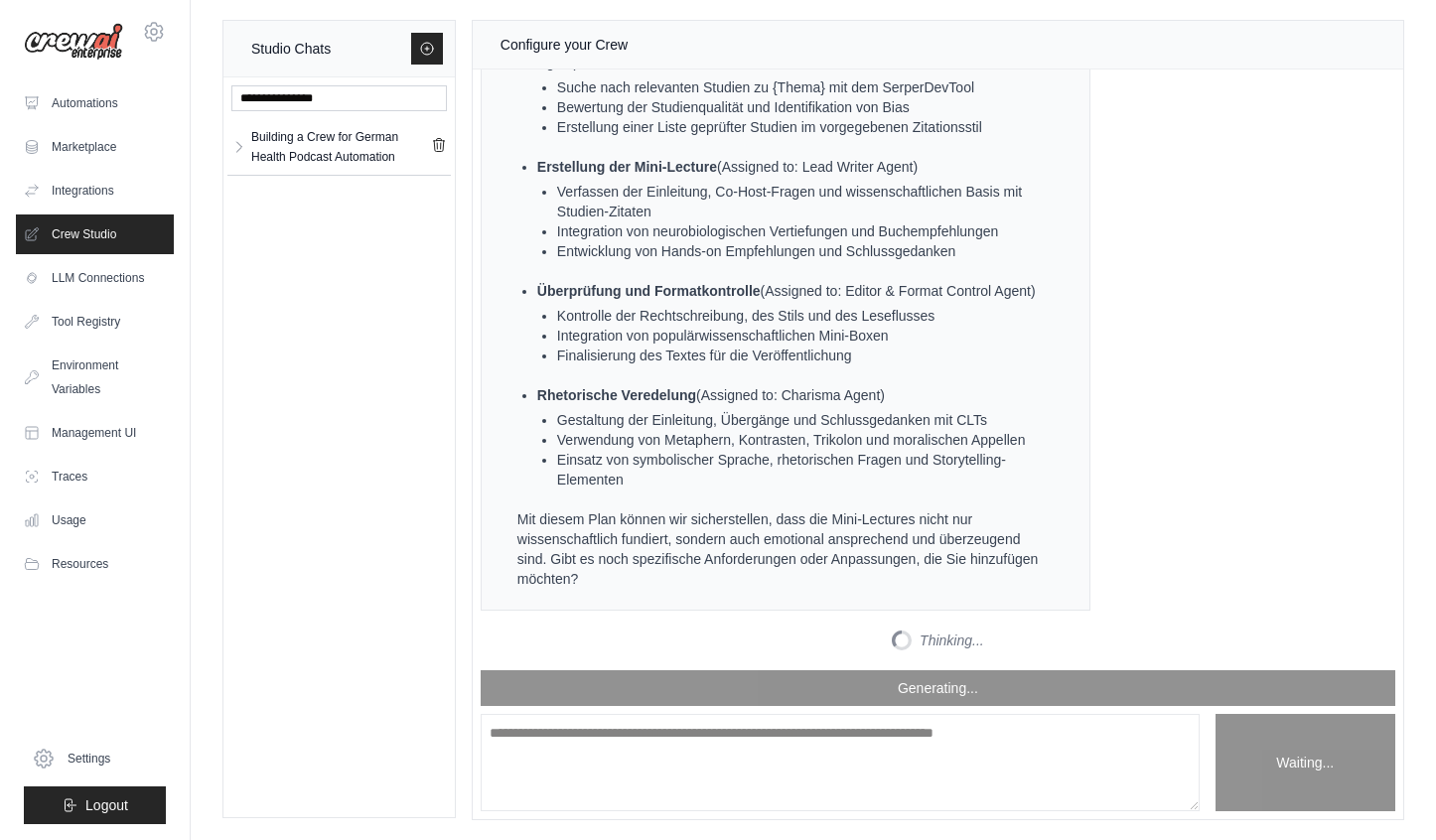 scroll, scrollTop: 5964, scrollLeft: 0, axis: vertical 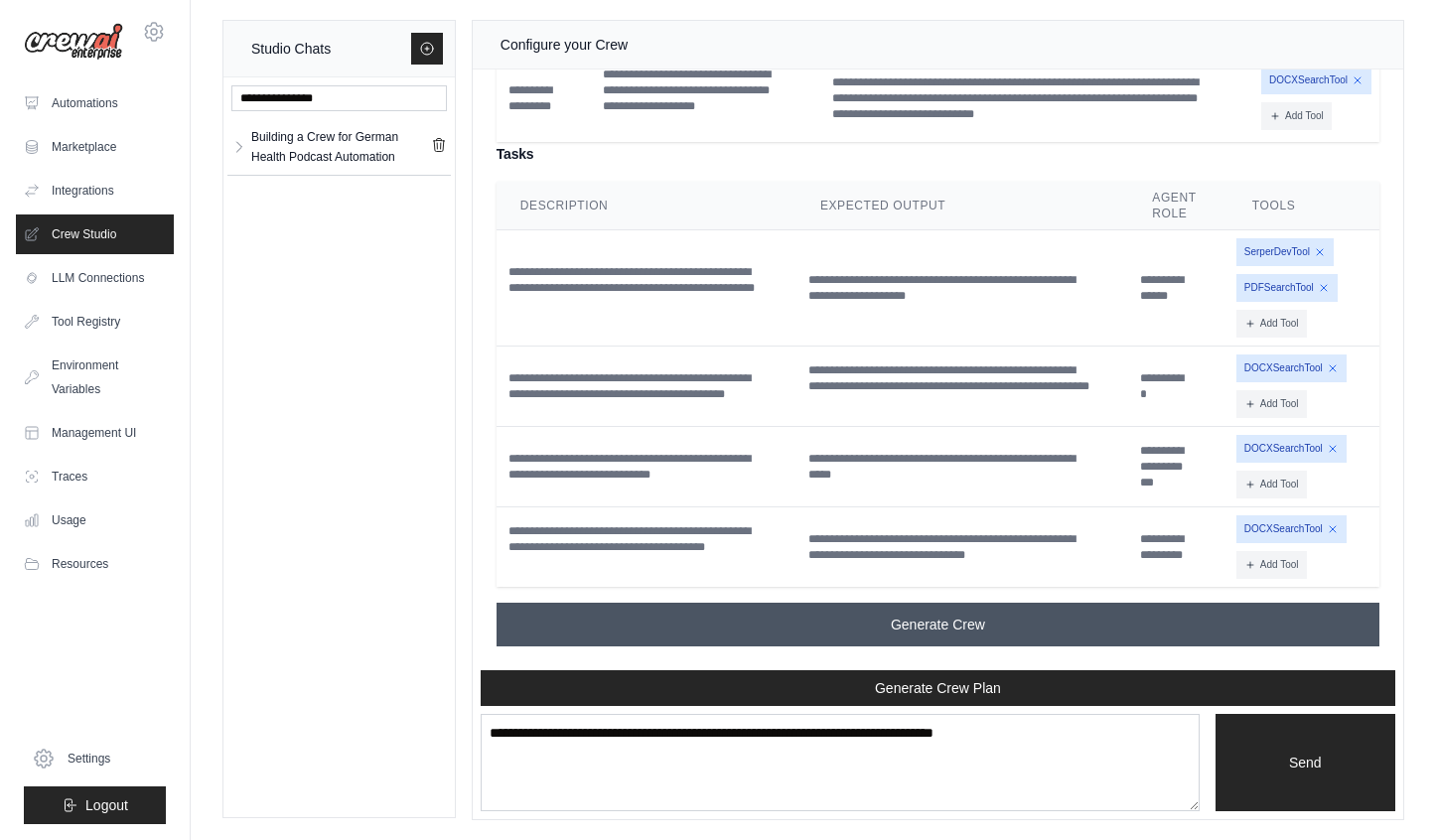 click on "Generate Crew" at bounding box center [937, 625] 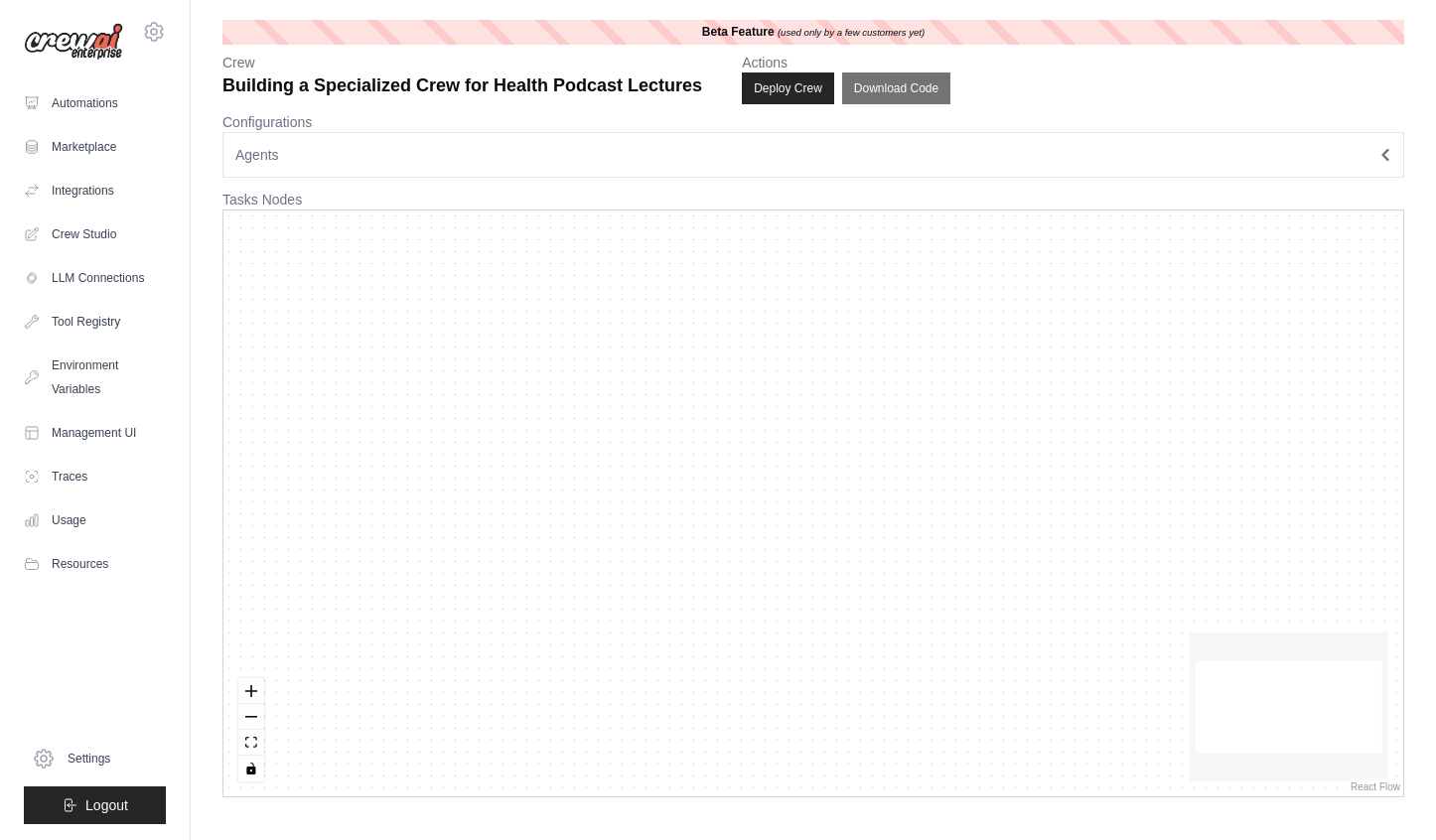 scroll, scrollTop: 0, scrollLeft: 0, axis: both 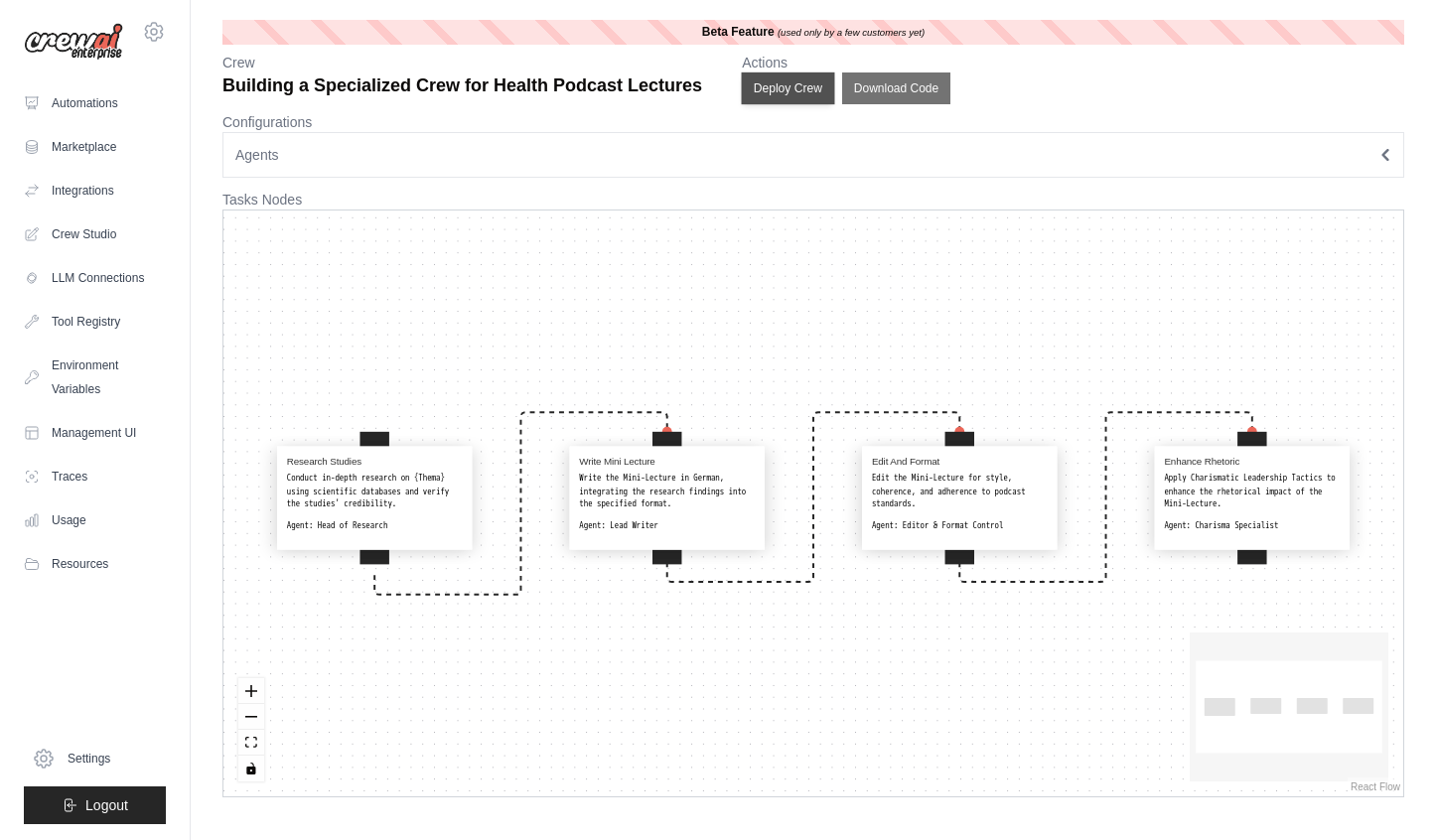 click on "Deploy Crew" at bounding box center (789, 88) 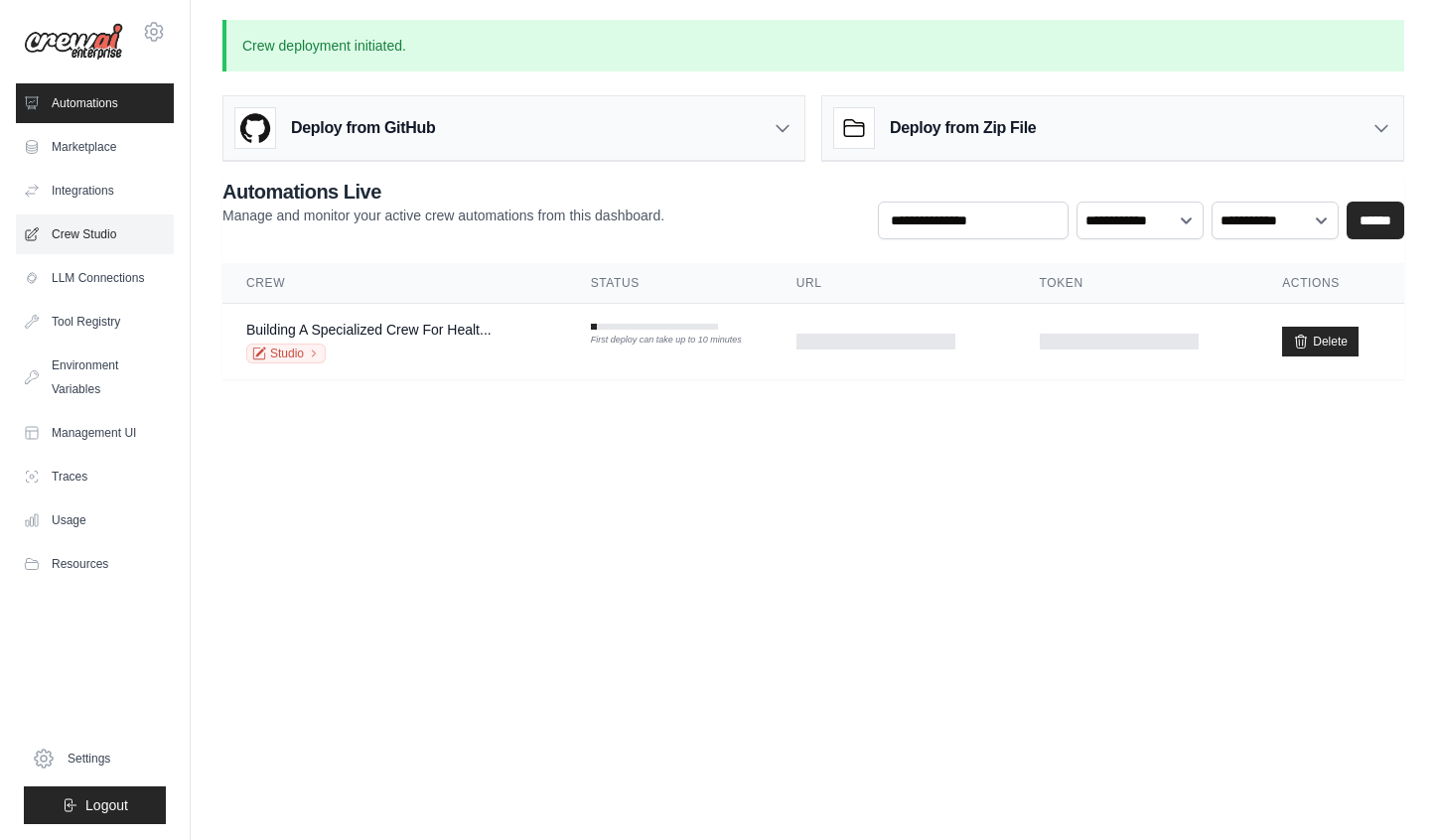 click on "Crew Studio" at bounding box center (94, 234) 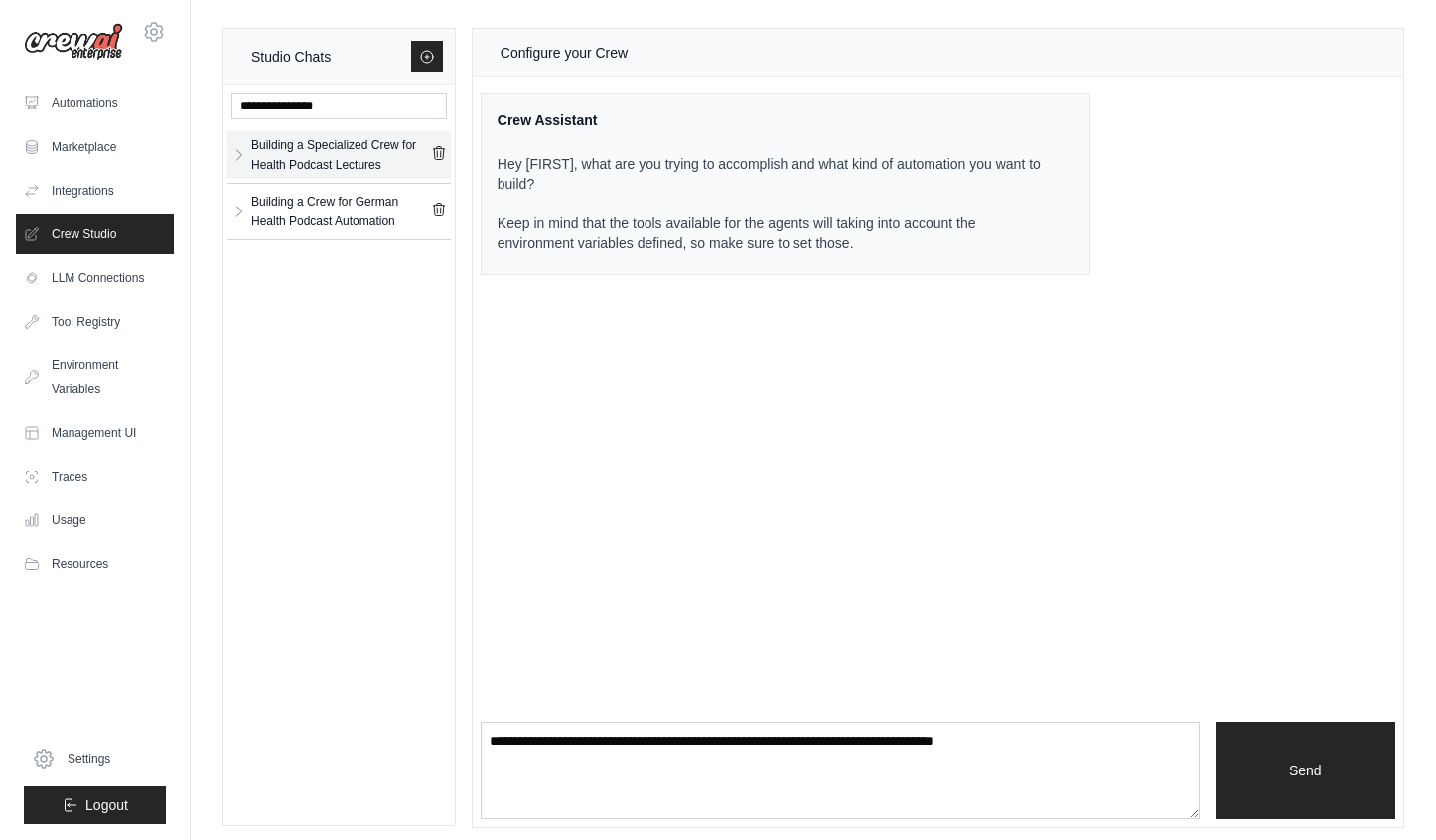 click on "Building a Specialized Crew for Health Podcast Lectures" at bounding box center [341, 155] 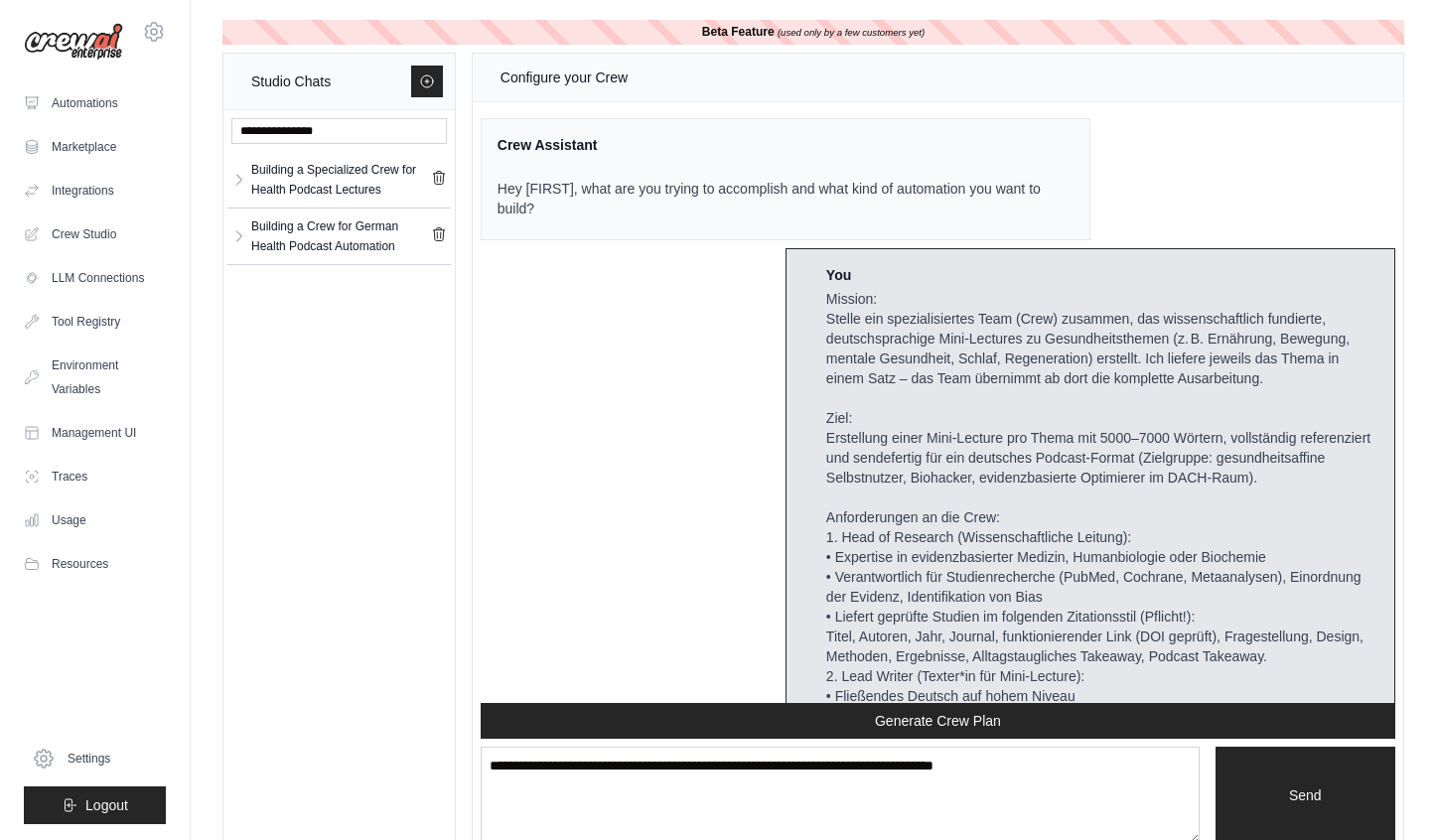 scroll, scrollTop: 5905, scrollLeft: 0, axis: vertical 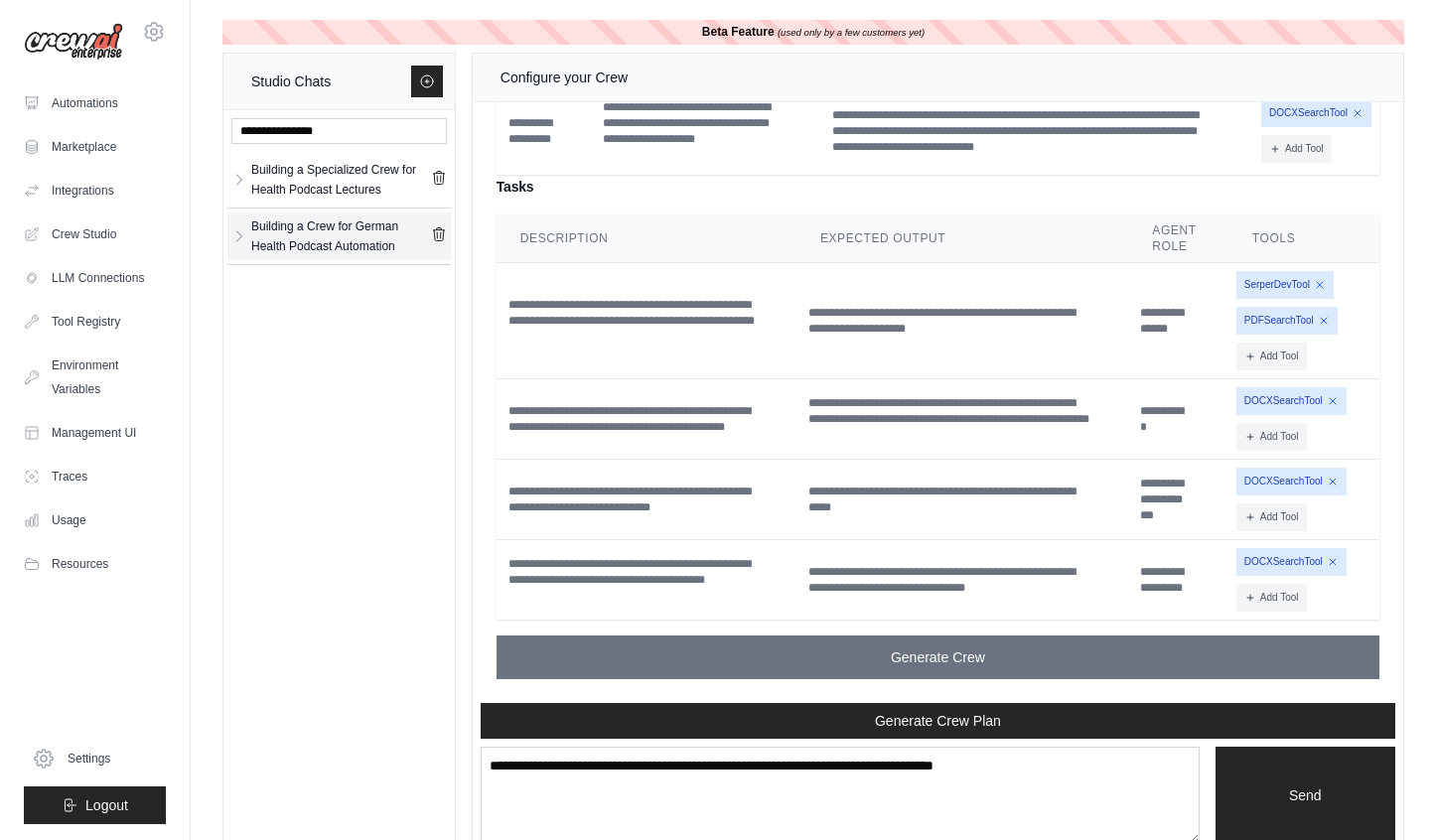 click on "Building a Crew for German Health Podcast Automation" at bounding box center (341, 236) 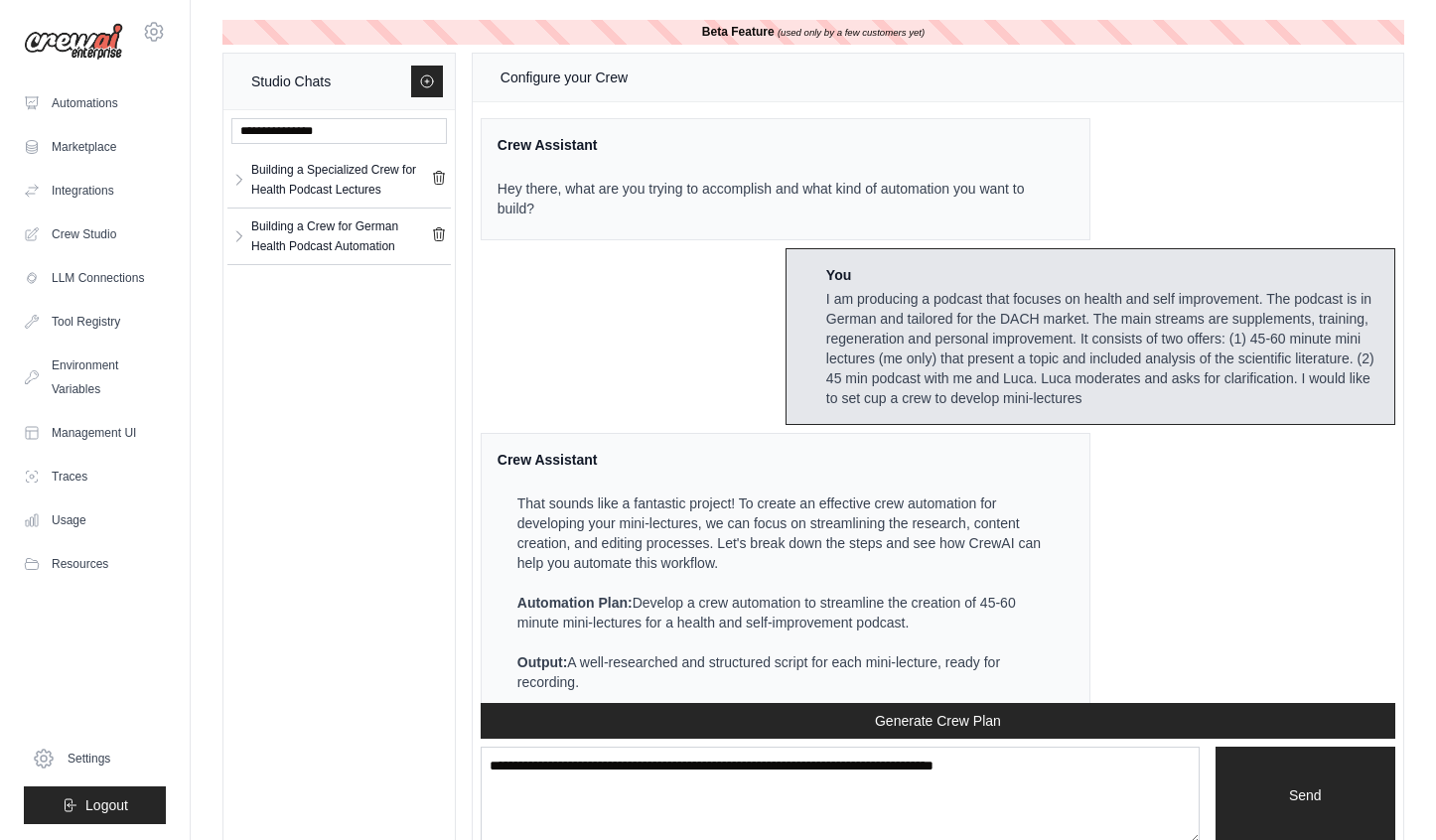 scroll, scrollTop: 6554, scrollLeft: 0, axis: vertical 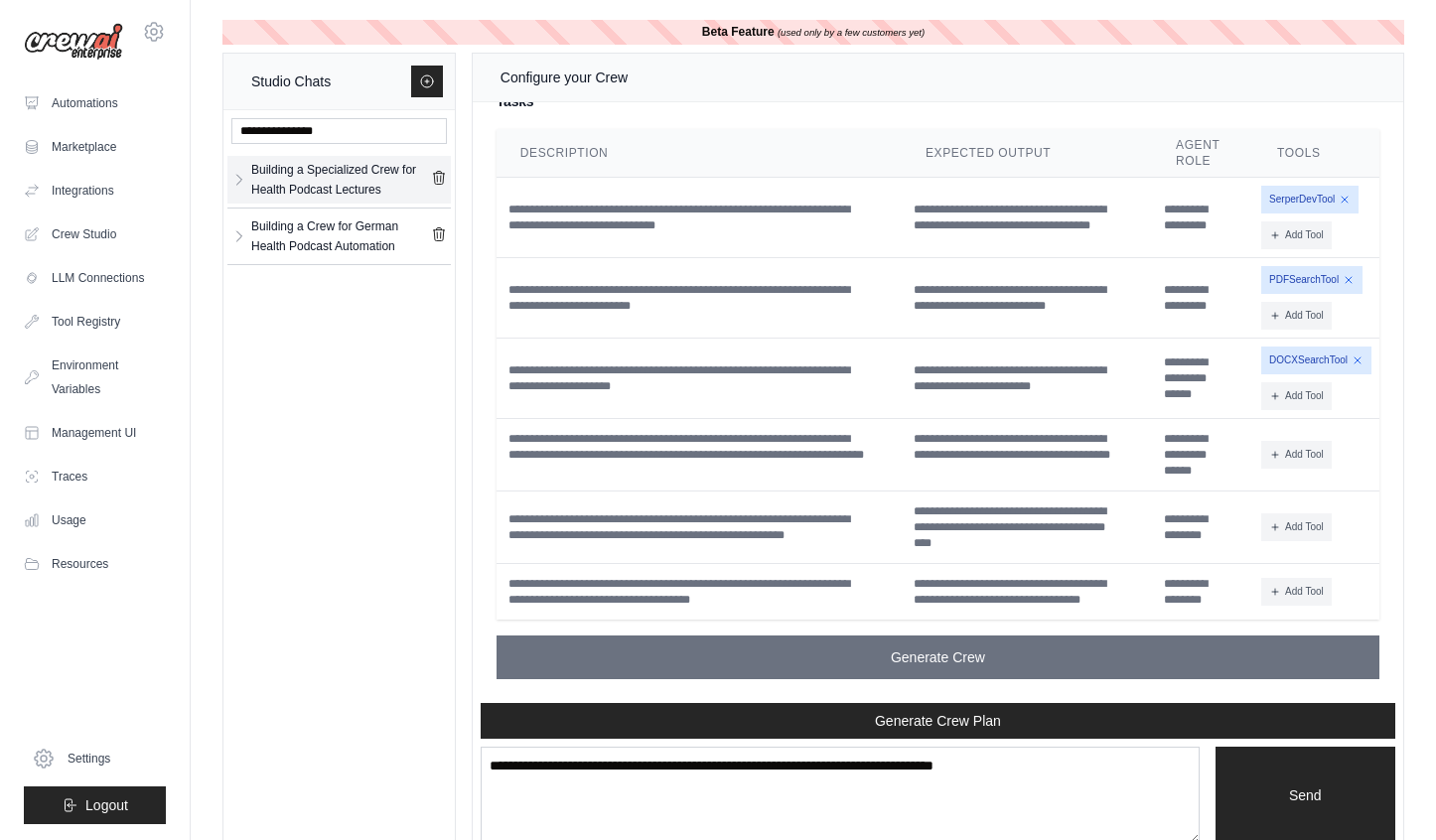 click on "Building a Specialized Crew for Health Podcast Lectures" at bounding box center [341, 180] 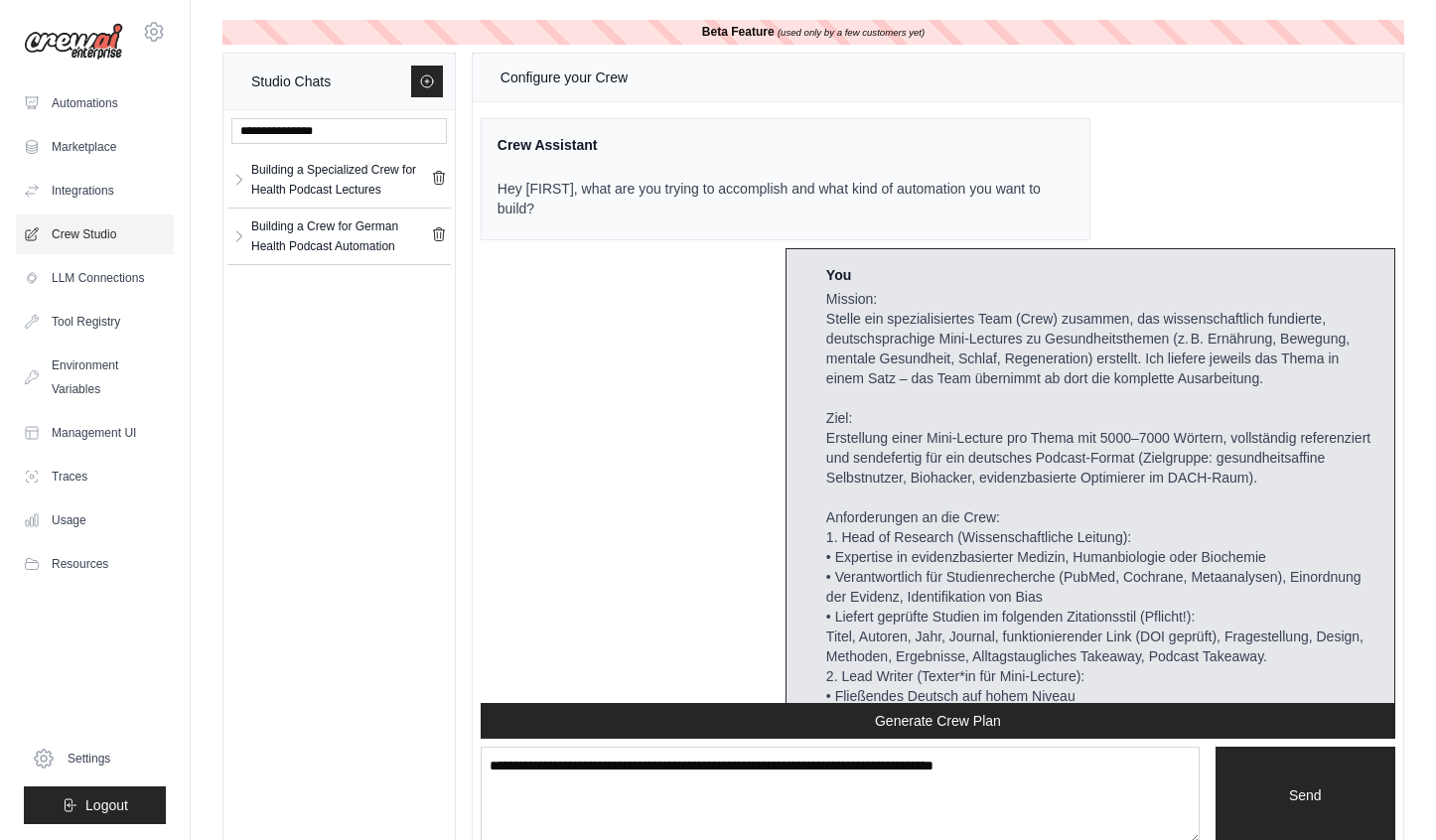 scroll, scrollTop: 5905, scrollLeft: 0, axis: vertical 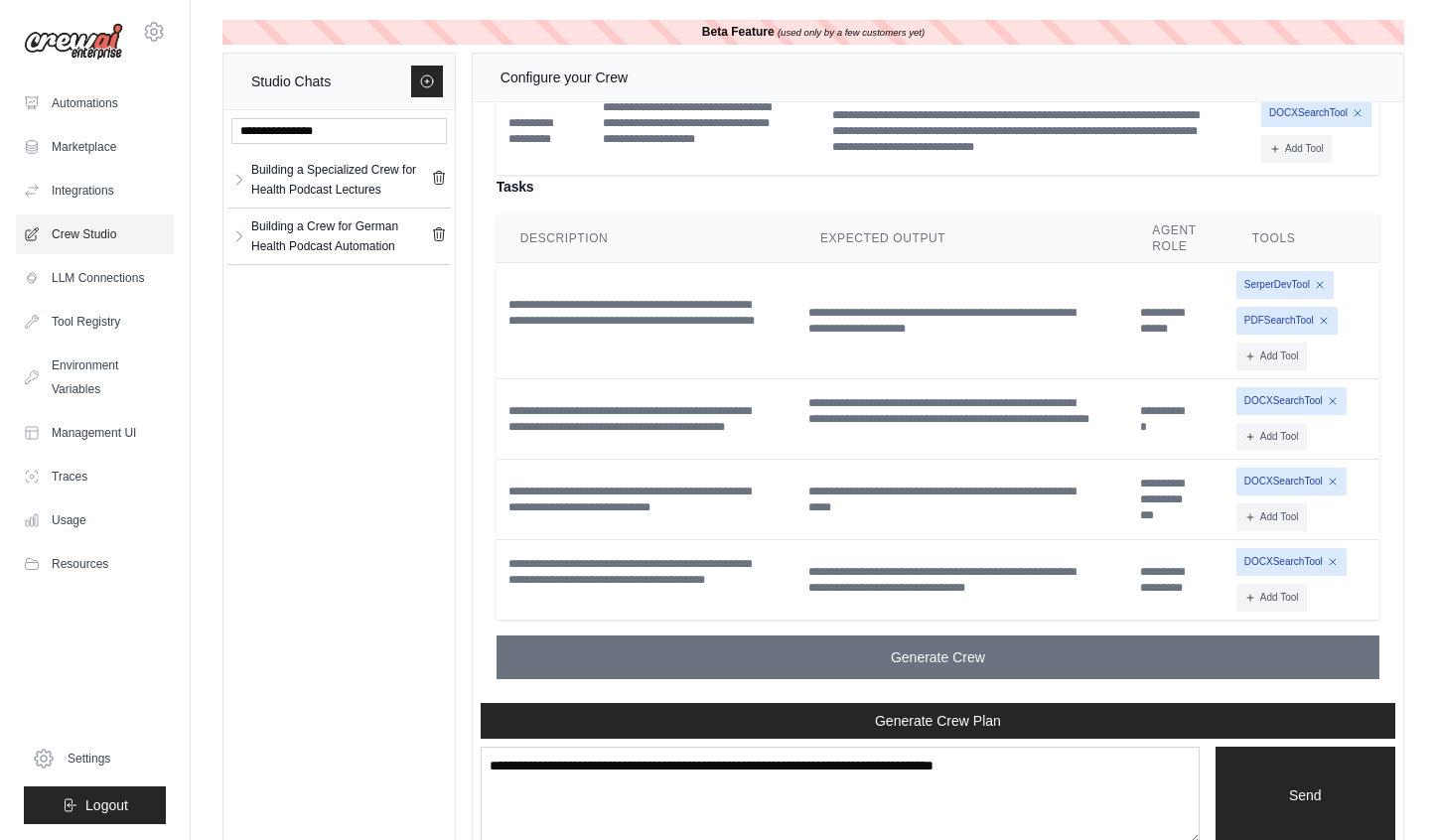 click on "Crew Studio" at bounding box center (94, 234) 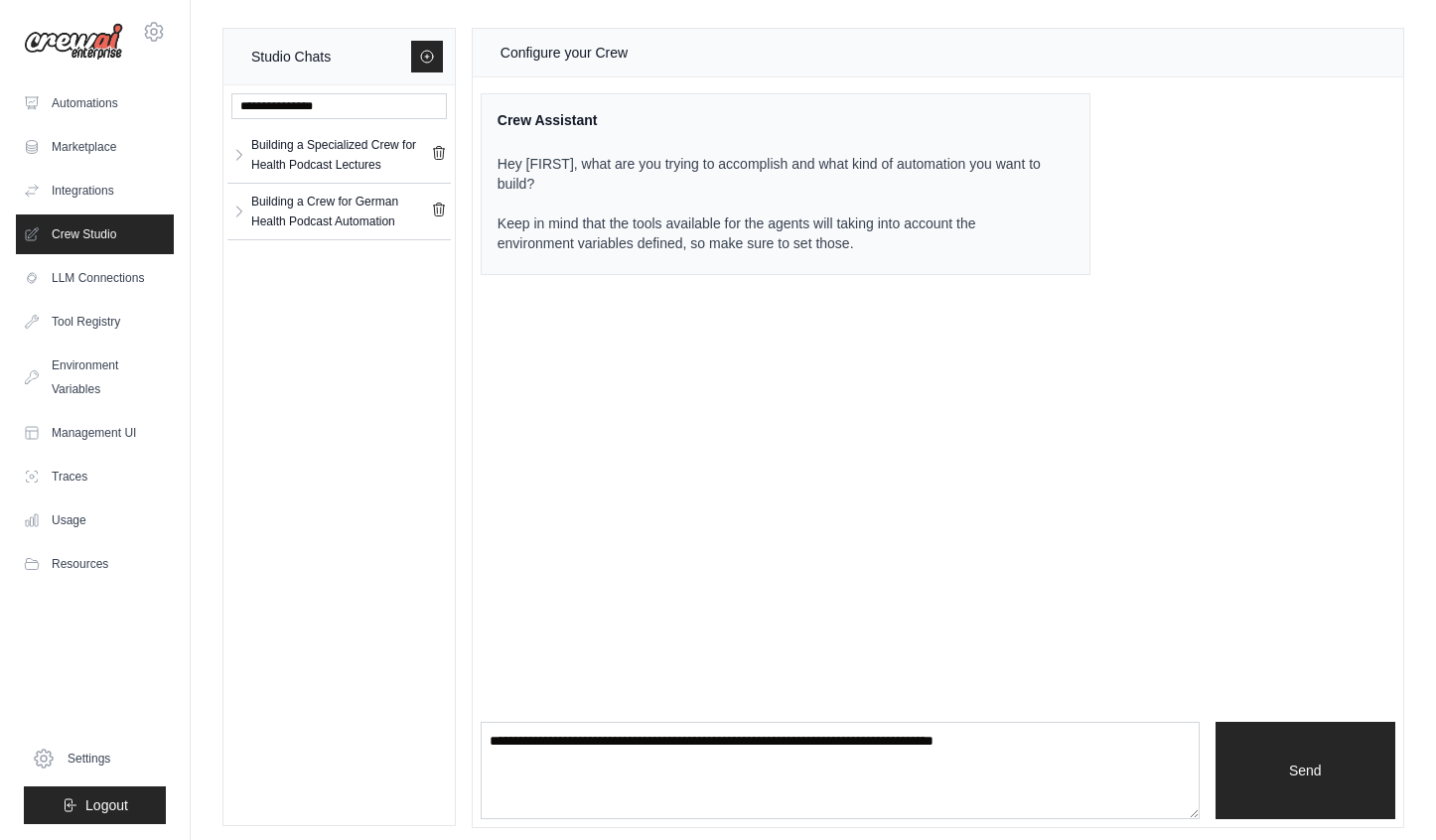 click on "Automations" at bounding box center [94, 103] 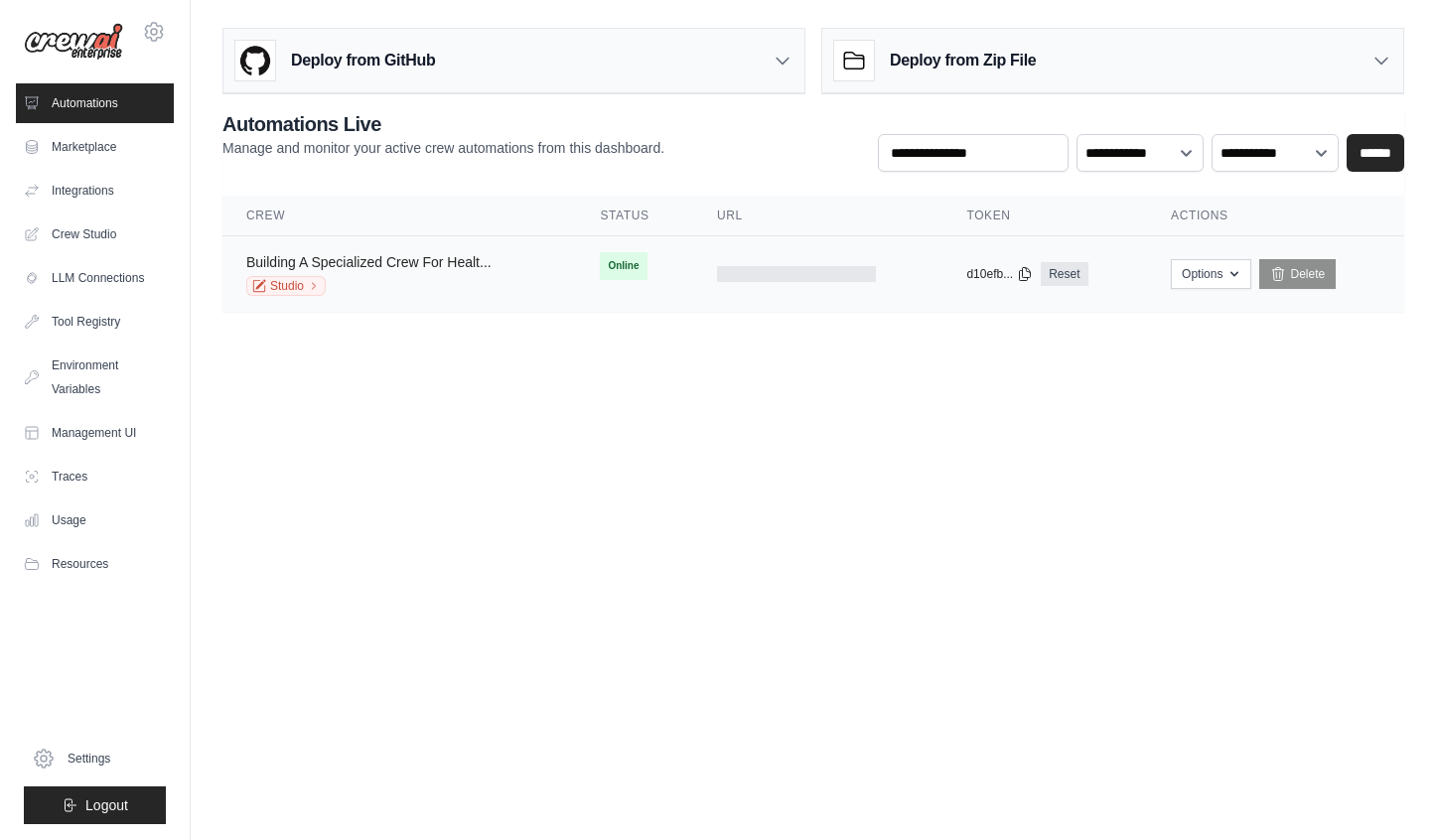 click on "Building A Specialized Crew For Healt..." at bounding box center (368, 262) 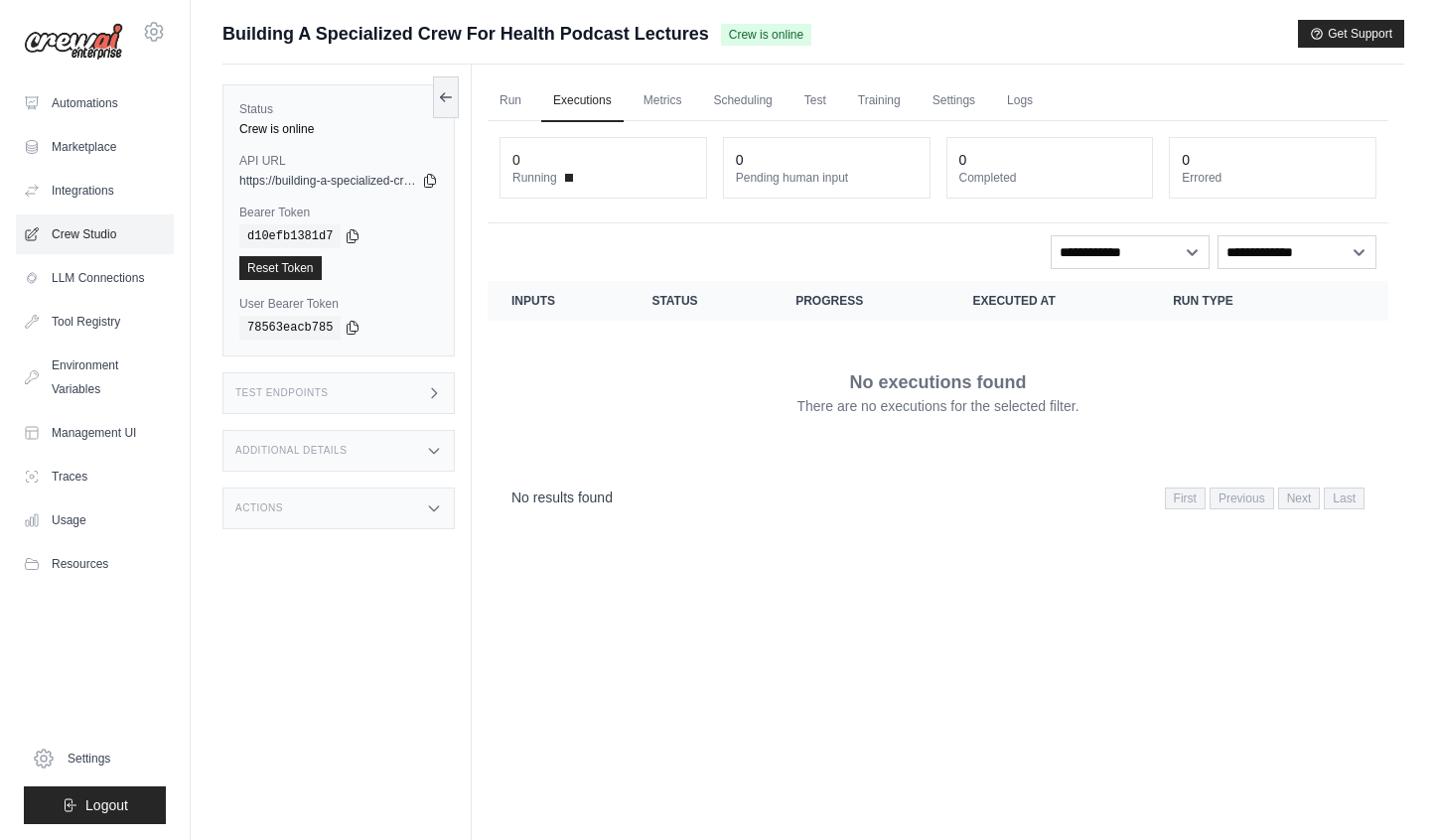 click on "Crew Studio" at bounding box center (94, 234) 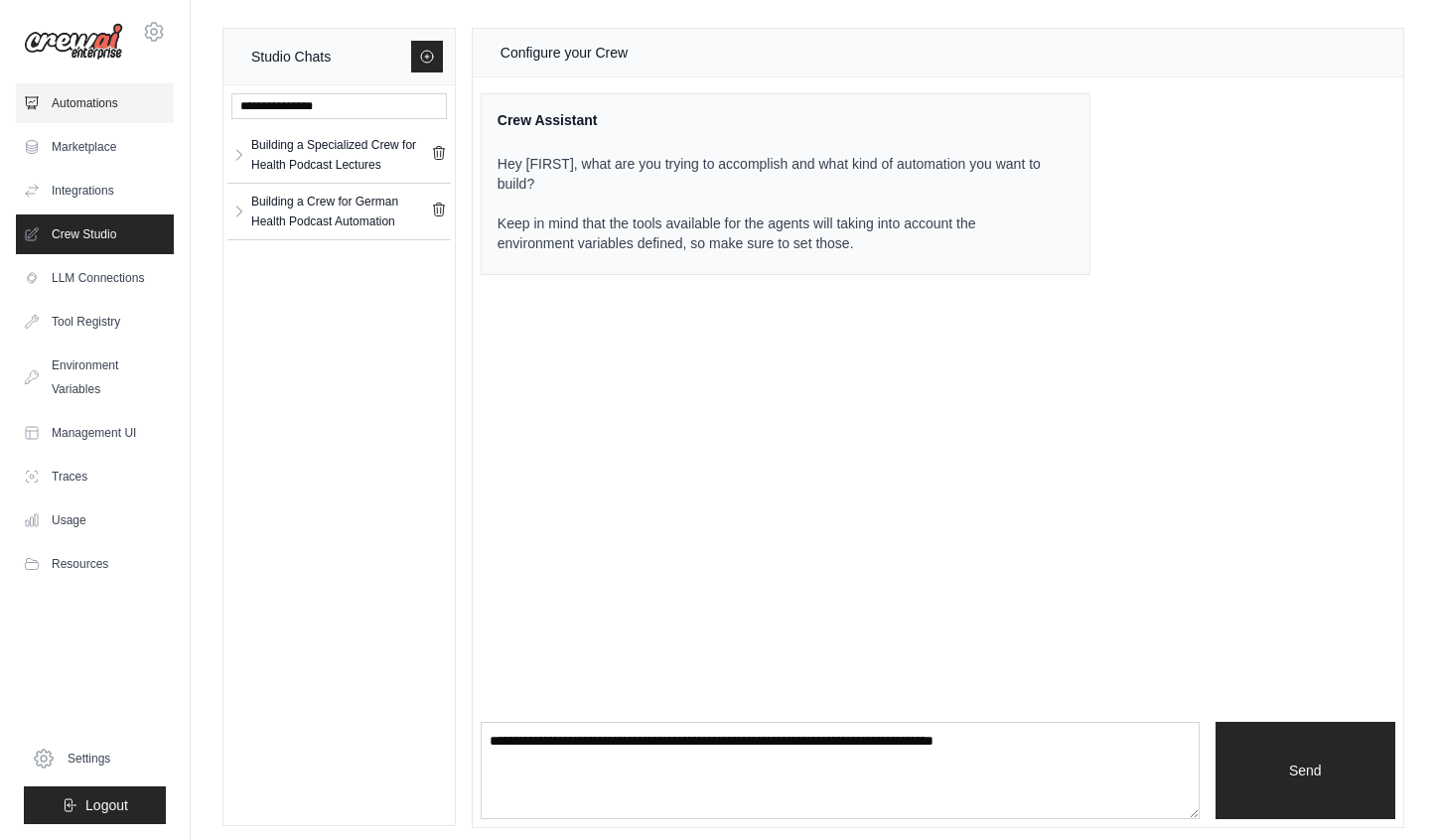 click on "Automations" at bounding box center (94, 103) 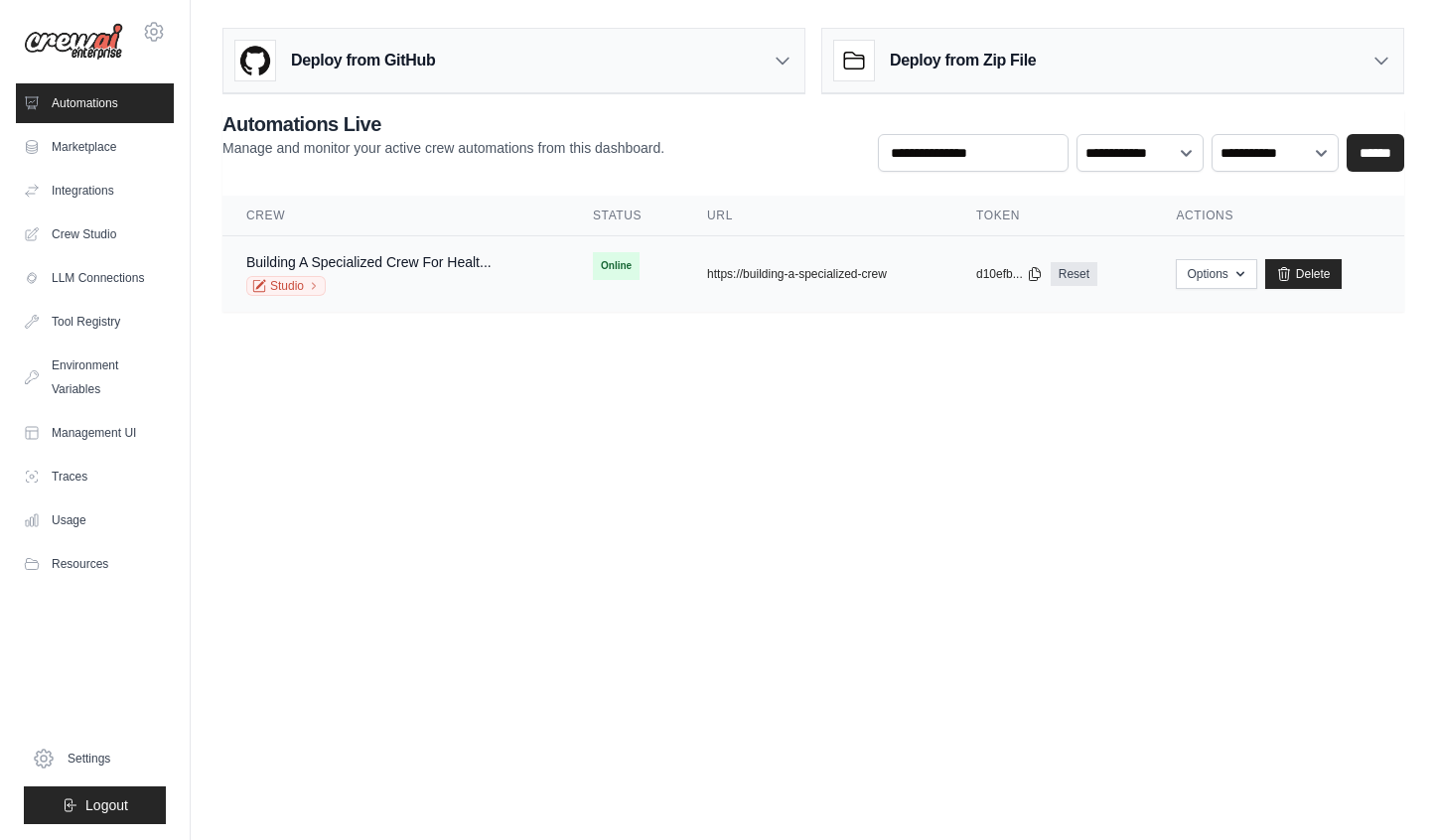 click on "Building A Specialized Crew For Healt..." at bounding box center [368, 262] 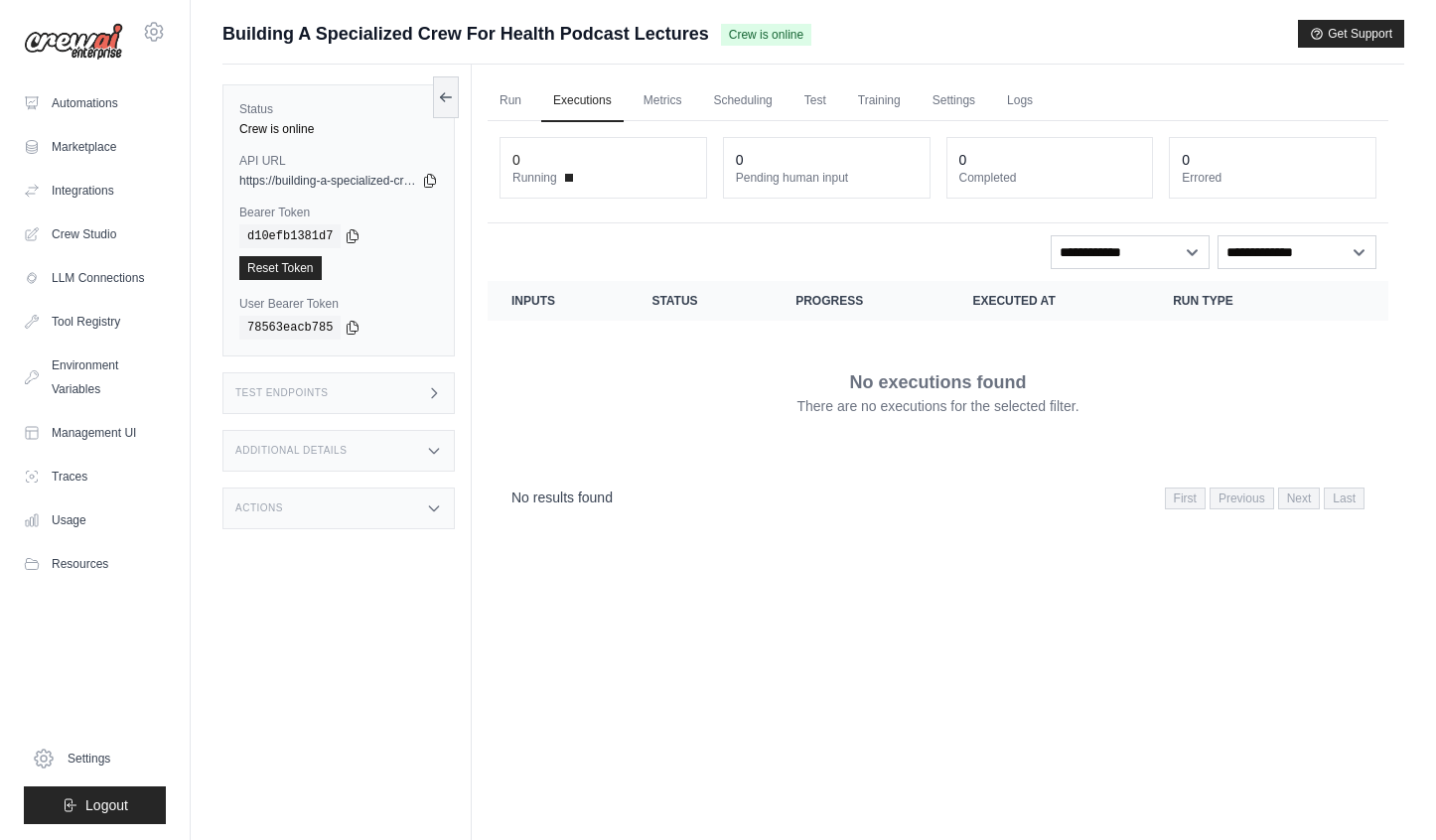 scroll, scrollTop: 0, scrollLeft: 0, axis: both 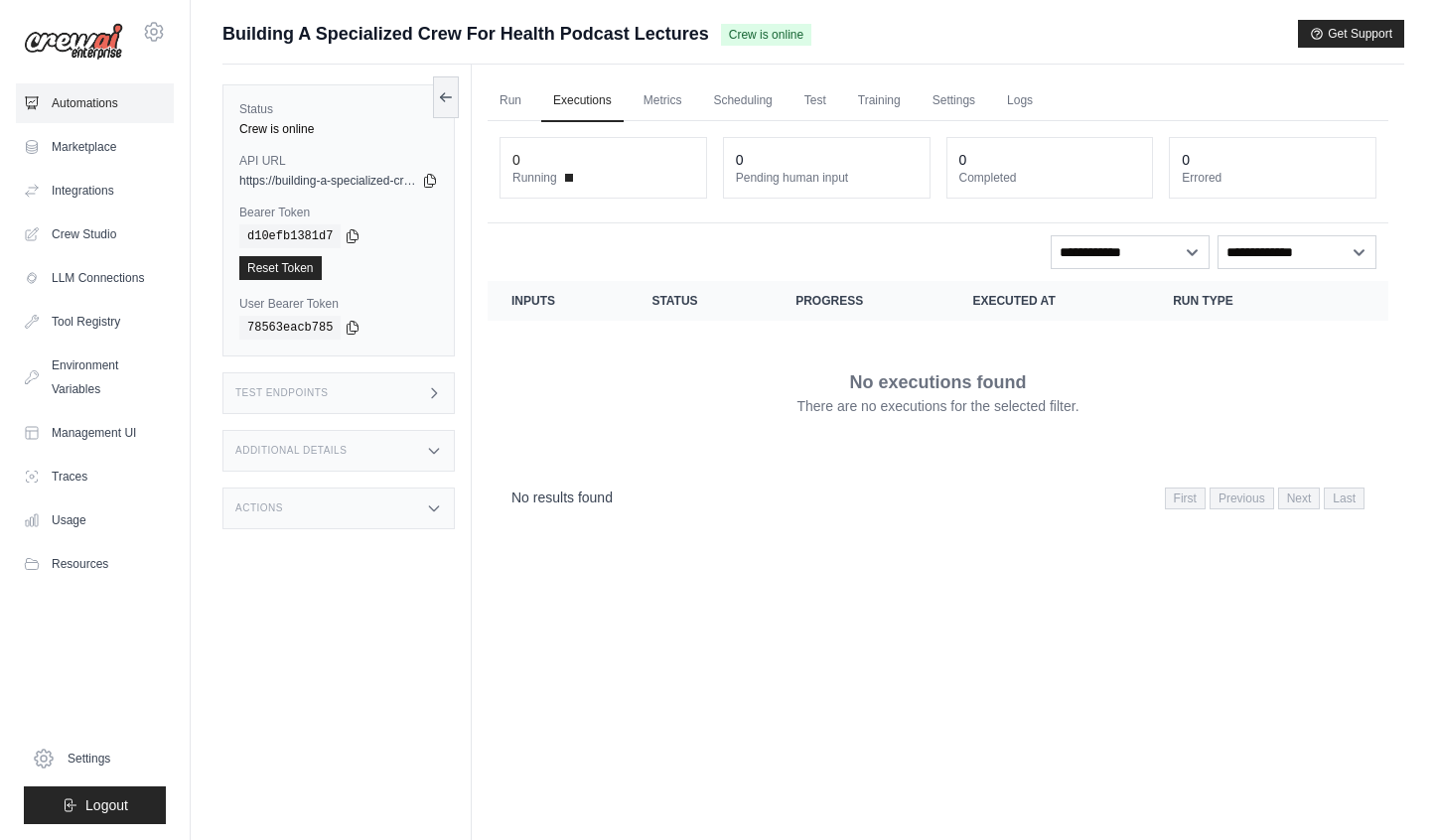click on "Automations" at bounding box center (94, 103) 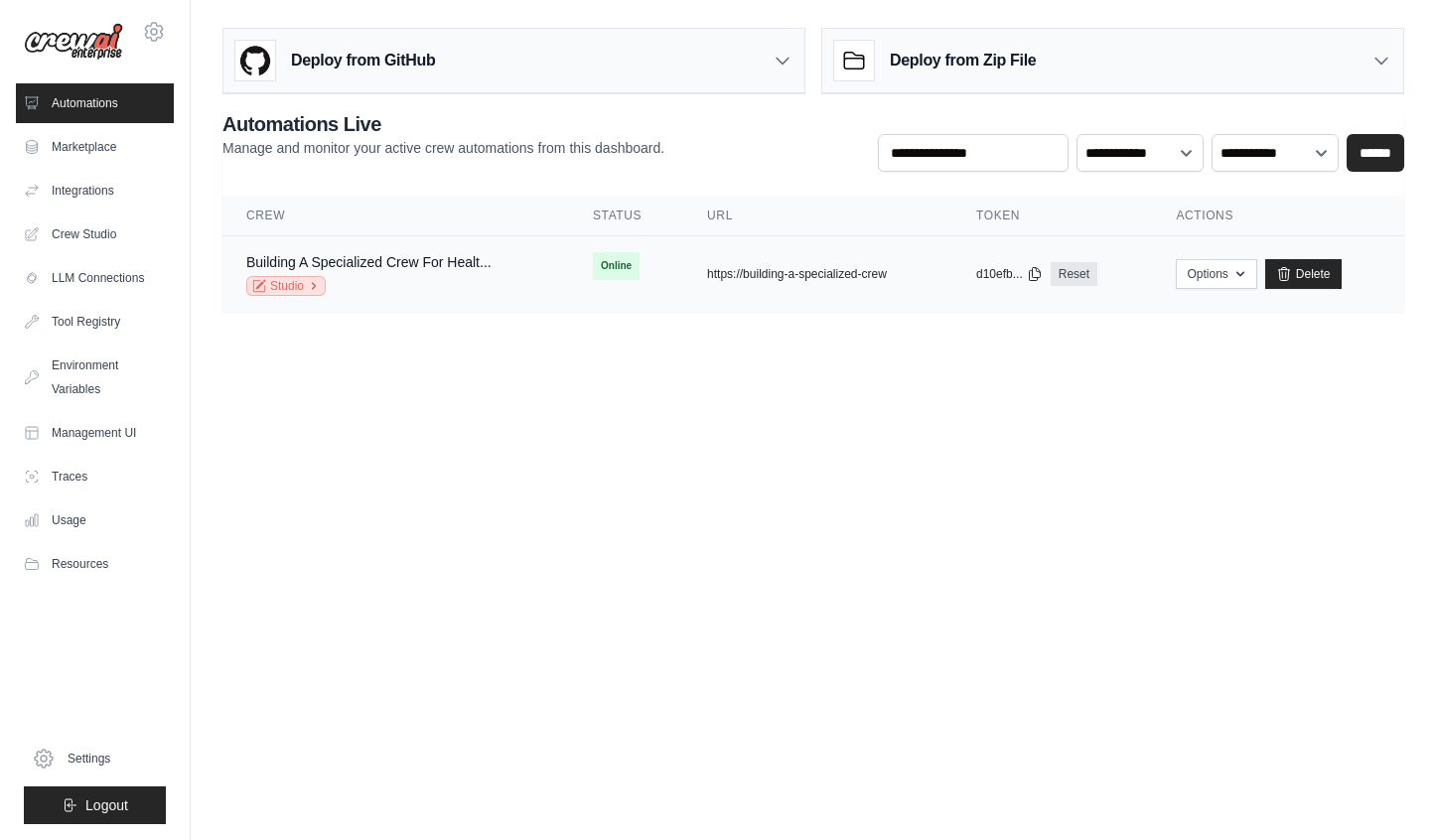 click on "Studio" at bounding box center (286, 286) 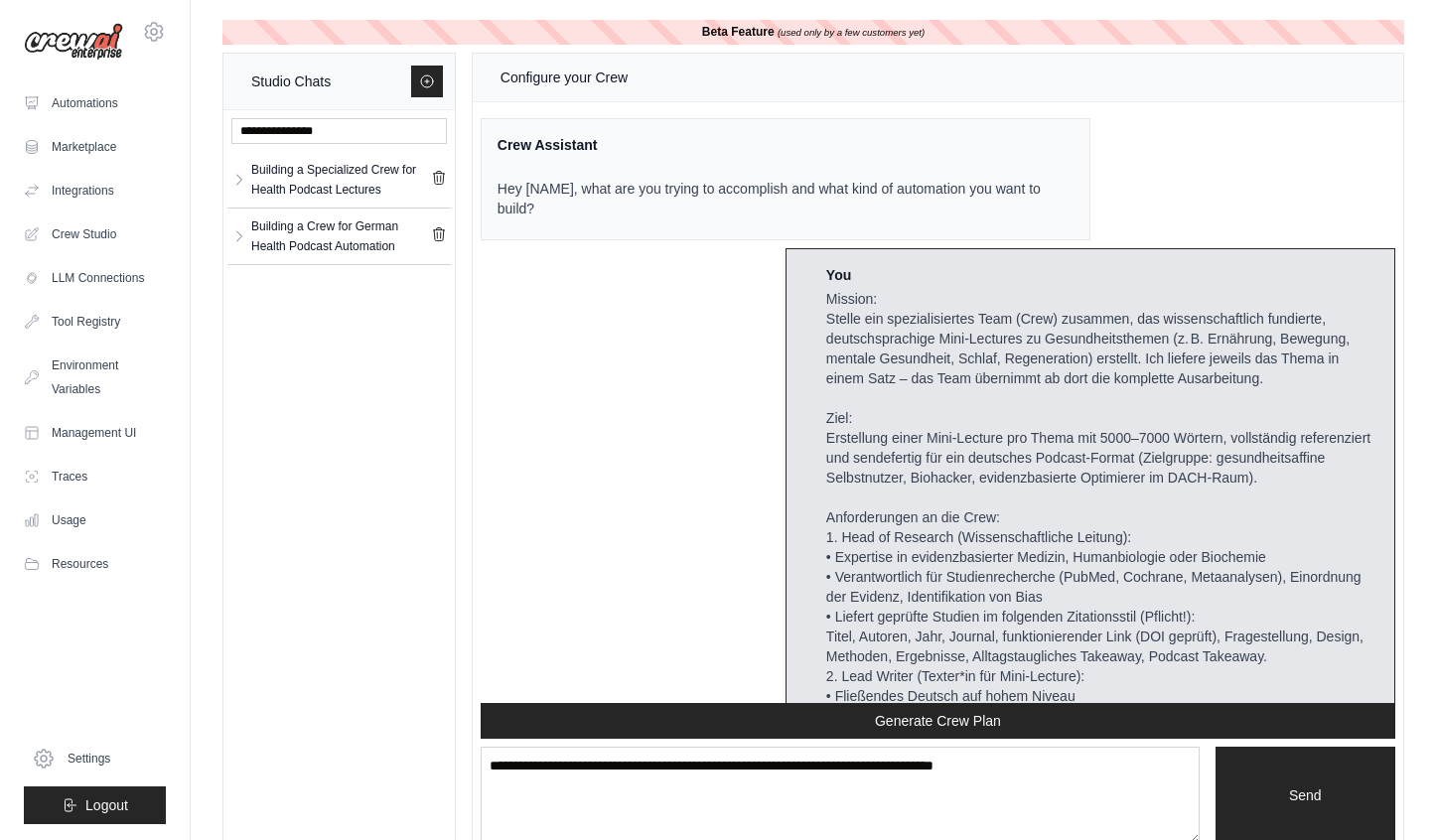 scroll, scrollTop: 5905, scrollLeft: 0, axis: vertical 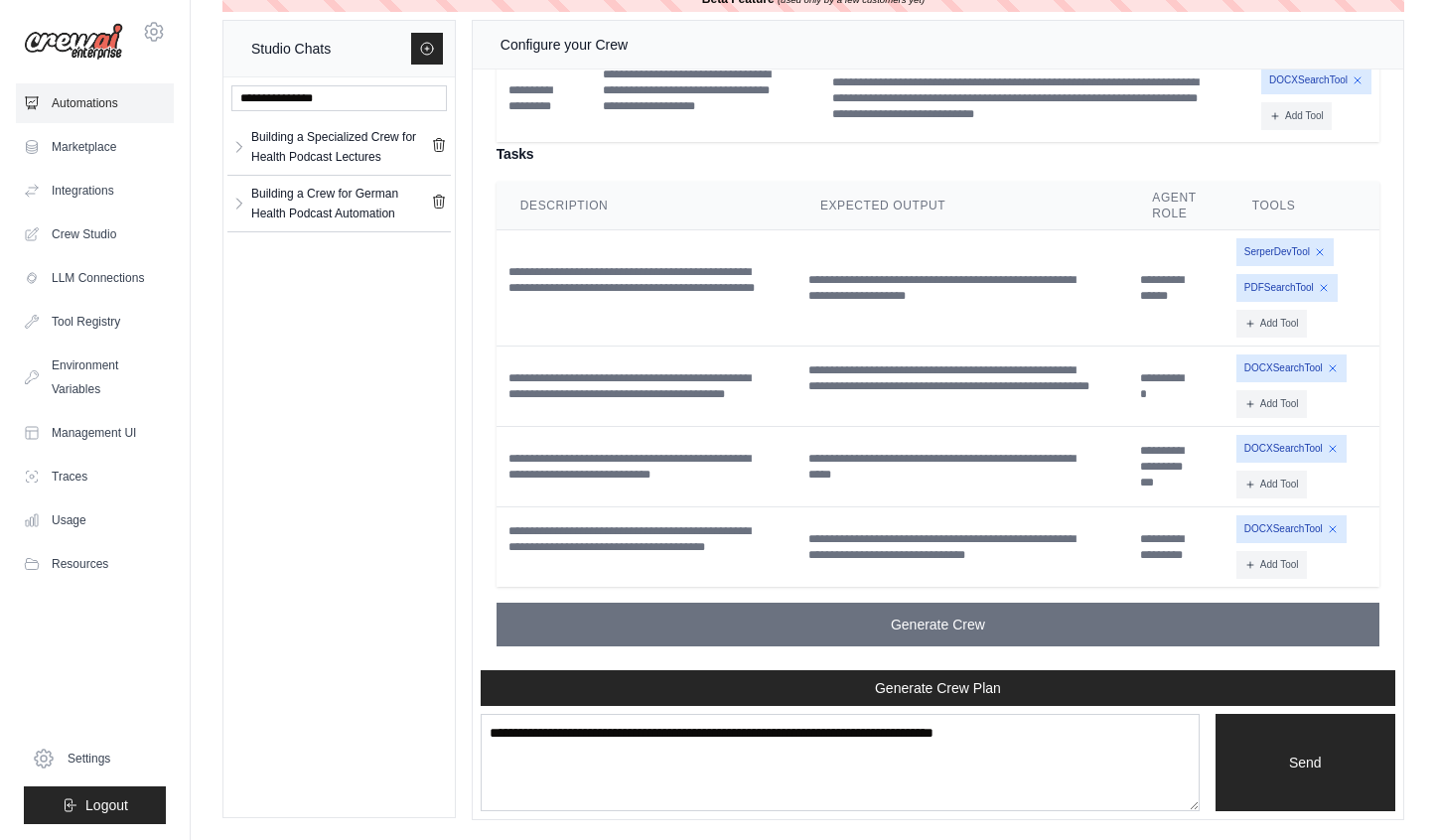 click on "Automations" at bounding box center [94, 103] 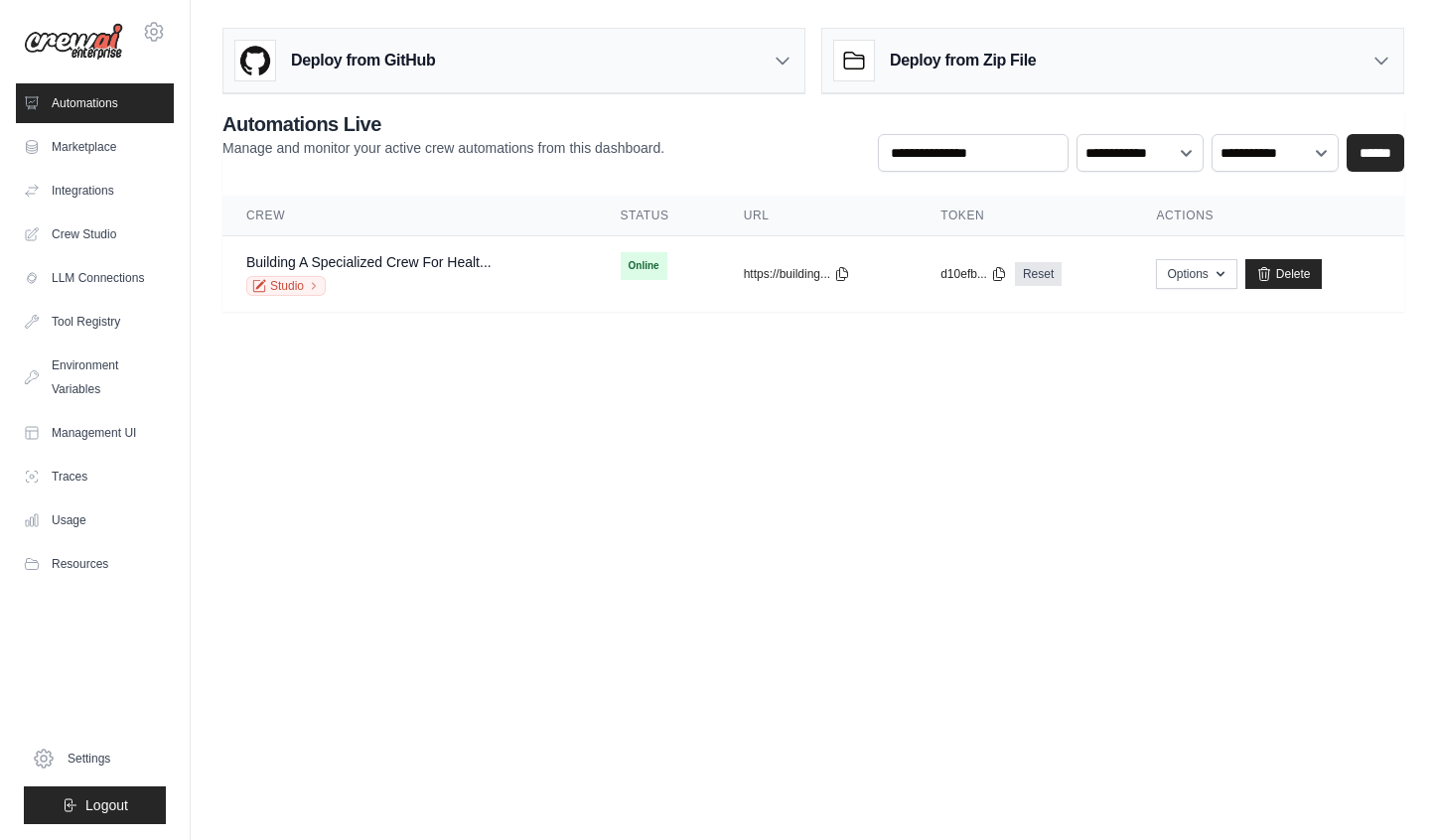 scroll, scrollTop: 0, scrollLeft: 0, axis: both 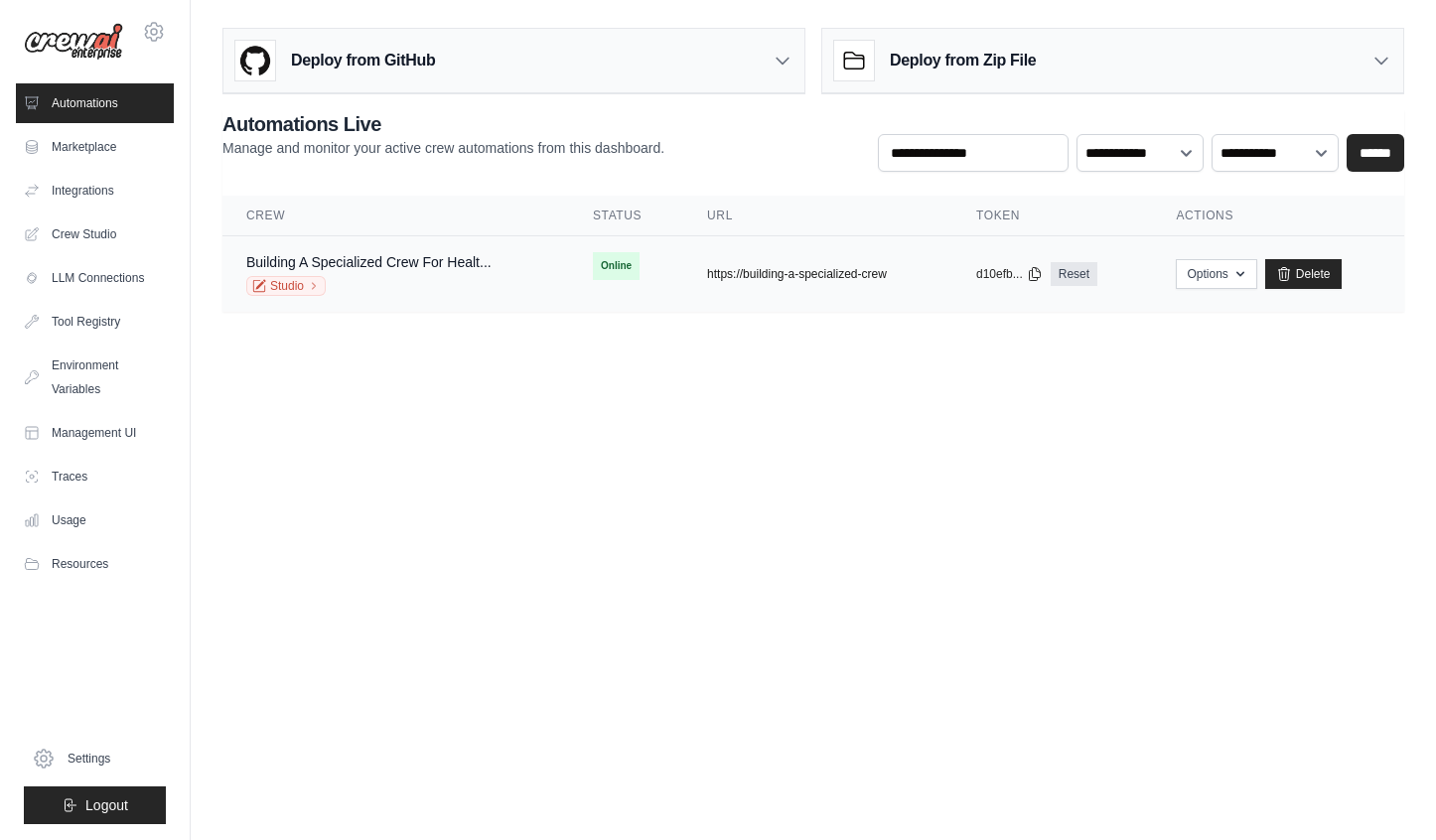 click on "https://building-a-specialized-crew" at bounding box center (796, 274) 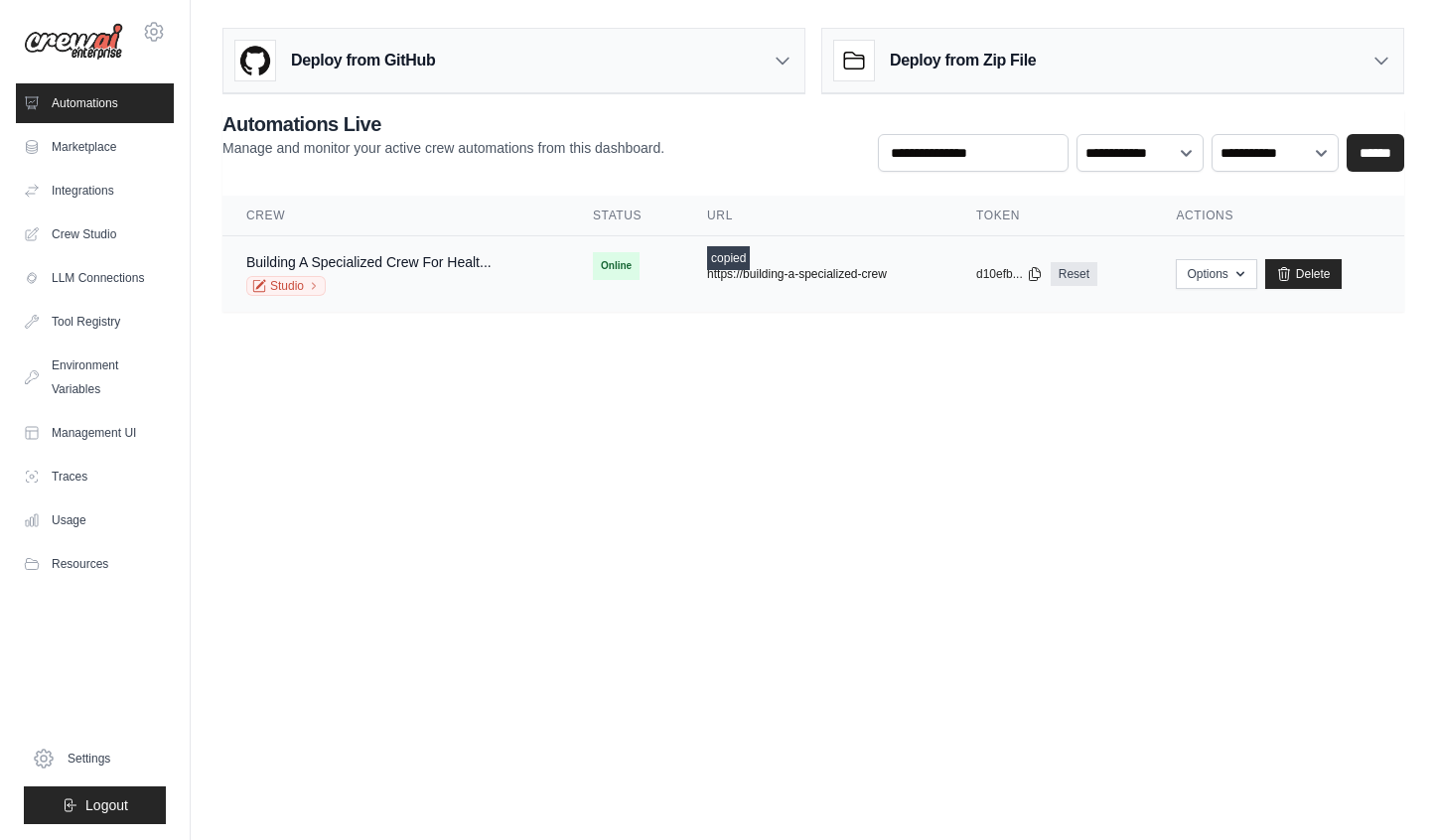 click on "https://building-a-specialized-crew" at bounding box center [796, 274] 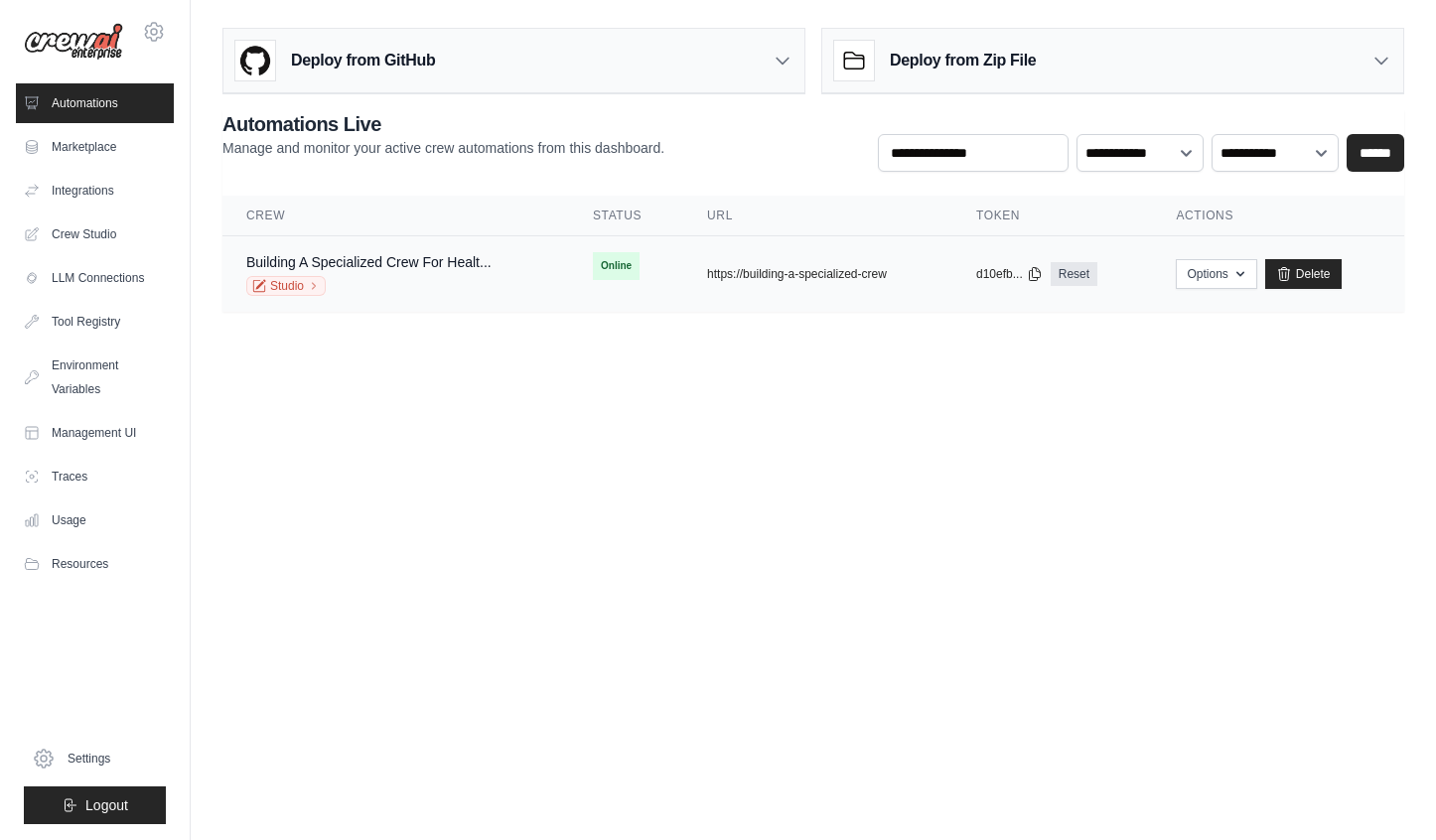 click on "Online" at bounding box center [616, 266] 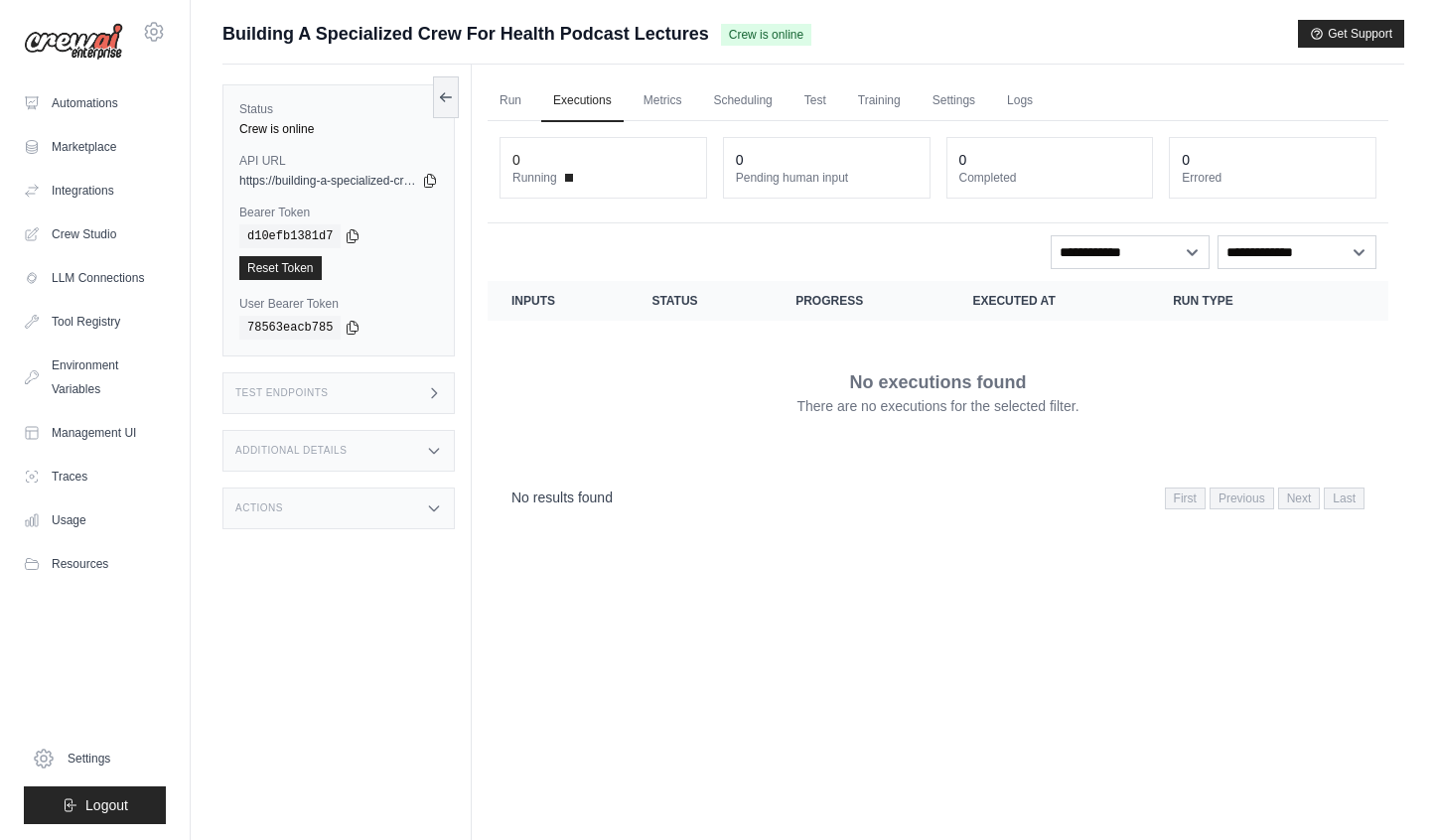scroll, scrollTop: 0, scrollLeft: 0, axis: both 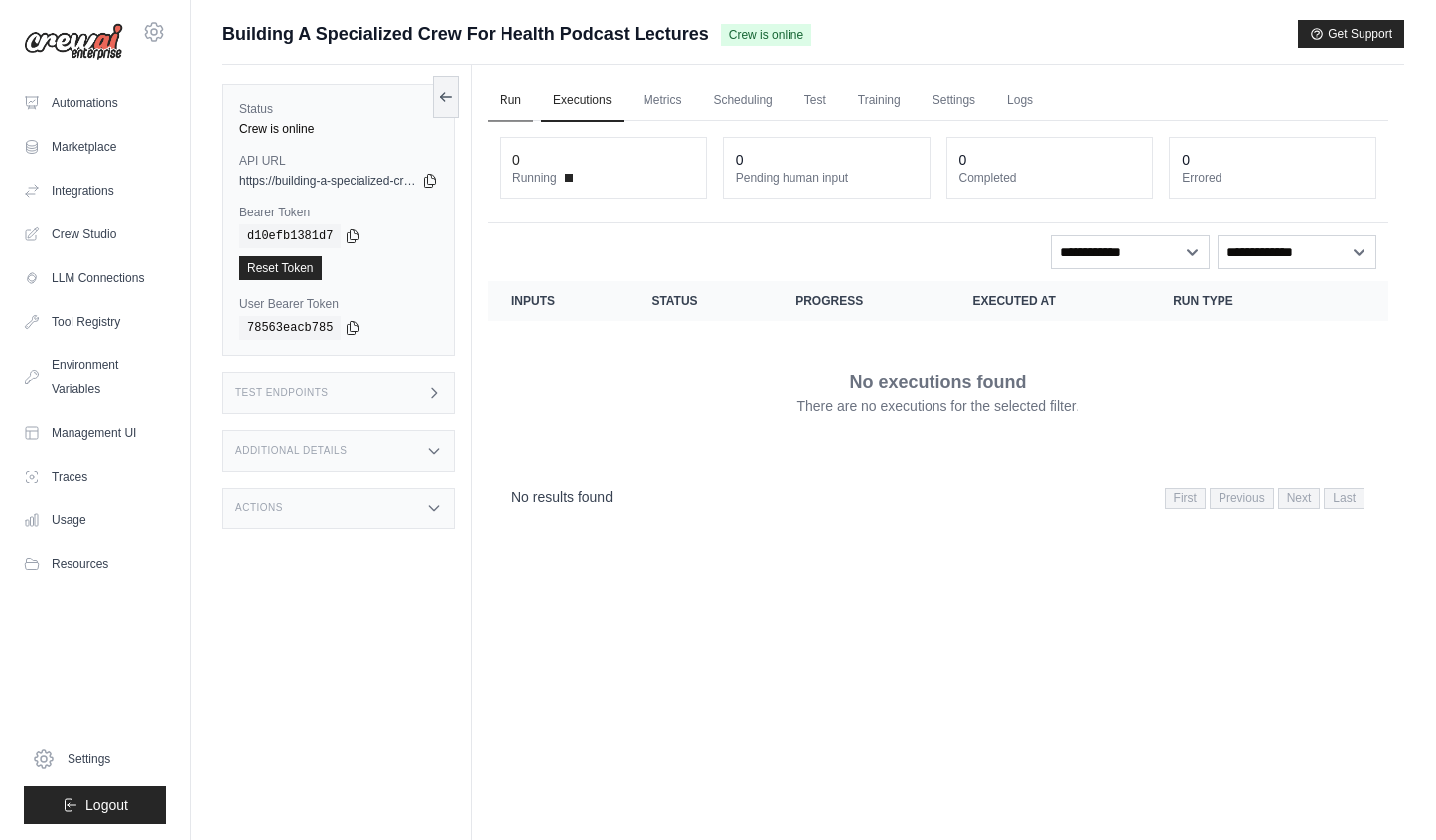 click on "Run" at bounding box center [510, 101] 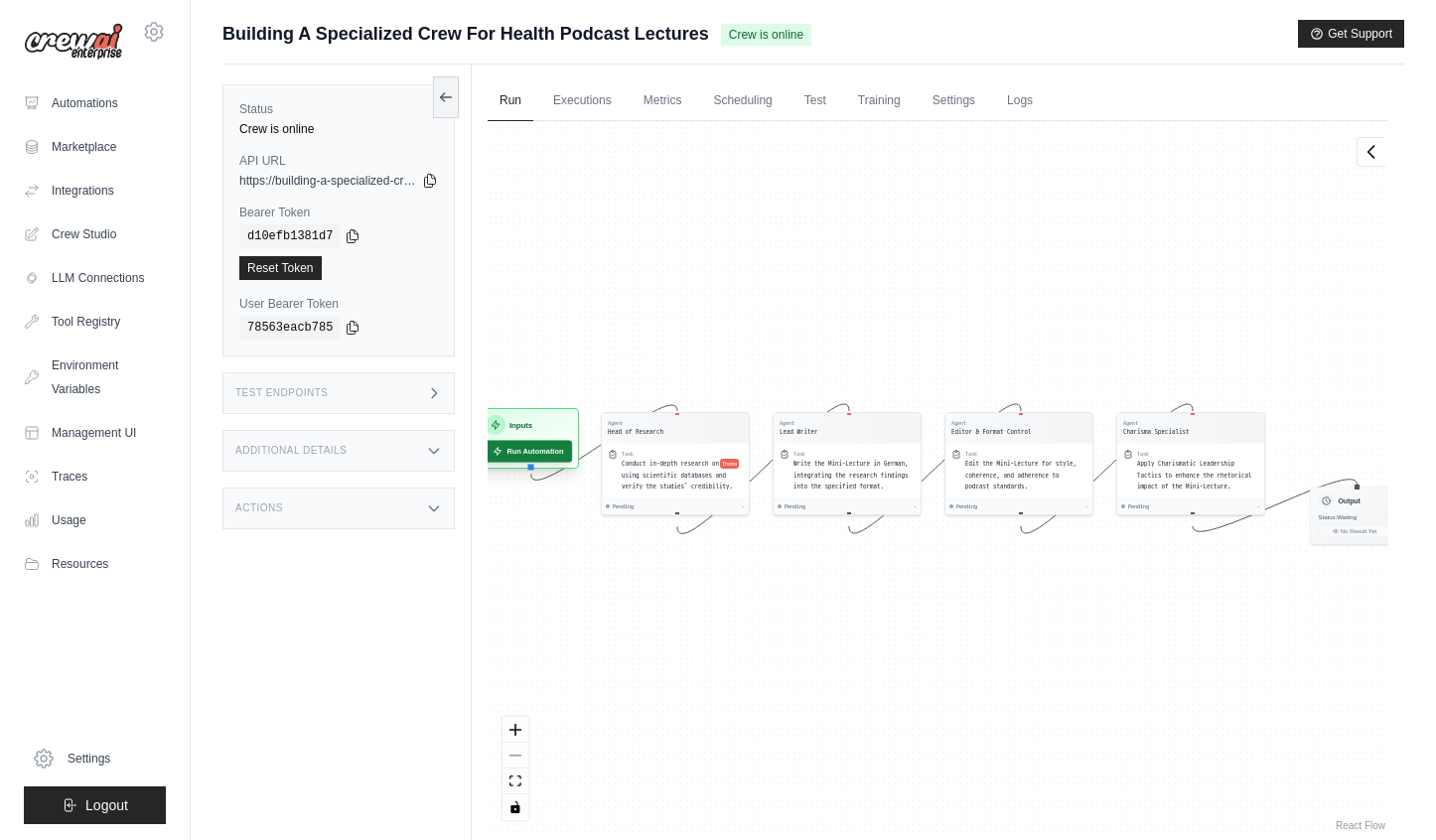 click on "Run Automation" at bounding box center [527, 451] 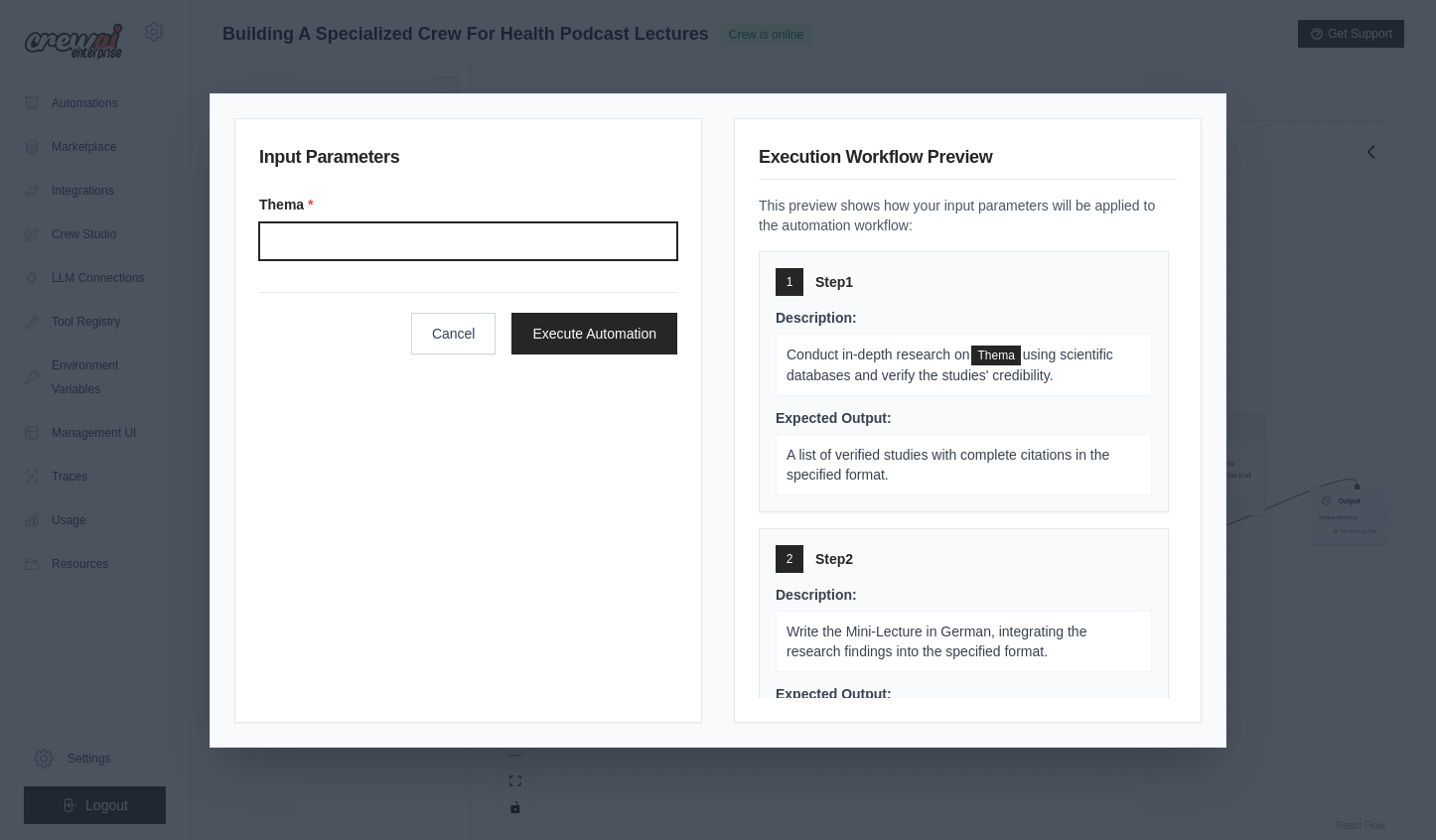 click on "Thema" at bounding box center [468, 241] 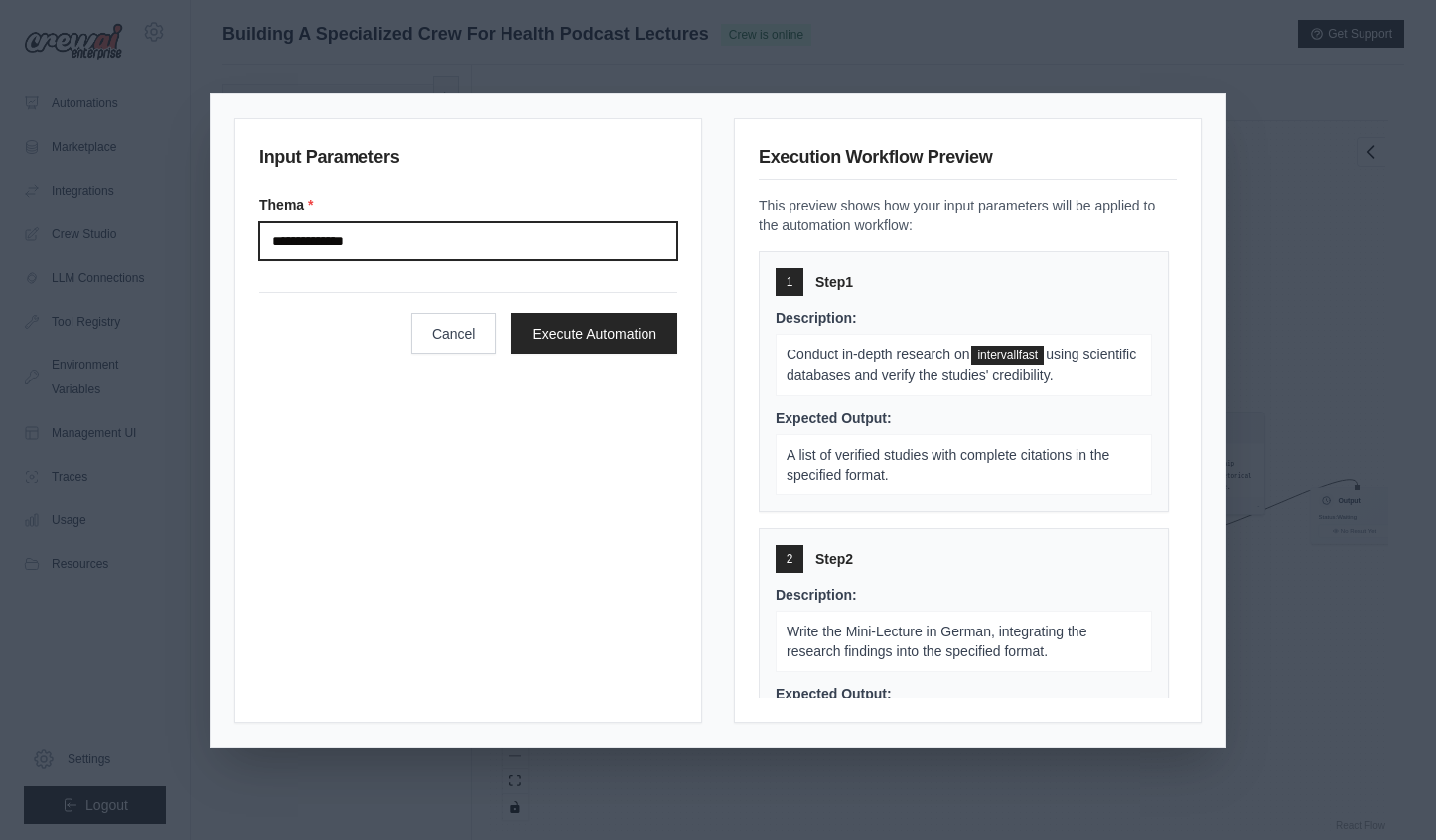 type on "**********" 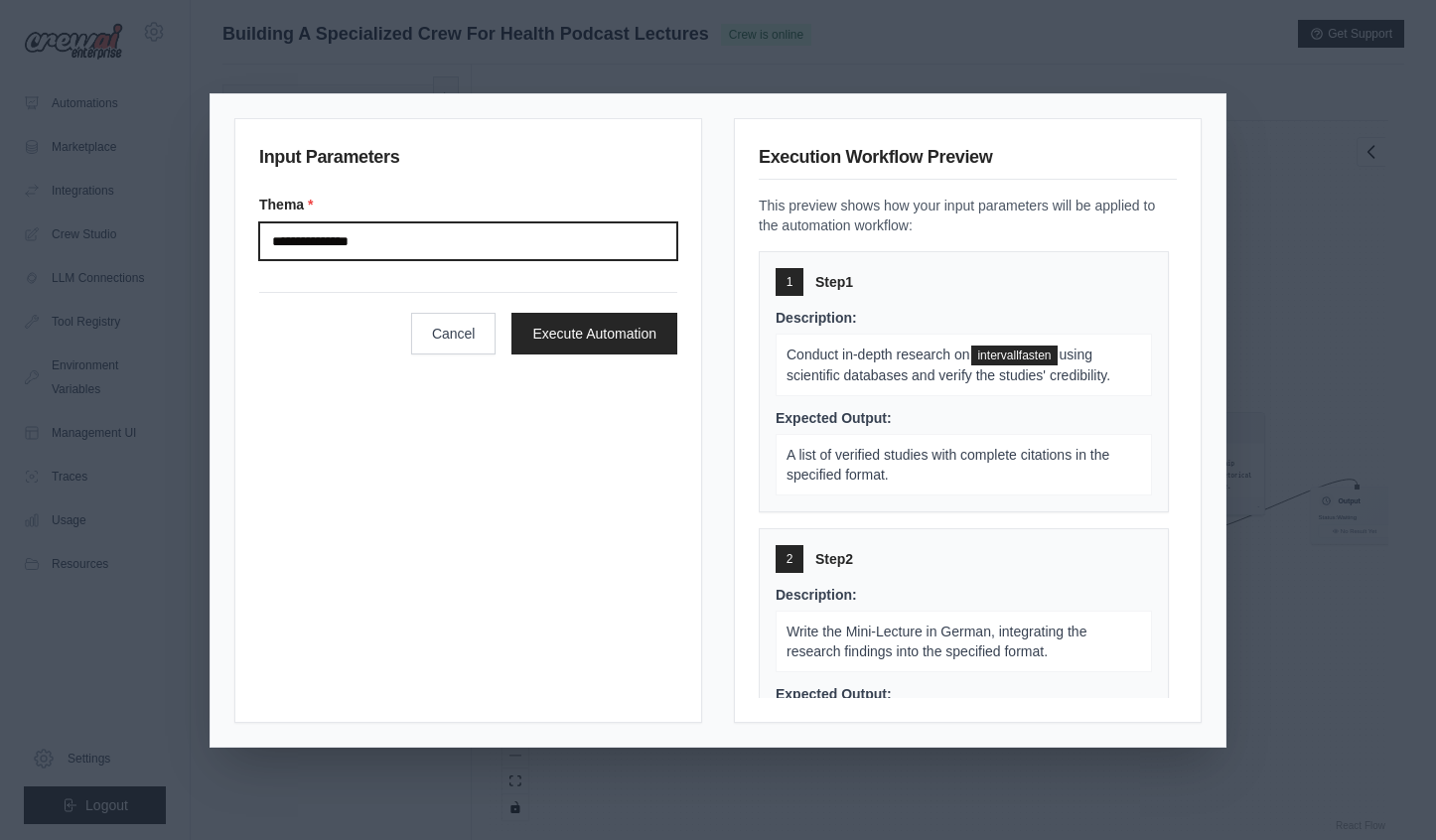 click on "Execute Automation" at bounding box center [594, 334] 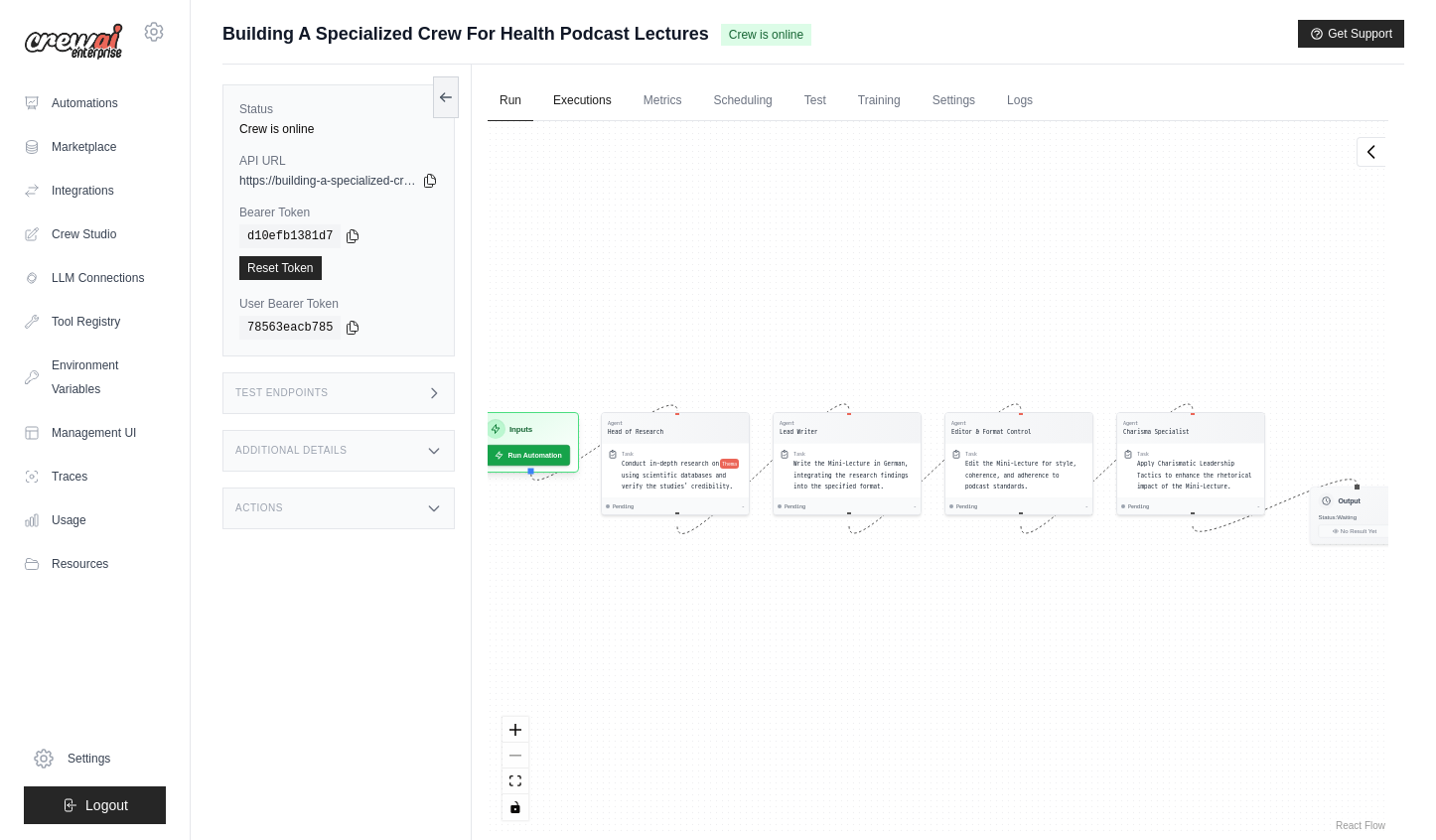 click on "Executions" at bounding box center (582, 101) 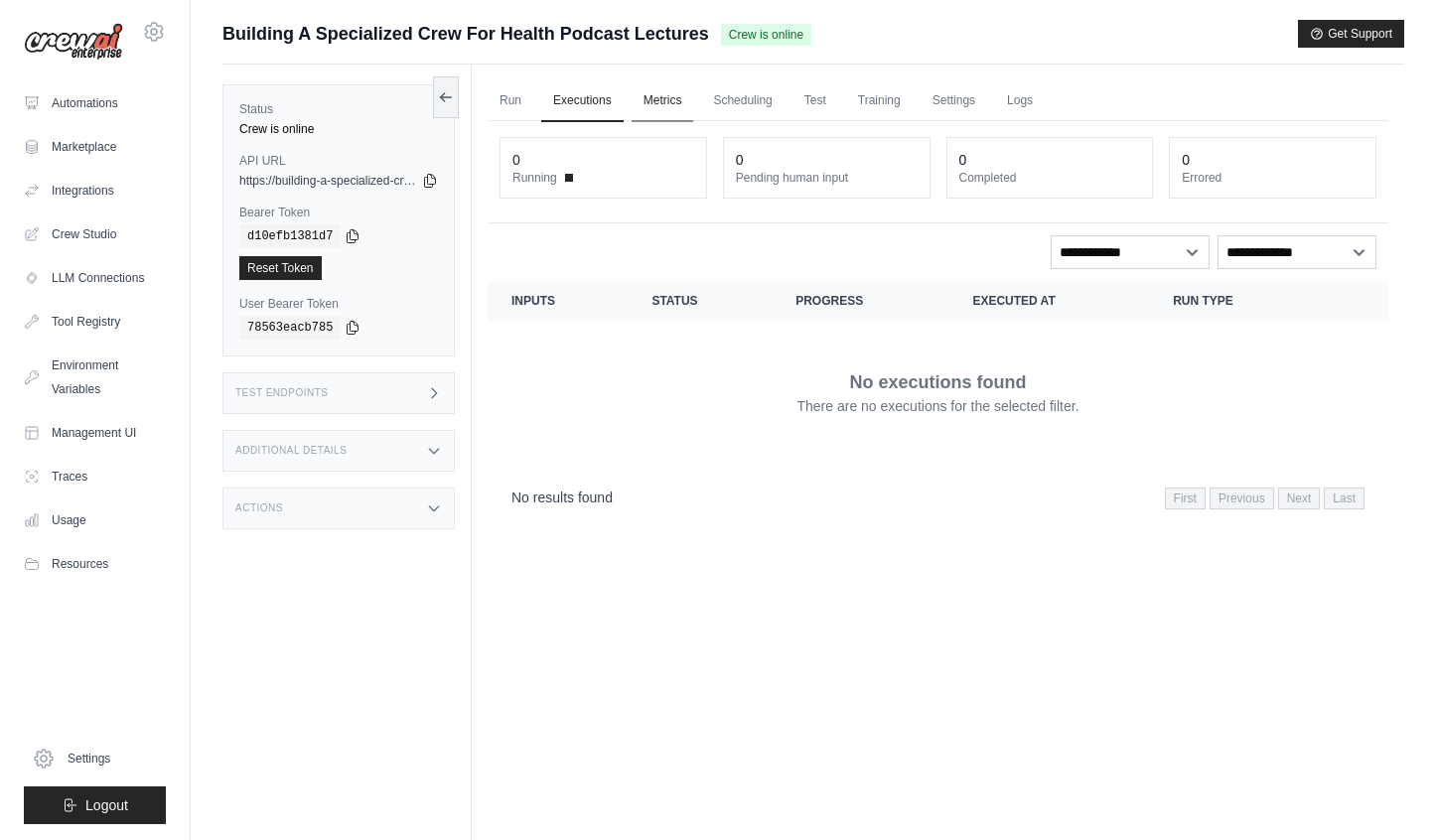 click on "Metrics" at bounding box center (662, 101) 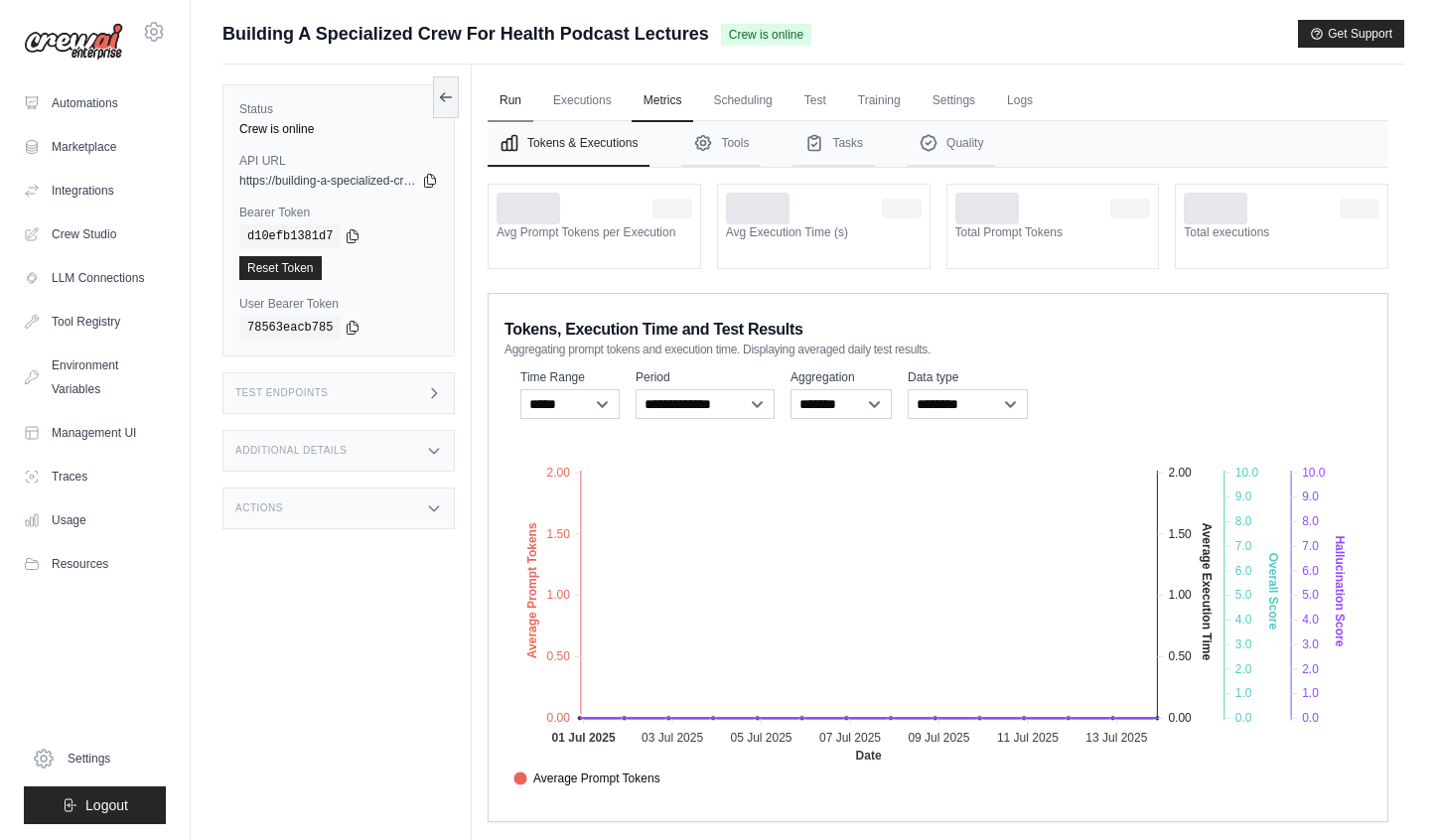 click on "Run" at bounding box center (510, 101) 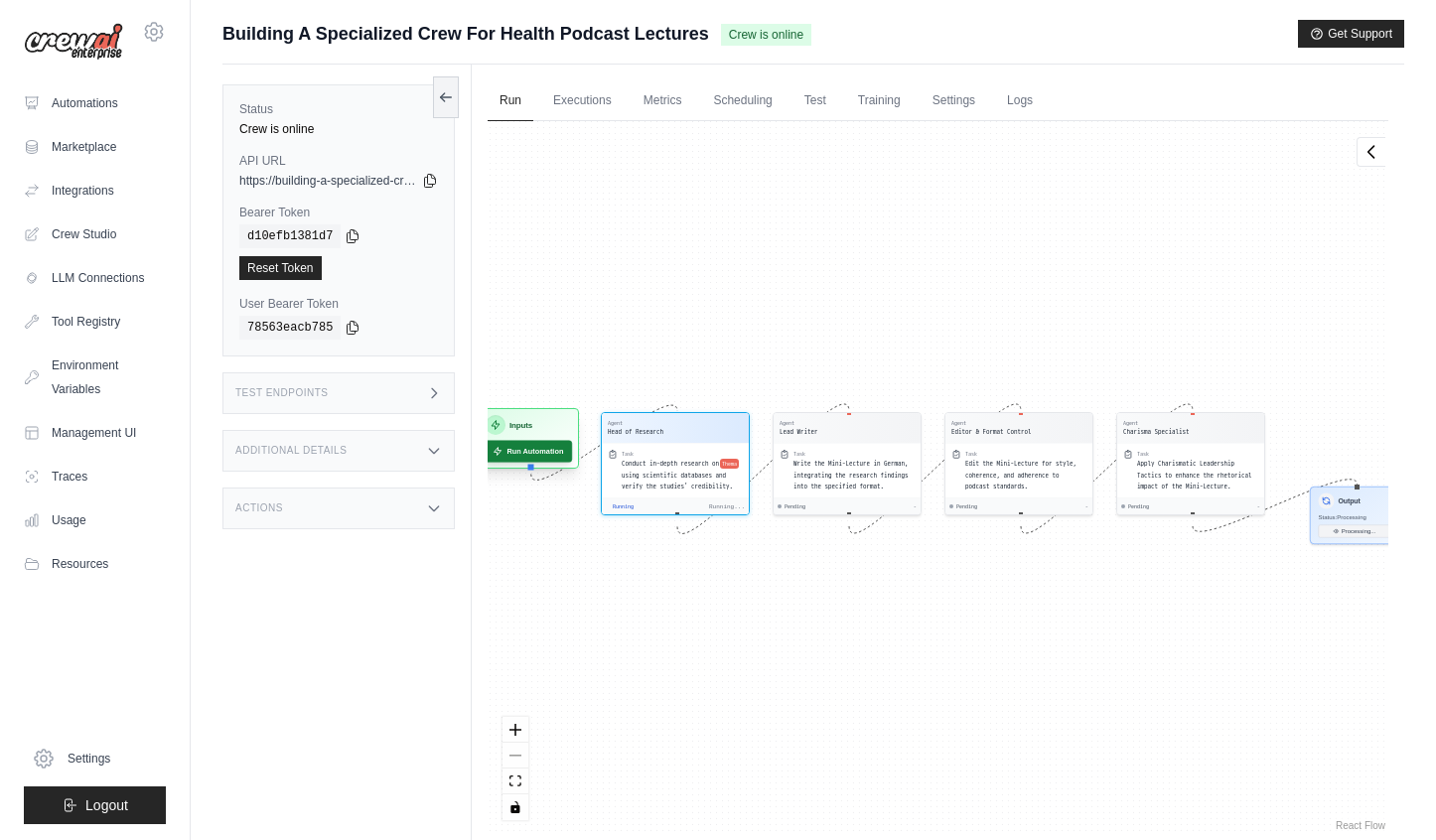 click on "Run Automation" at bounding box center (527, 451) 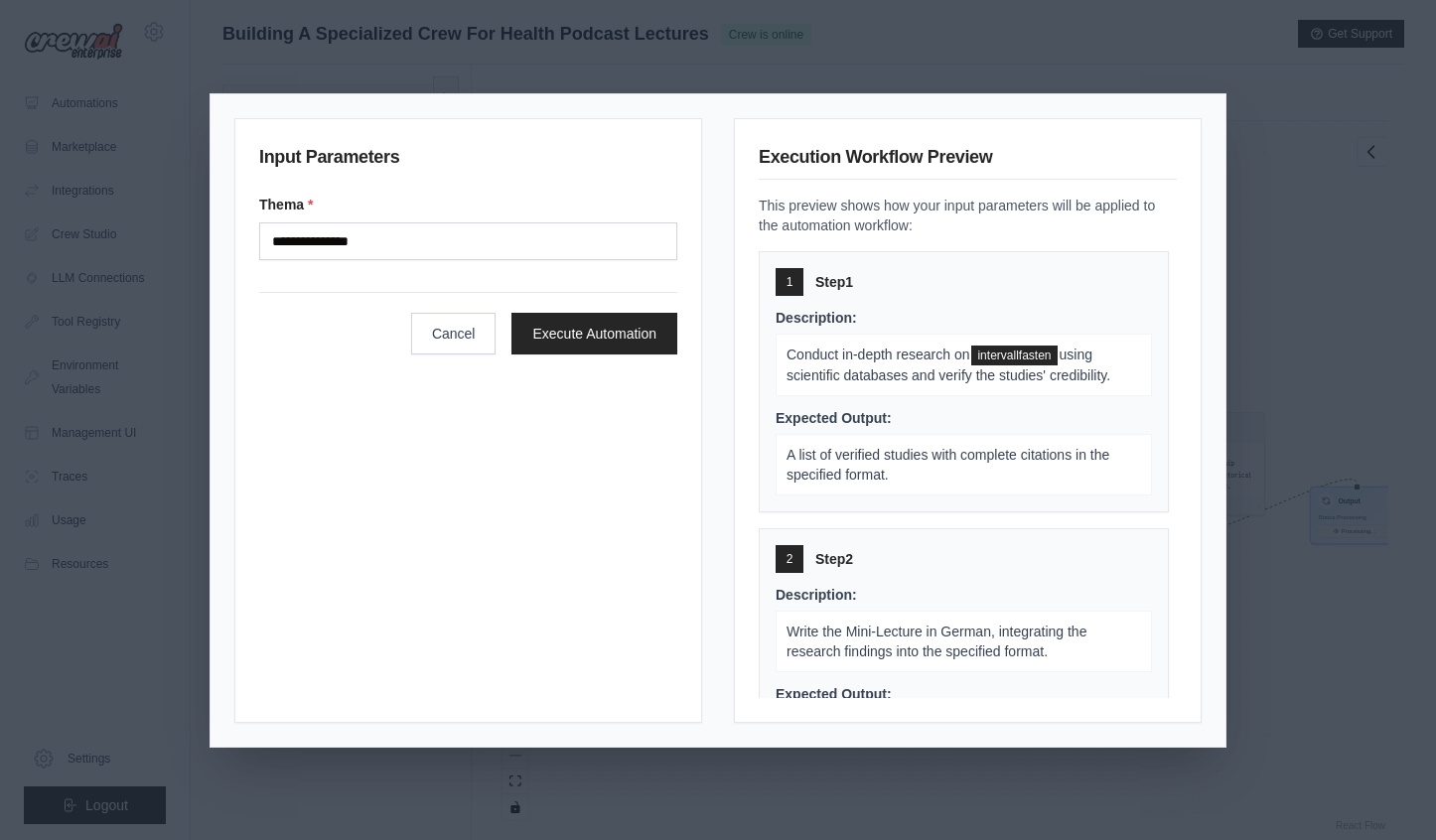 scroll, scrollTop: 228, scrollLeft: 0, axis: vertical 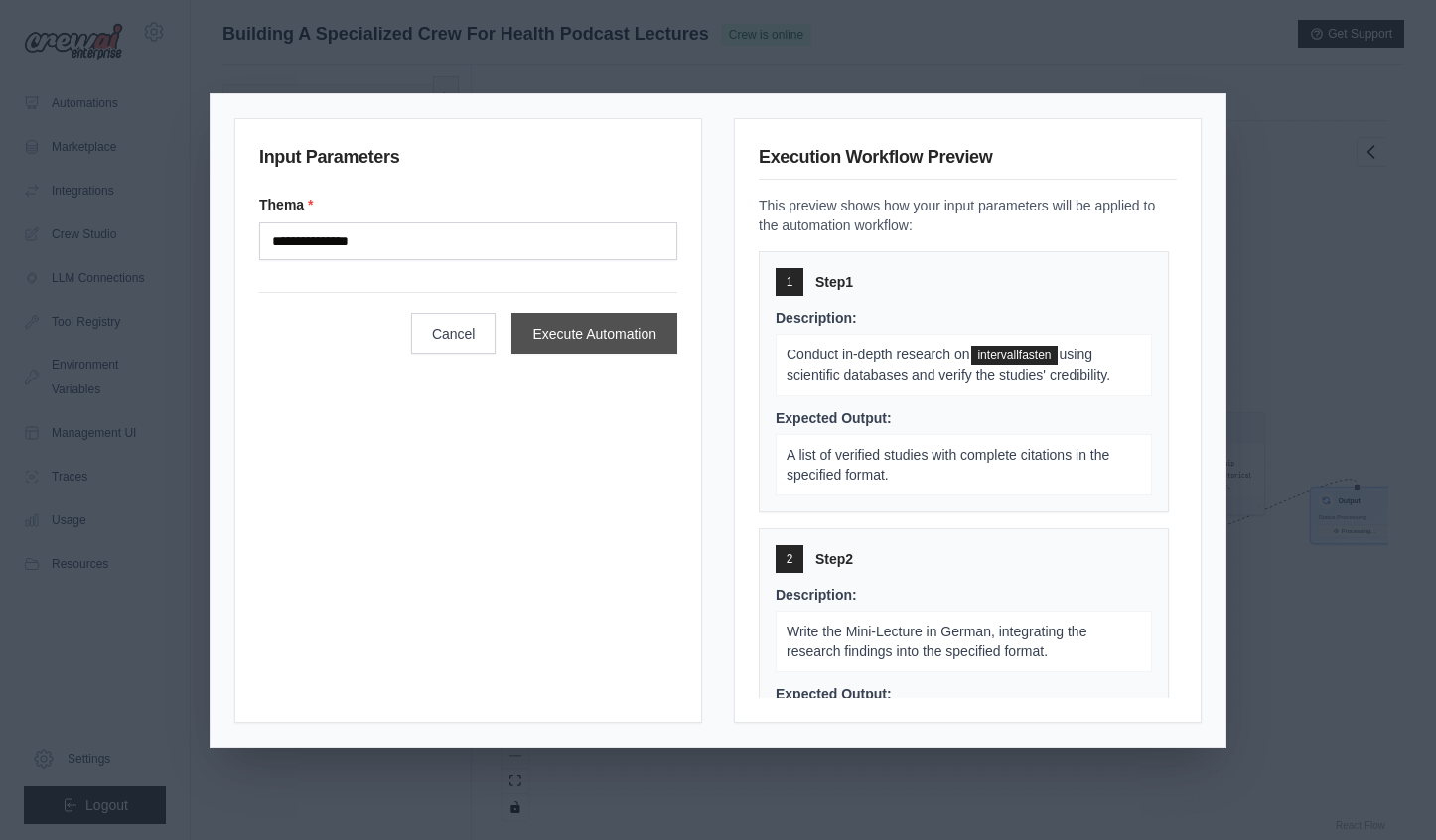 click on "Execute Automation" at bounding box center [594, 334] 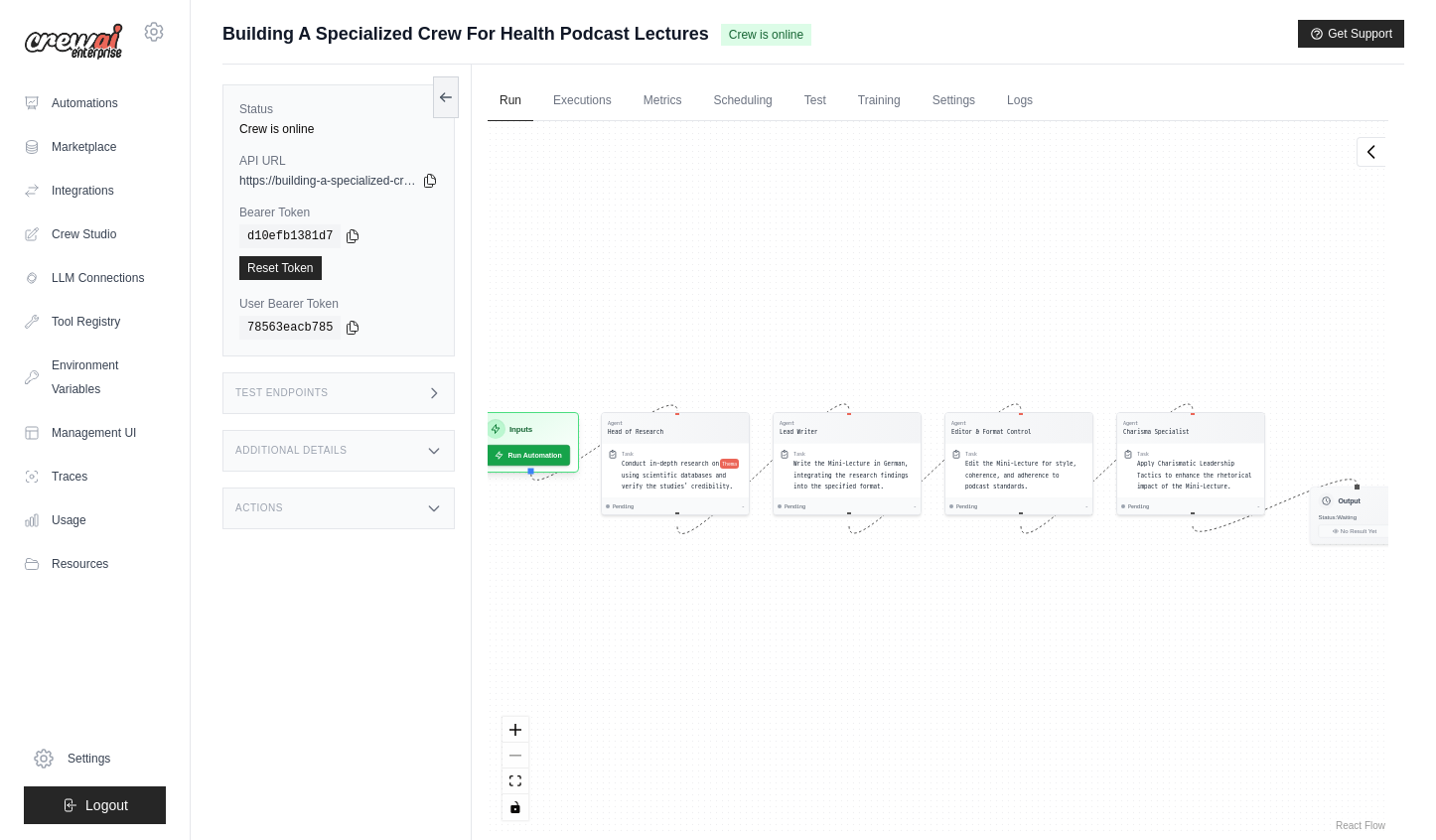 scroll, scrollTop: 0, scrollLeft: 0, axis: both 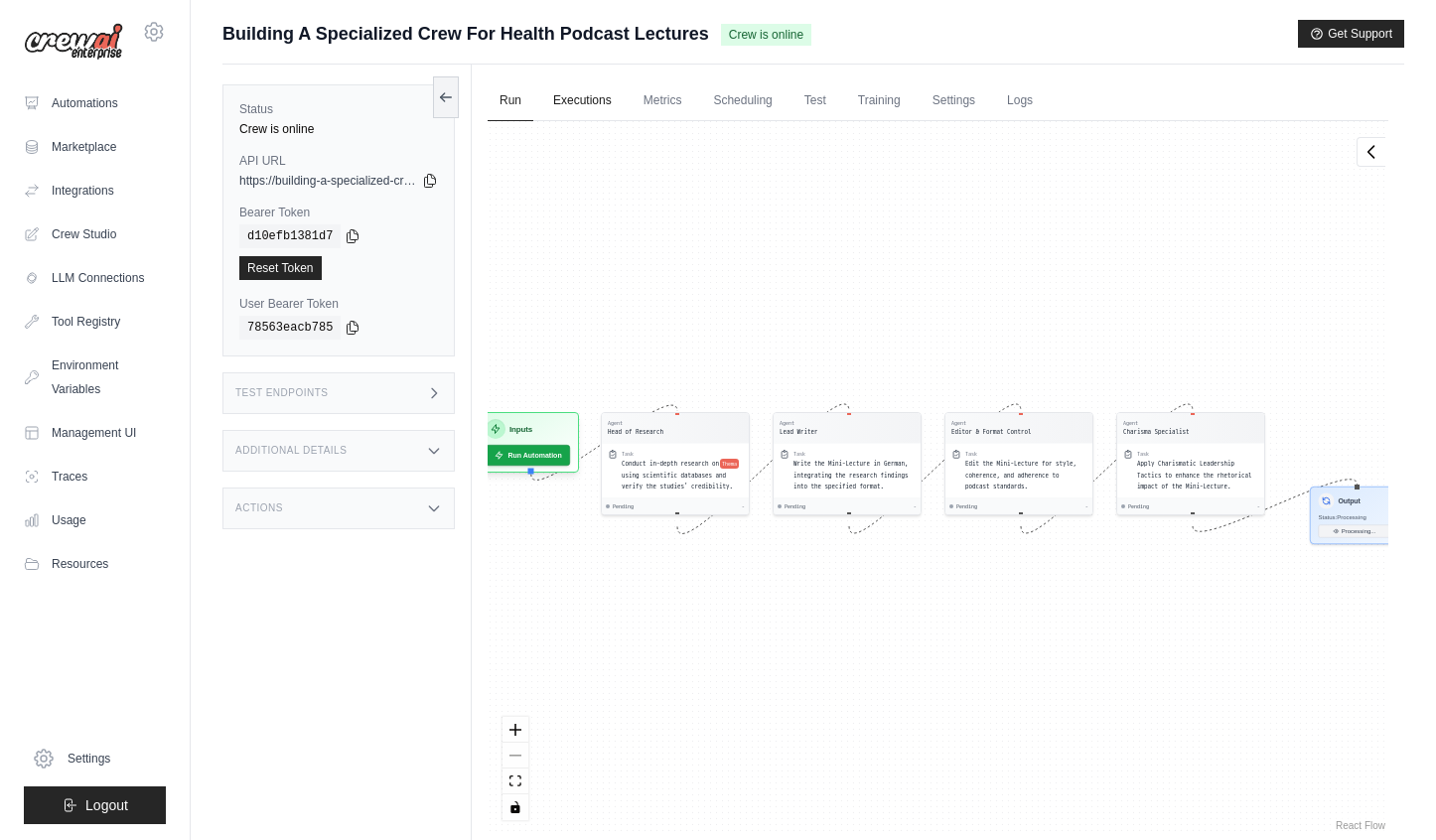 click on "Executions" at bounding box center (582, 101) 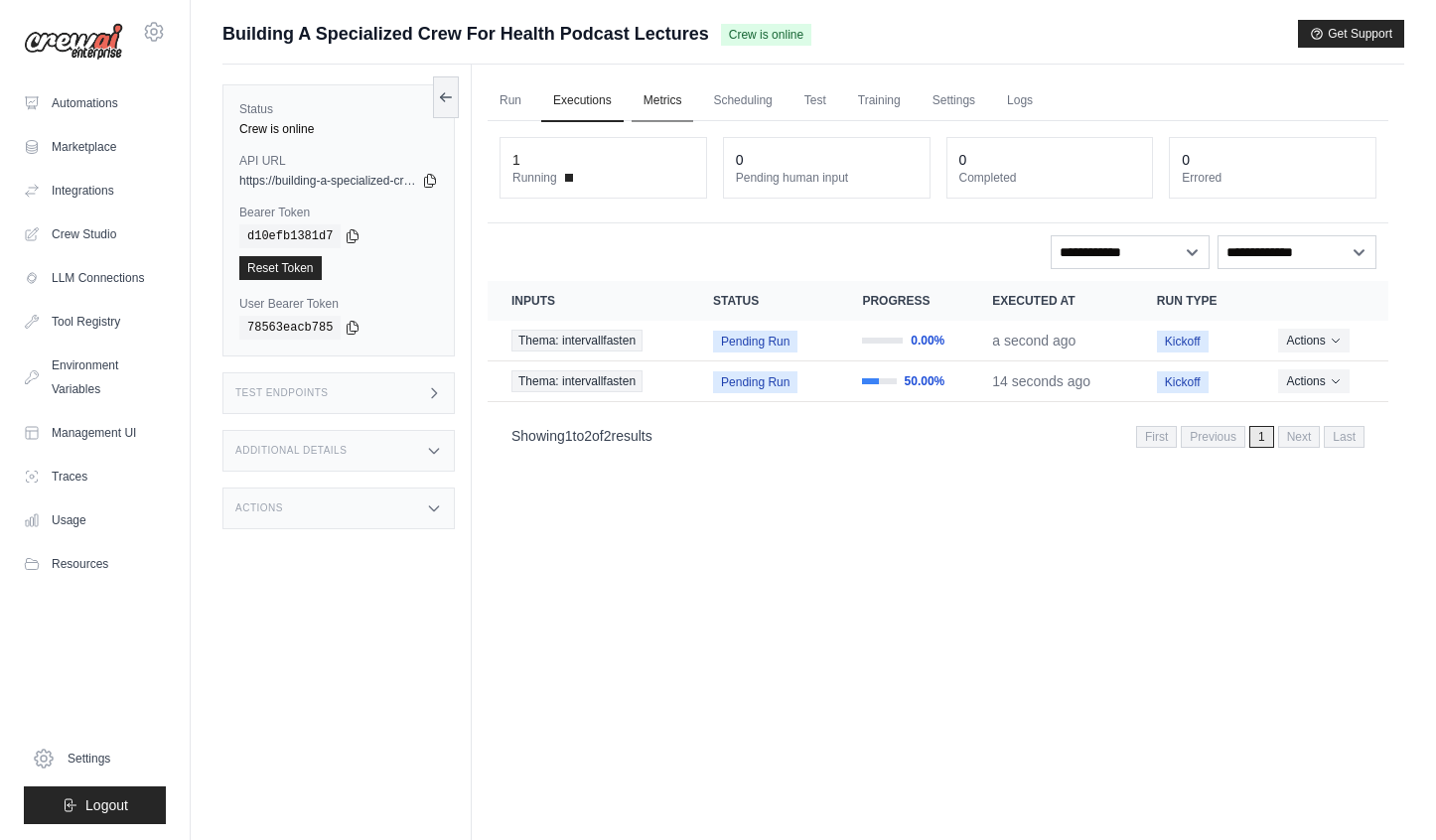 click on "Metrics" at bounding box center [662, 101] 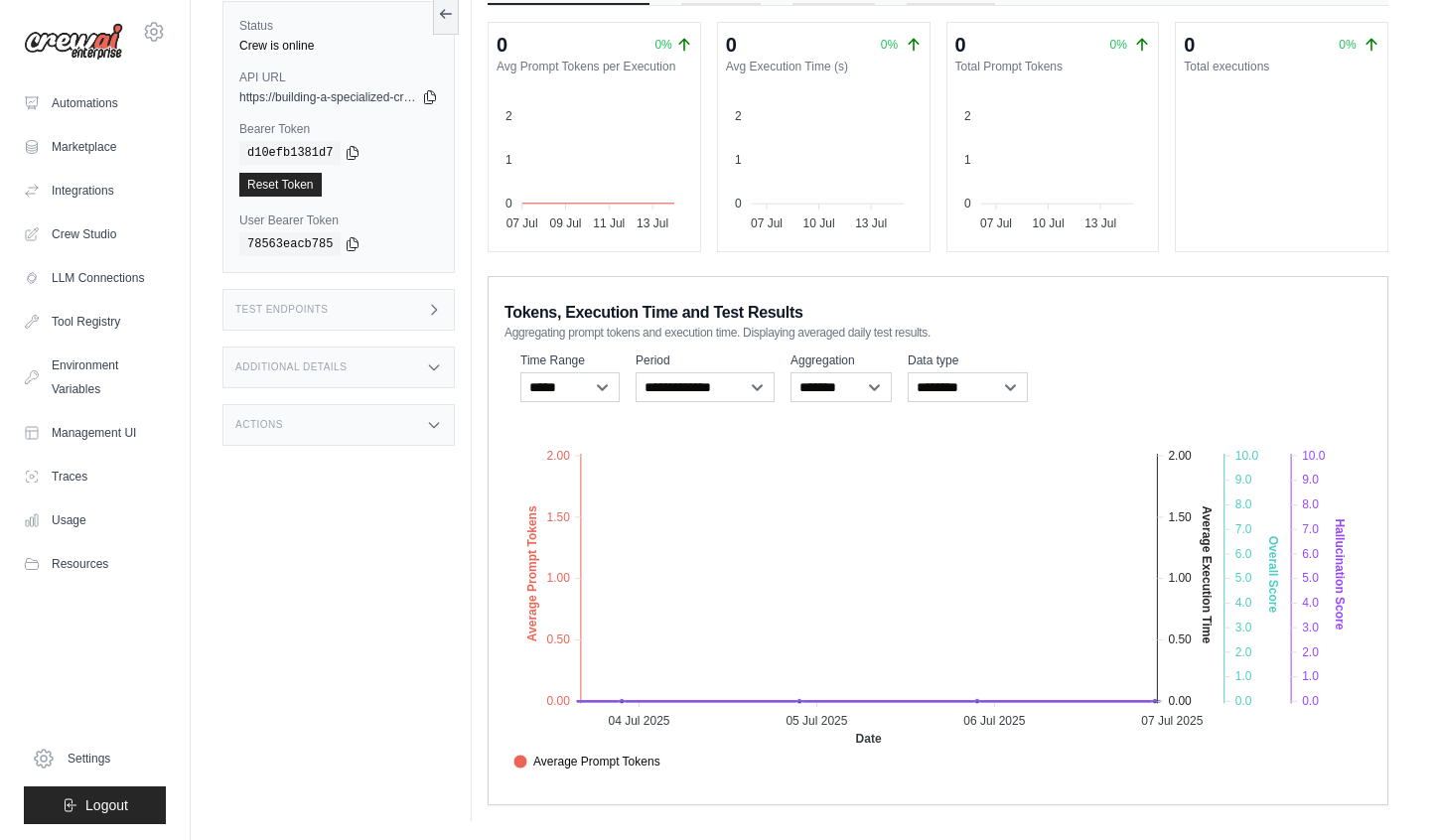scroll, scrollTop: 57, scrollLeft: 0, axis: vertical 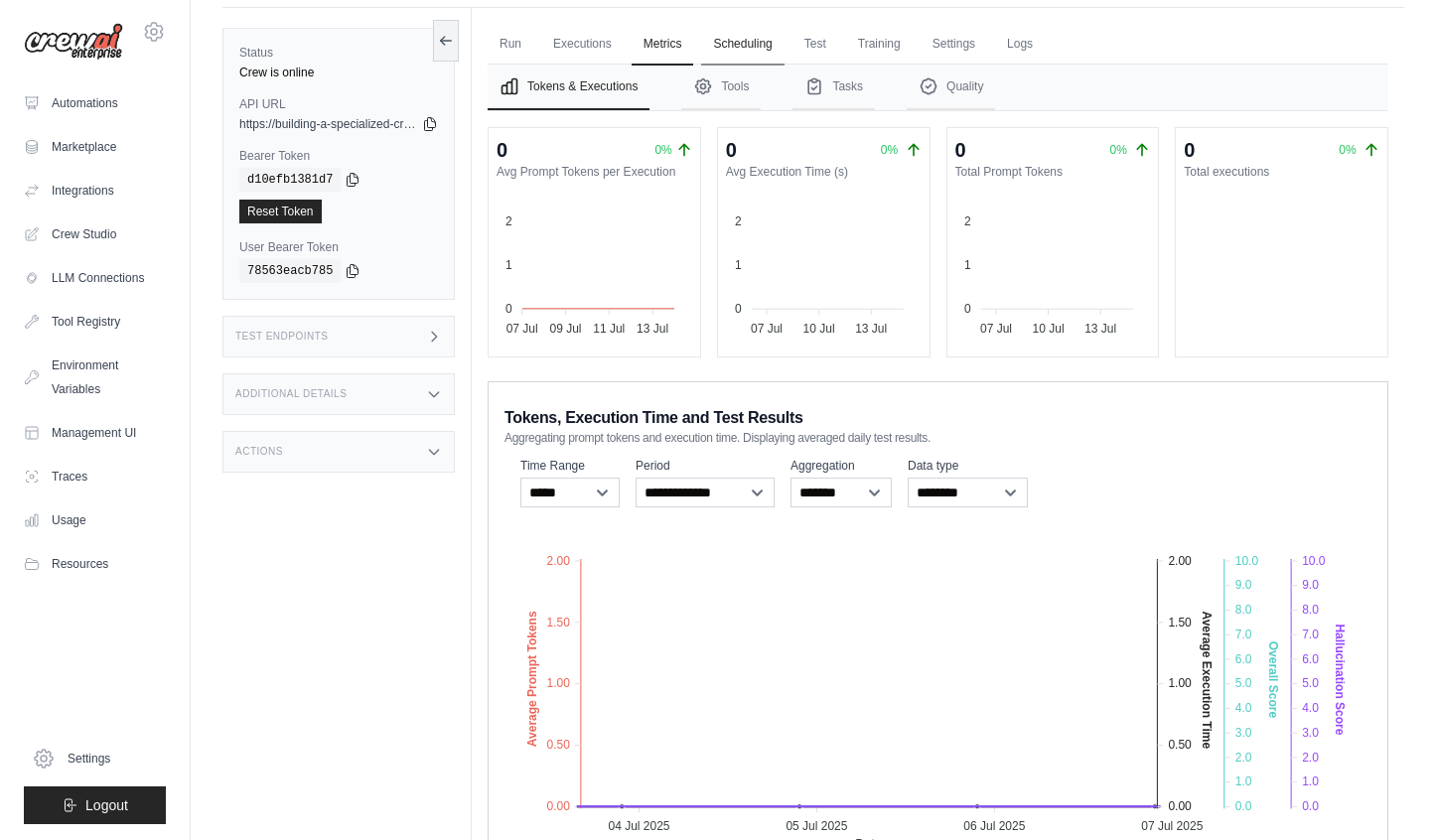 click on "Scheduling" at bounding box center [742, 45] 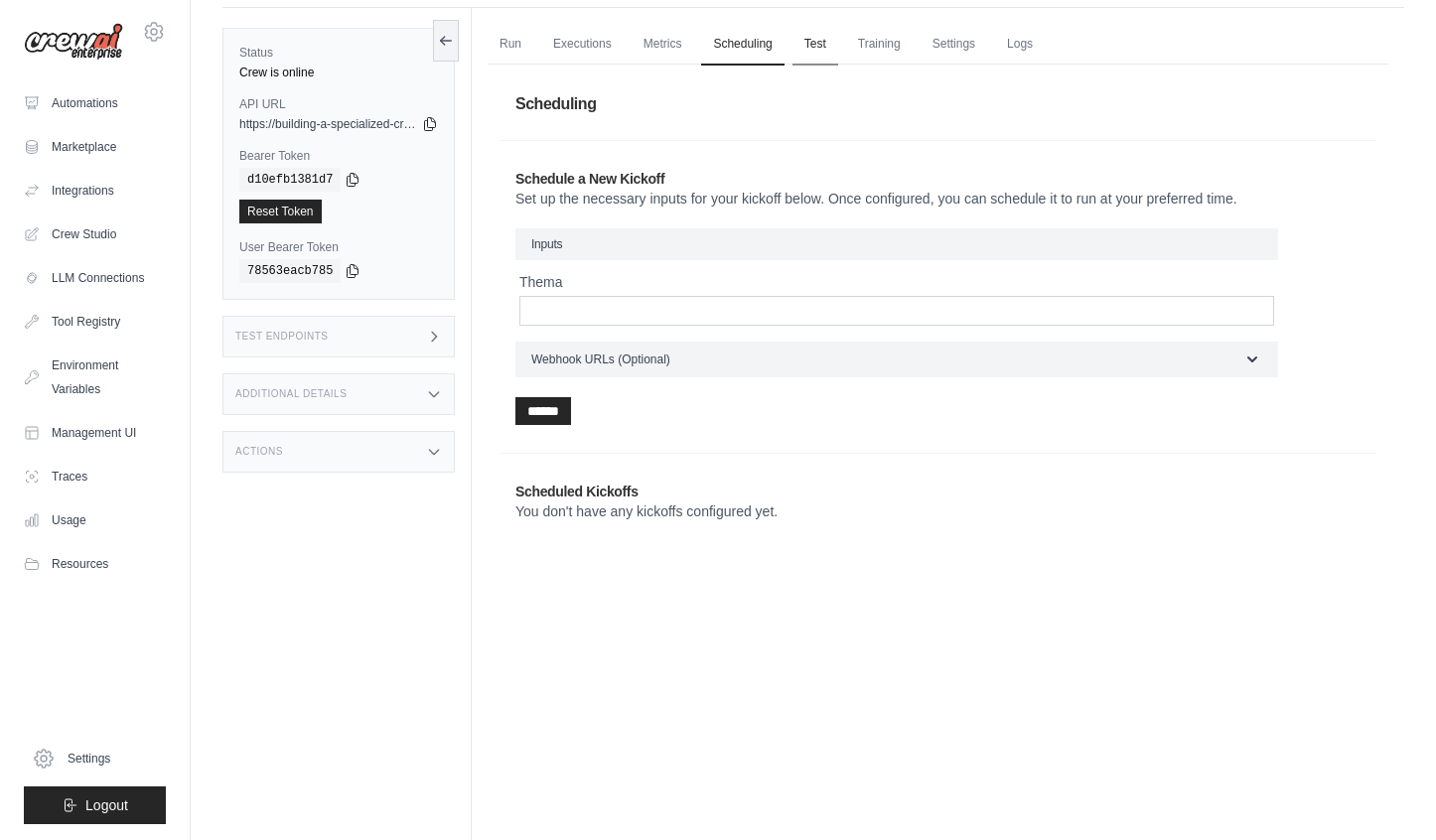 click on "Test" at bounding box center (815, 45) 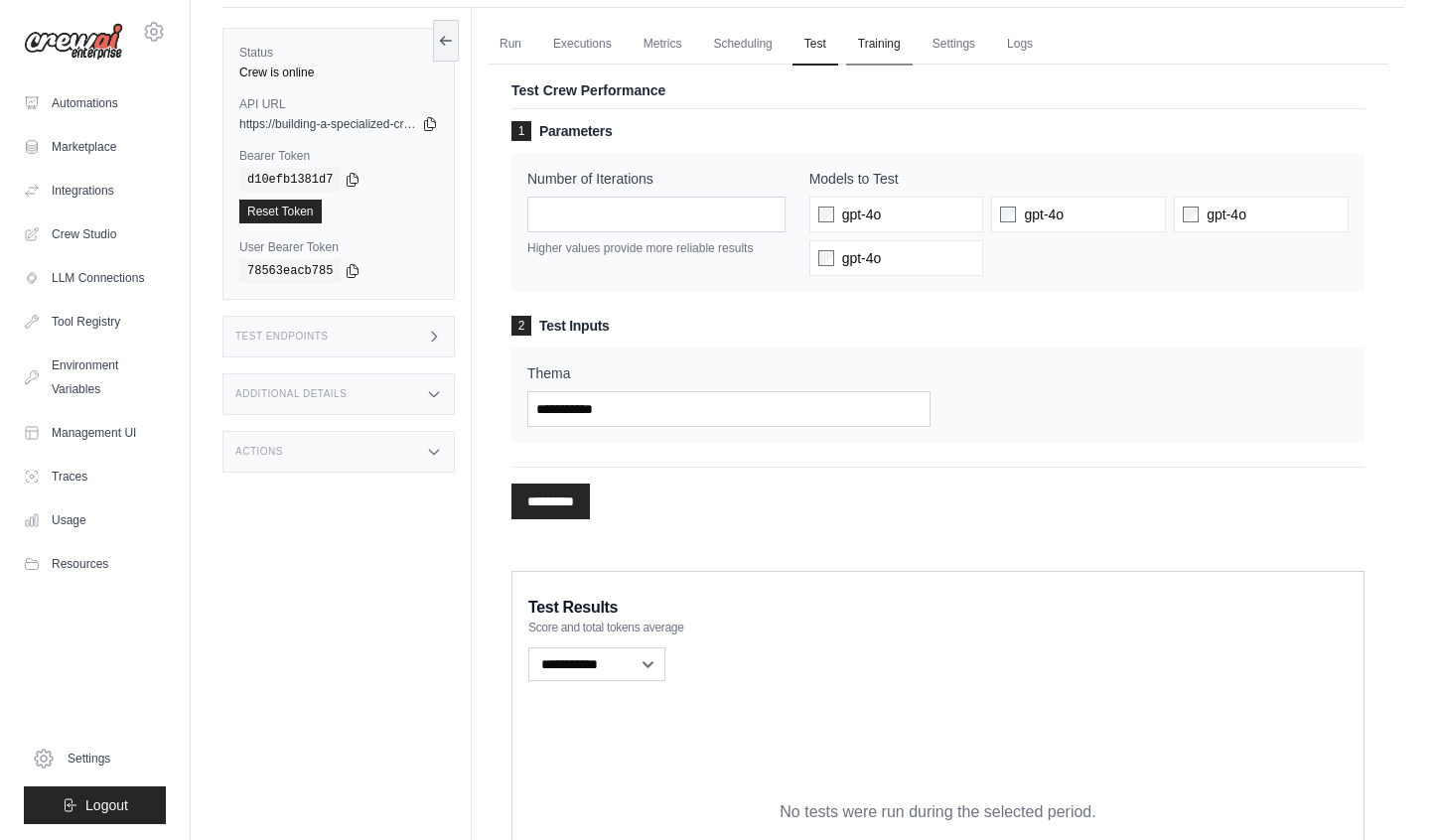 click on "Training" at bounding box center [879, 45] 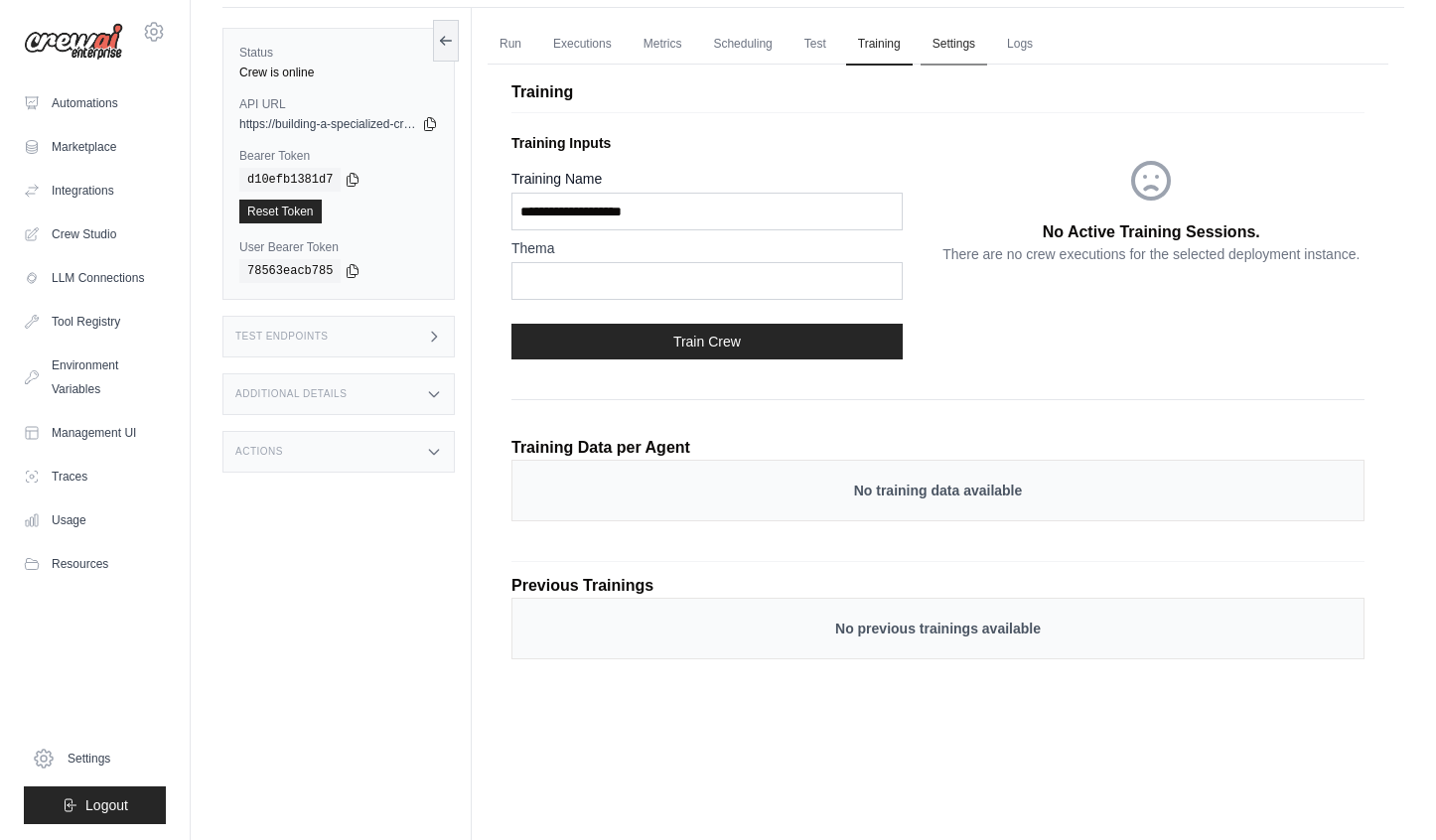 click on "Settings" at bounding box center (953, 45) 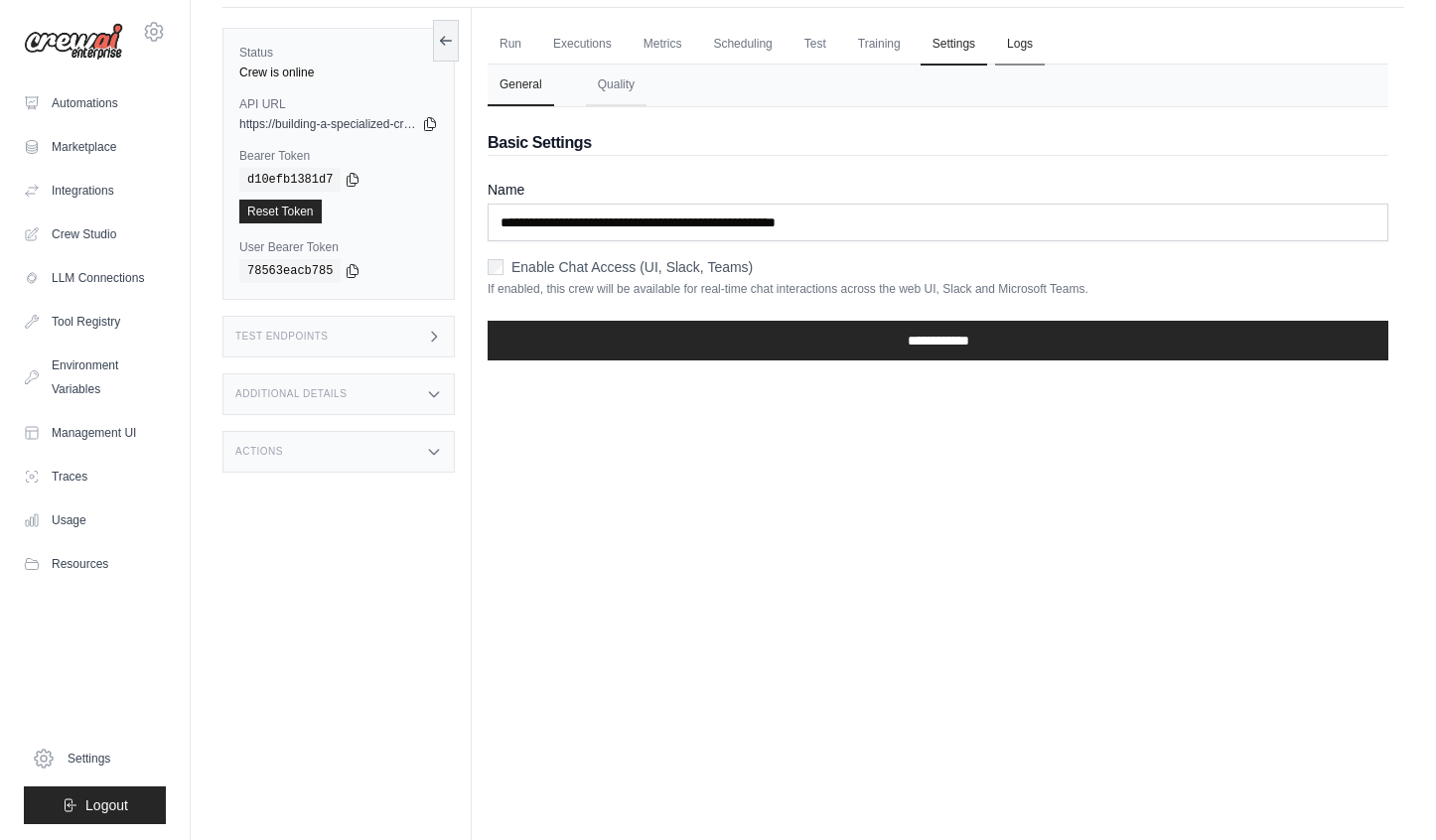 click on "Logs" at bounding box center (1020, 45) 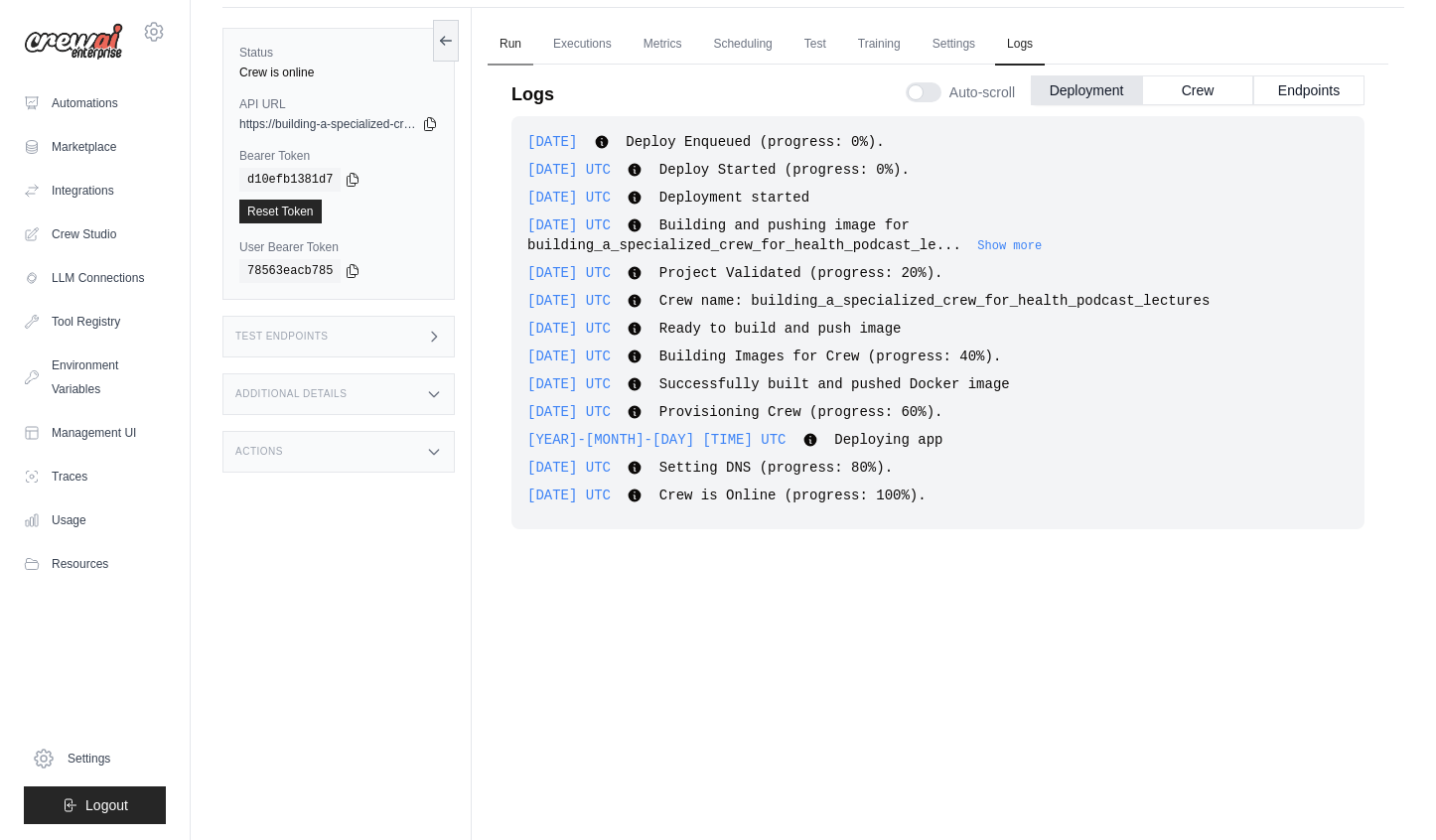 click on "Run" at bounding box center [510, 45] 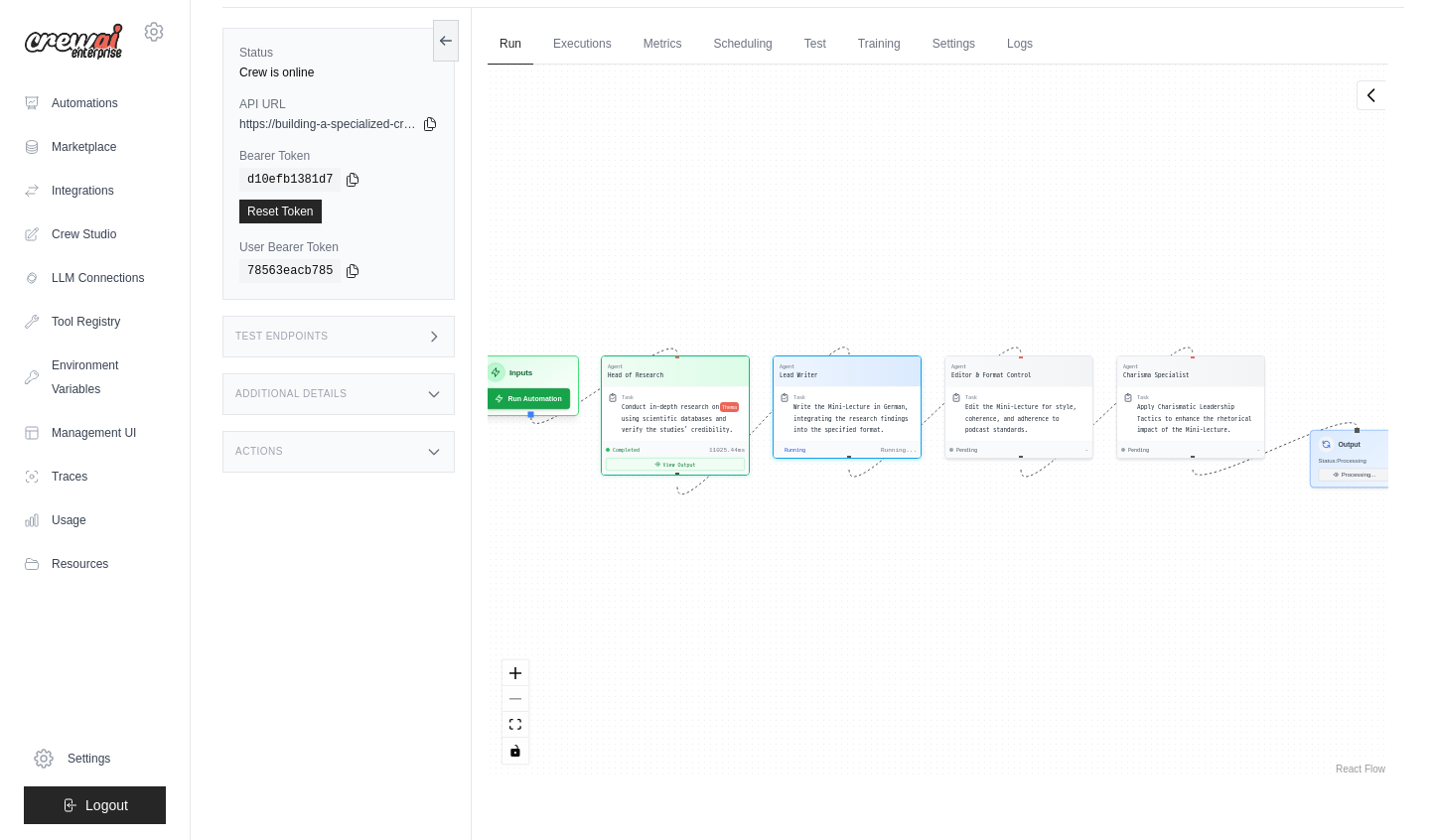 scroll, scrollTop: 244, scrollLeft: 0, axis: vertical 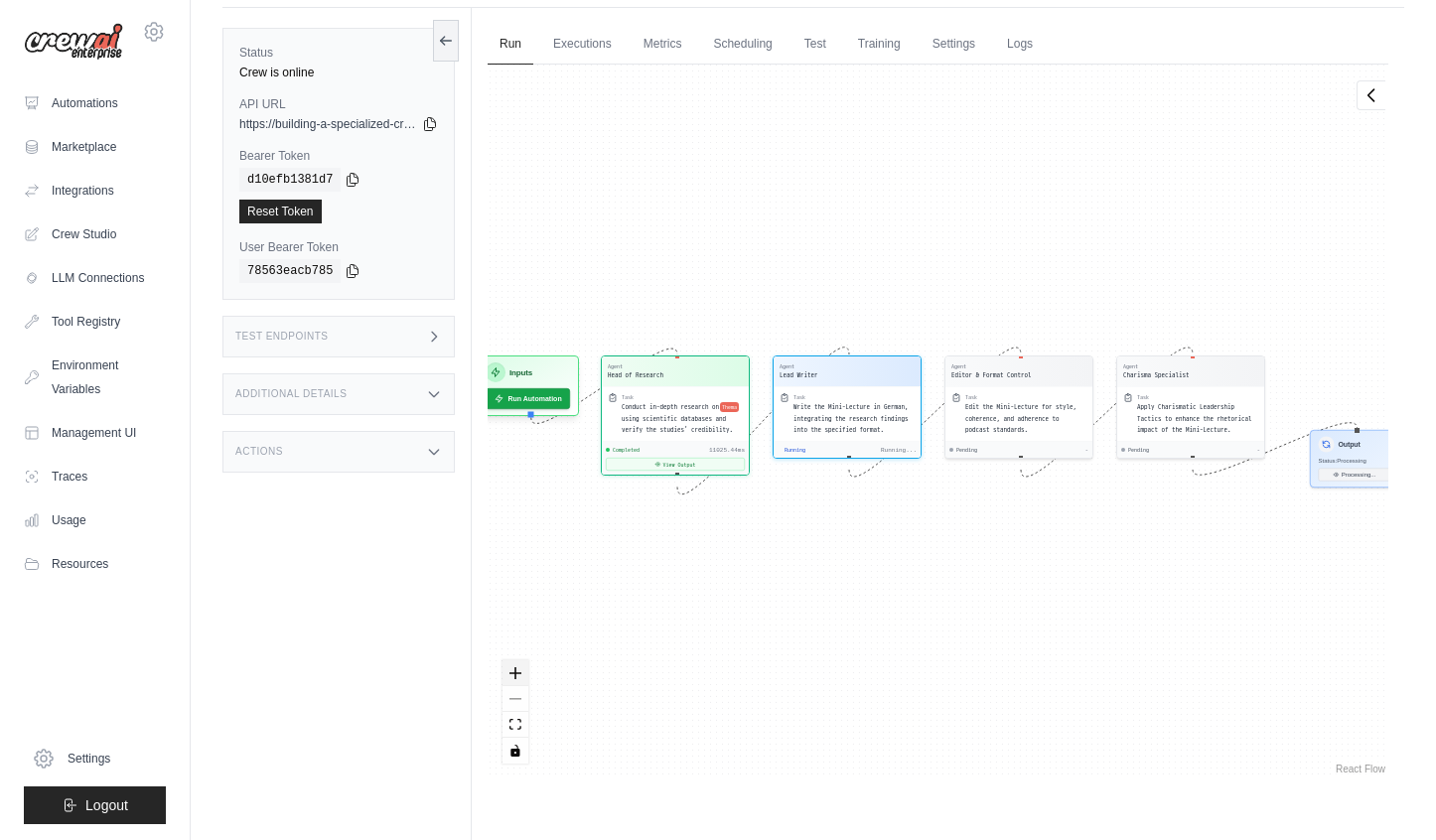 click 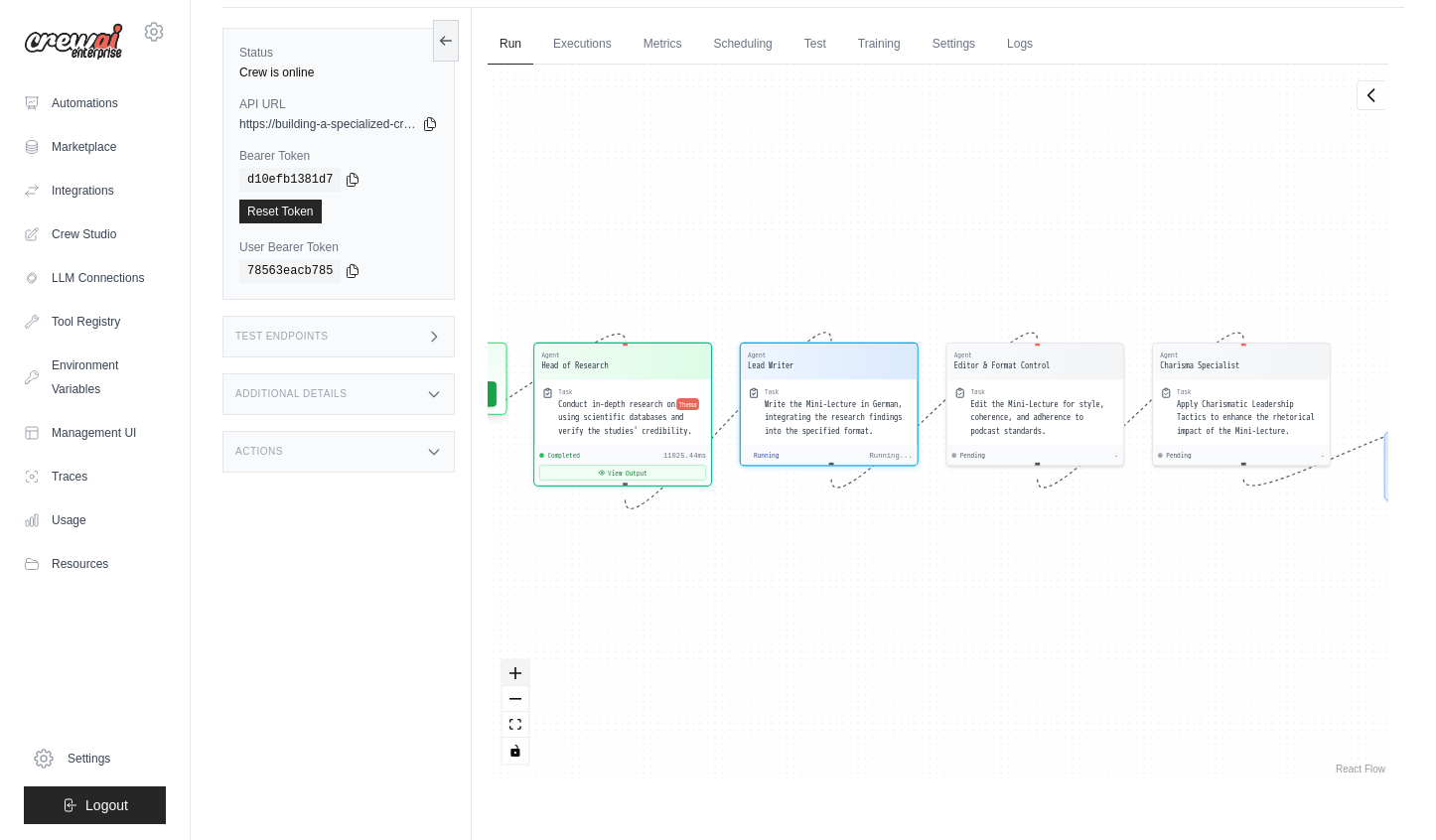 click 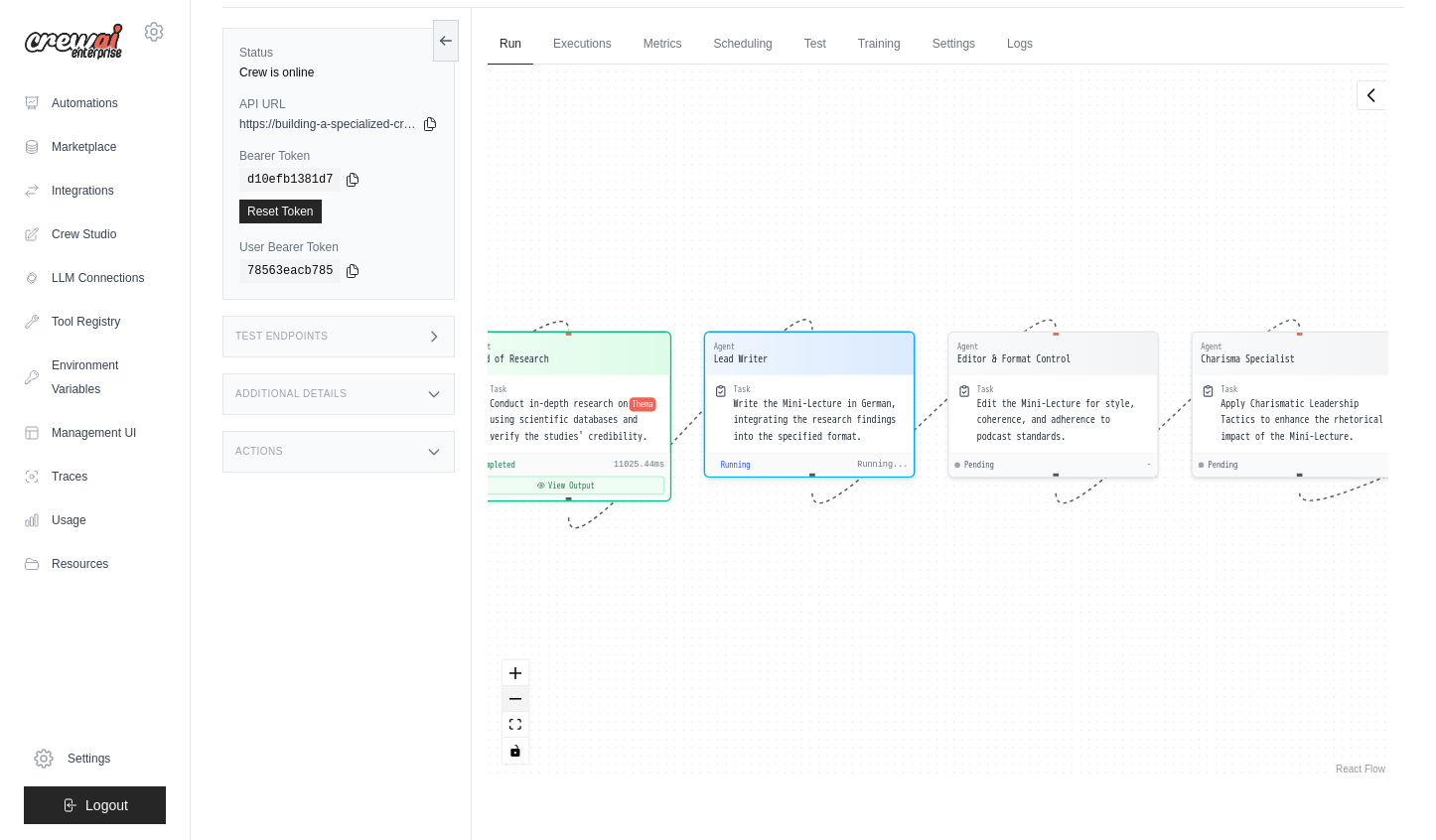 click at bounding box center [515, 699] 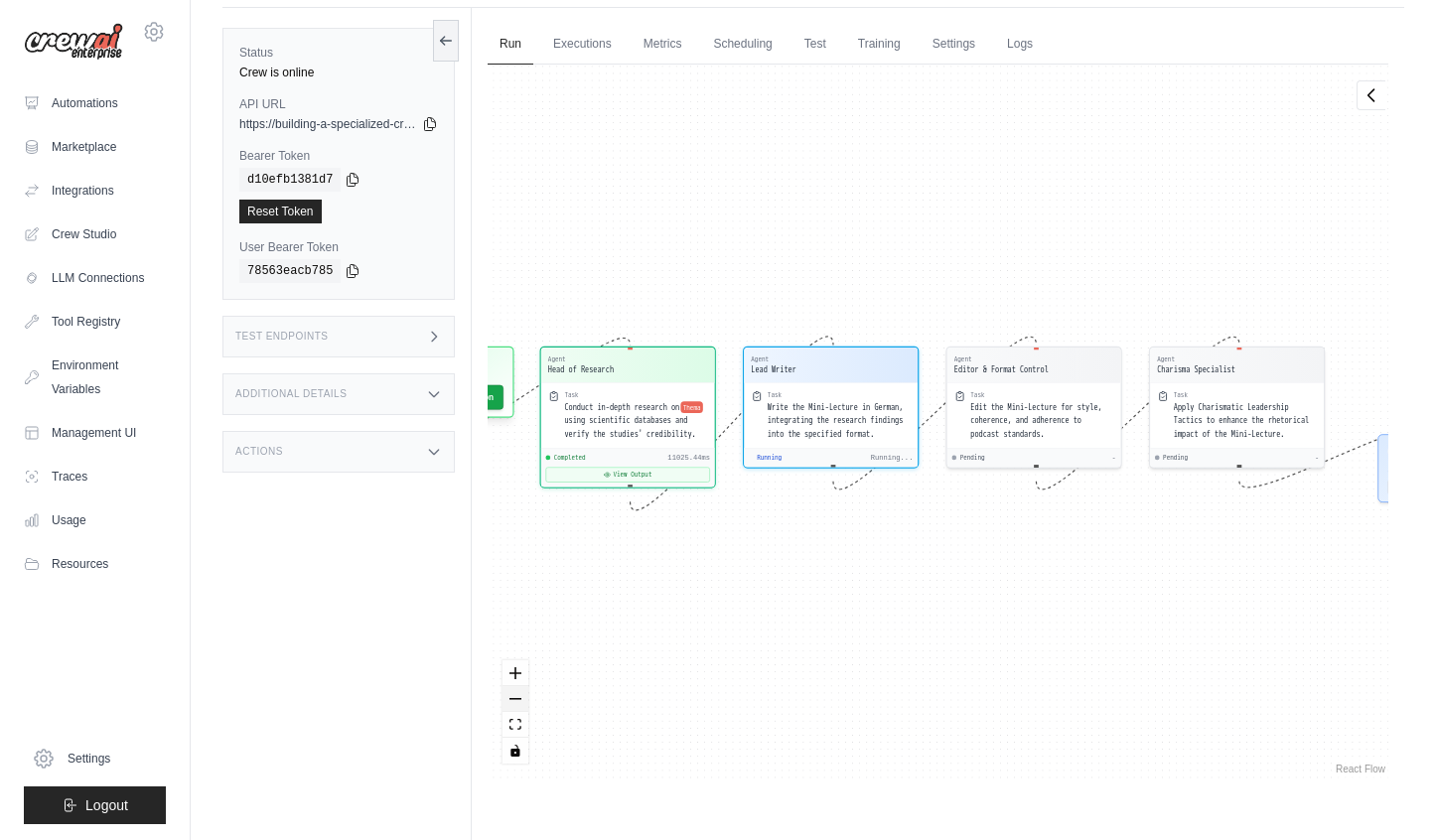 click at bounding box center (515, 699) 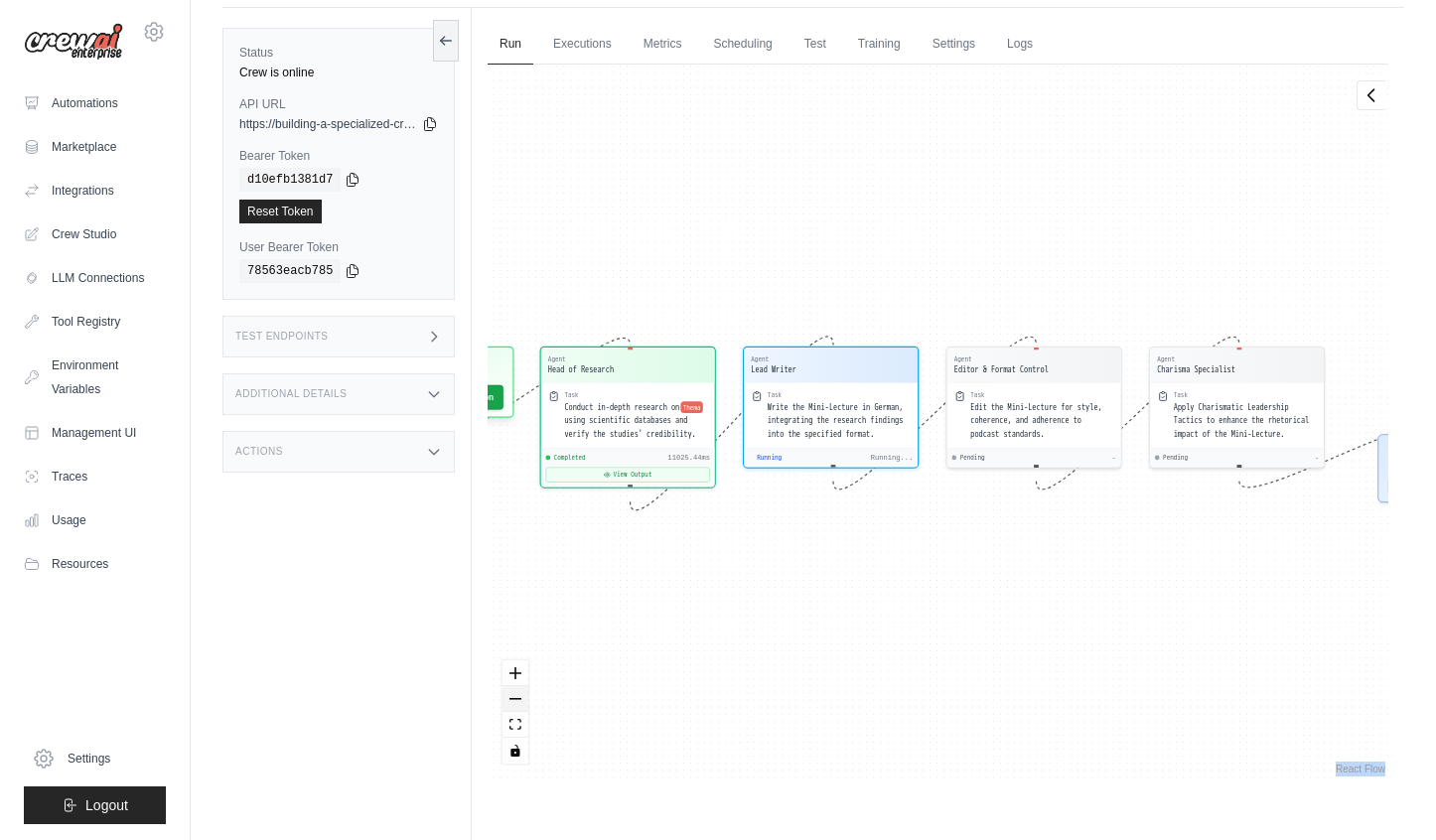 click at bounding box center [515, 712] 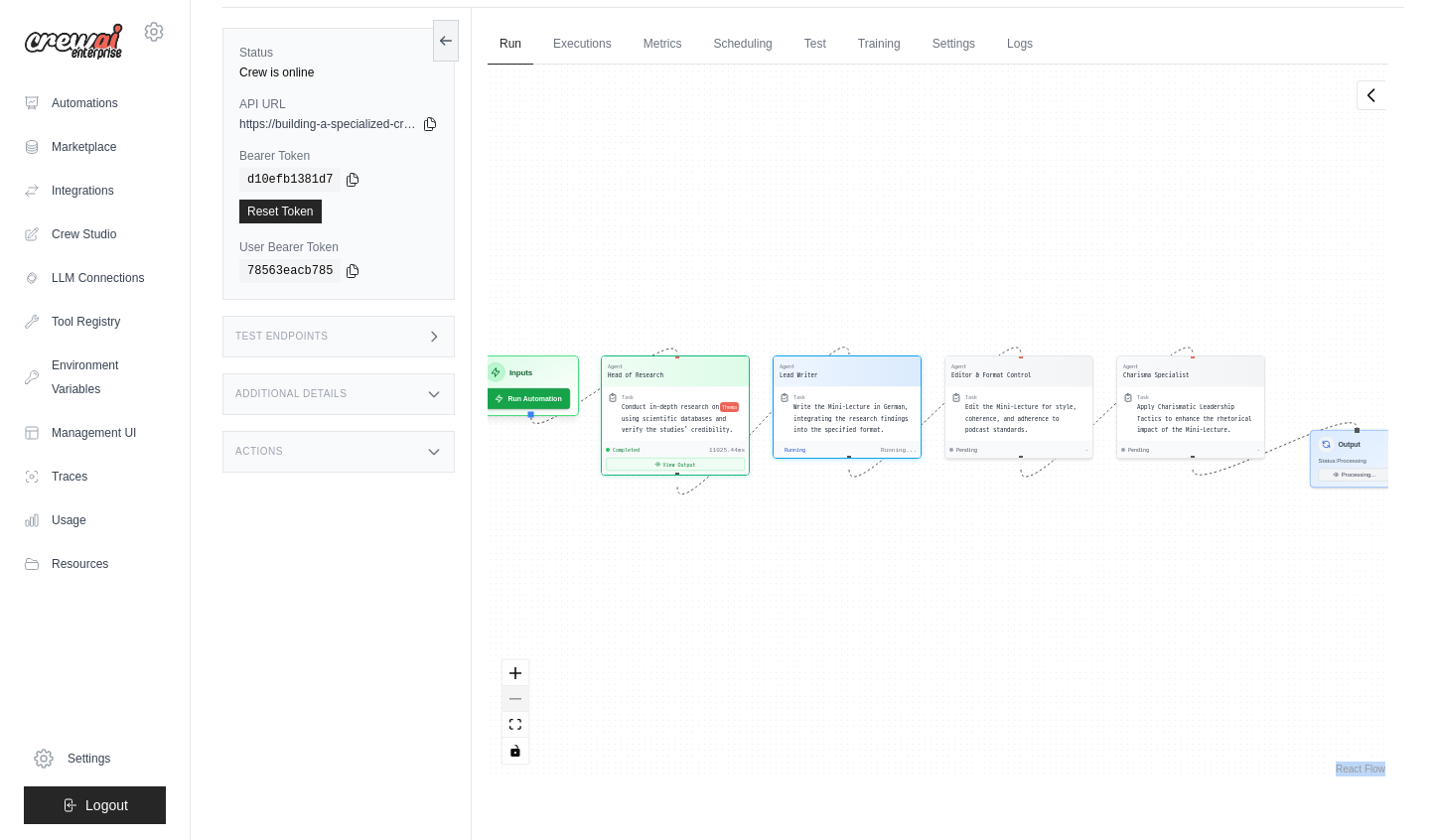 click at bounding box center [515, 712] 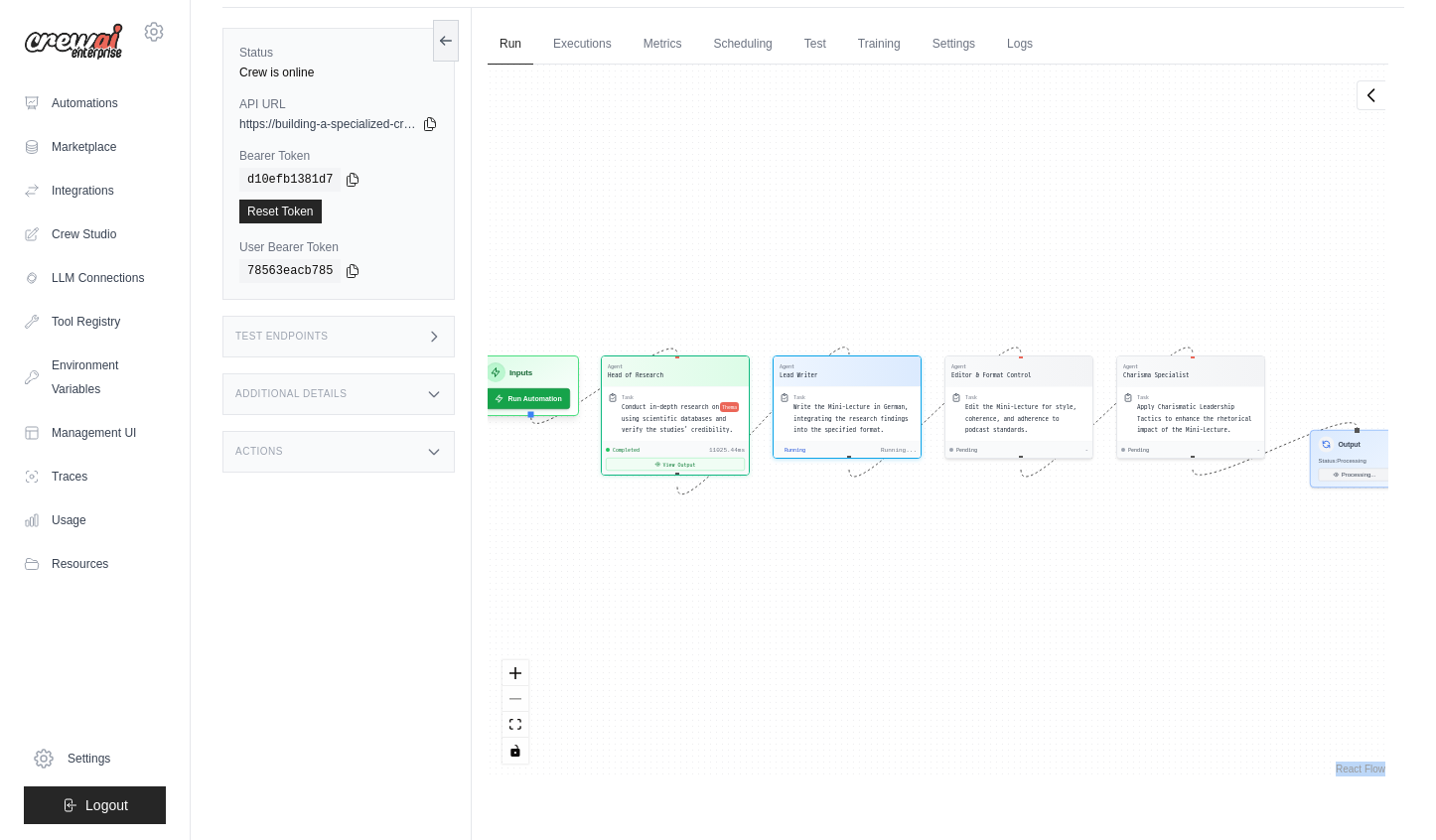 scroll, scrollTop: 523, scrollLeft: 0, axis: vertical 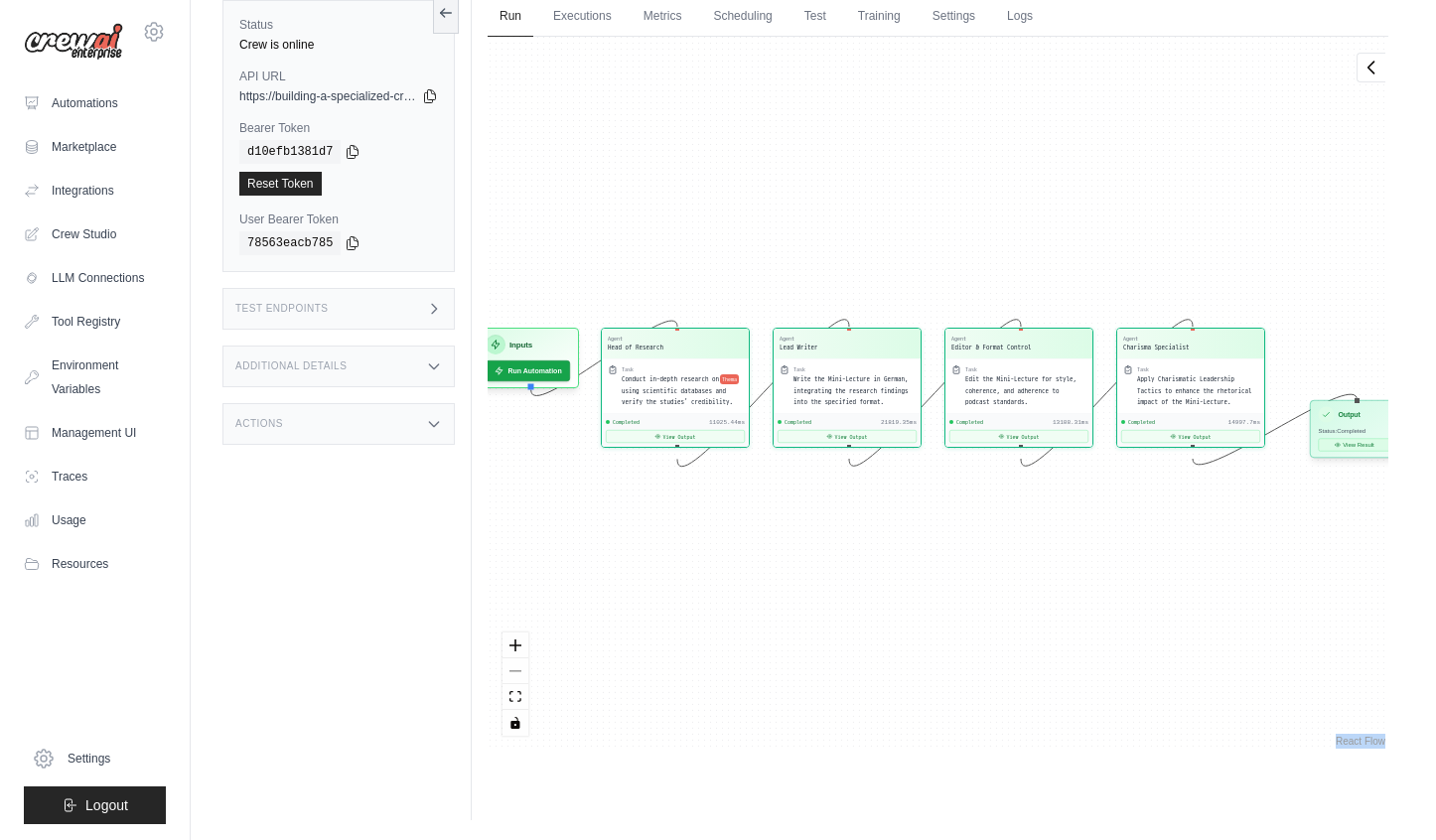 click on "View Result" at bounding box center [1355, 445] 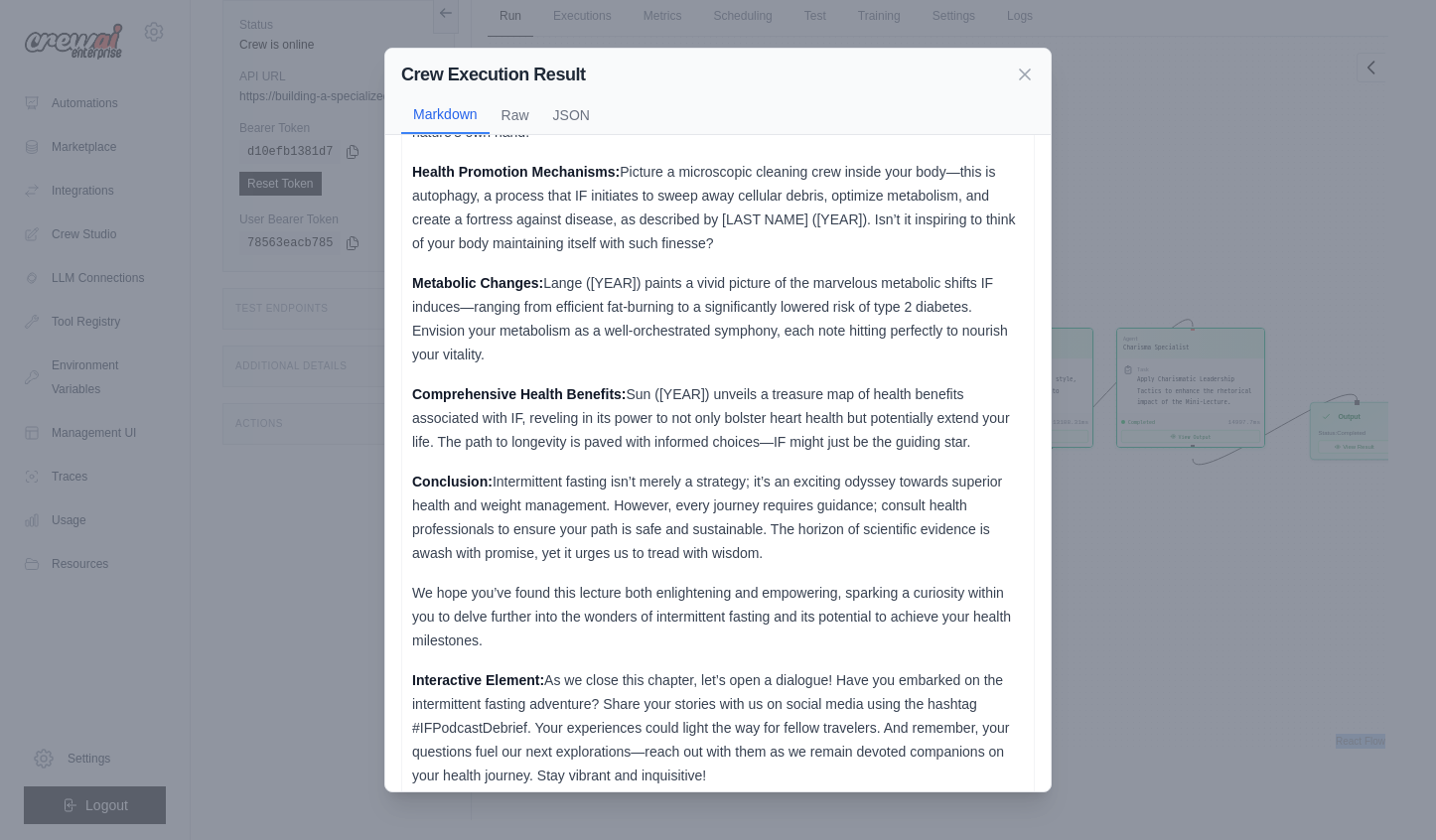 scroll, scrollTop: 450, scrollLeft: 0, axis: vertical 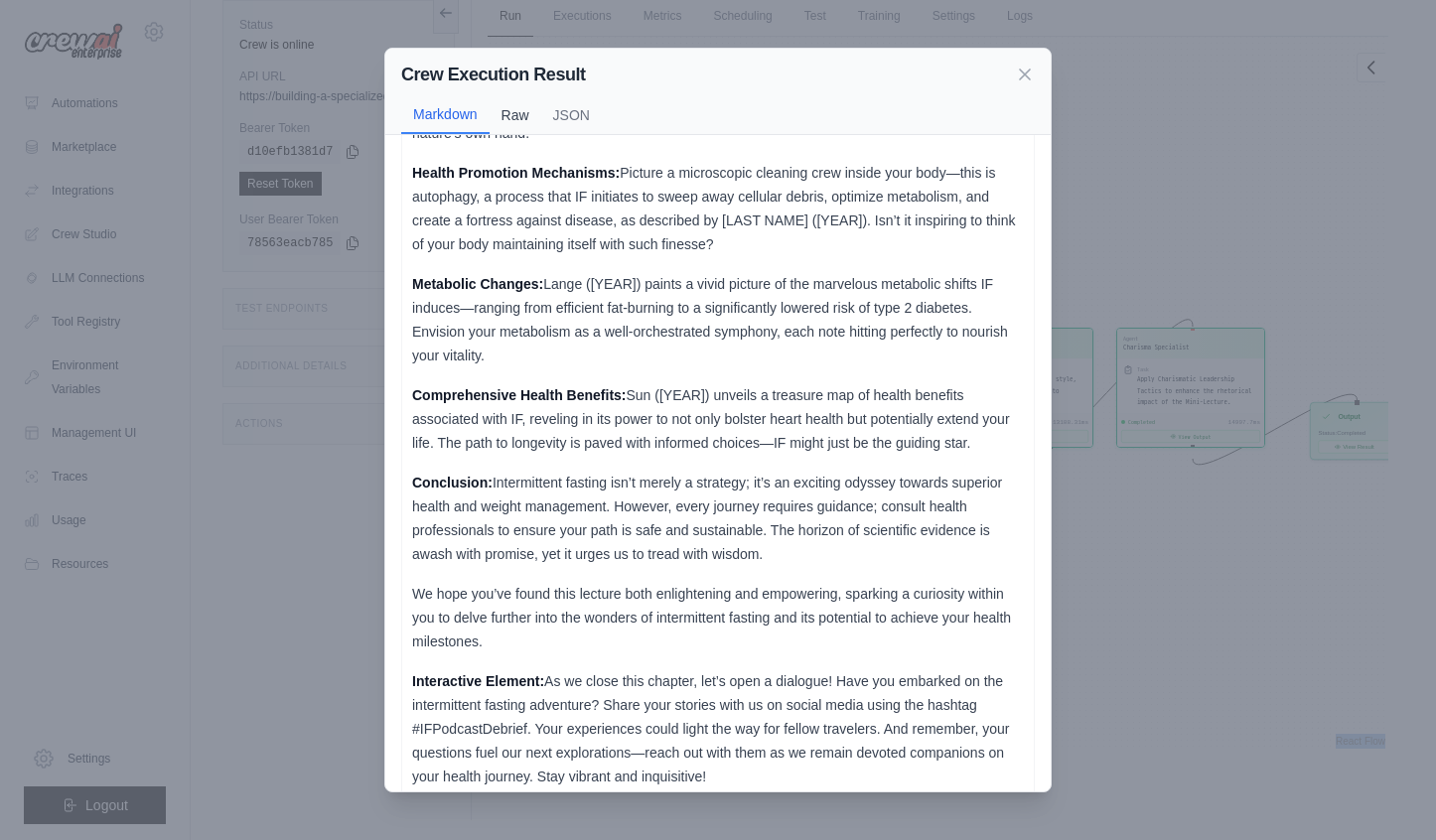 click on "Raw" at bounding box center [515, 115] 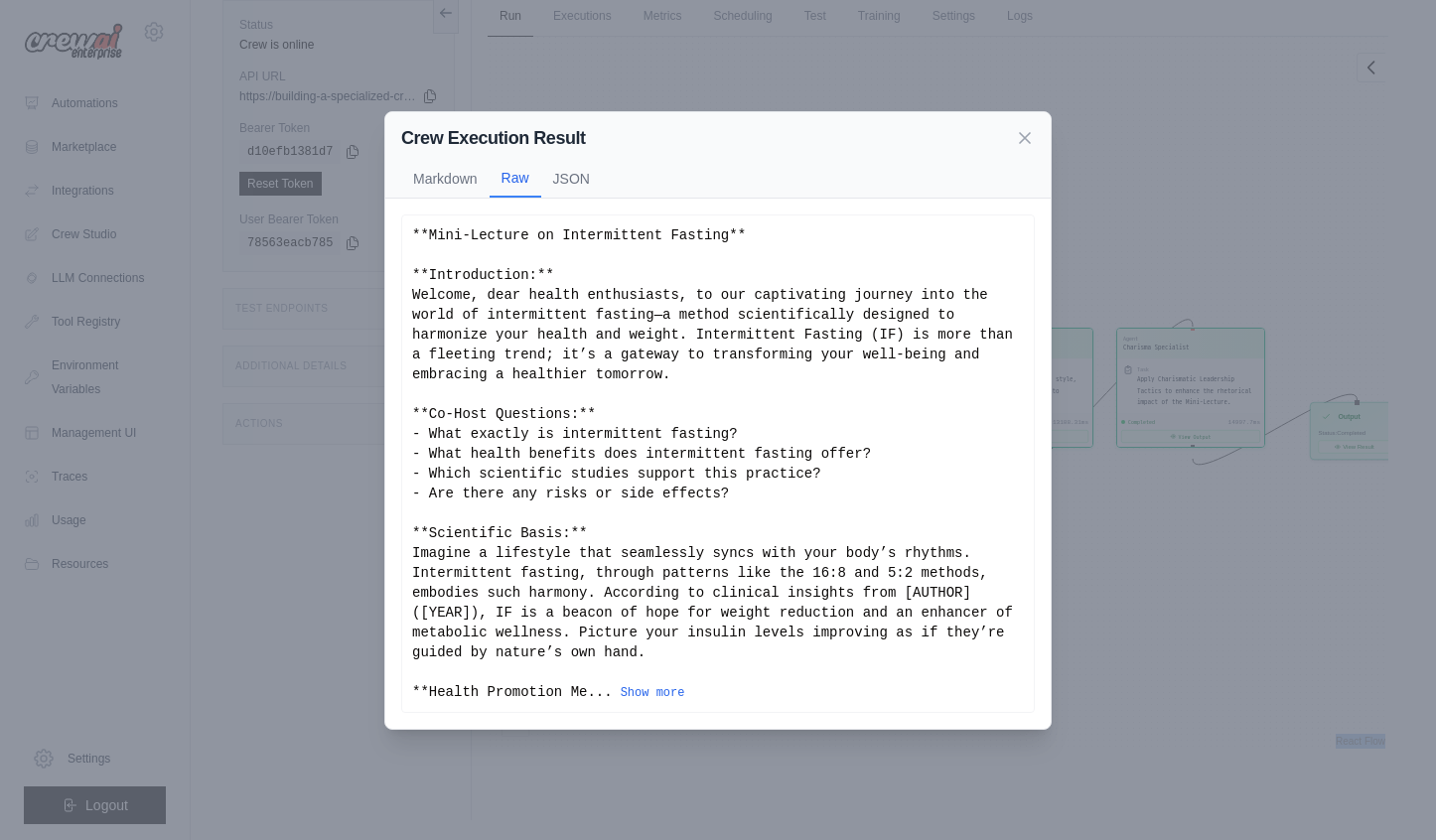 scroll, scrollTop: -2, scrollLeft: 0, axis: vertical 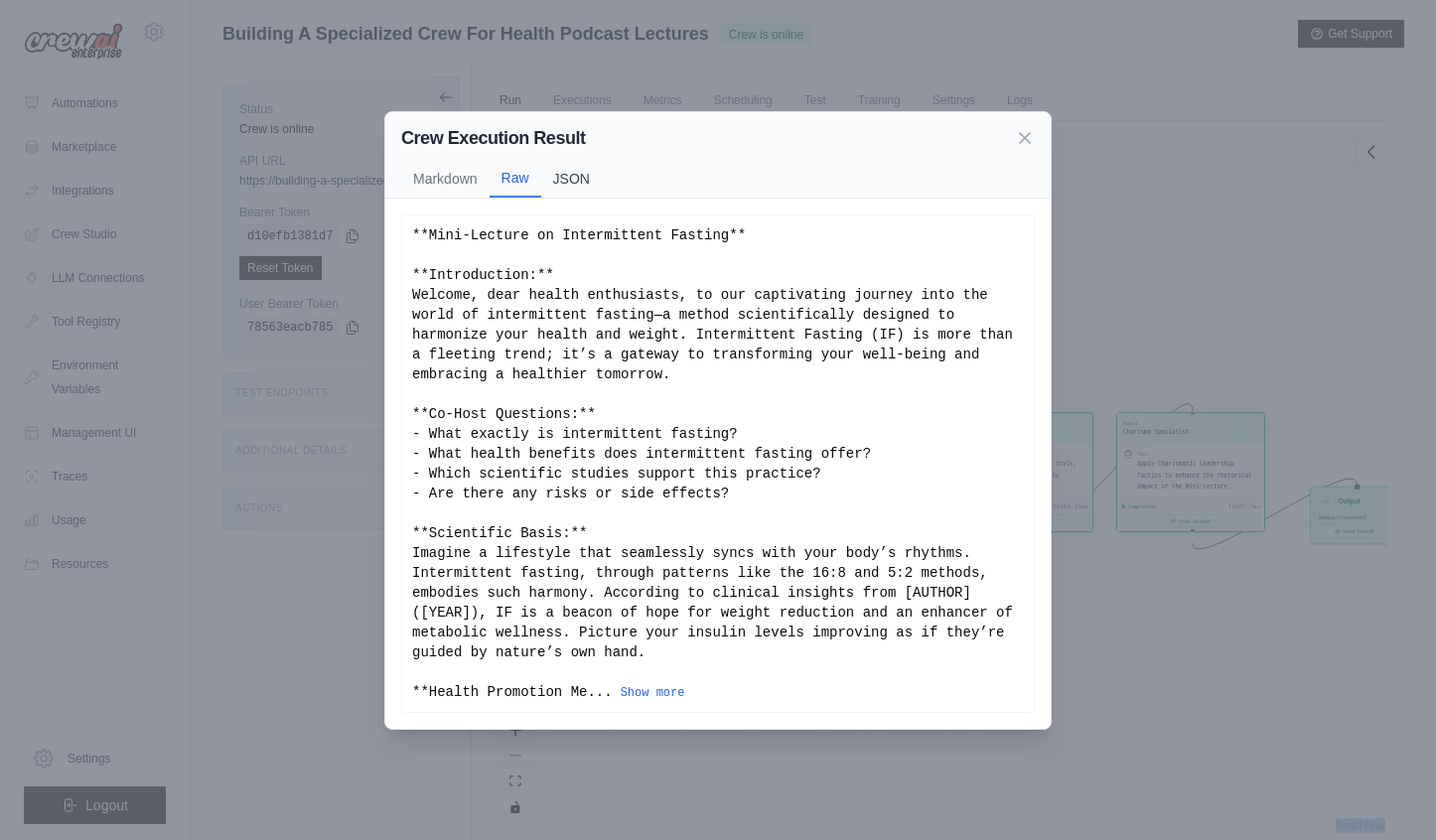 click on "JSON" at bounding box center [571, 179] 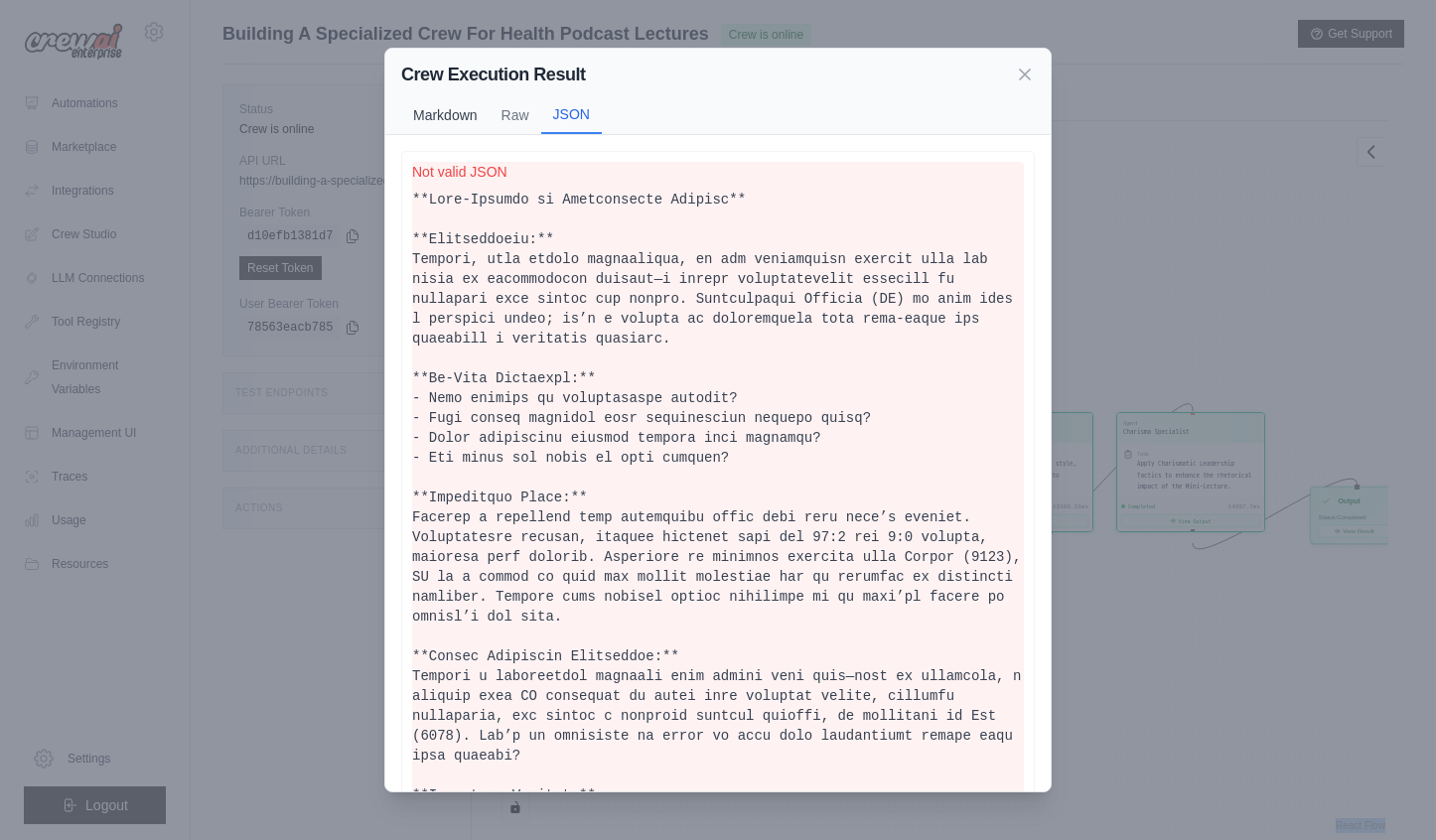 click on "Markdown" at bounding box center [445, 115] 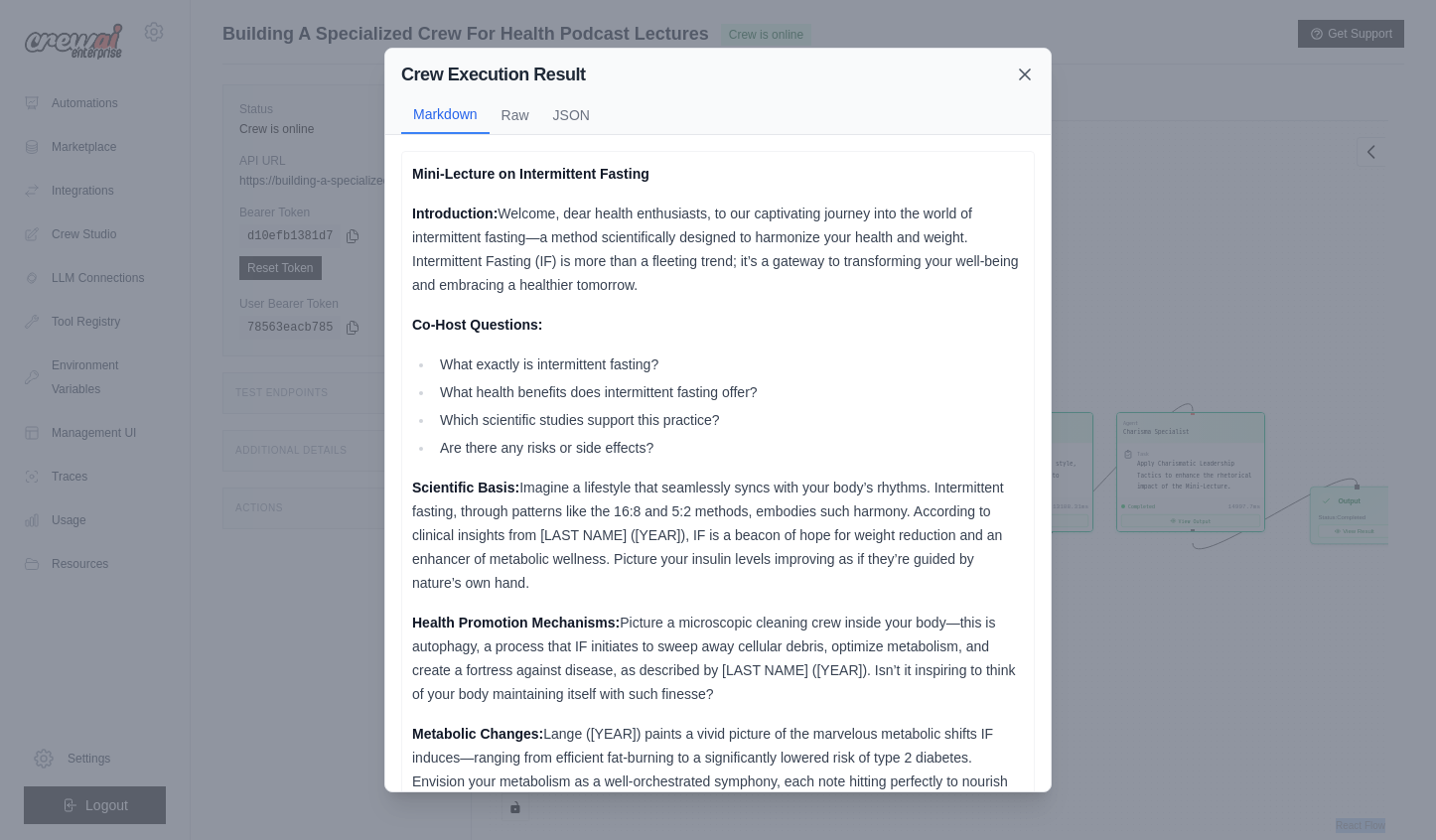click 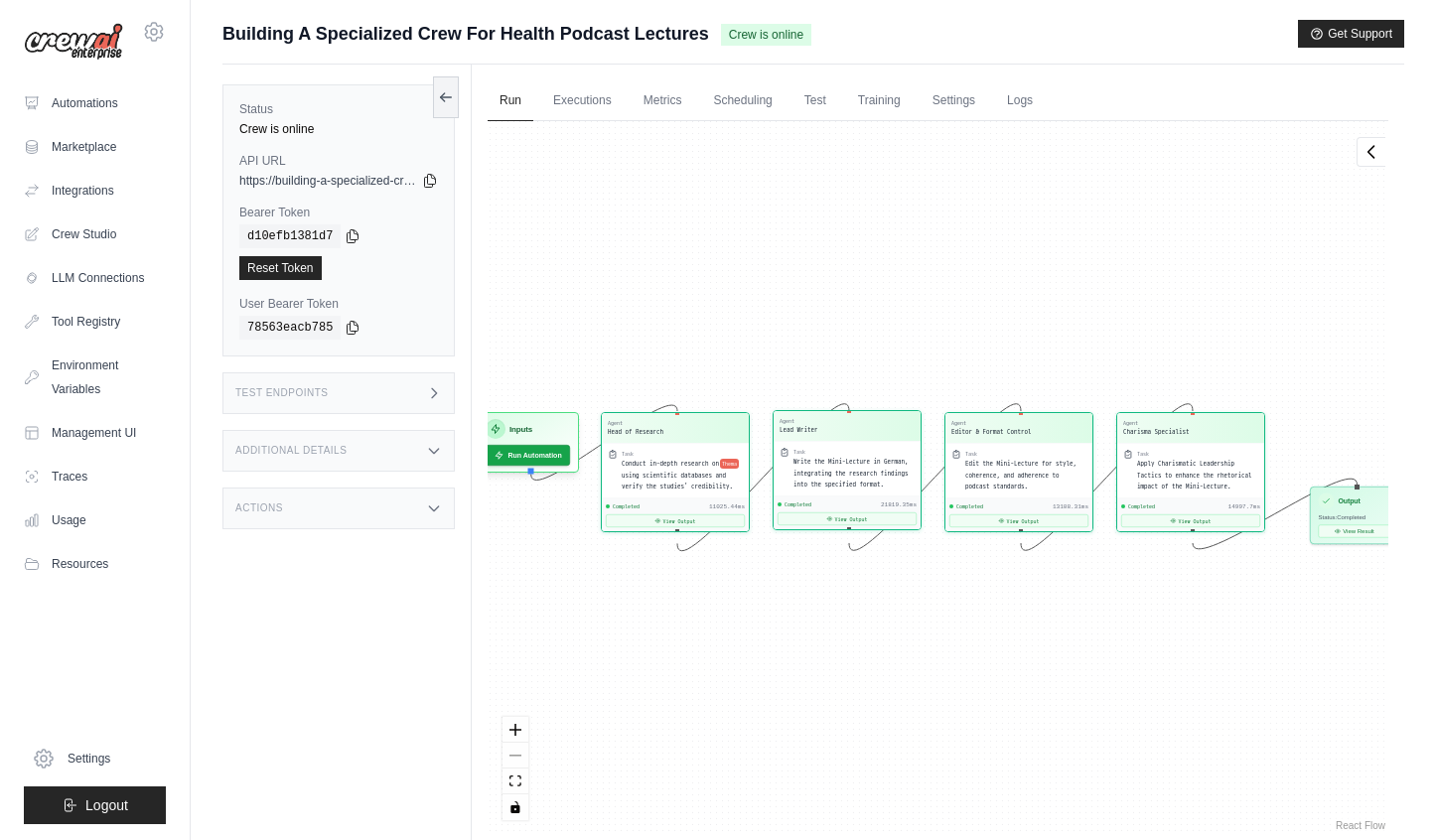 click on "Write the Mini-Lecture in German, integrating the research findings into the specified format." at bounding box center (851, 473) 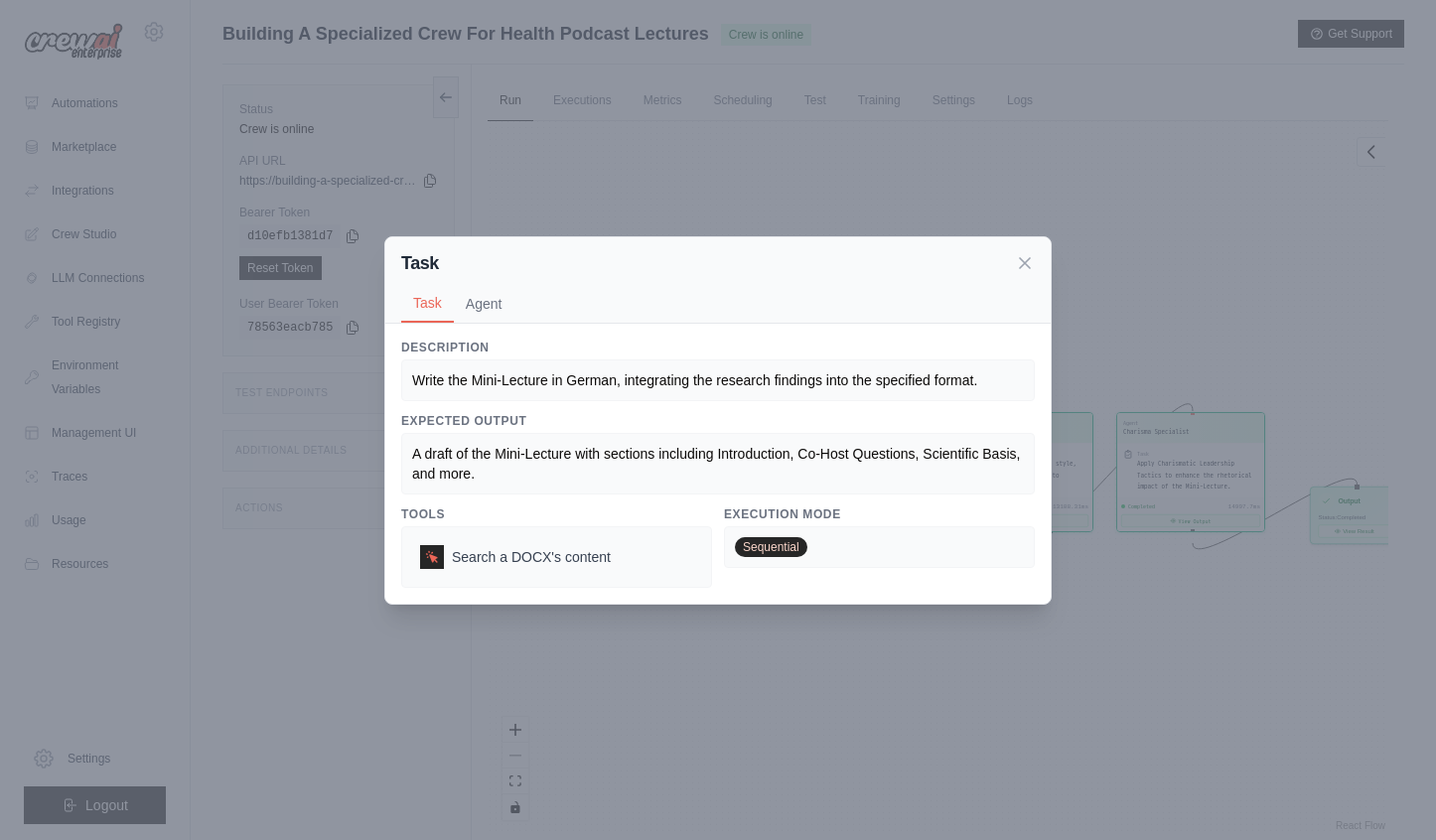 click on "A draft of the Mini-Lecture with sections including Introduction, Co-Host Questions, Scientific Basis, and more." at bounding box center [718, 464] 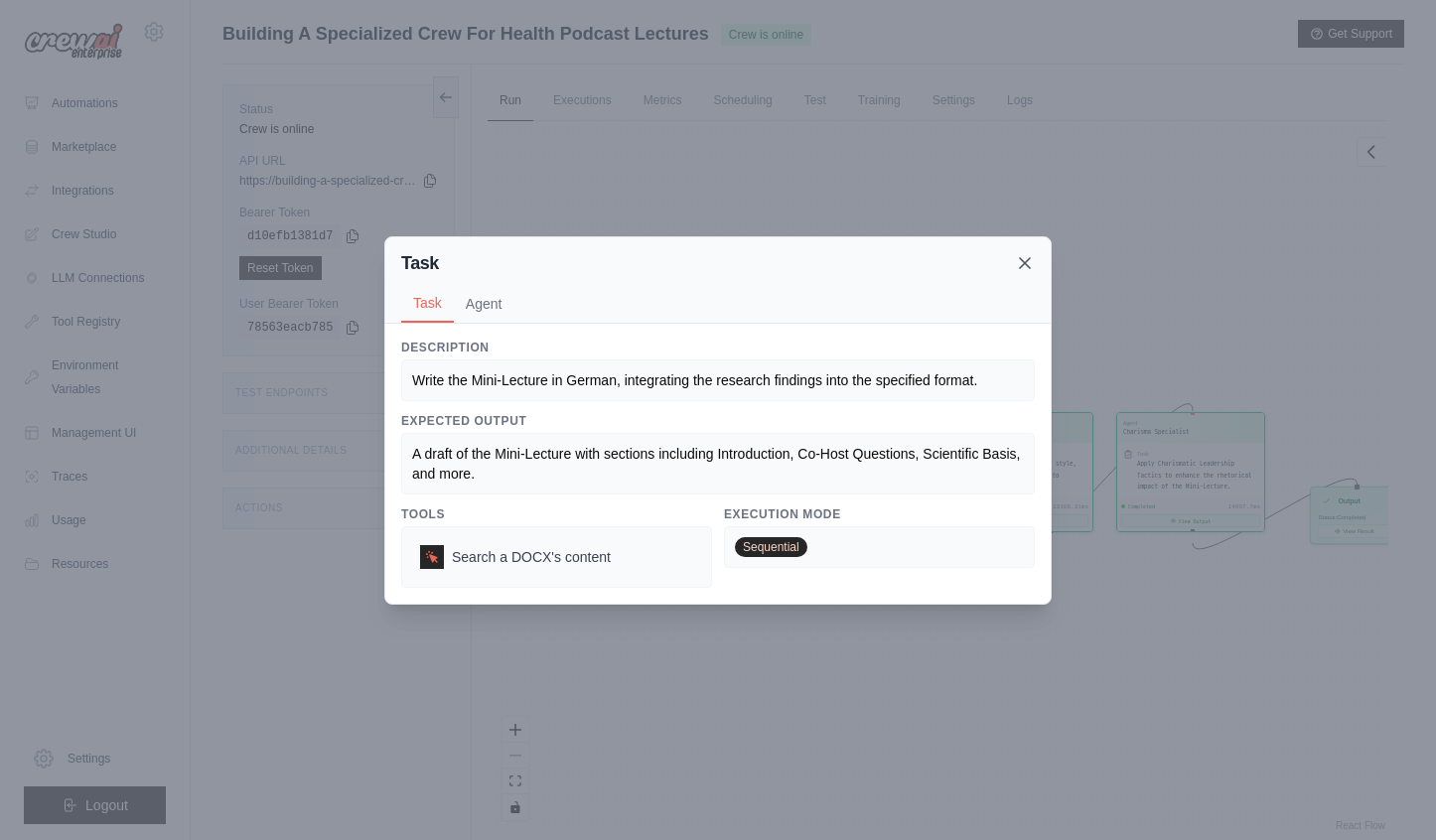 click 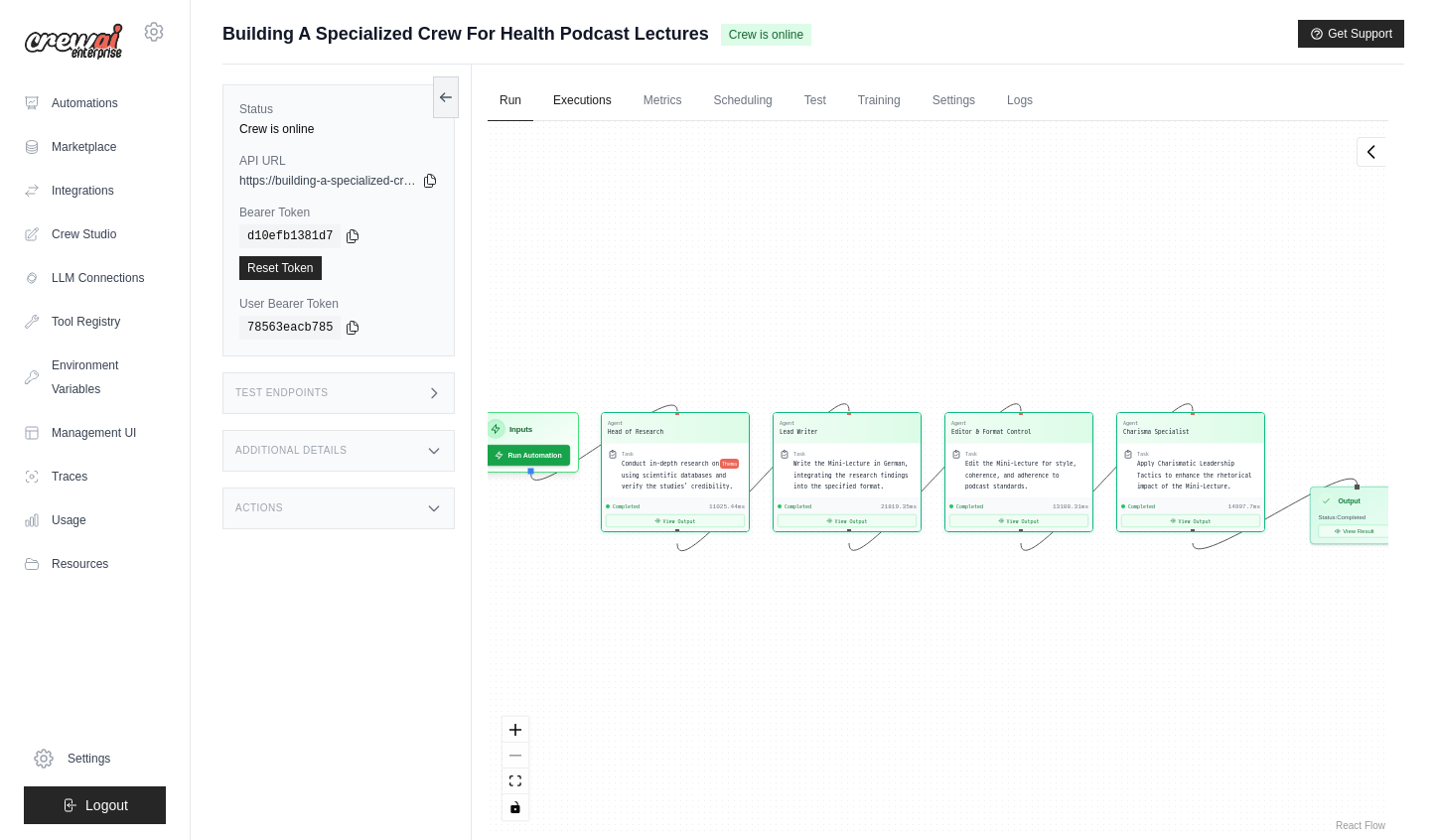 click on "Executions" at bounding box center [582, 101] 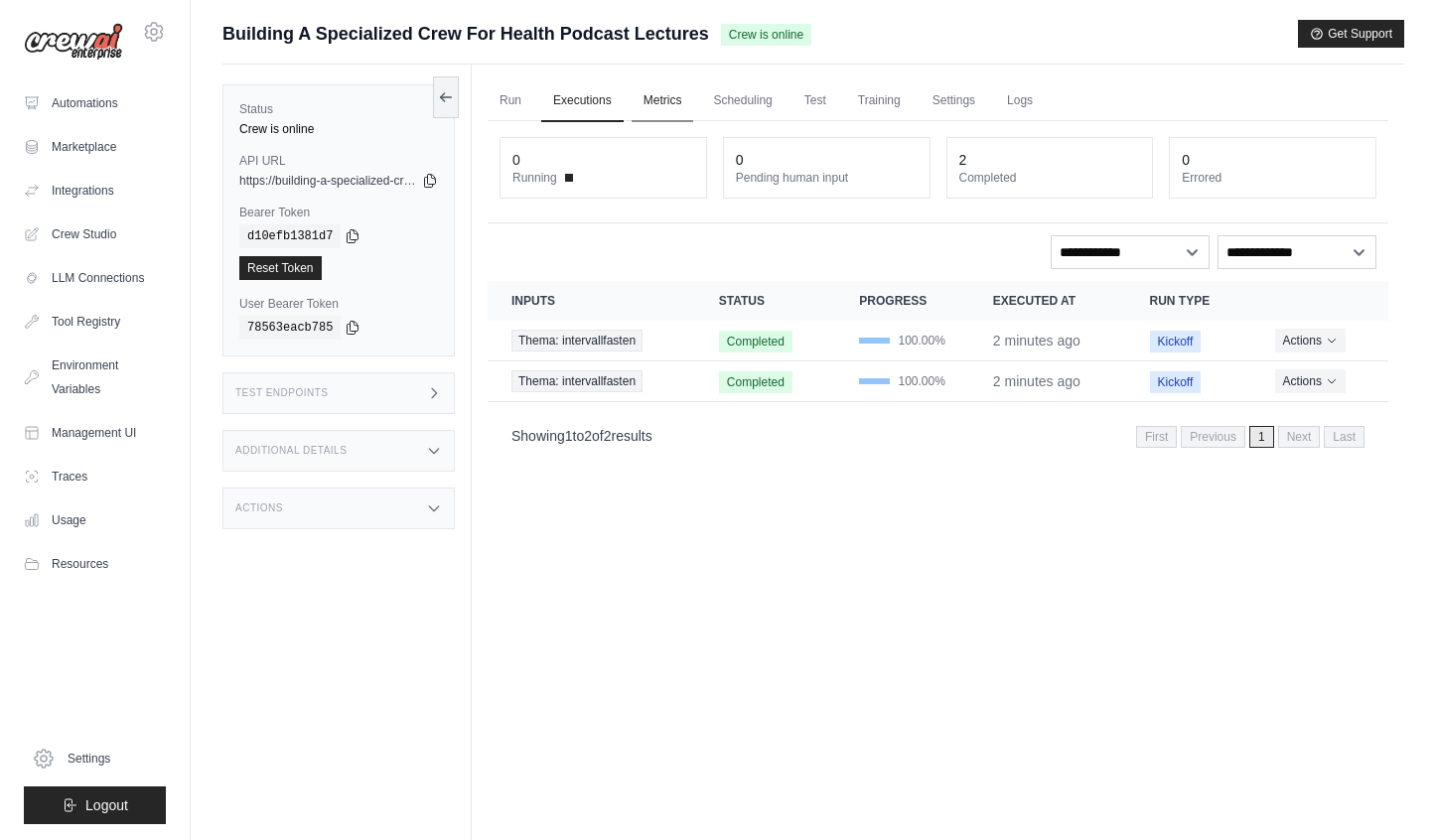 click on "Metrics" at bounding box center (662, 101) 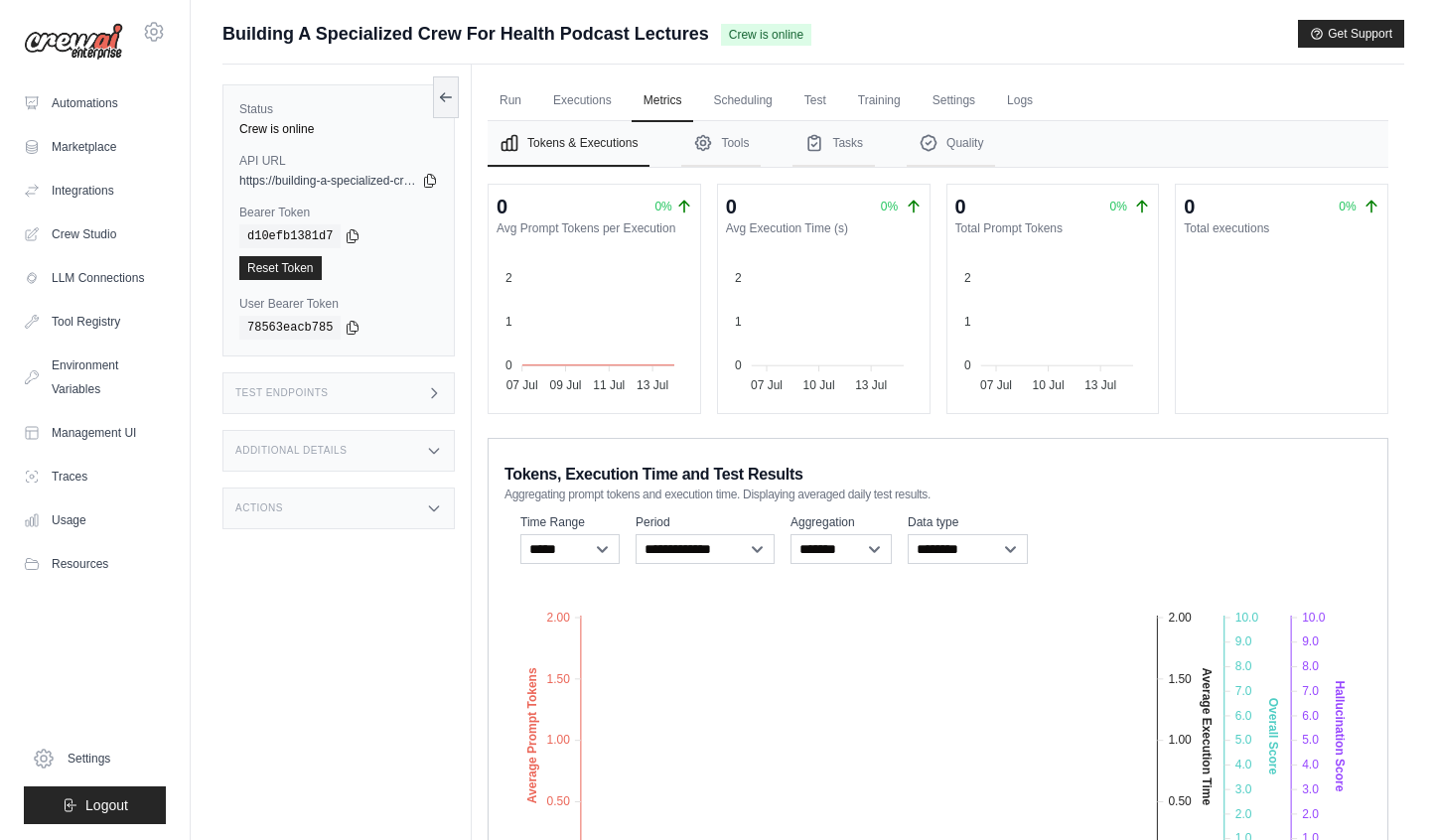 click on "https://building-a-specialized-crew-for-health-podc-ea8c19f4.crewai.com" at bounding box center (329, 181) 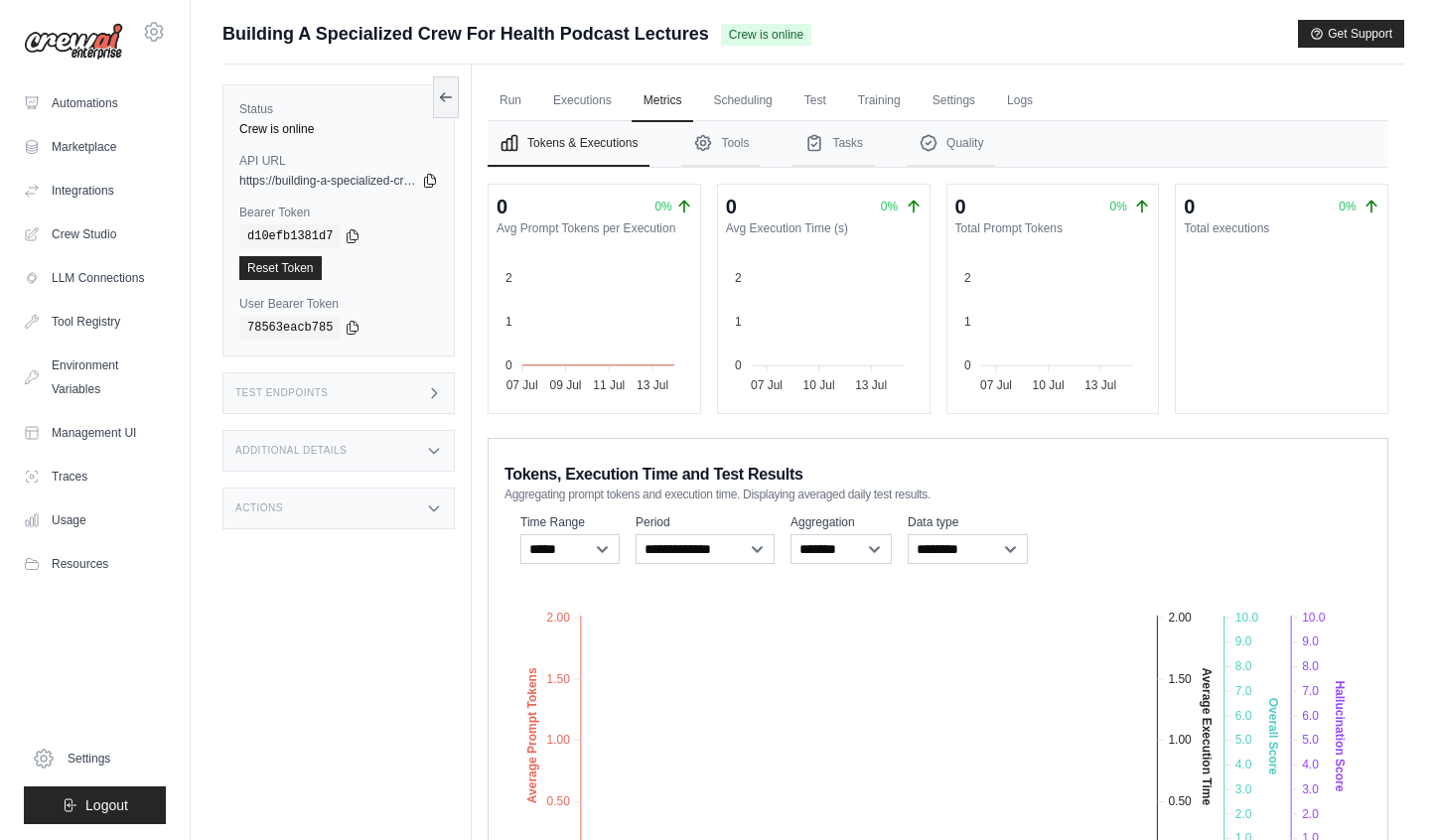 click 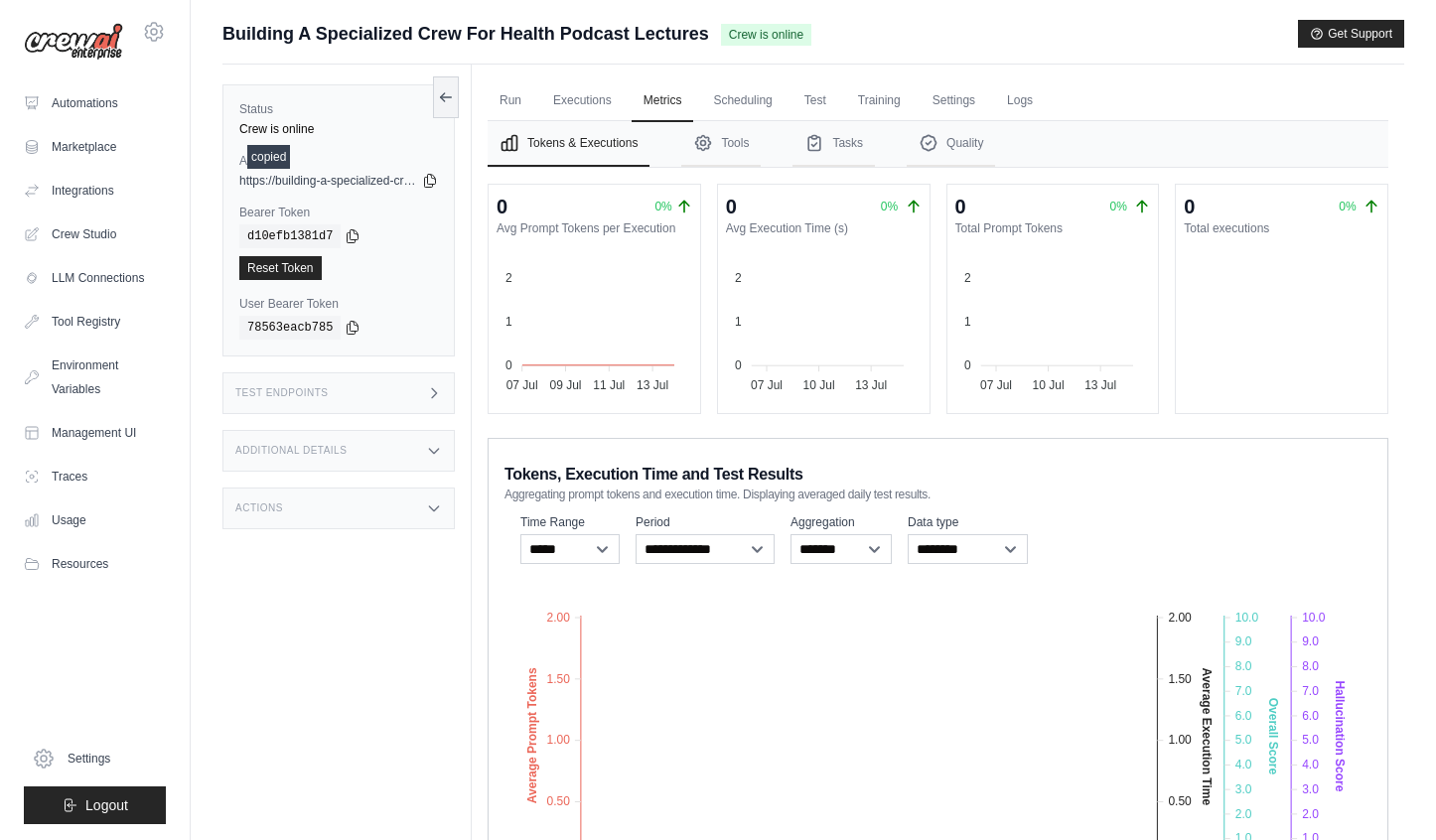 click on "d10efb1381d7" at bounding box center (339, 236) 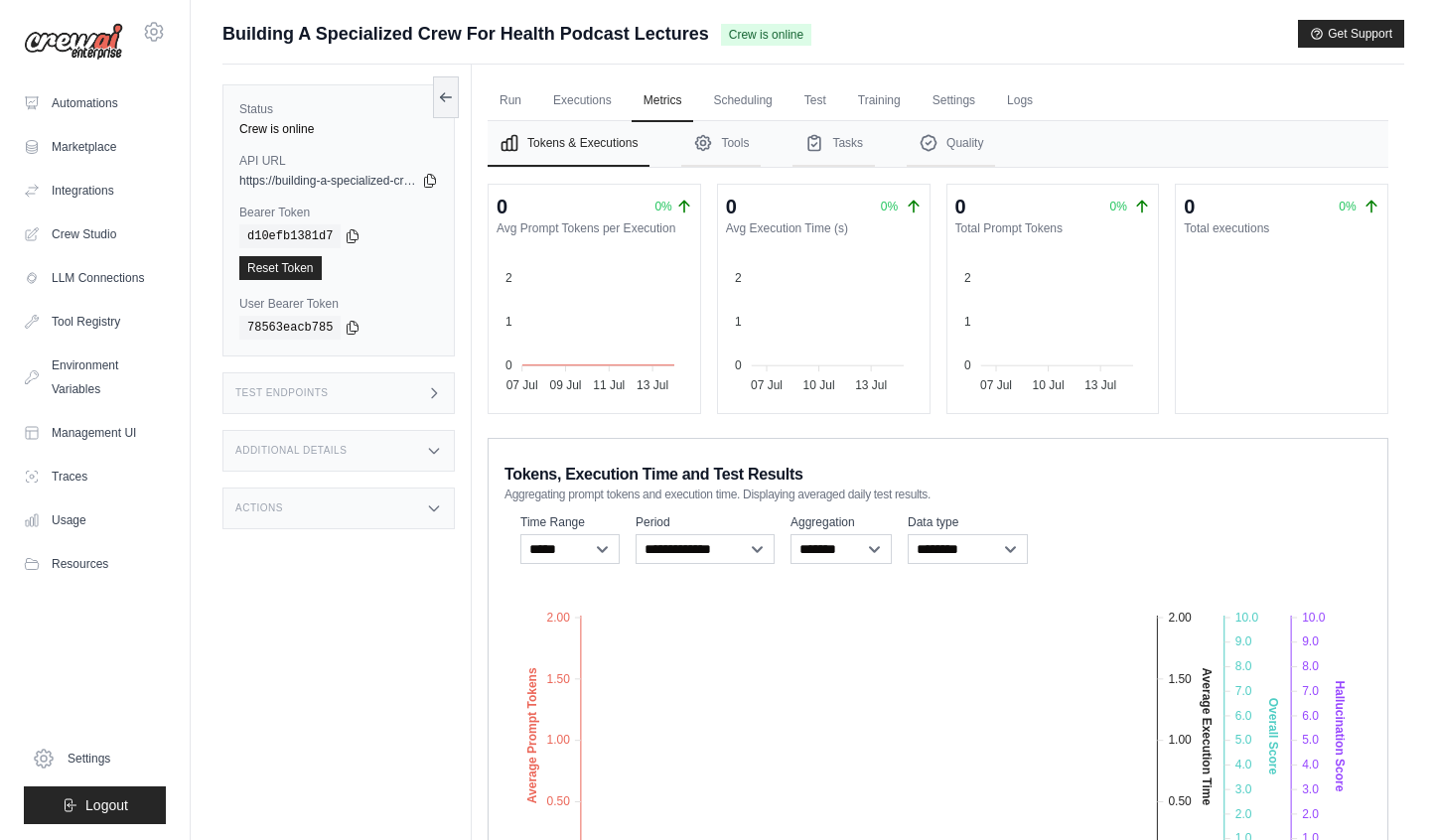 click on "Test Endpoints" at bounding box center (282, 393) 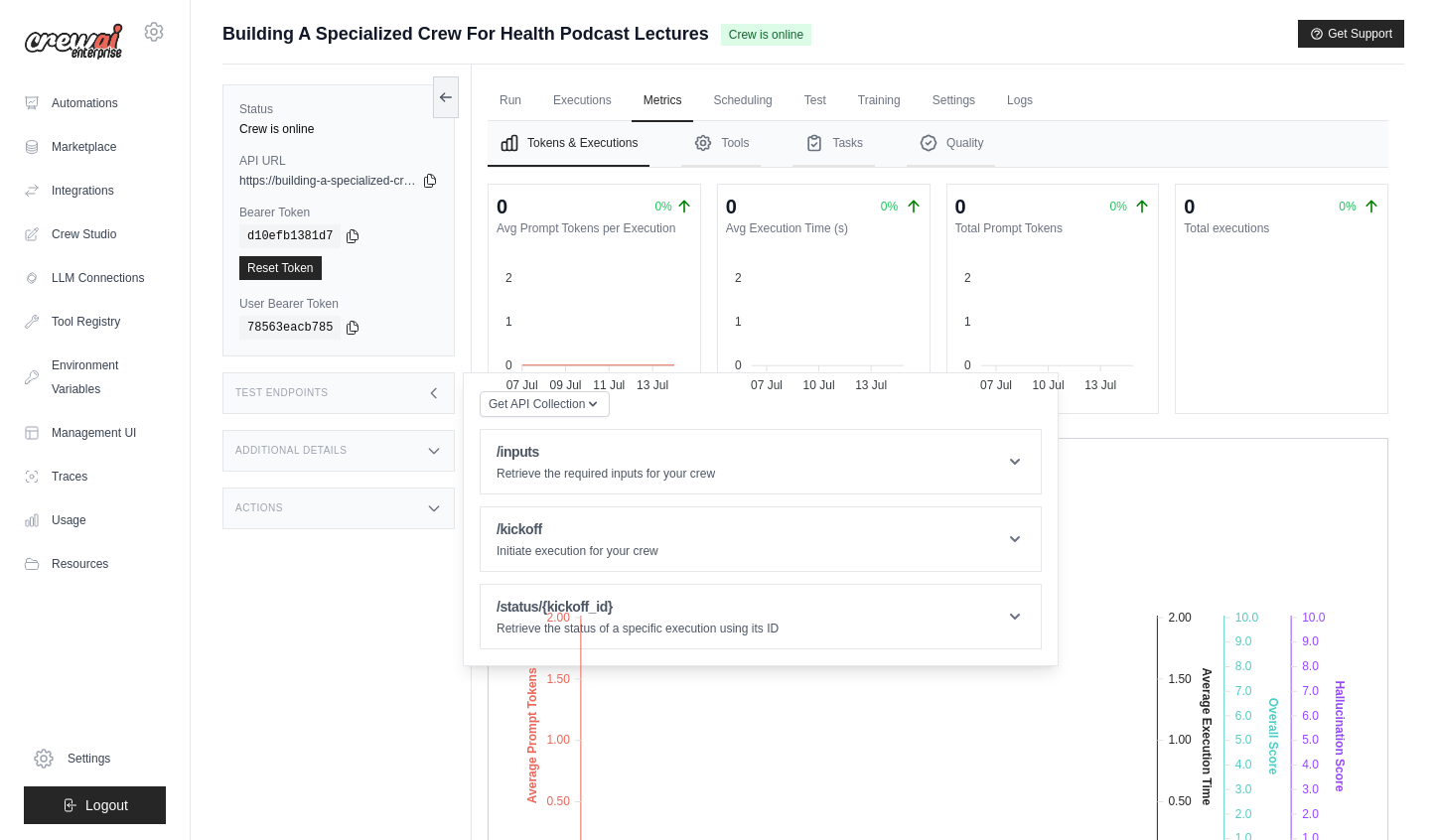 click on "Additional Details" at bounding box center [291, 451] 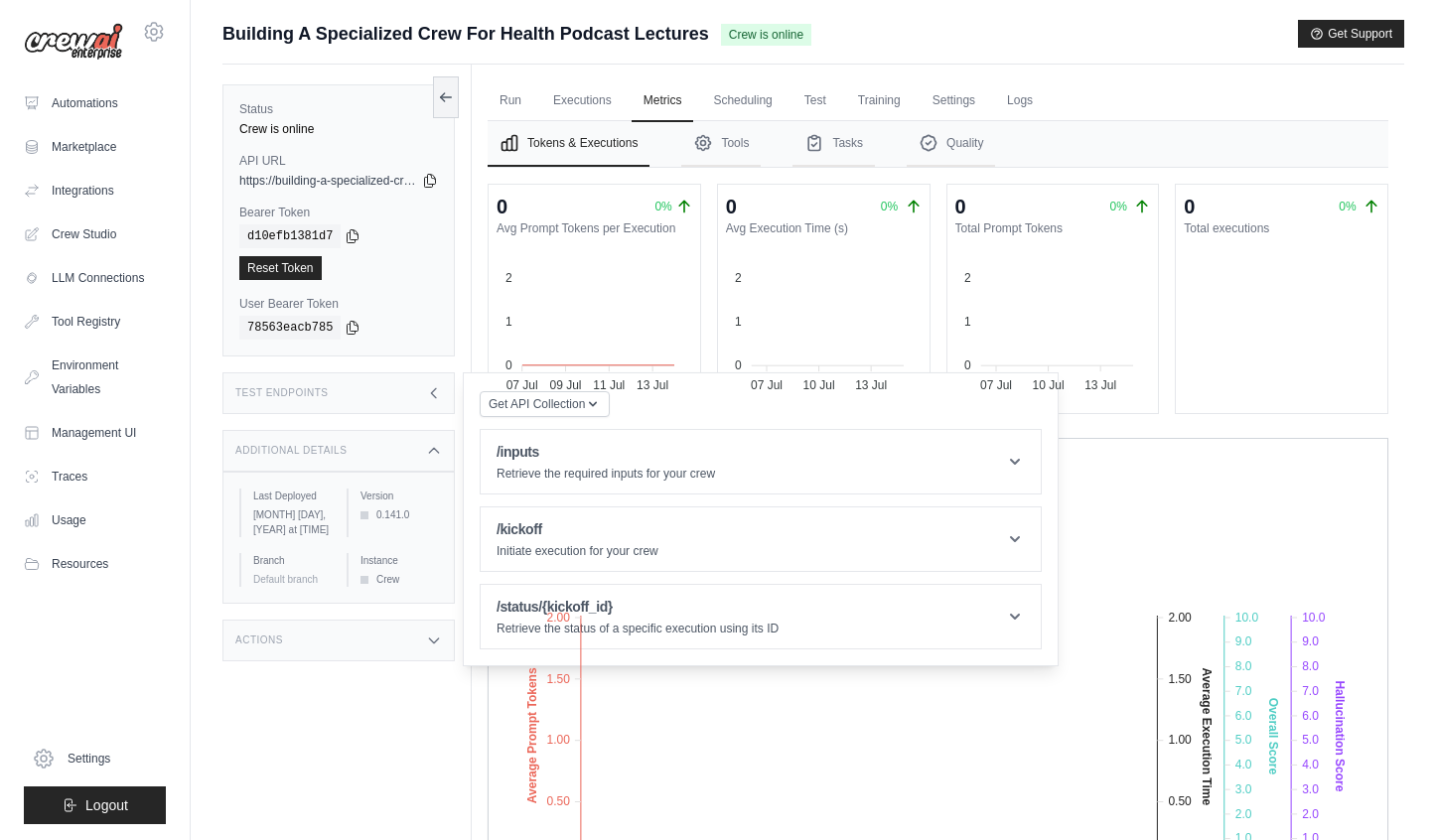 click on "Actions" at bounding box center (339, 640) 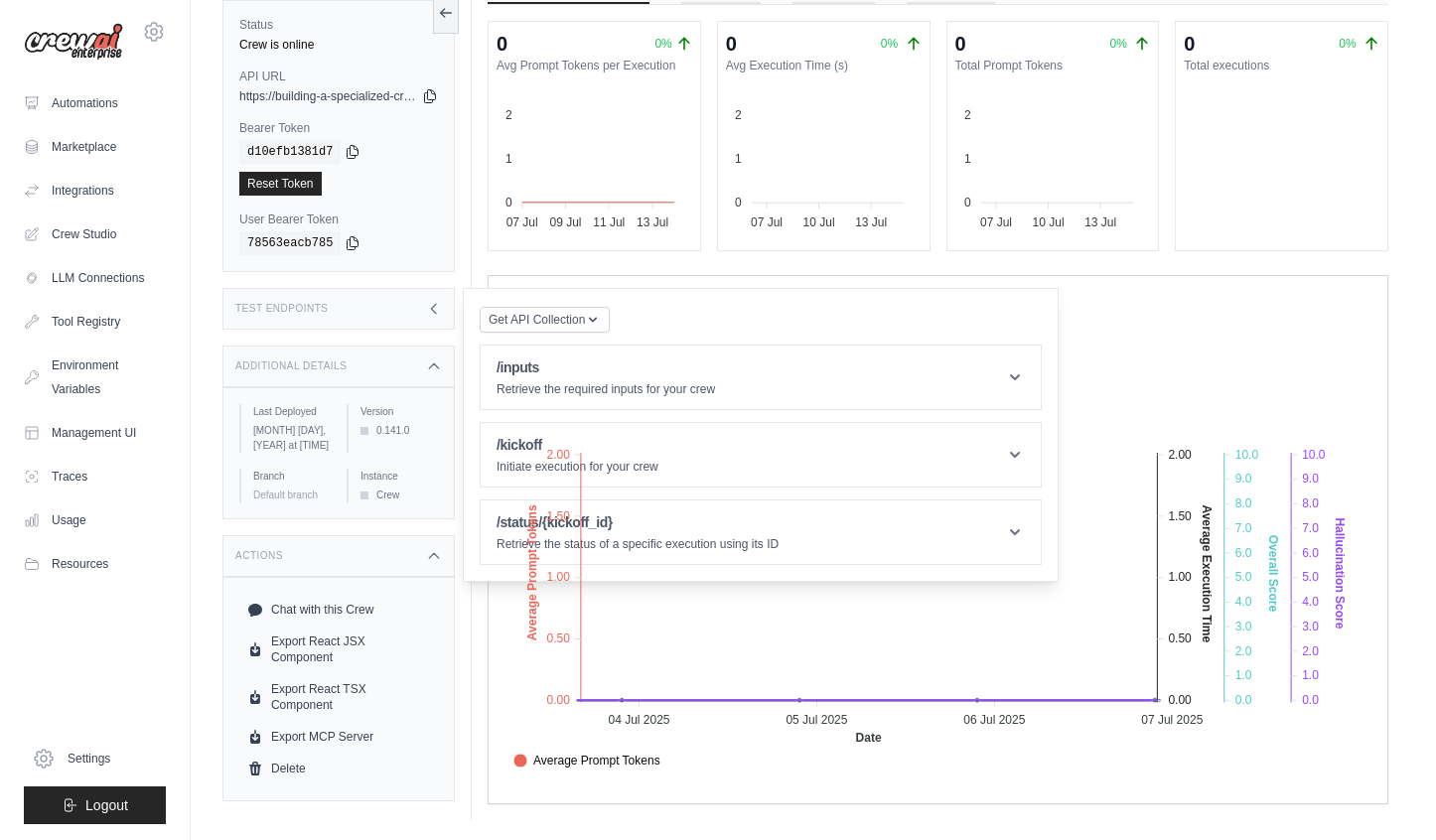 scroll, scrollTop: 163, scrollLeft: 0, axis: vertical 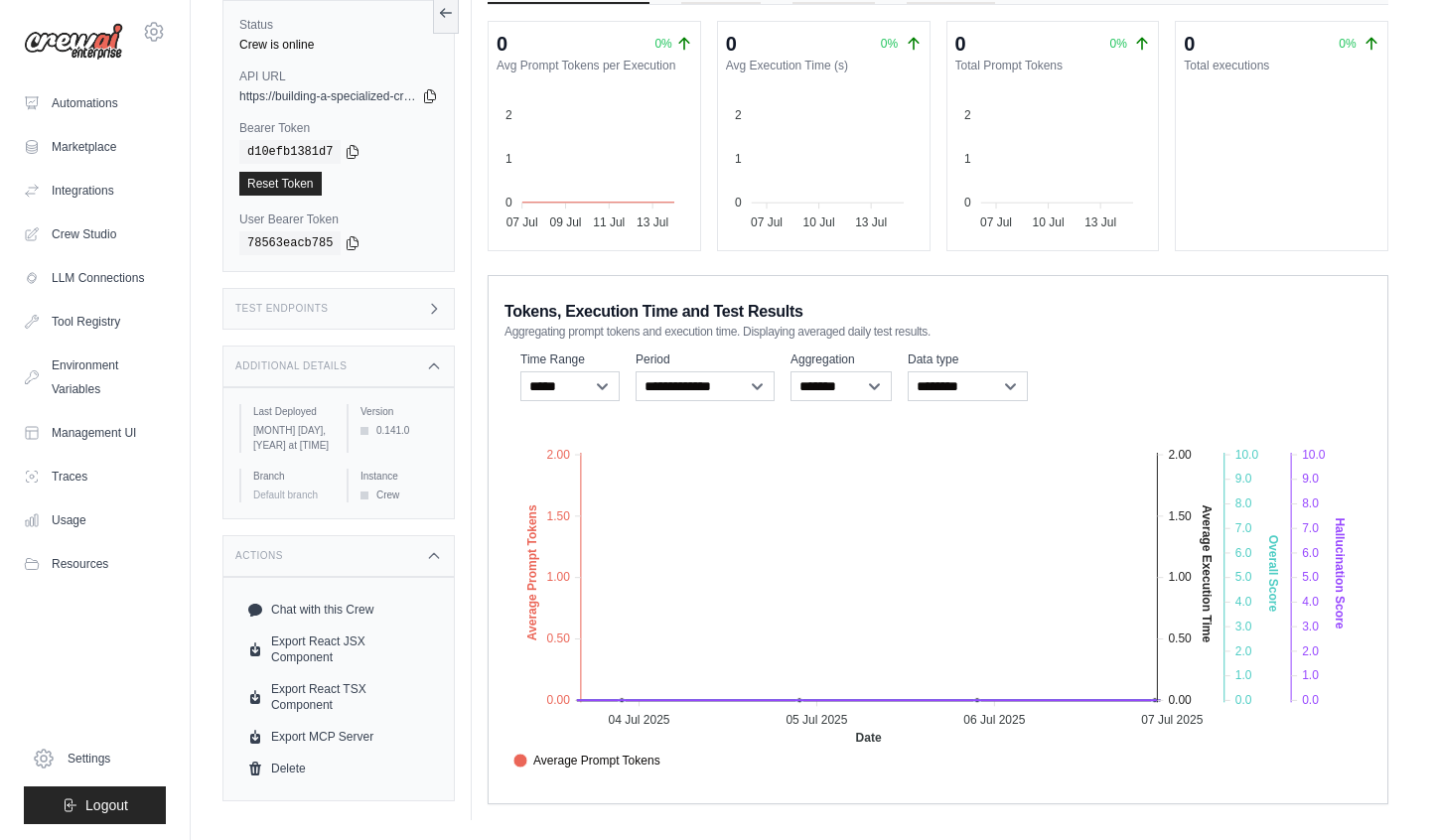 click on "Test Endpoints" at bounding box center (339, 309) 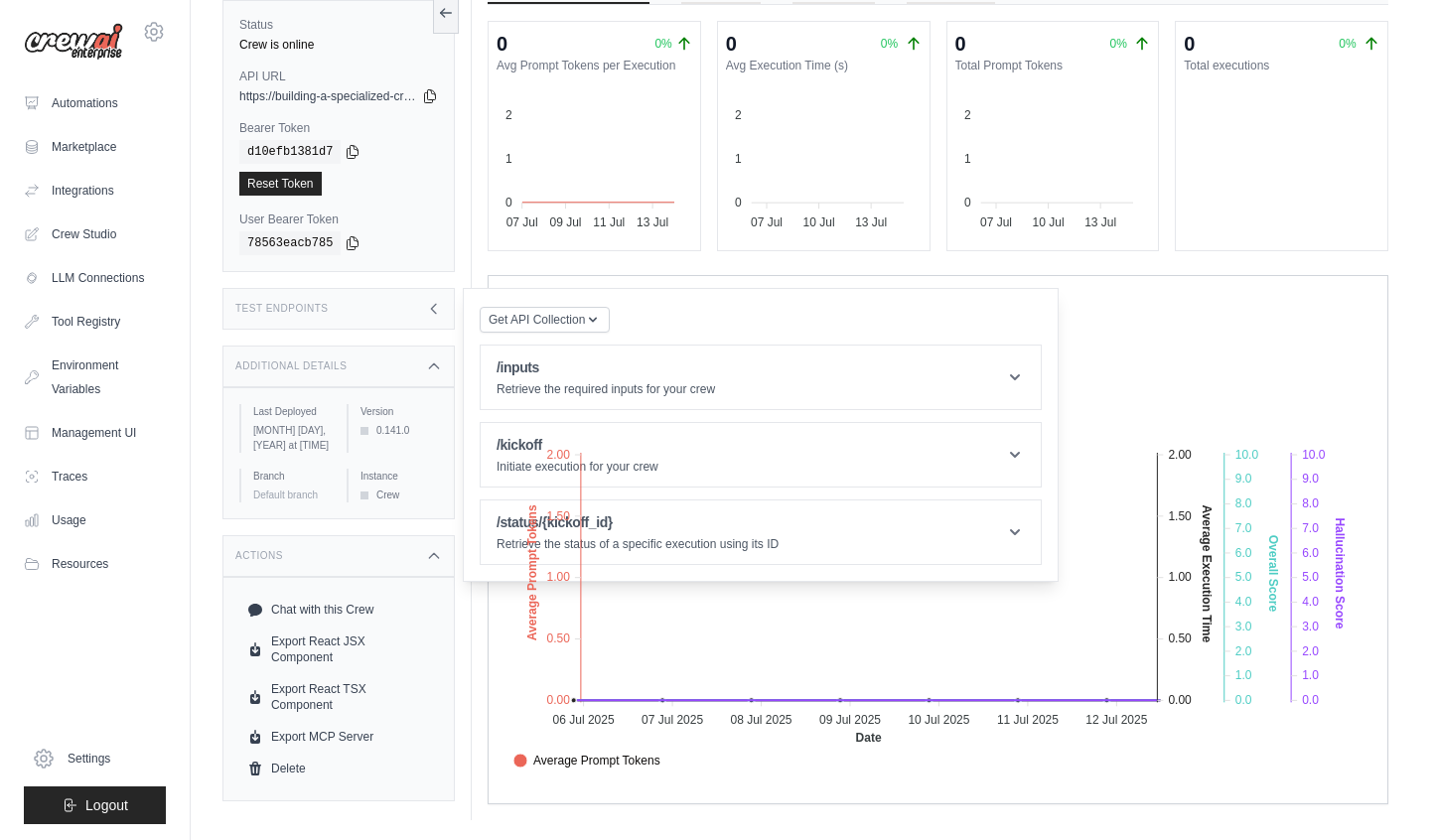 scroll, scrollTop: 163, scrollLeft: 0, axis: vertical 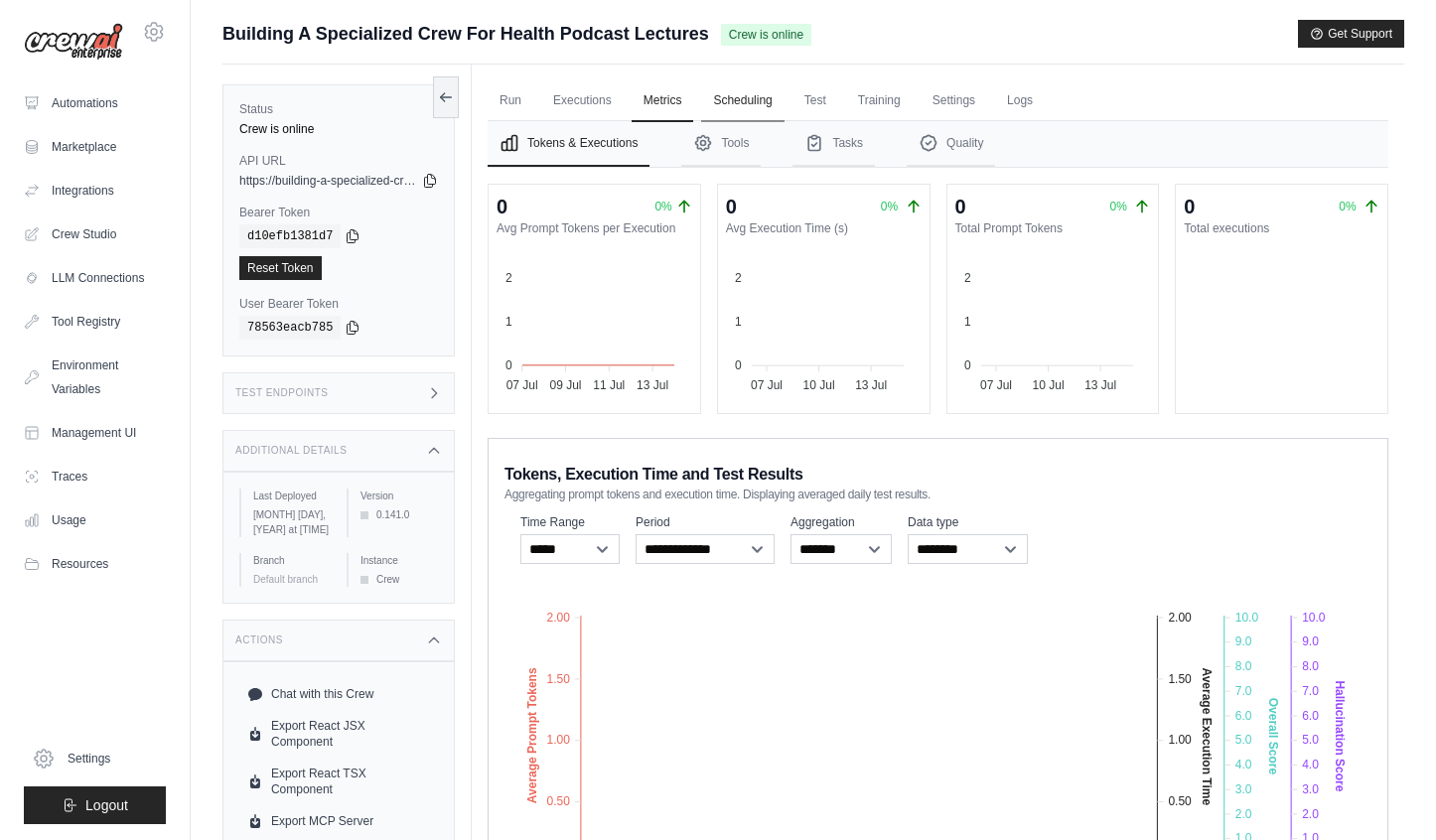 click on "Scheduling" at bounding box center [742, 101] 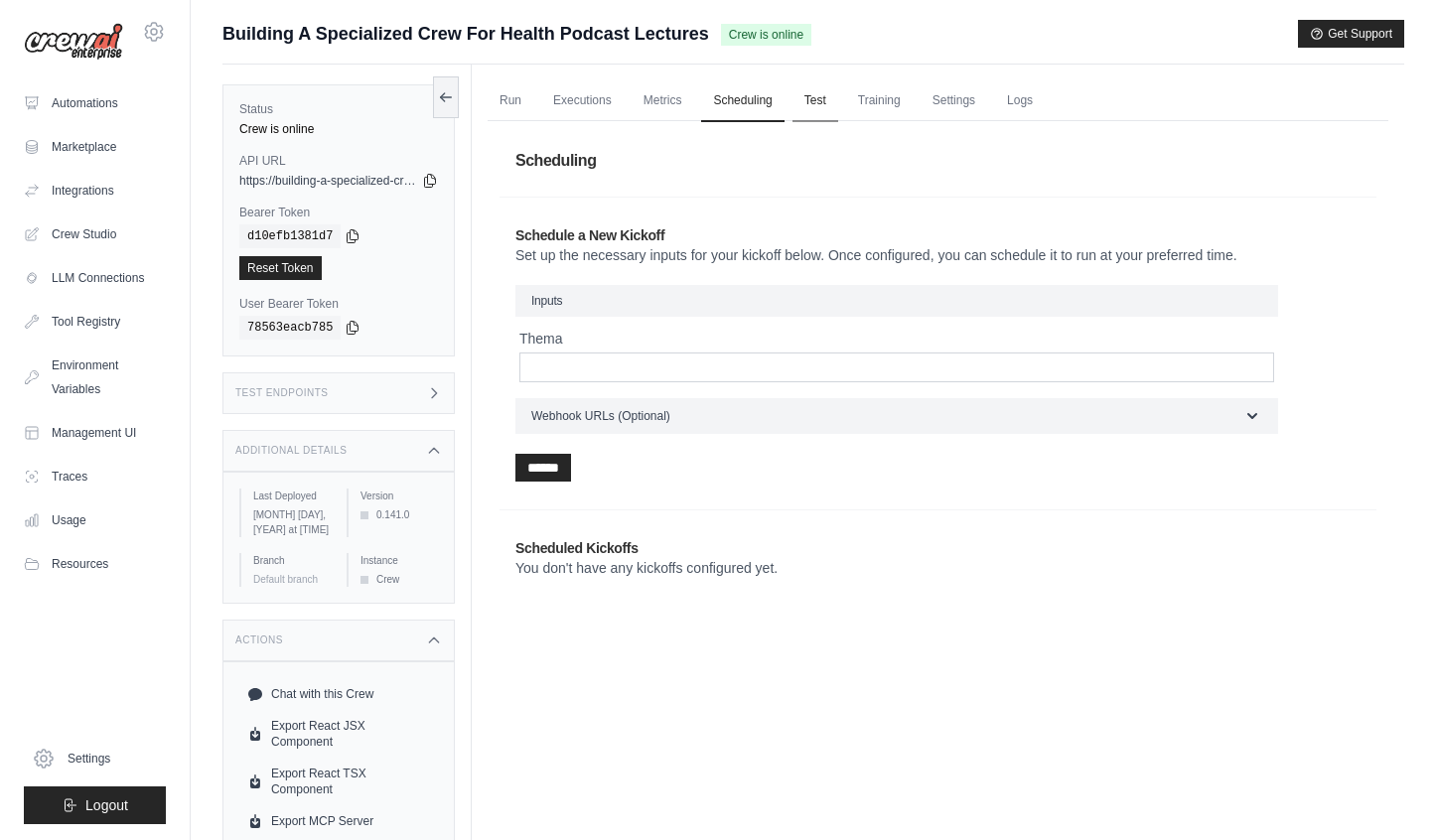 click on "Test" at bounding box center [815, 101] 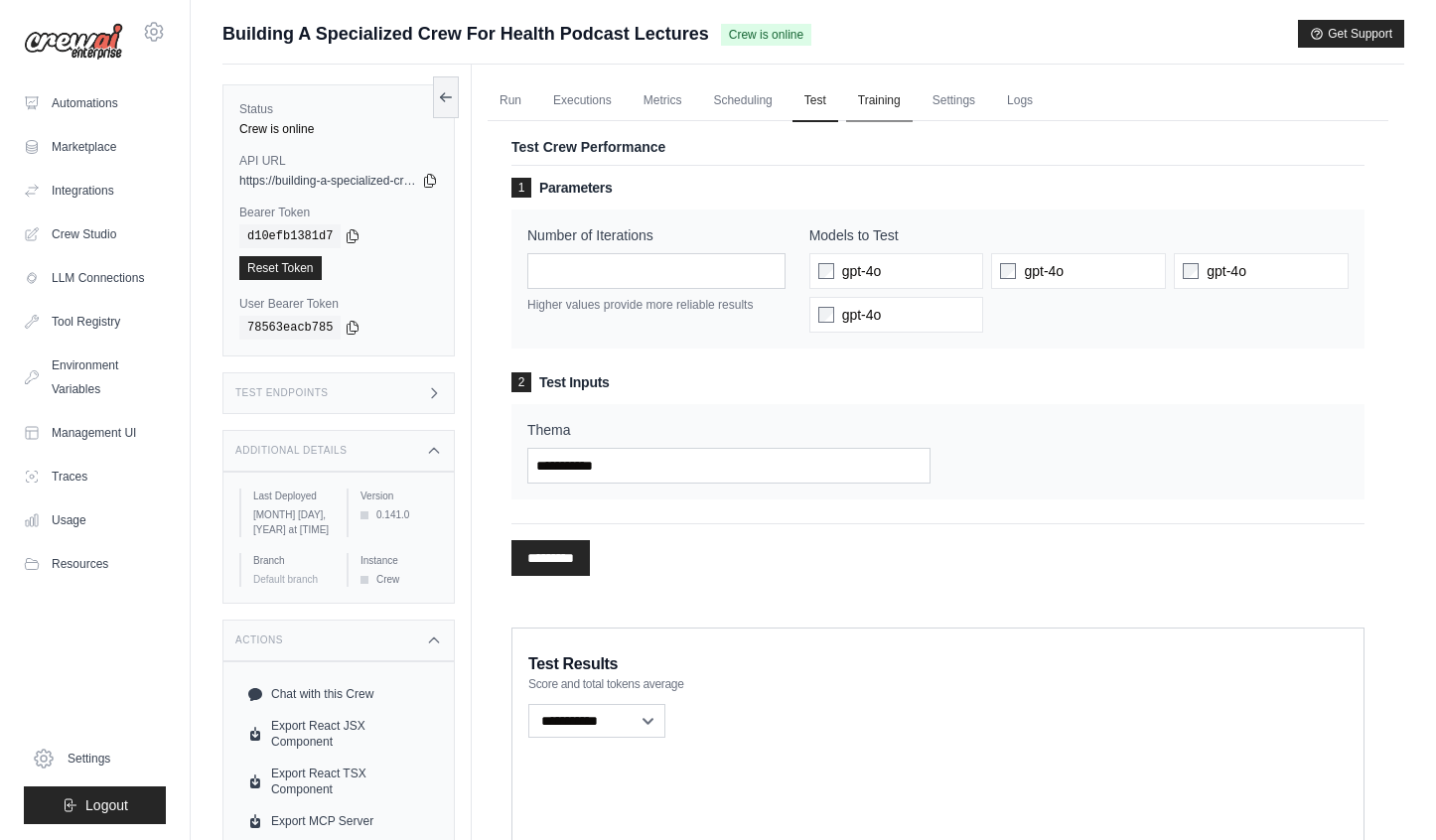 click on "Training" at bounding box center (879, 101) 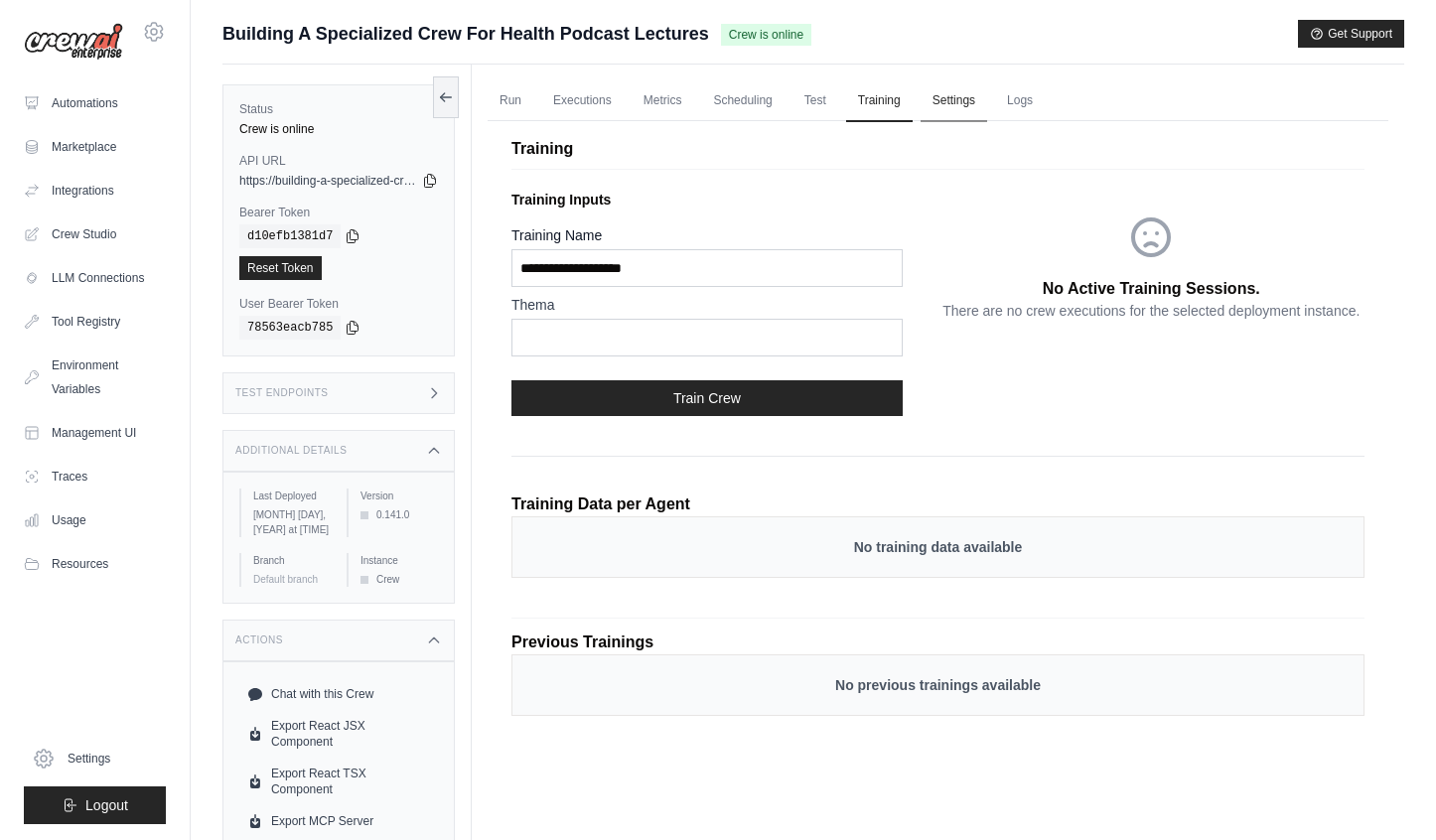 click on "Settings" at bounding box center [953, 101] 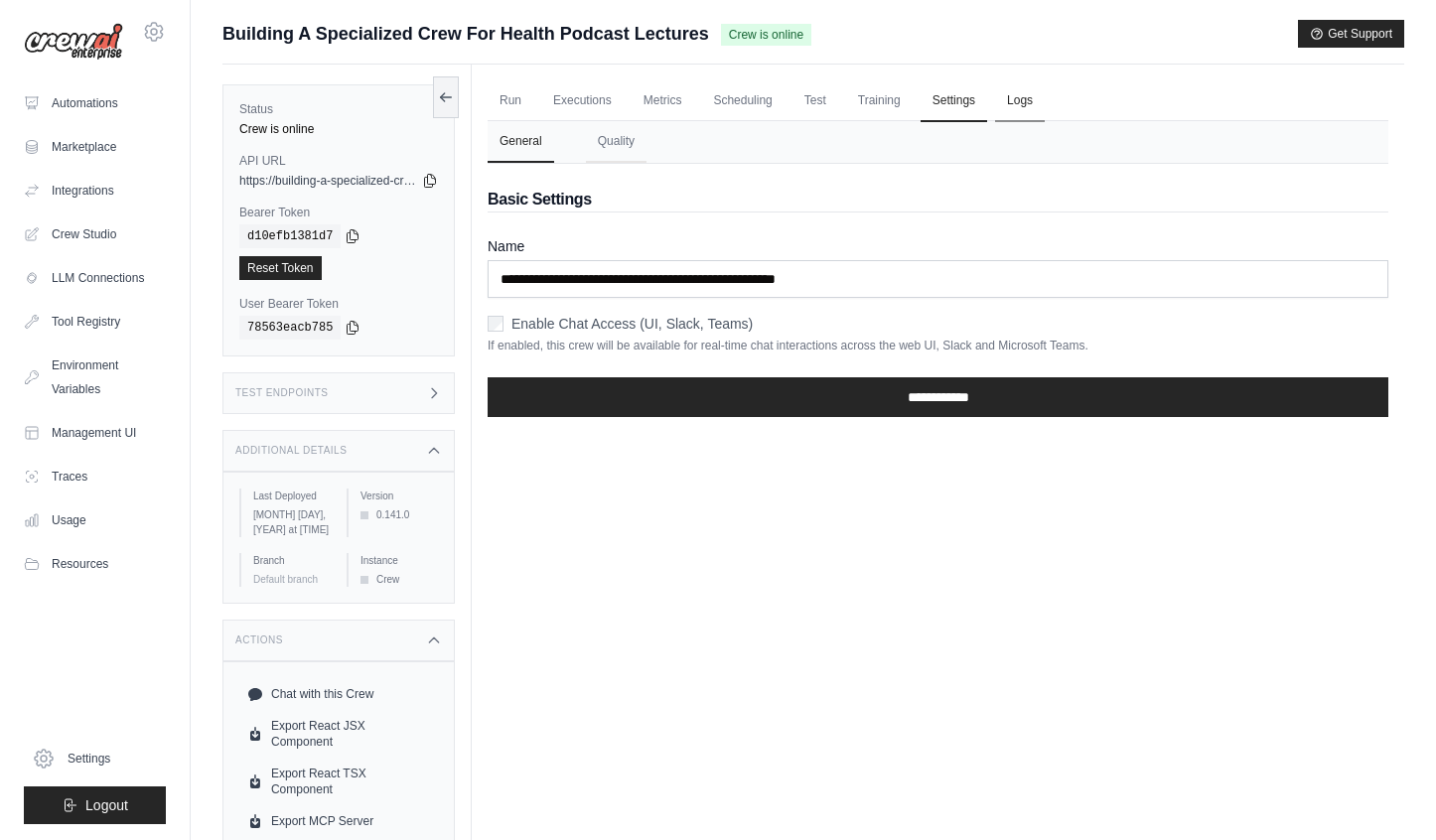 click on "Logs" at bounding box center (1020, 101) 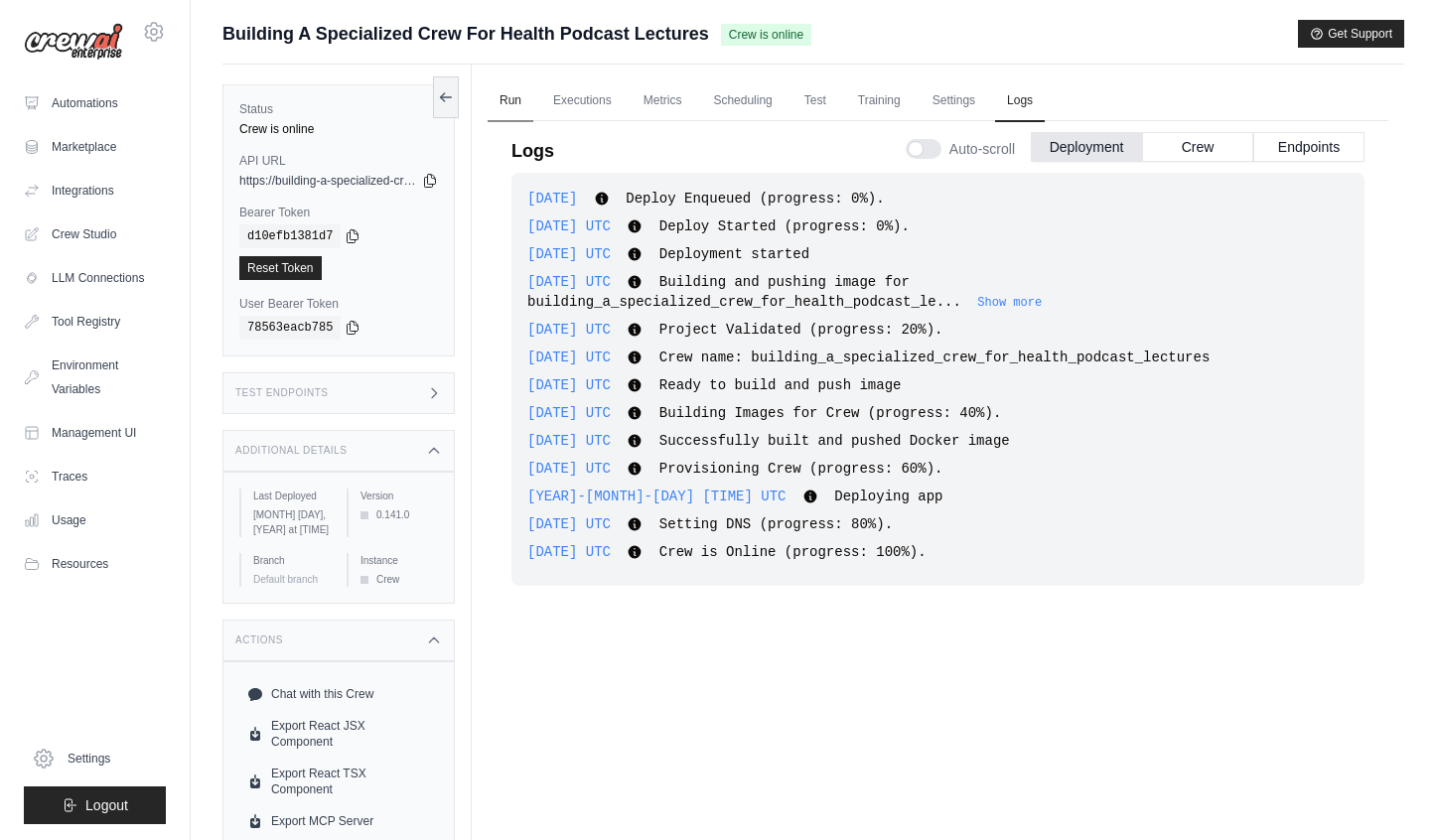 click on "Run" at bounding box center (510, 101) 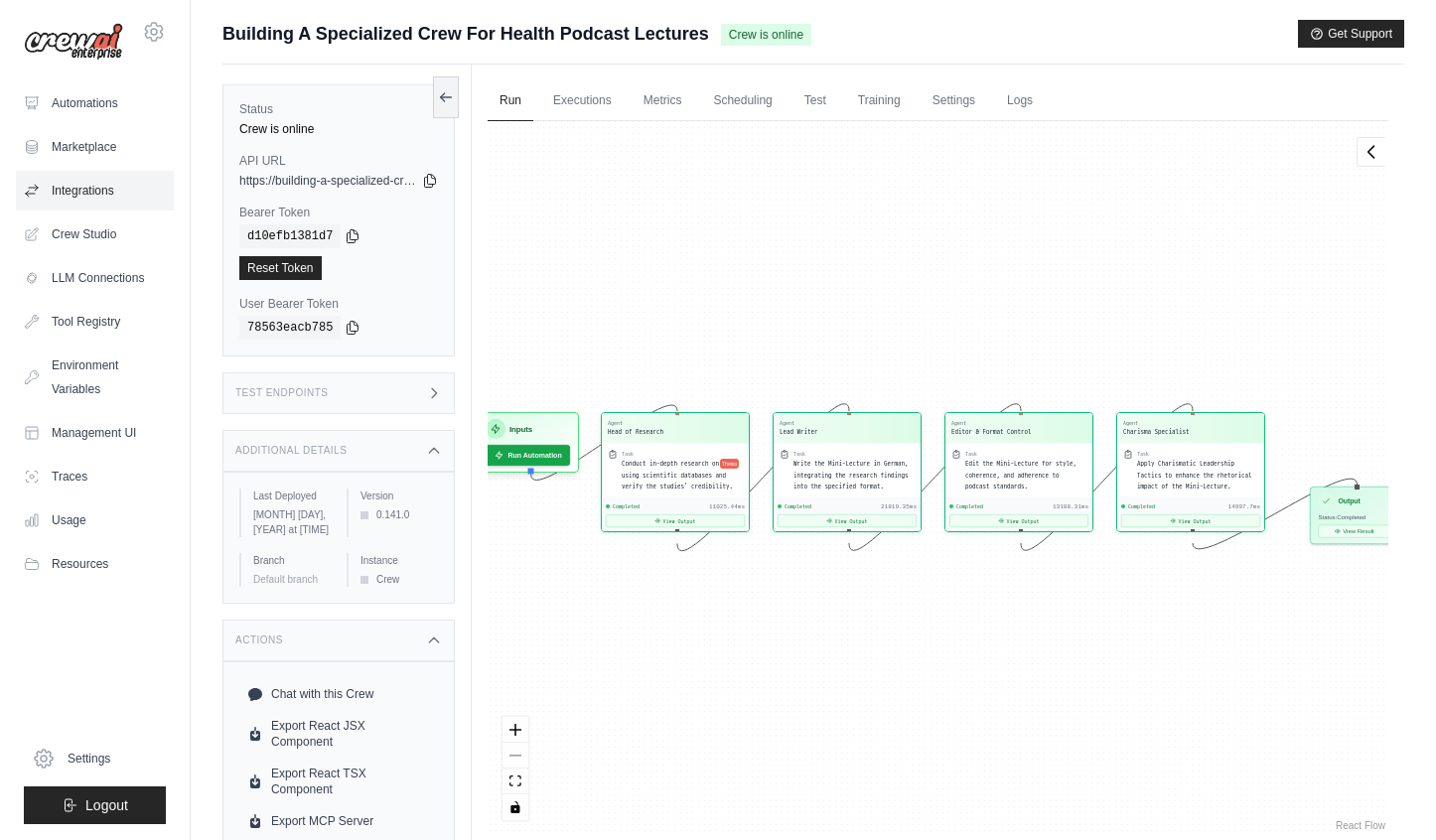 click on "Integrations" at bounding box center [94, 191] 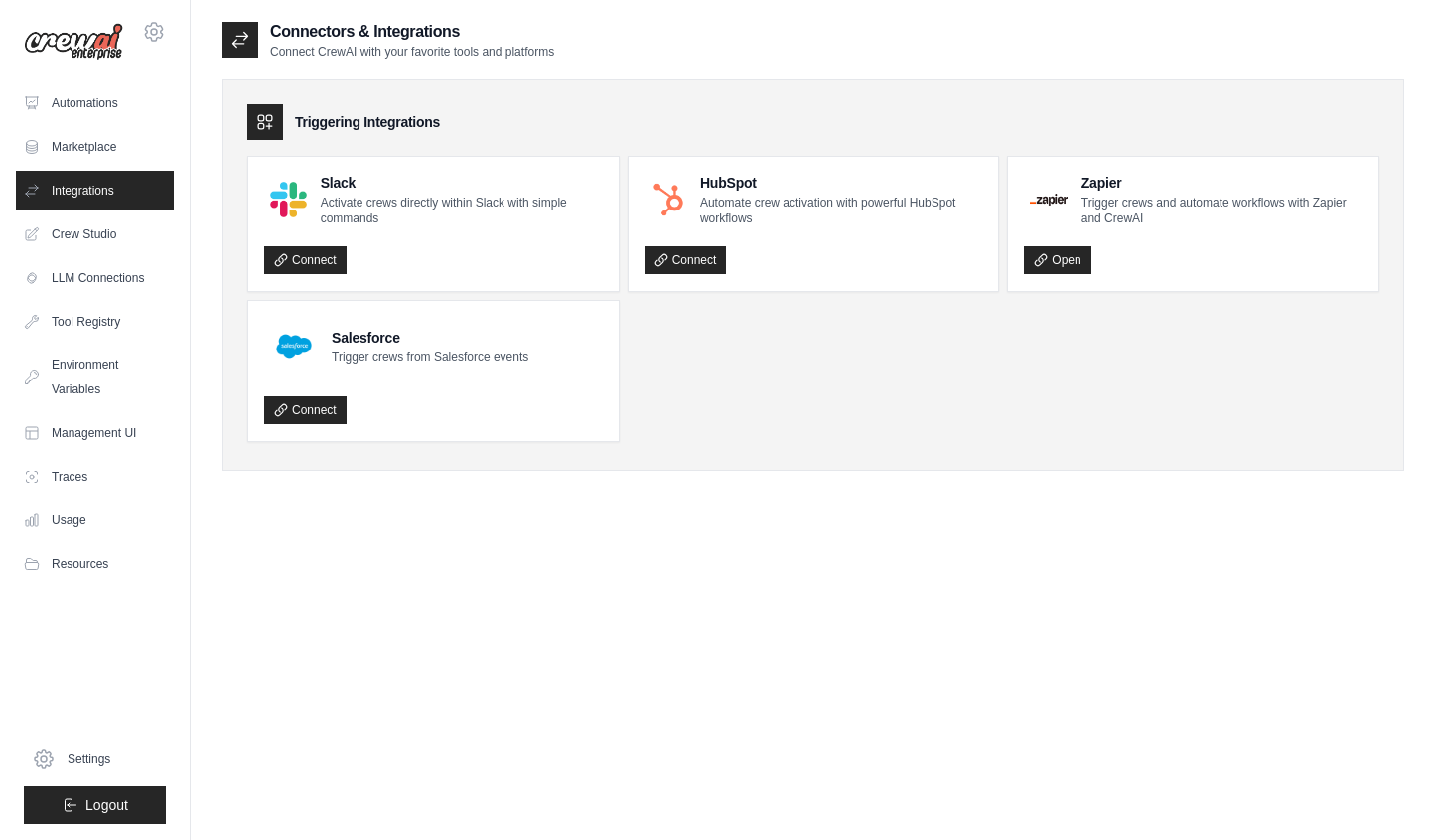click on "Crew Studio" at bounding box center (94, 234) 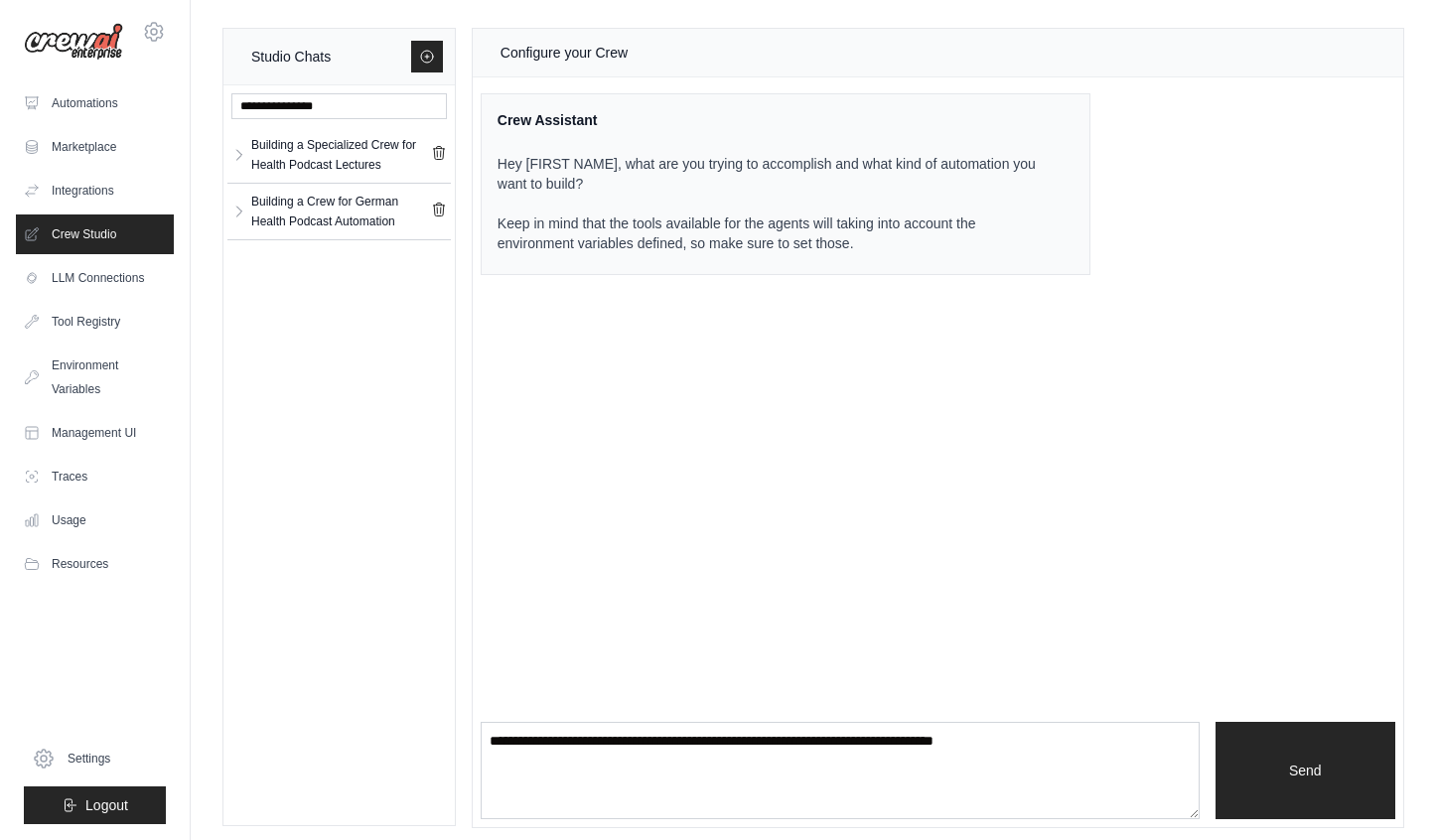 click on "LLM Connections" at bounding box center (94, 278) 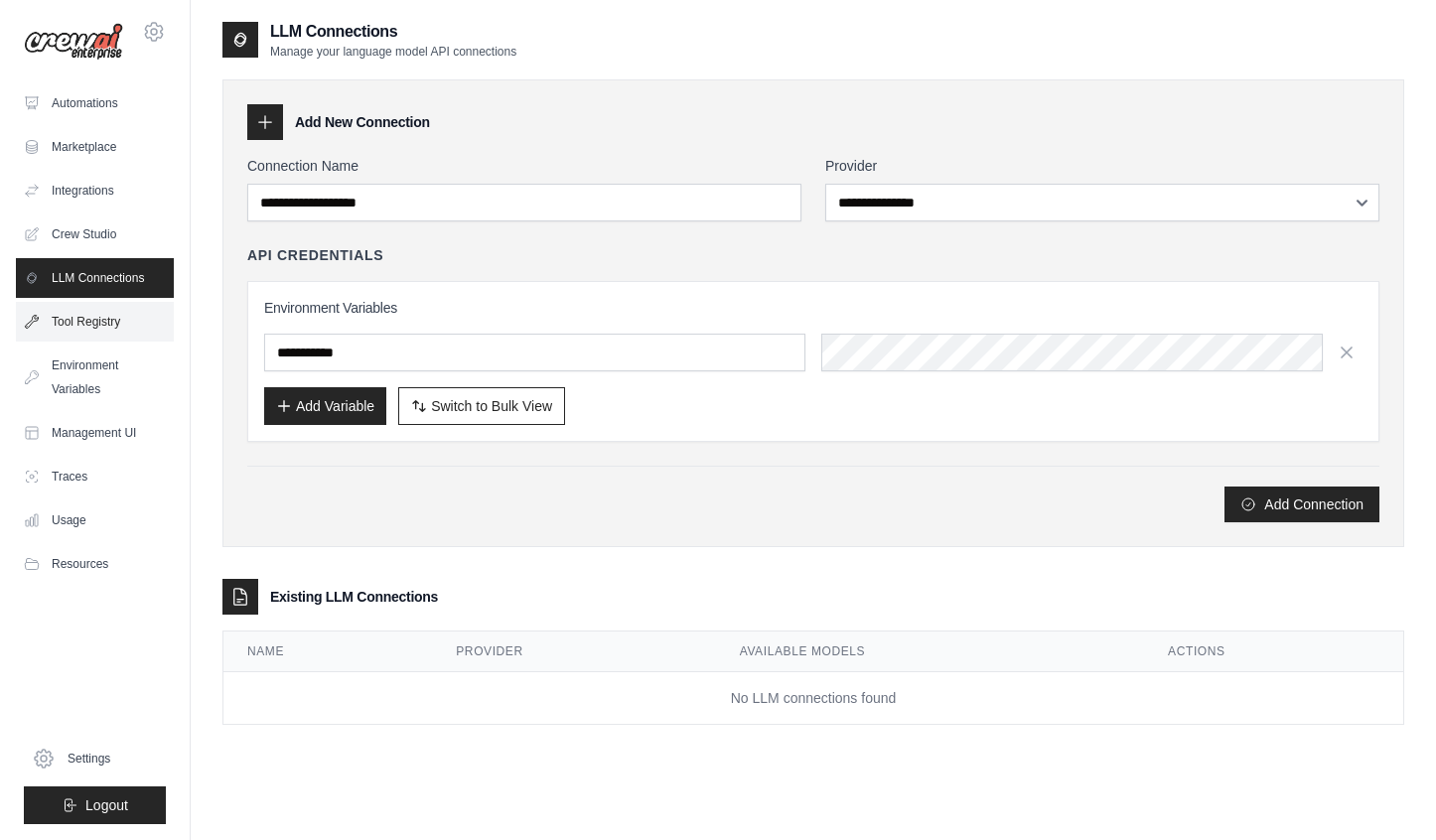 click on "Tool Registry" at bounding box center (94, 322) 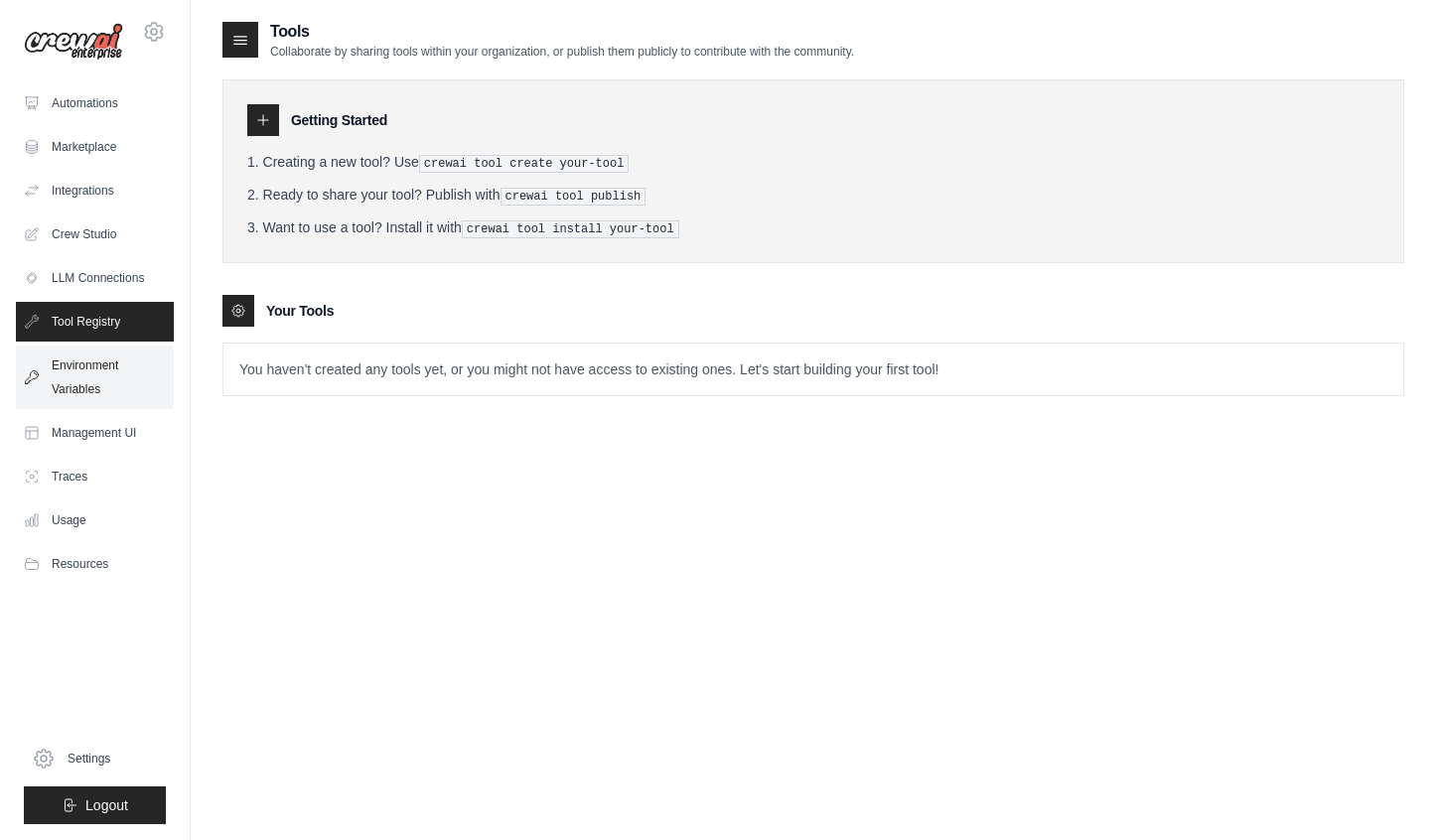 click on "Environment Variables" at bounding box center [94, 377] 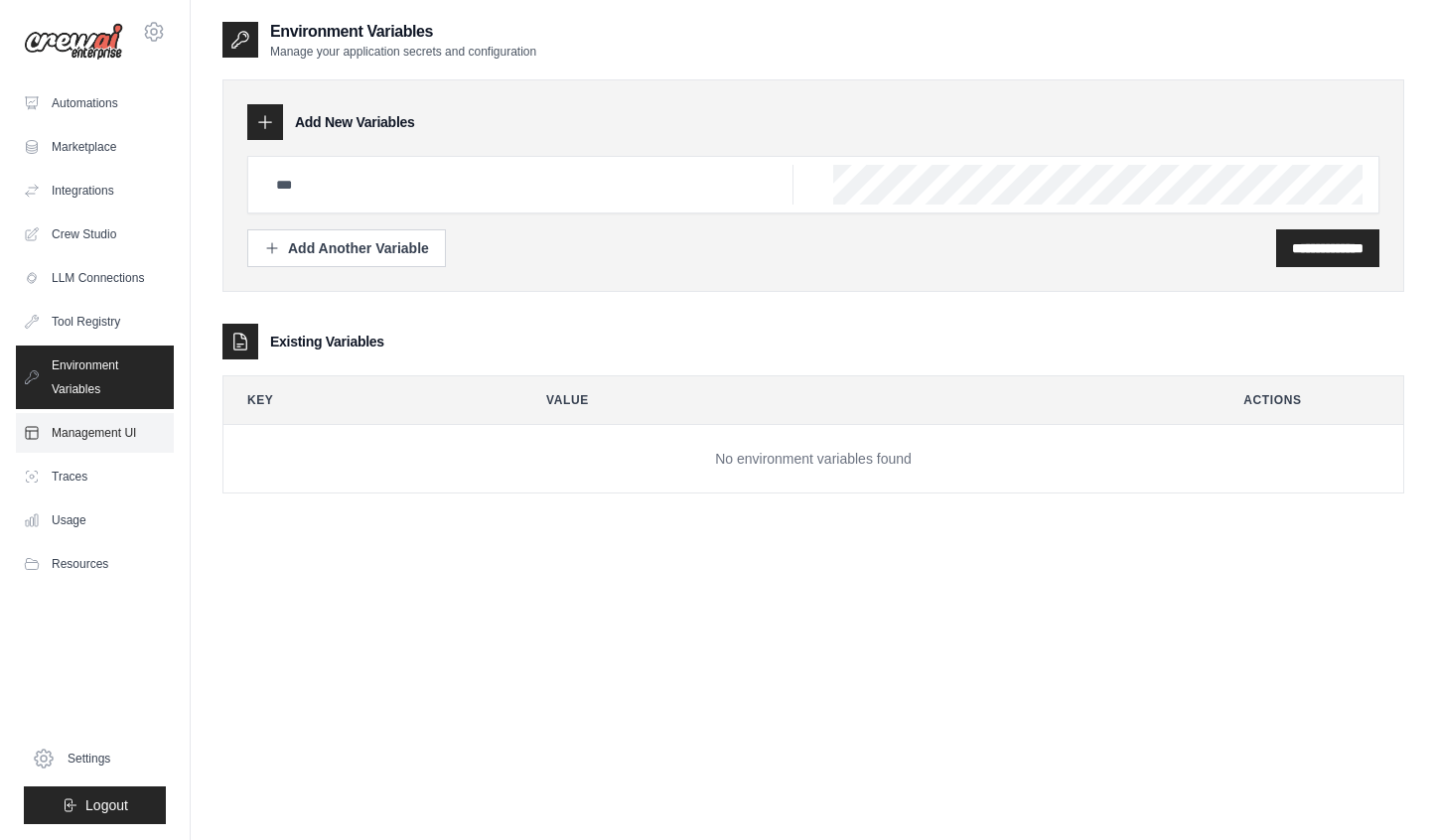 click on "Management UI" at bounding box center [94, 433] 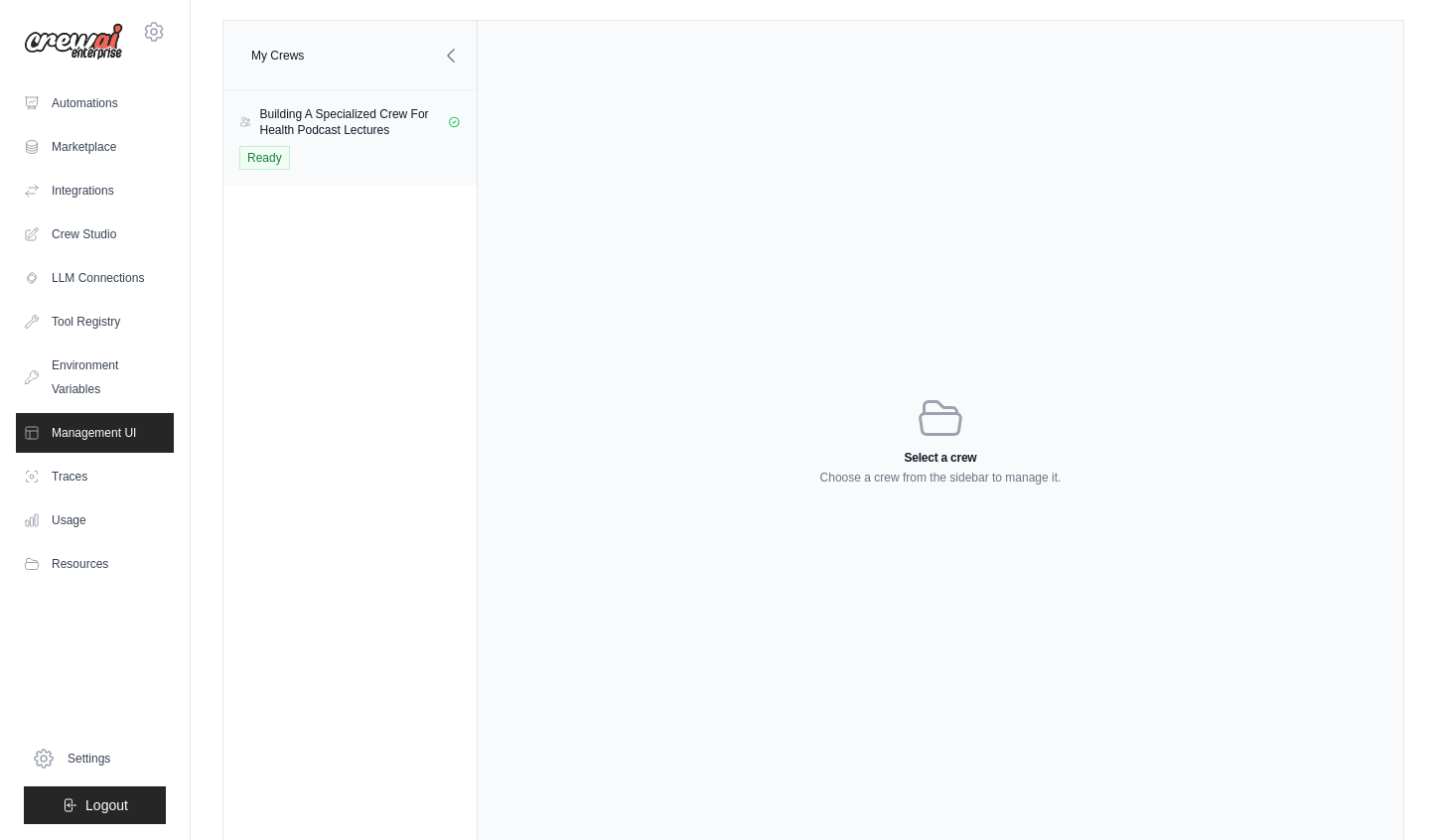 click on "Building A Specialized Crew For Health Podcast Lectures" at bounding box center [354, 122] 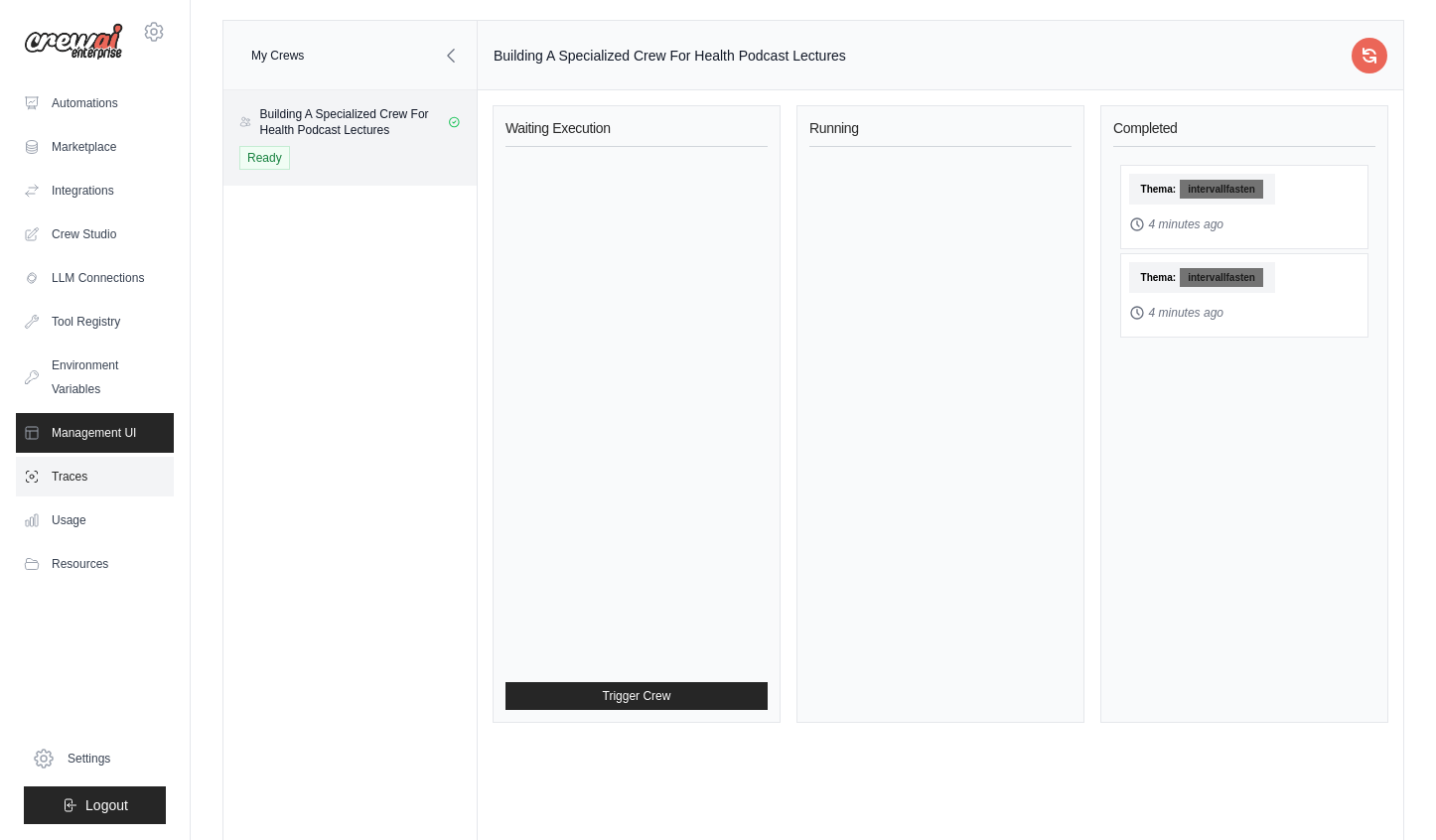 click on "Traces" at bounding box center [94, 477] 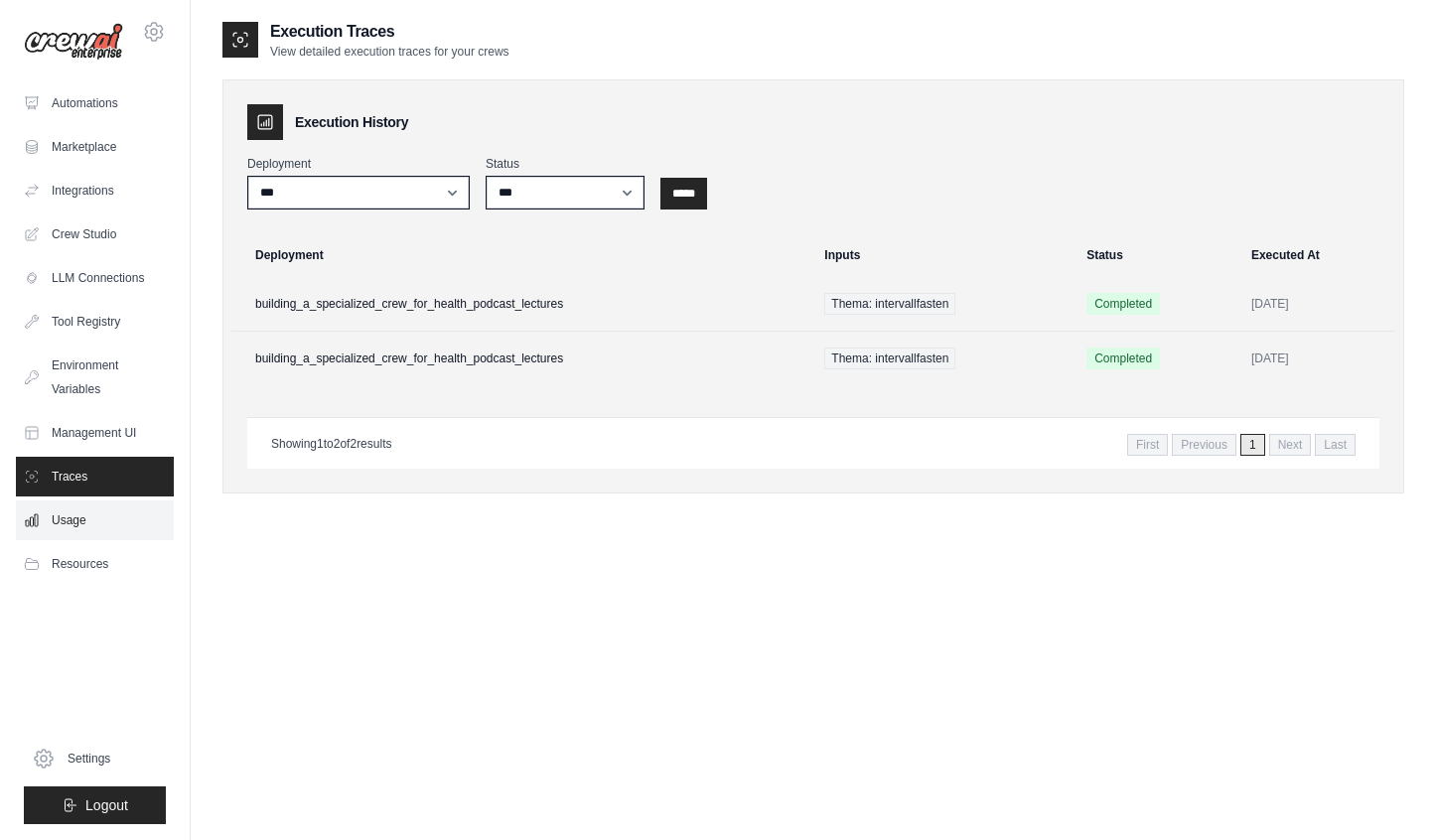 click on "Usage" at bounding box center [94, 520] 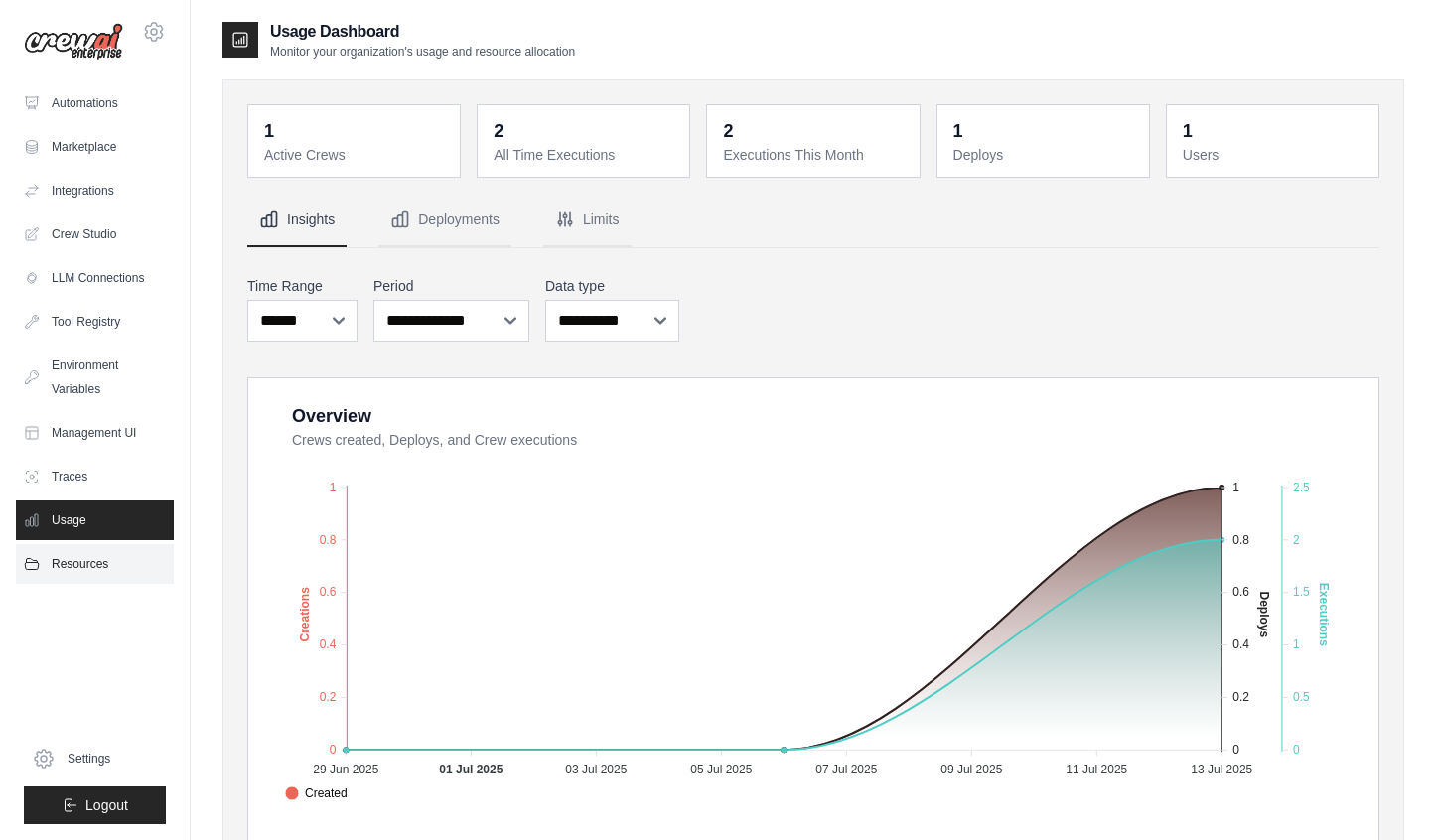 click on "Resources" at bounding box center (94, 564) 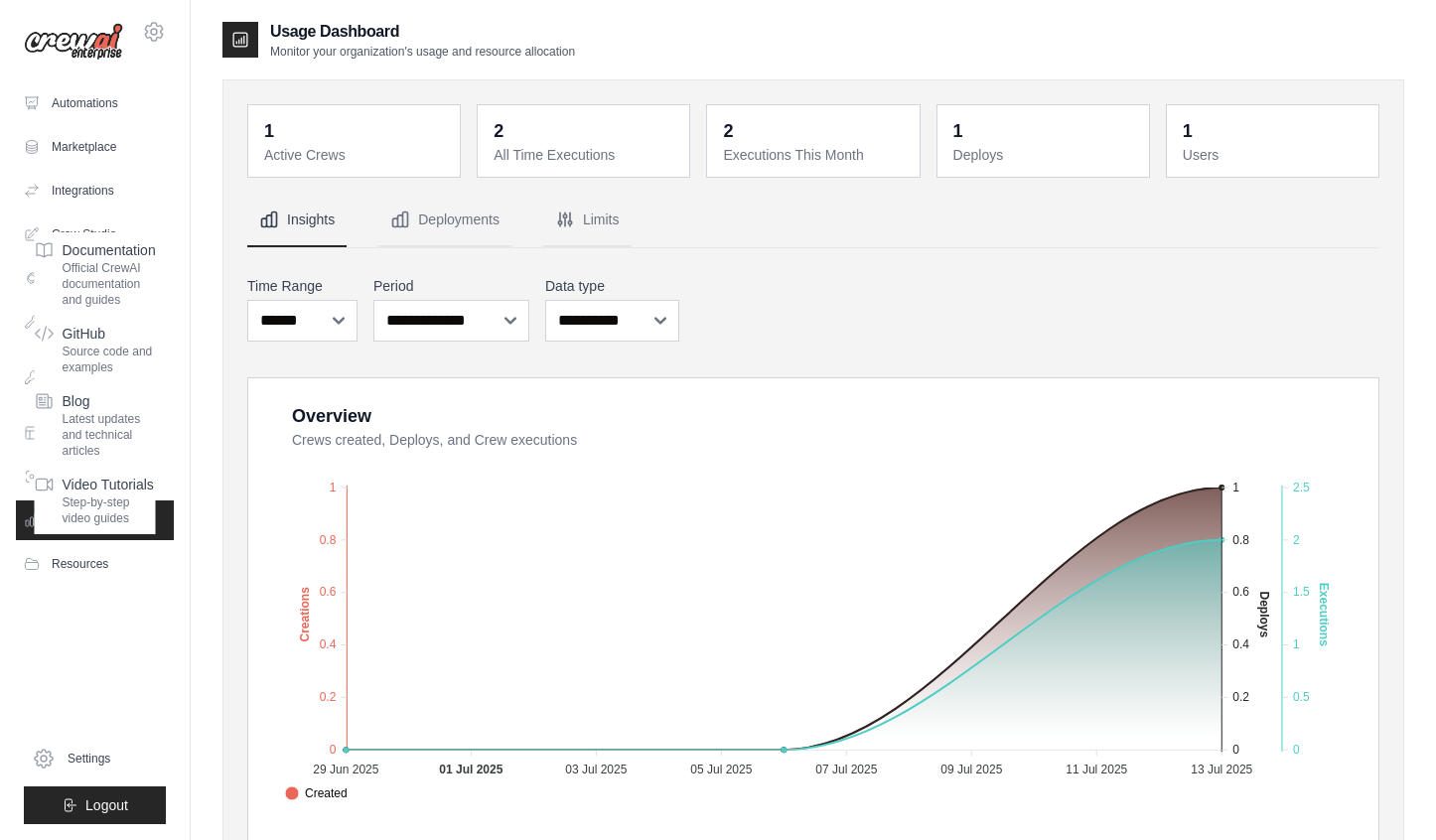 click on "Automations
Marketplace
Integrations
Crew Studio
LLM Connections
Documentation" at bounding box center [94, 454] 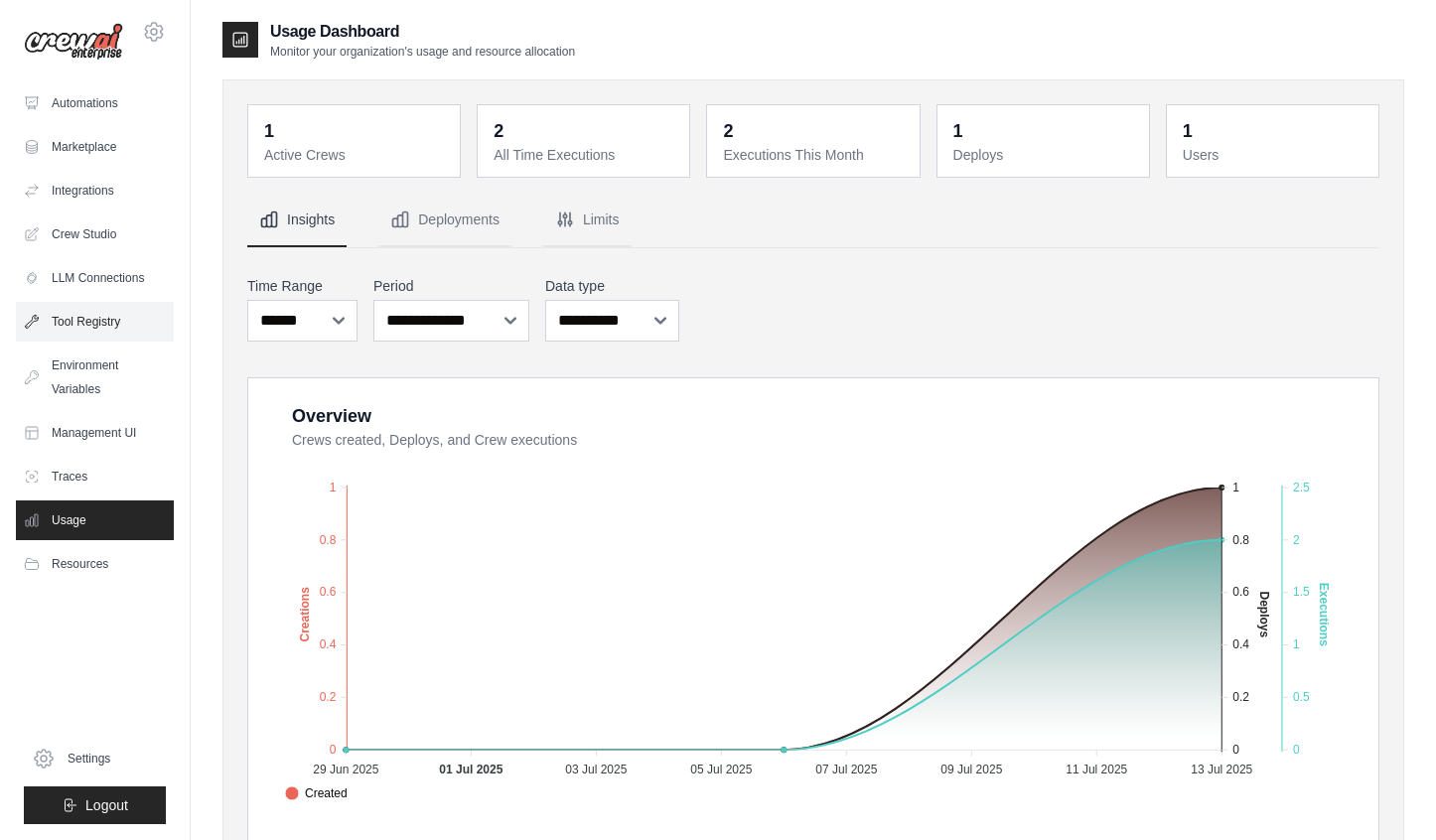 scroll, scrollTop: 0, scrollLeft: 0, axis: both 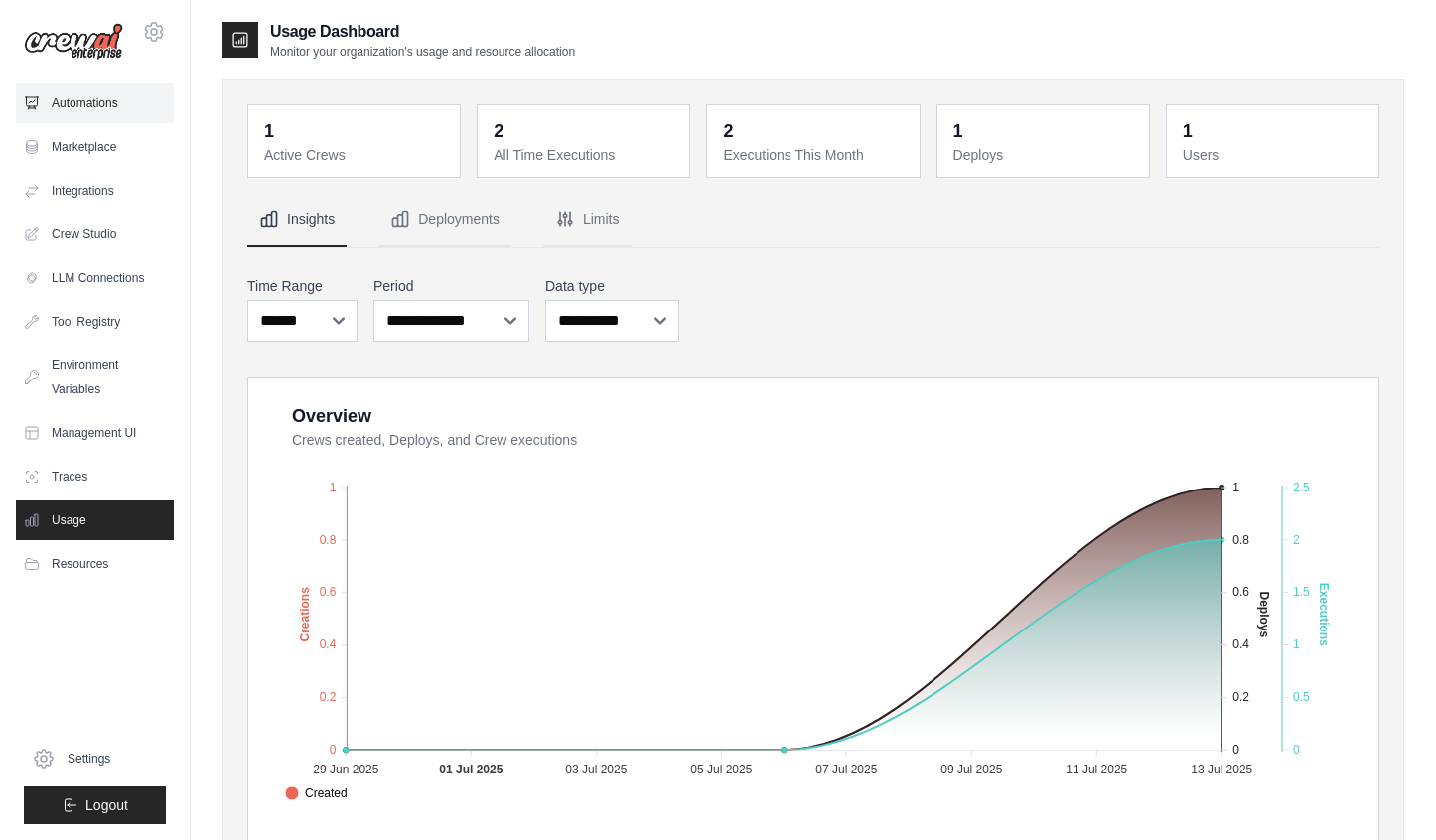 click on "Automations" at bounding box center [94, 103] 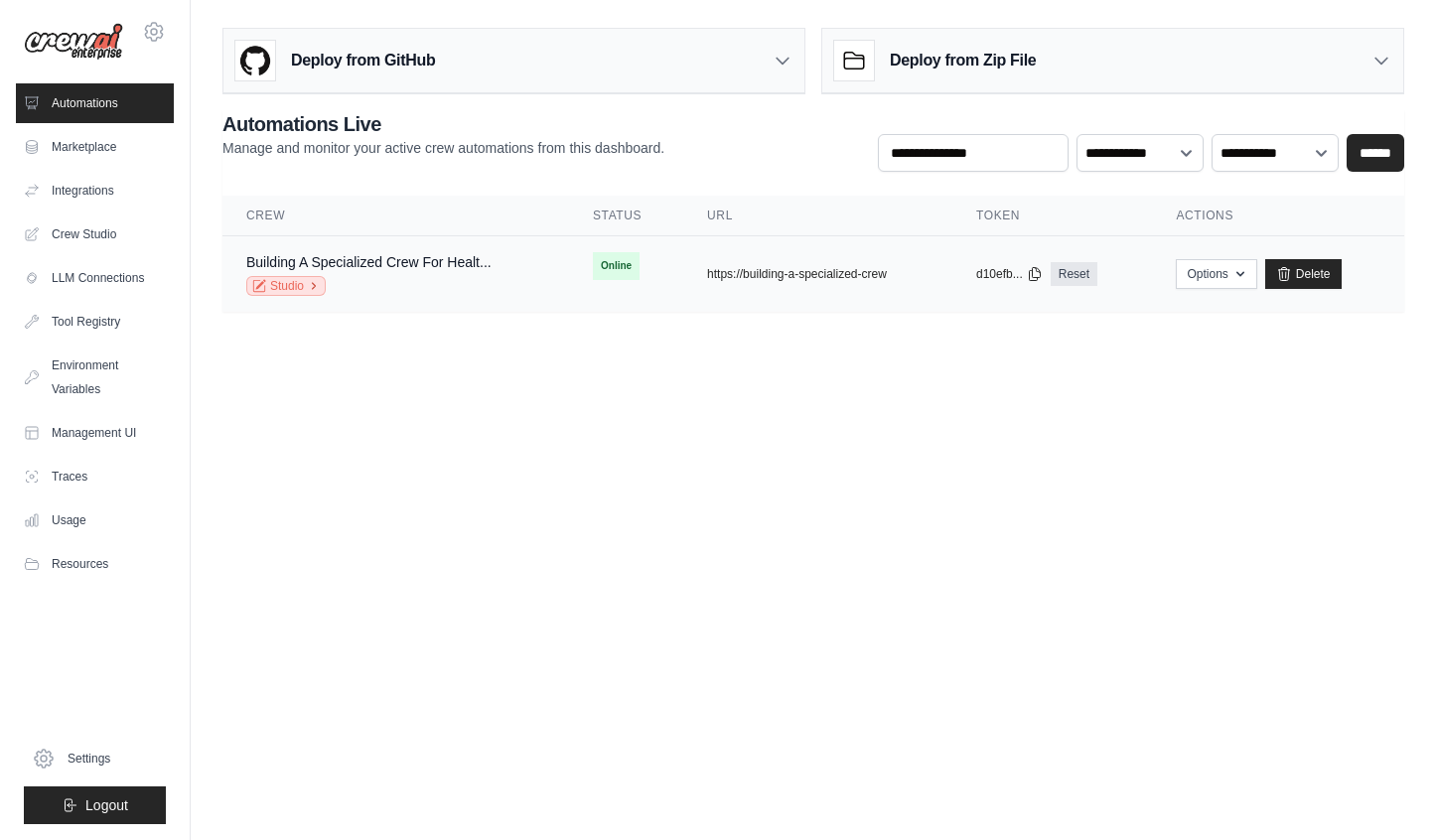click on "Studio" at bounding box center (286, 286) 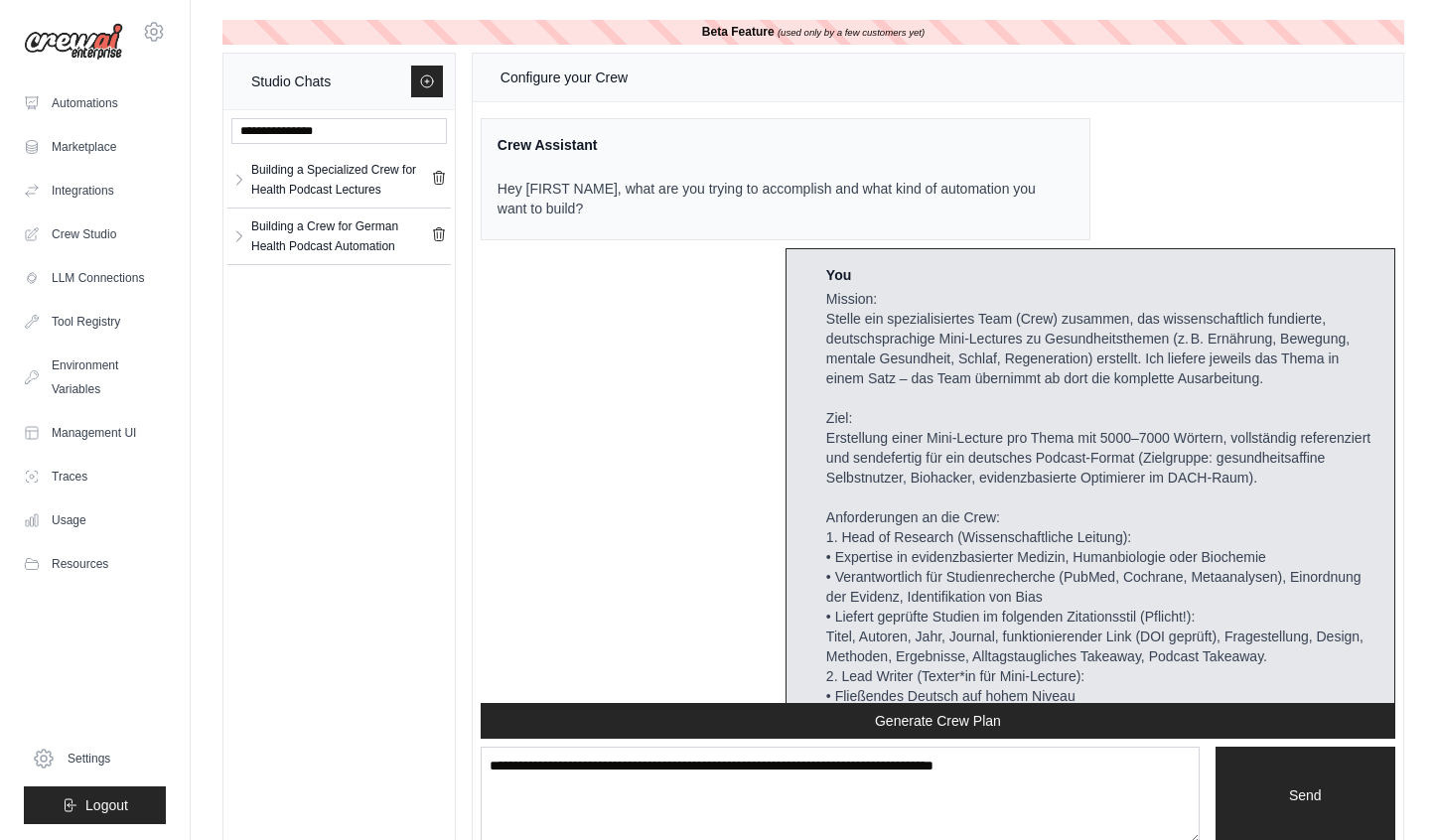 scroll, scrollTop: 5905, scrollLeft: 0, axis: vertical 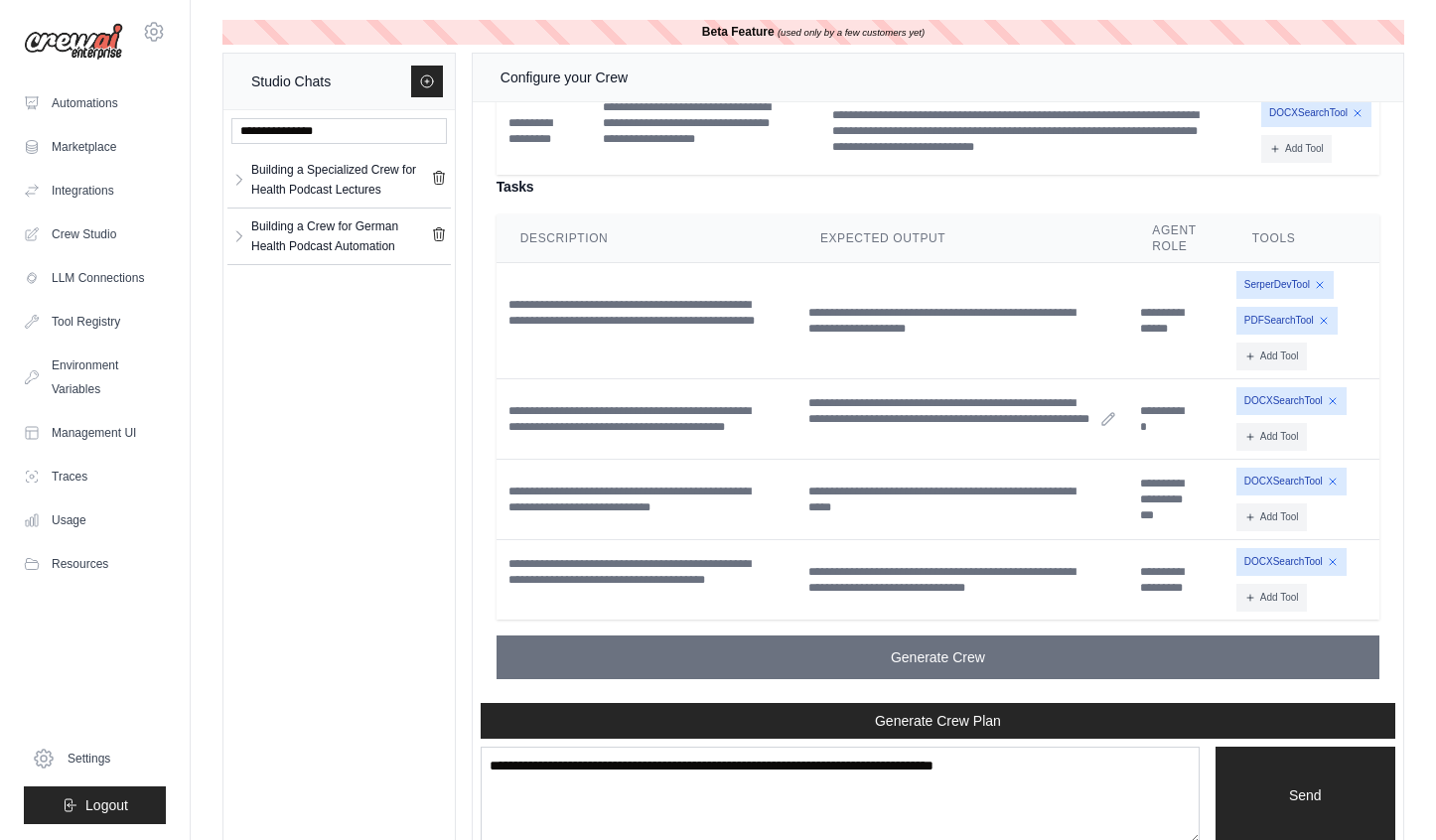 click 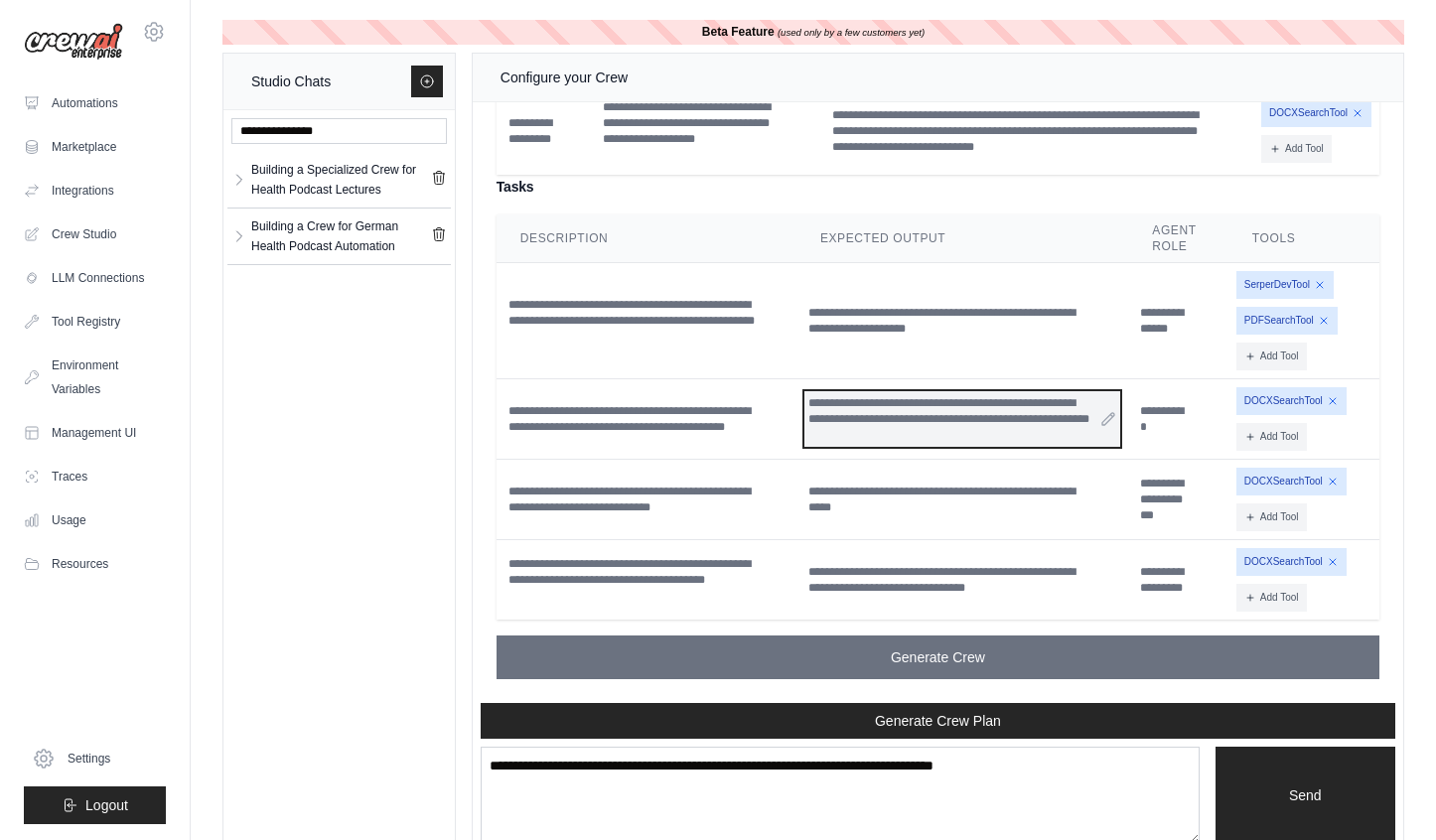 click on "**********" at bounding box center [962, 419] 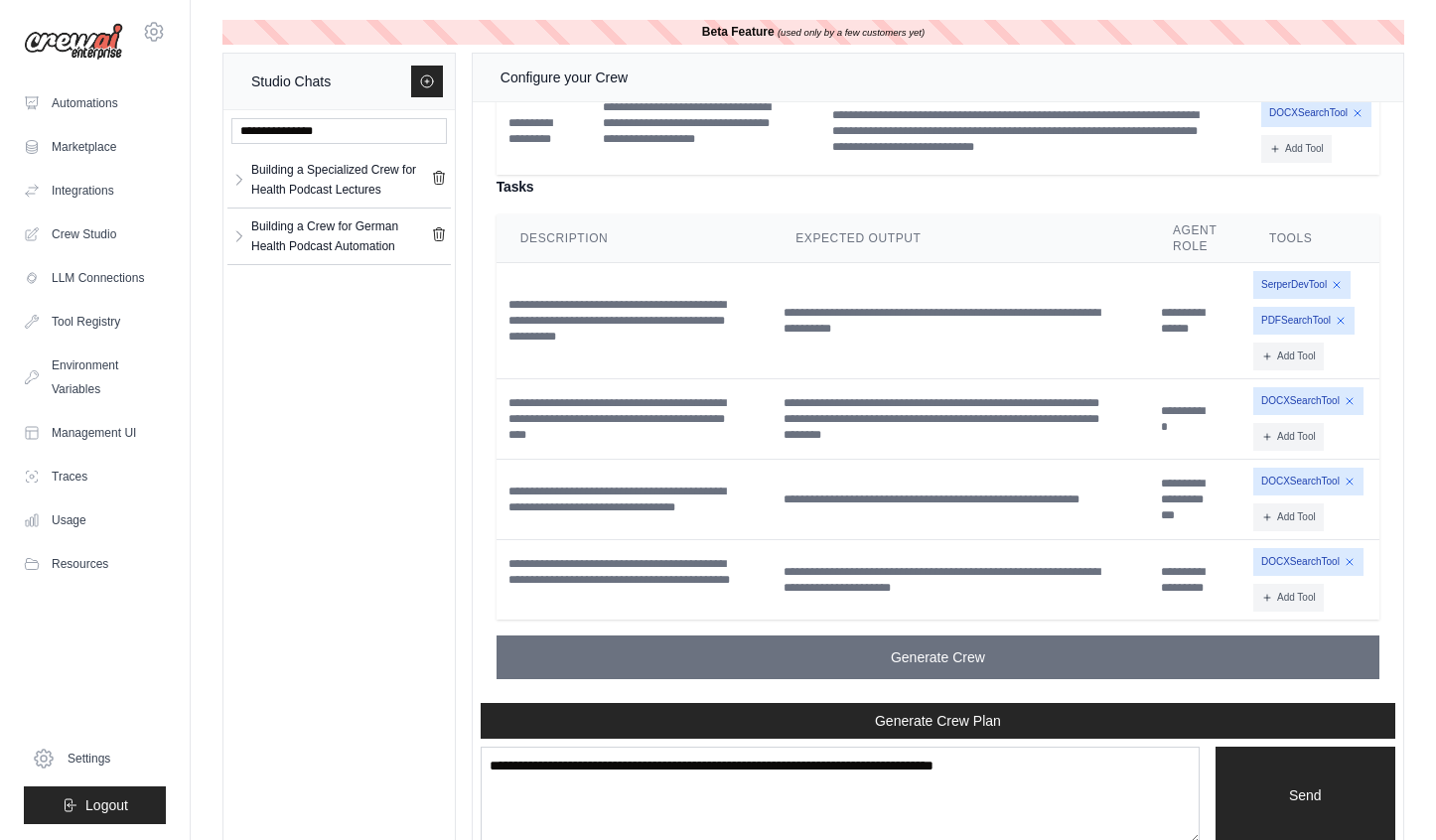click on "**********" at bounding box center (960, 419) 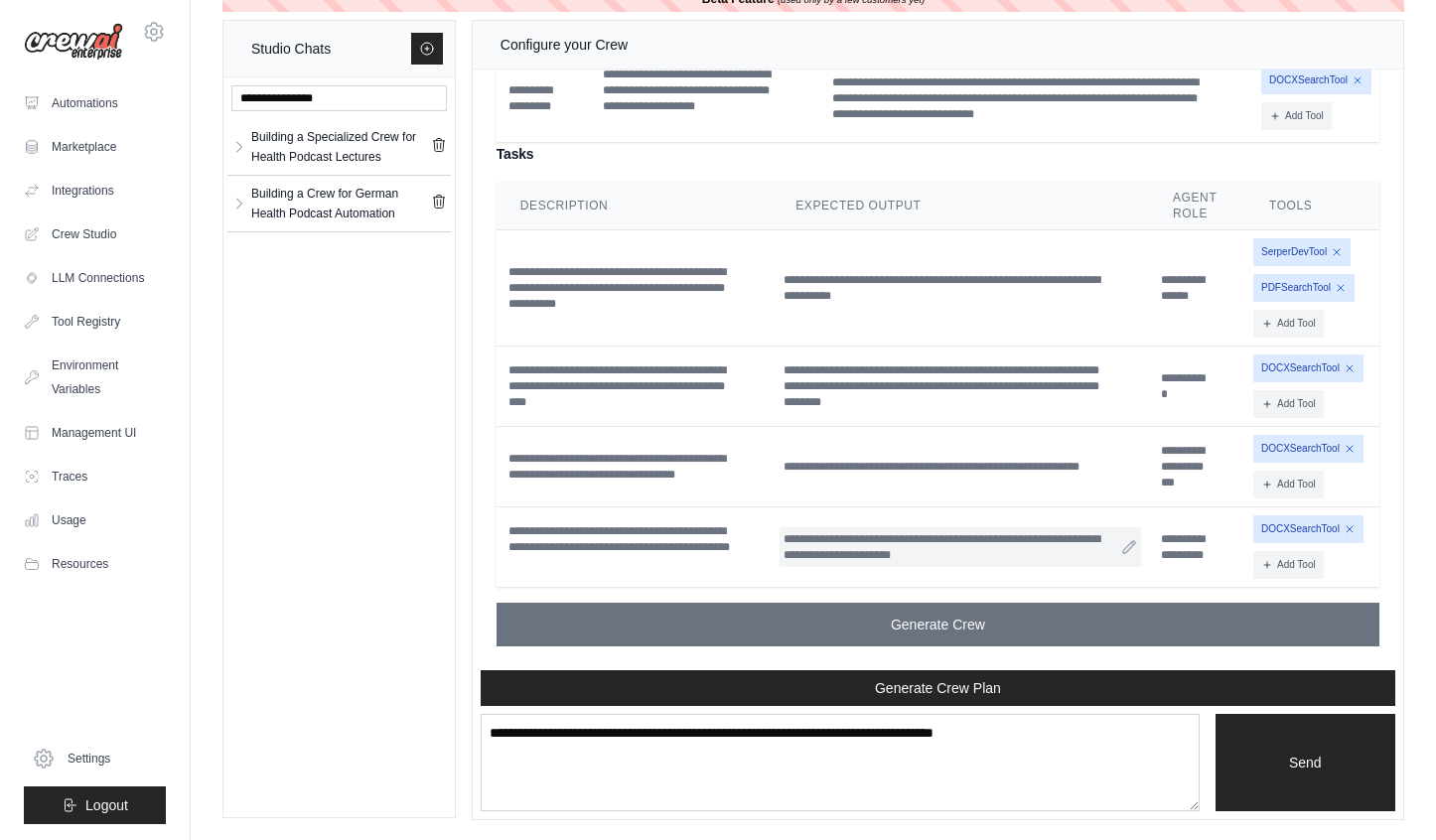 scroll, scrollTop: 33, scrollLeft: 0, axis: vertical 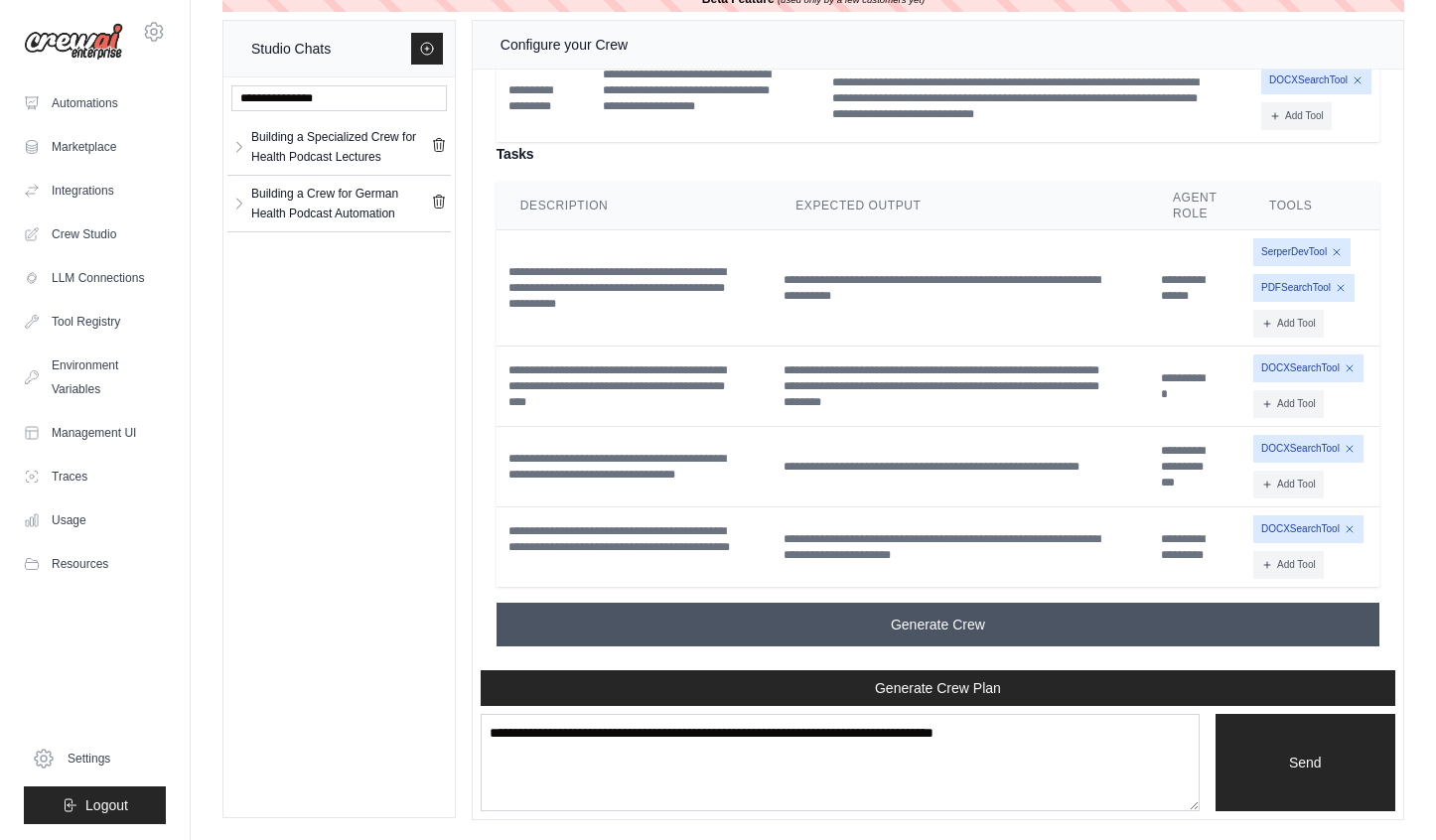 click on "Generate Crew" at bounding box center (937, 625) 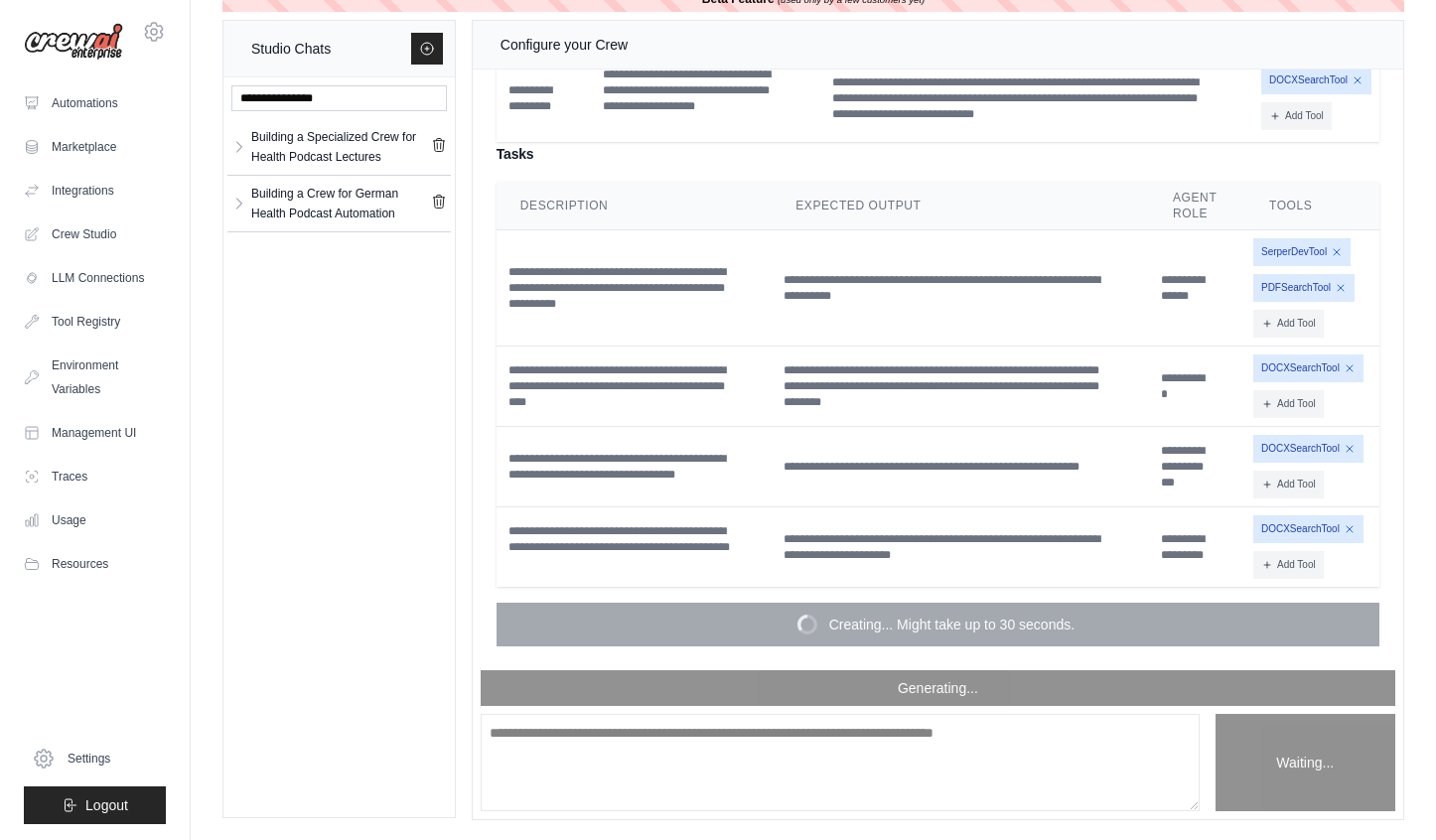 scroll, scrollTop: 5916, scrollLeft: 0, axis: vertical 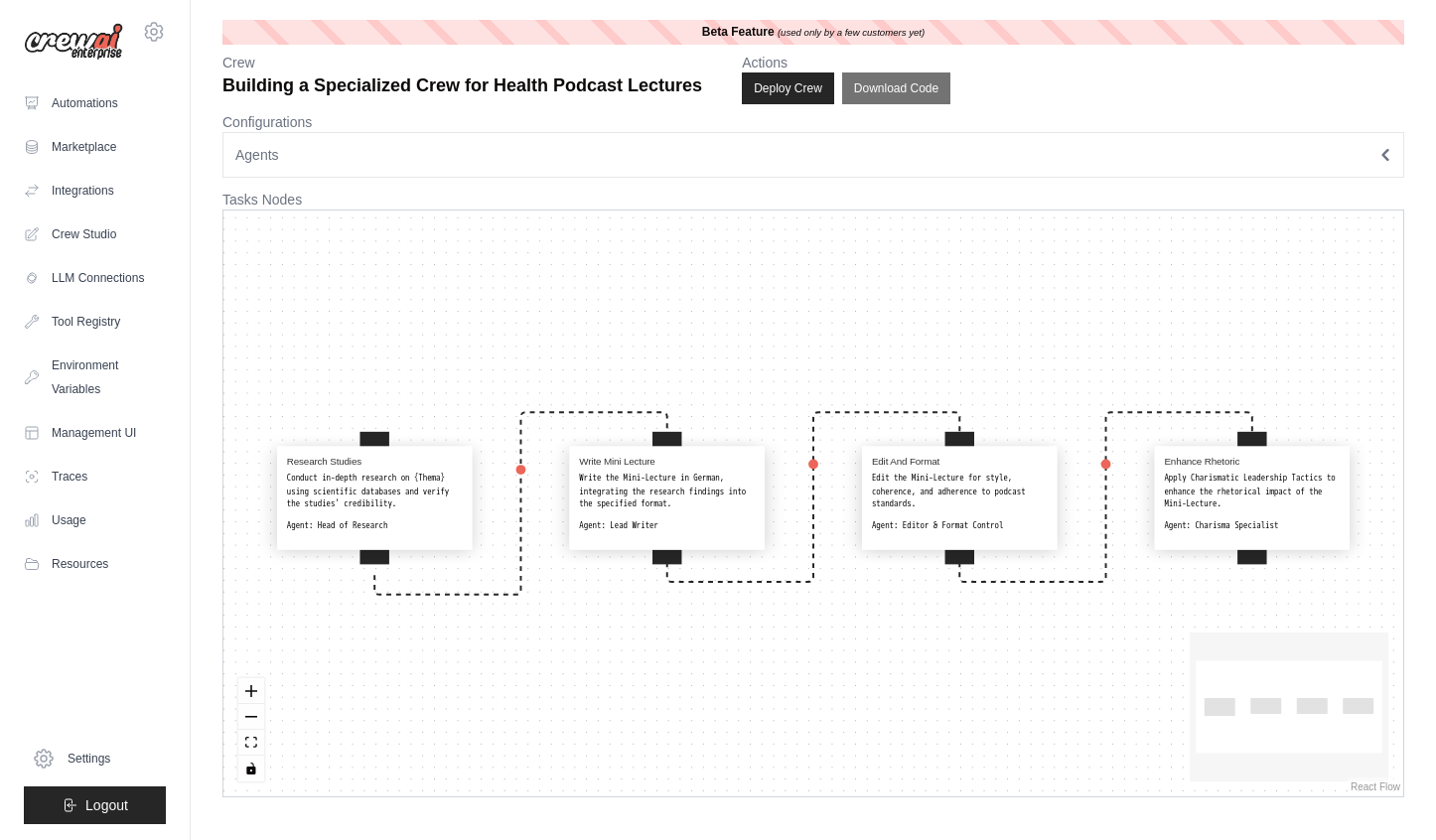 click on "Write the Mini-Lecture in German, integrating the research findings into the specified format." at bounding box center (666, 491) 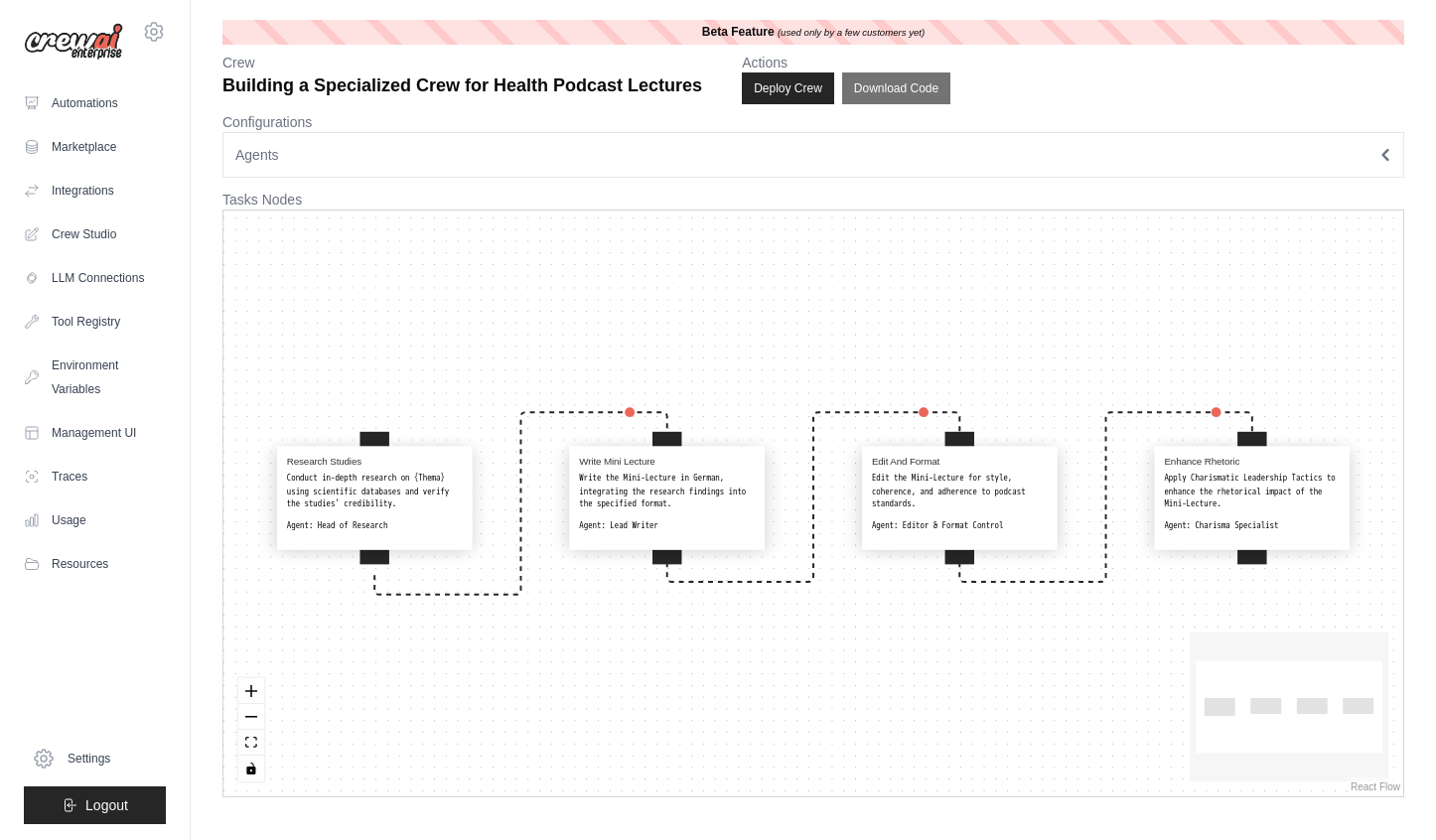 select on "**********" 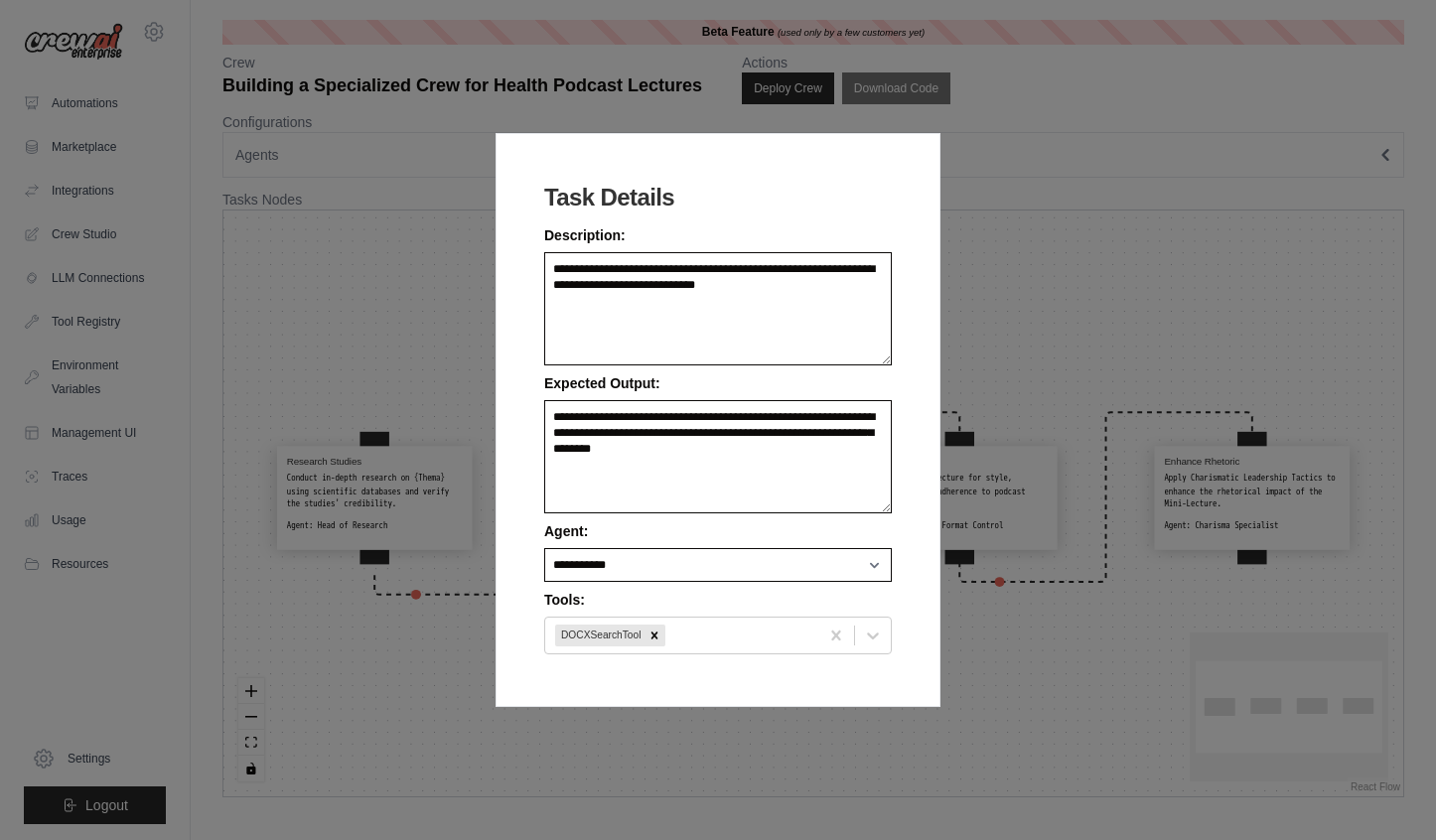 click on "**********" at bounding box center (718, 420) 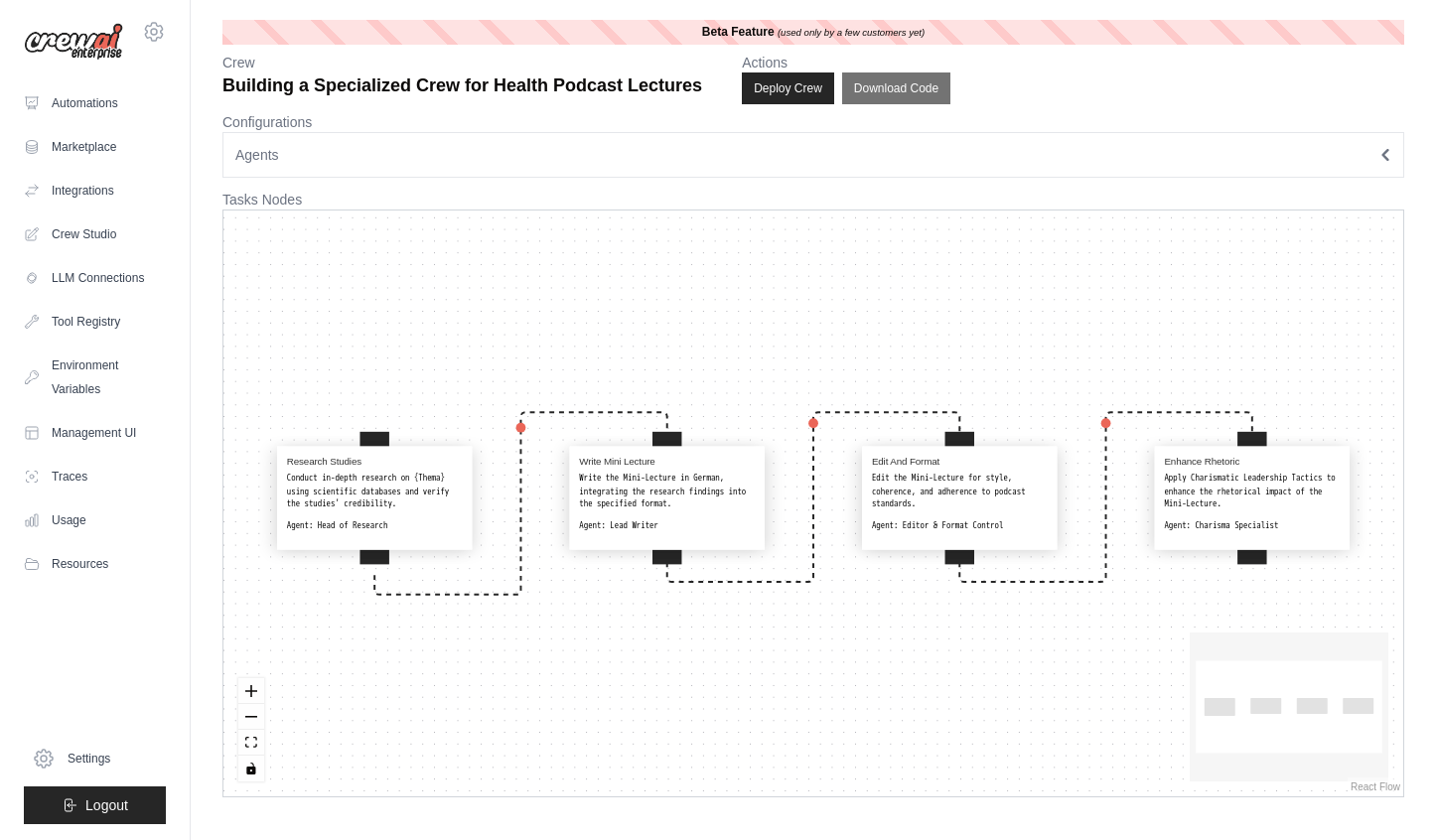 click on "Edit And Format Edit the Mini-Lecture for style, coherence, and adherence to podcast standards. Agent:   Editor & Format Control" at bounding box center (959, 493) 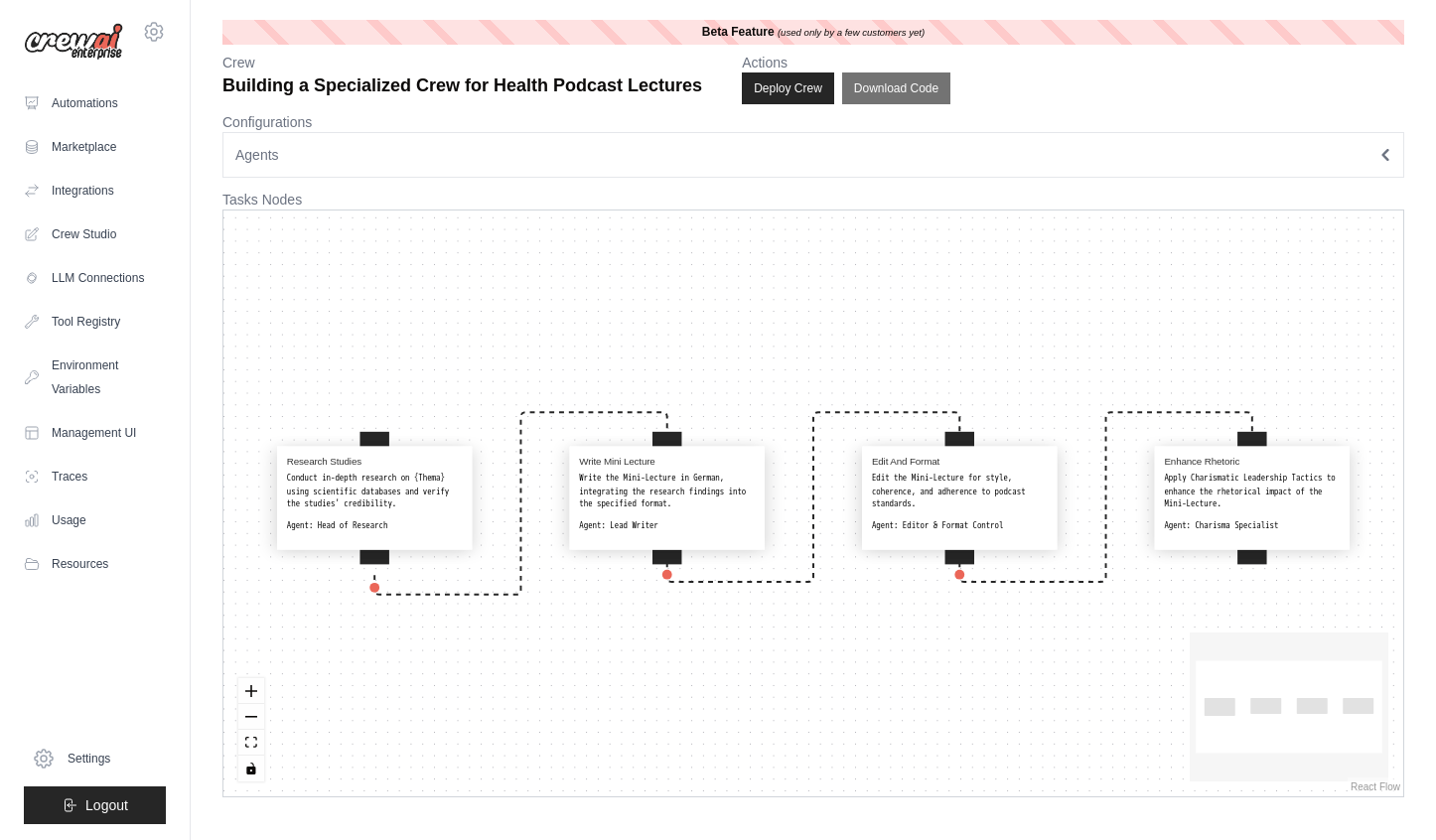 select on "**********" 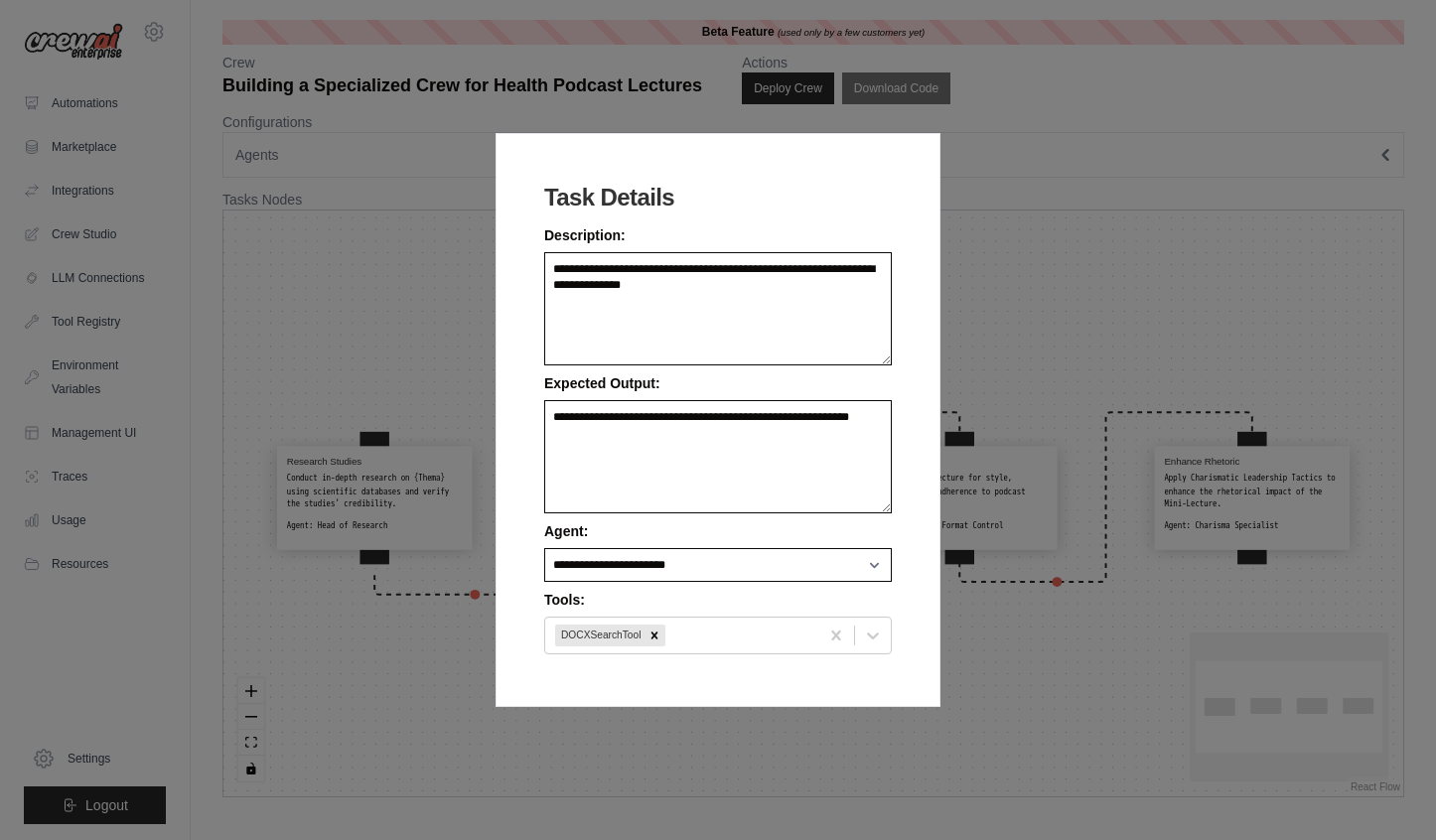 click on "**********" at bounding box center (718, 420) 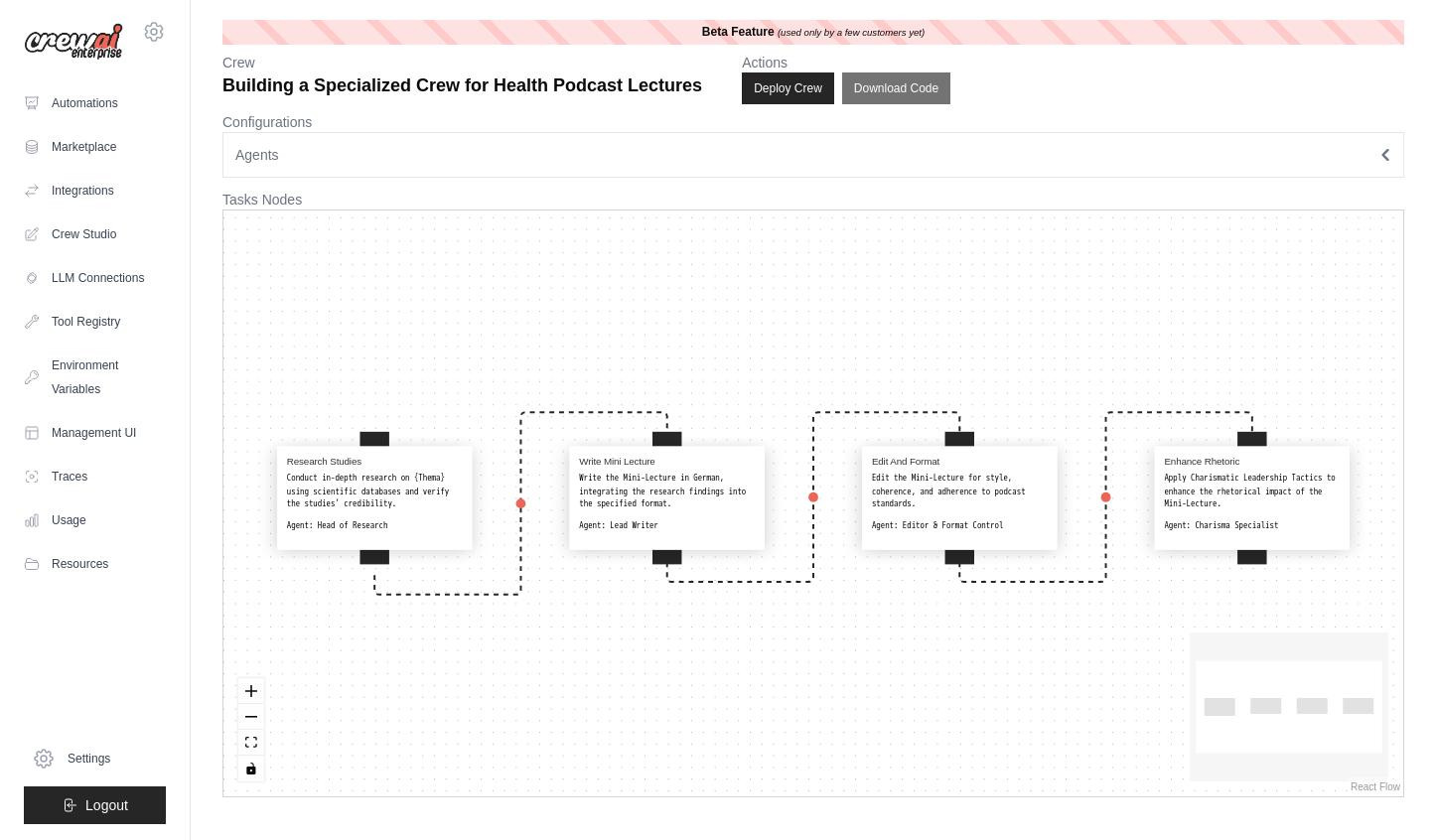 click on "Apply Charismatic Leadership Tactics to enhance the rhetorical impact of the Mini-Lecture." at bounding box center [1251, 491] 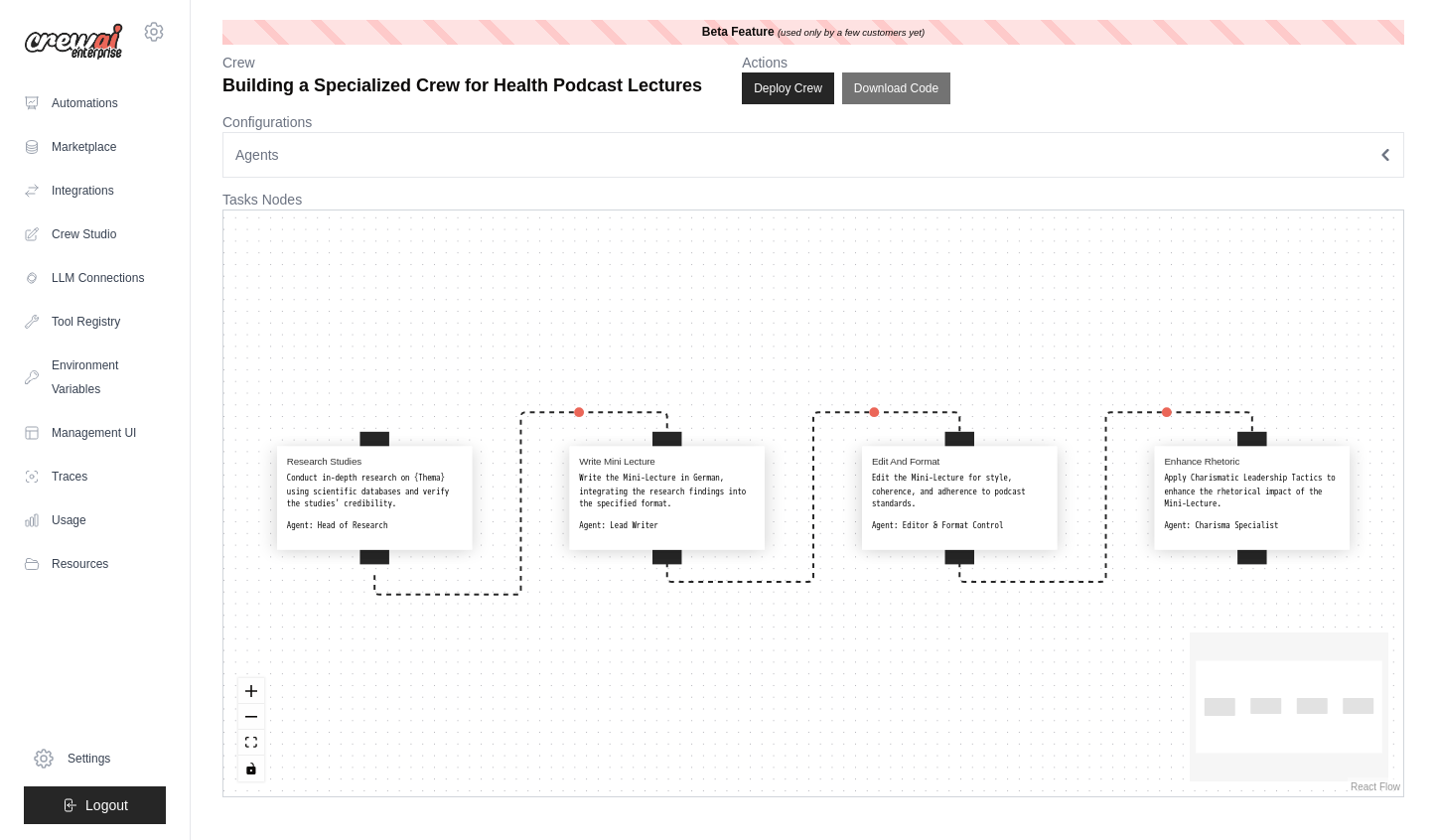 select on "**********" 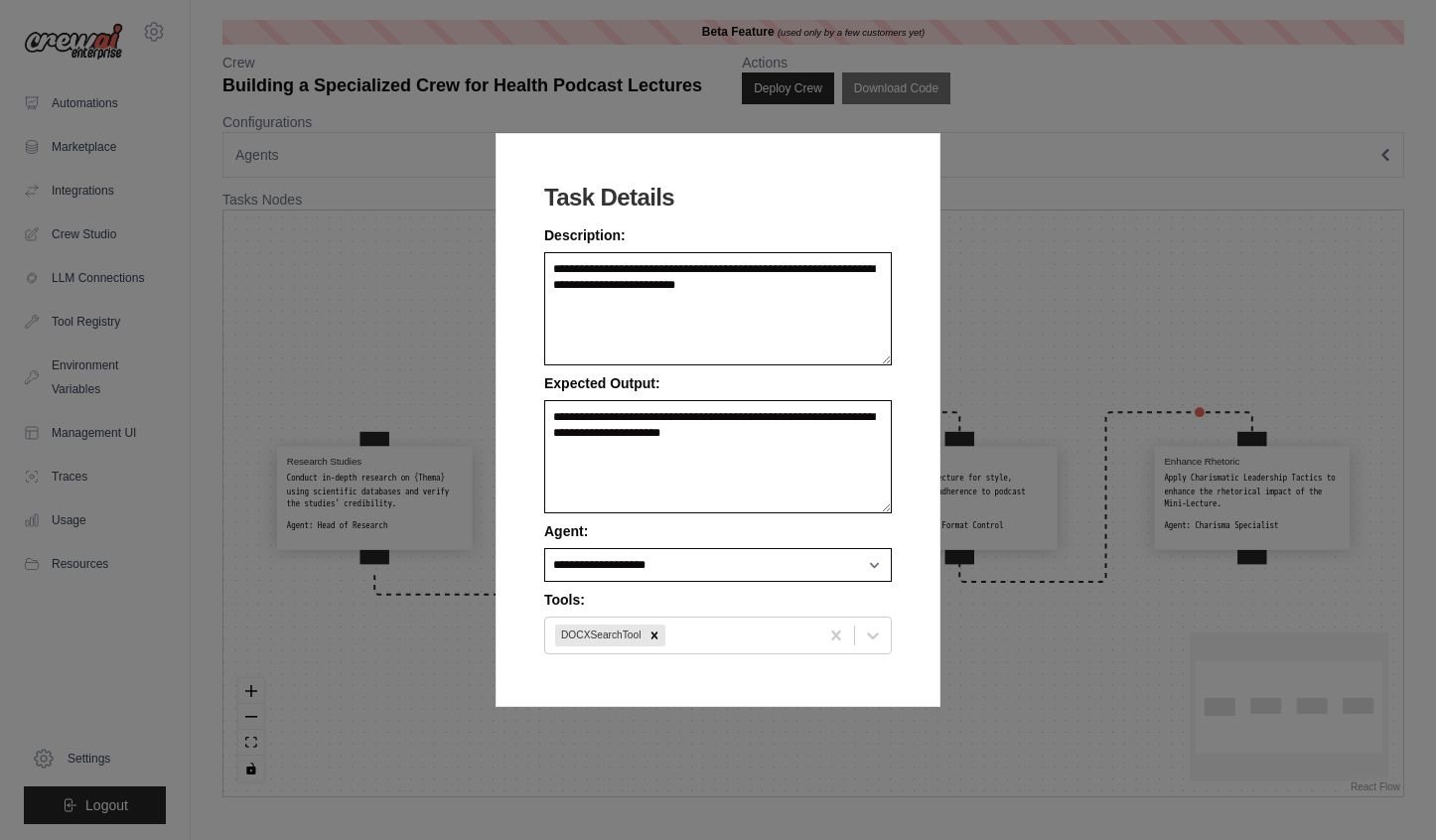 click on "**********" at bounding box center (718, 420) 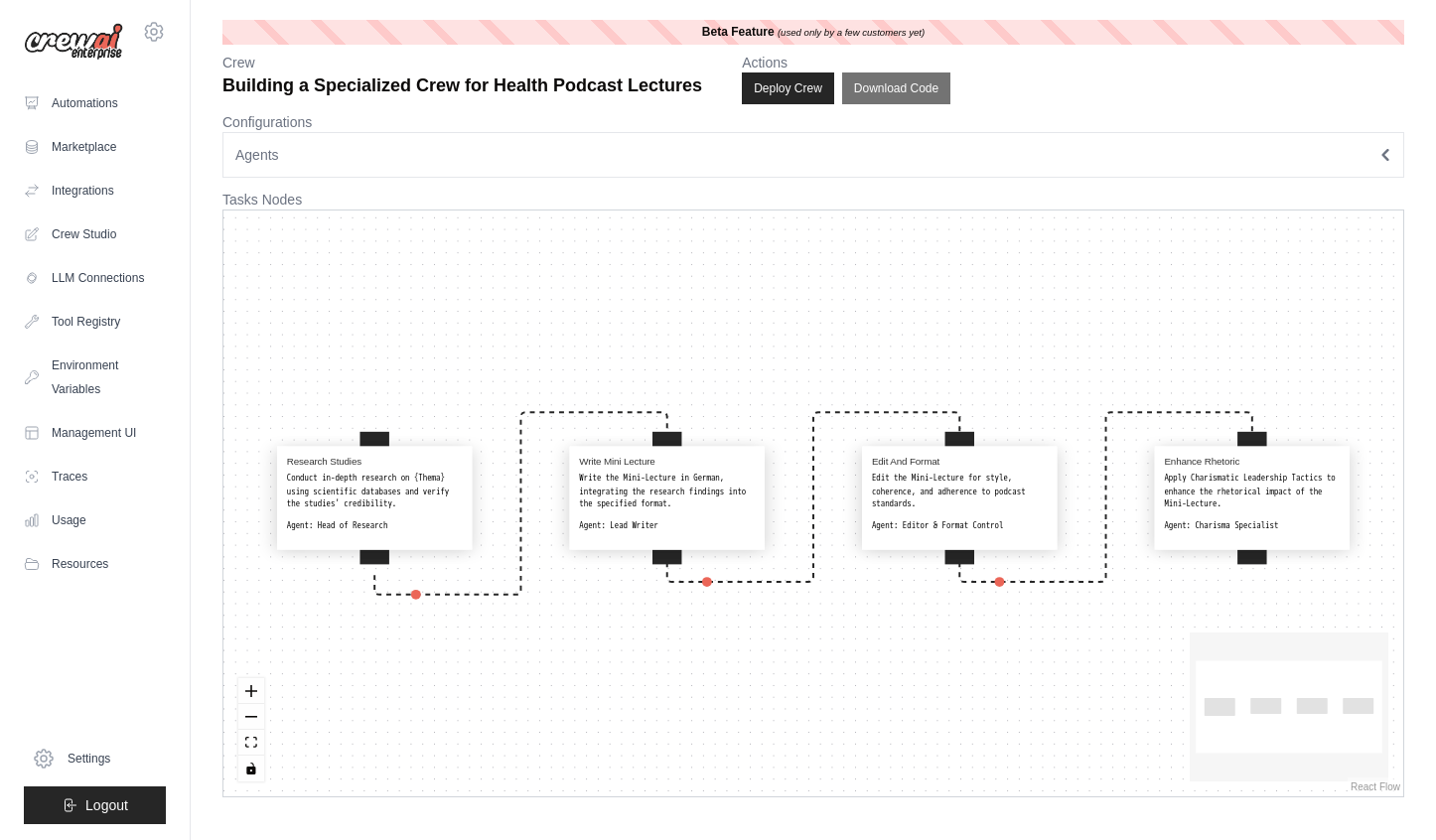 click on "Conduct in-depth research on {Thema} using scientific databases and verify the studies' credibility." at bounding box center (374, 491) 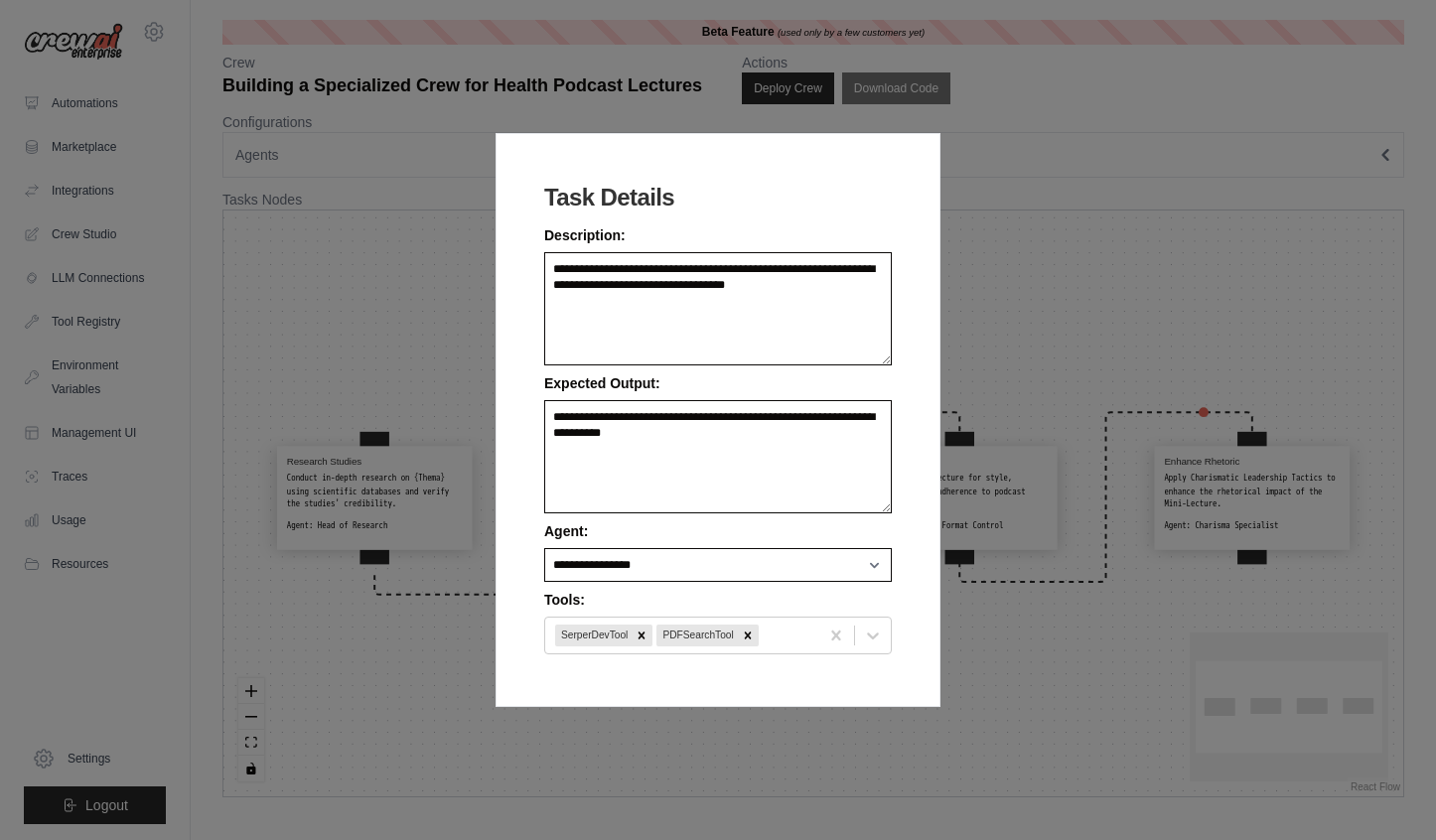 click on "**********" at bounding box center [718, 420] 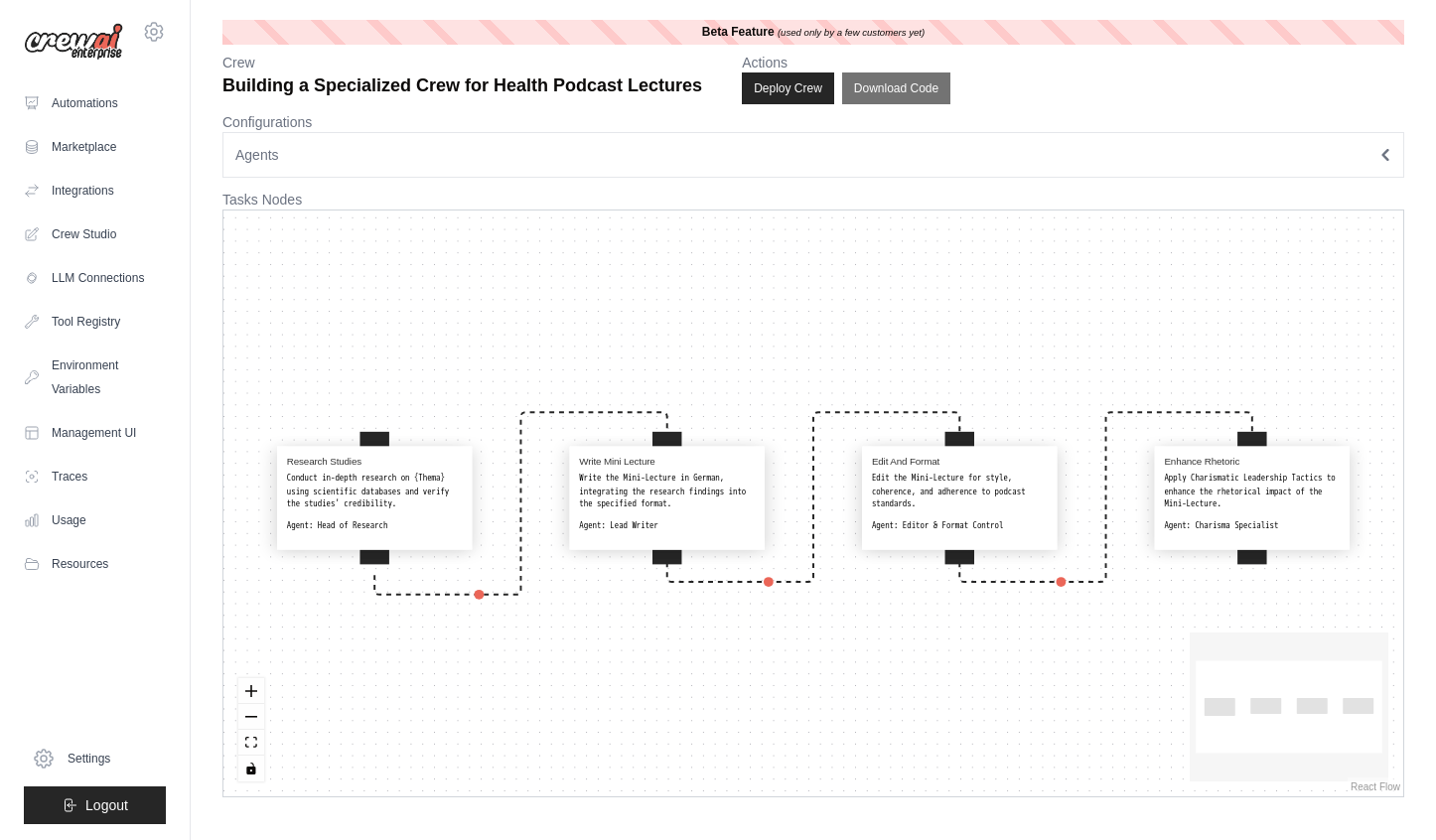 click on "Configurations" at bounding box center (813, 122) 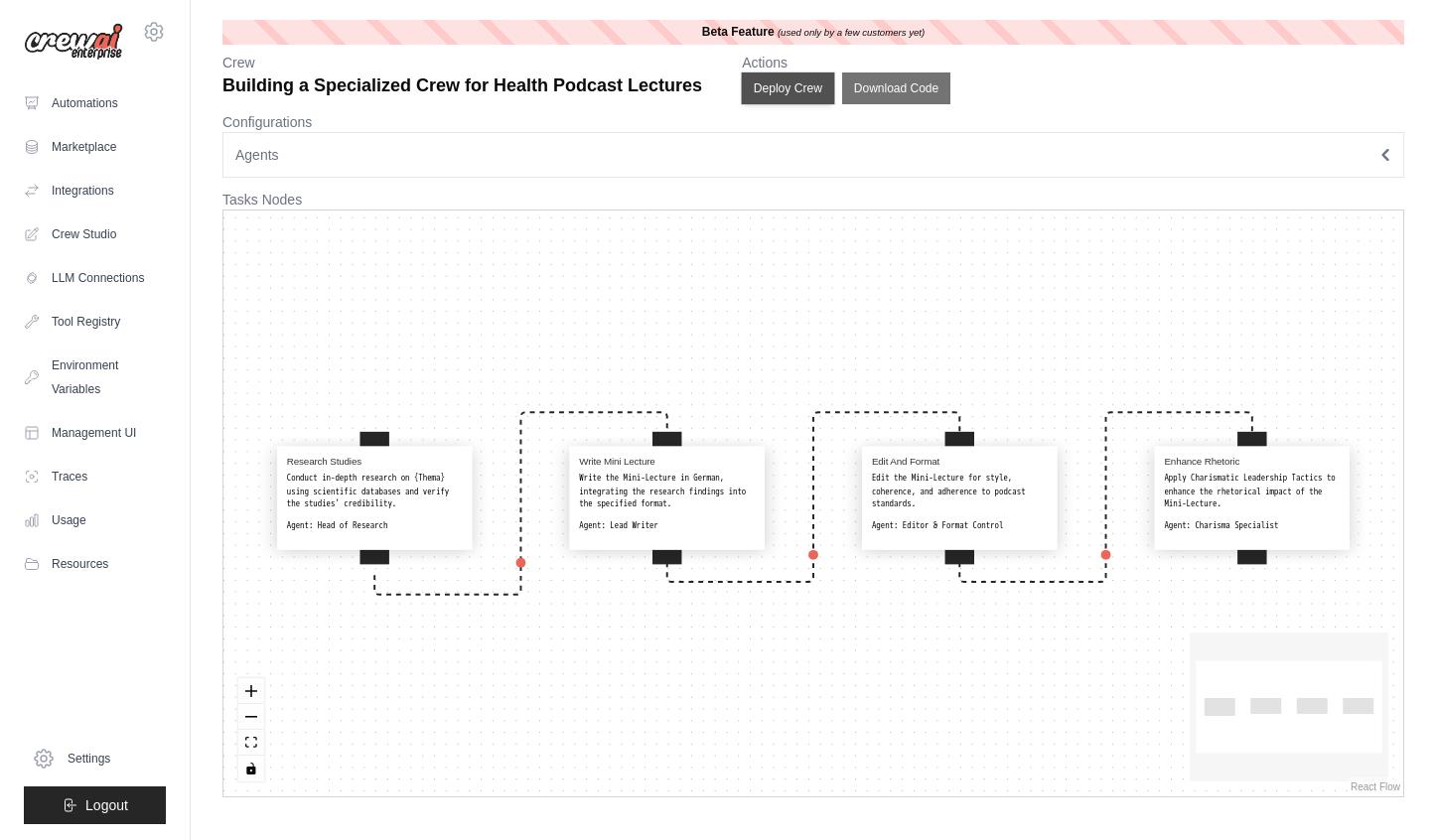 click on "Deploy Crew" at bounding box center [789, 88] 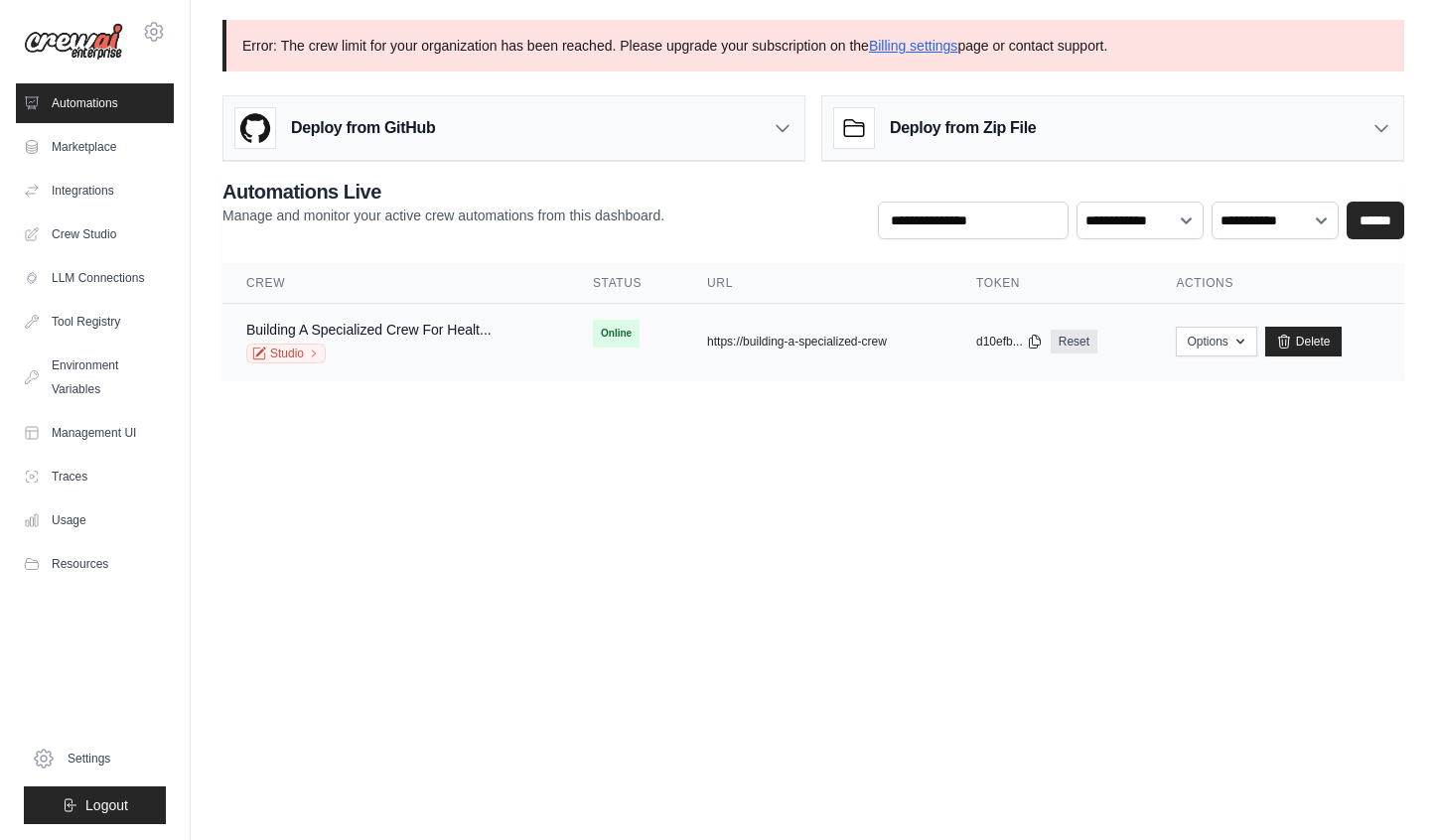 click on "Online" at bounding box center (616, 334) 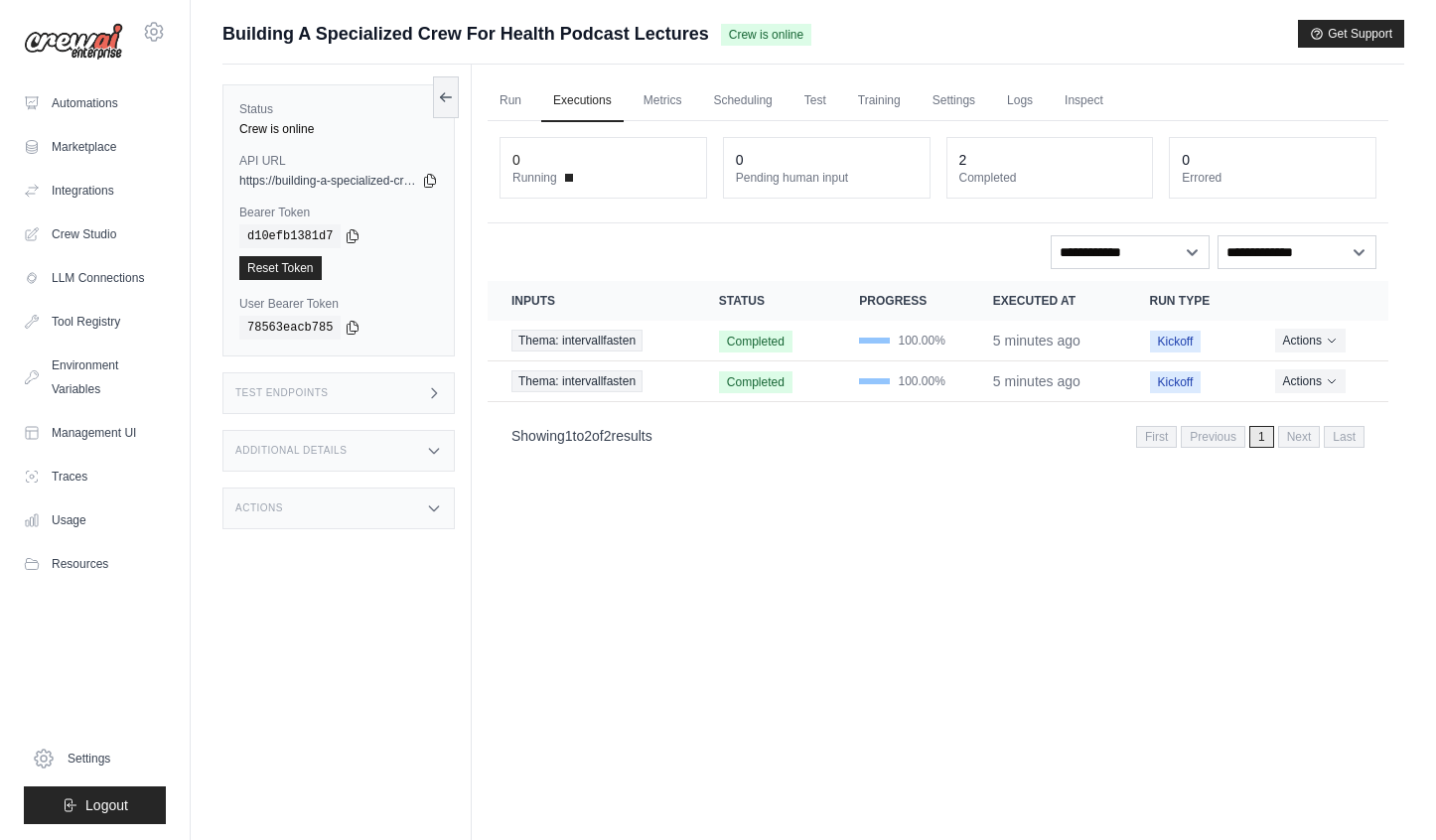 scroll, scrollTop: 0, scrollLeft: 0, axis: both 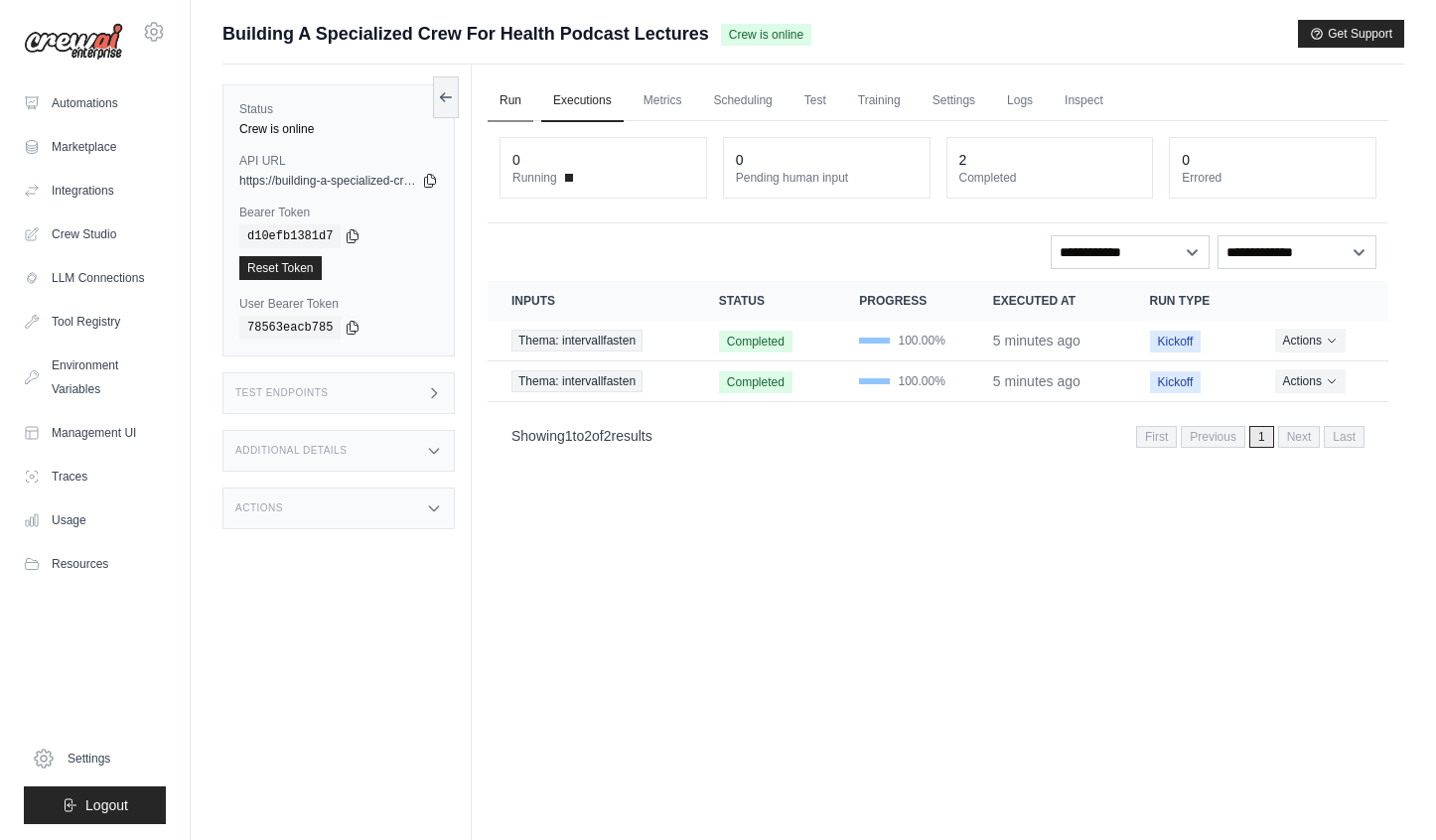 click on "Run" at bounding box center (510, 101) 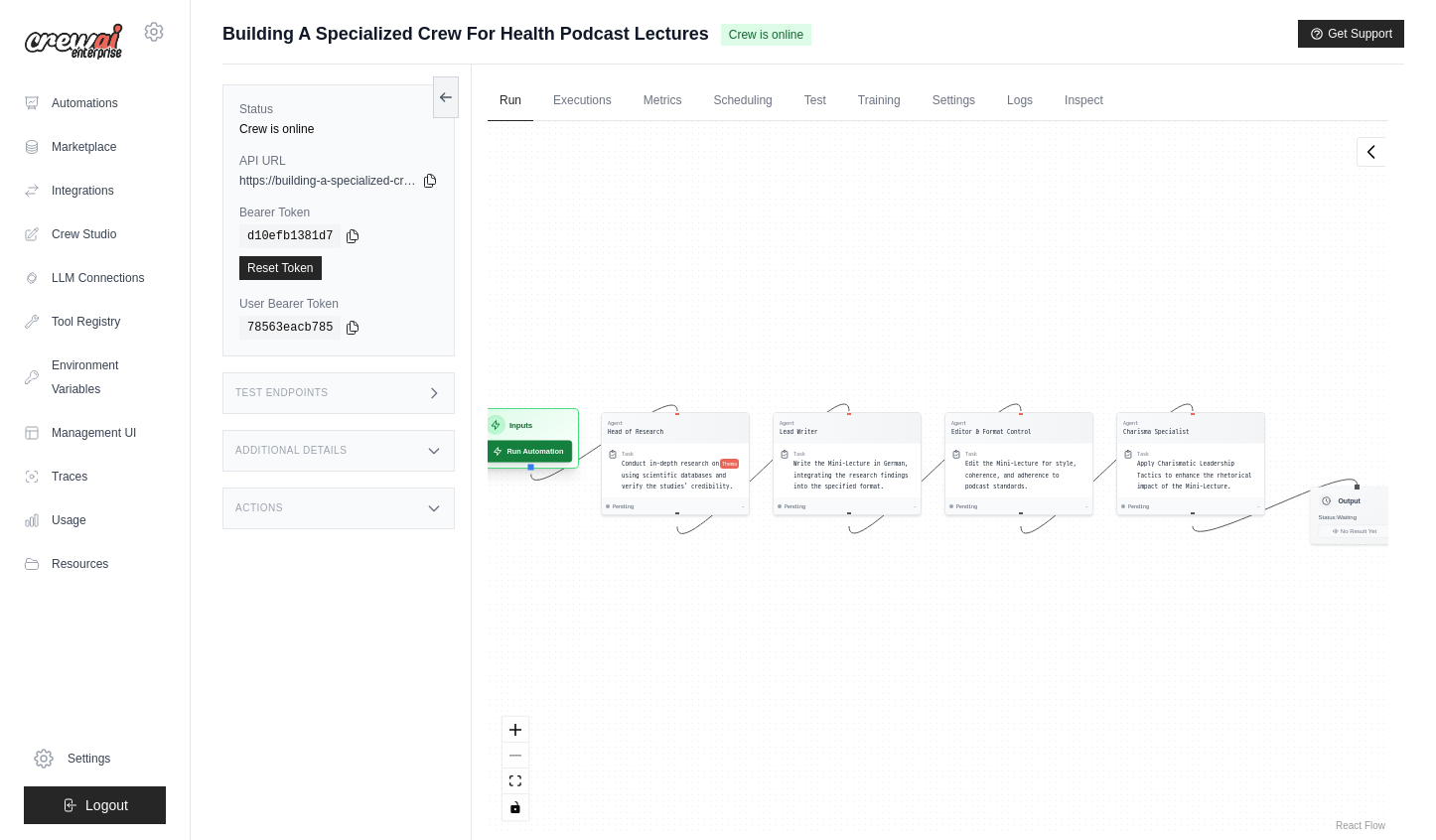 click on "Run Automation" at bounding box center (527, 451) 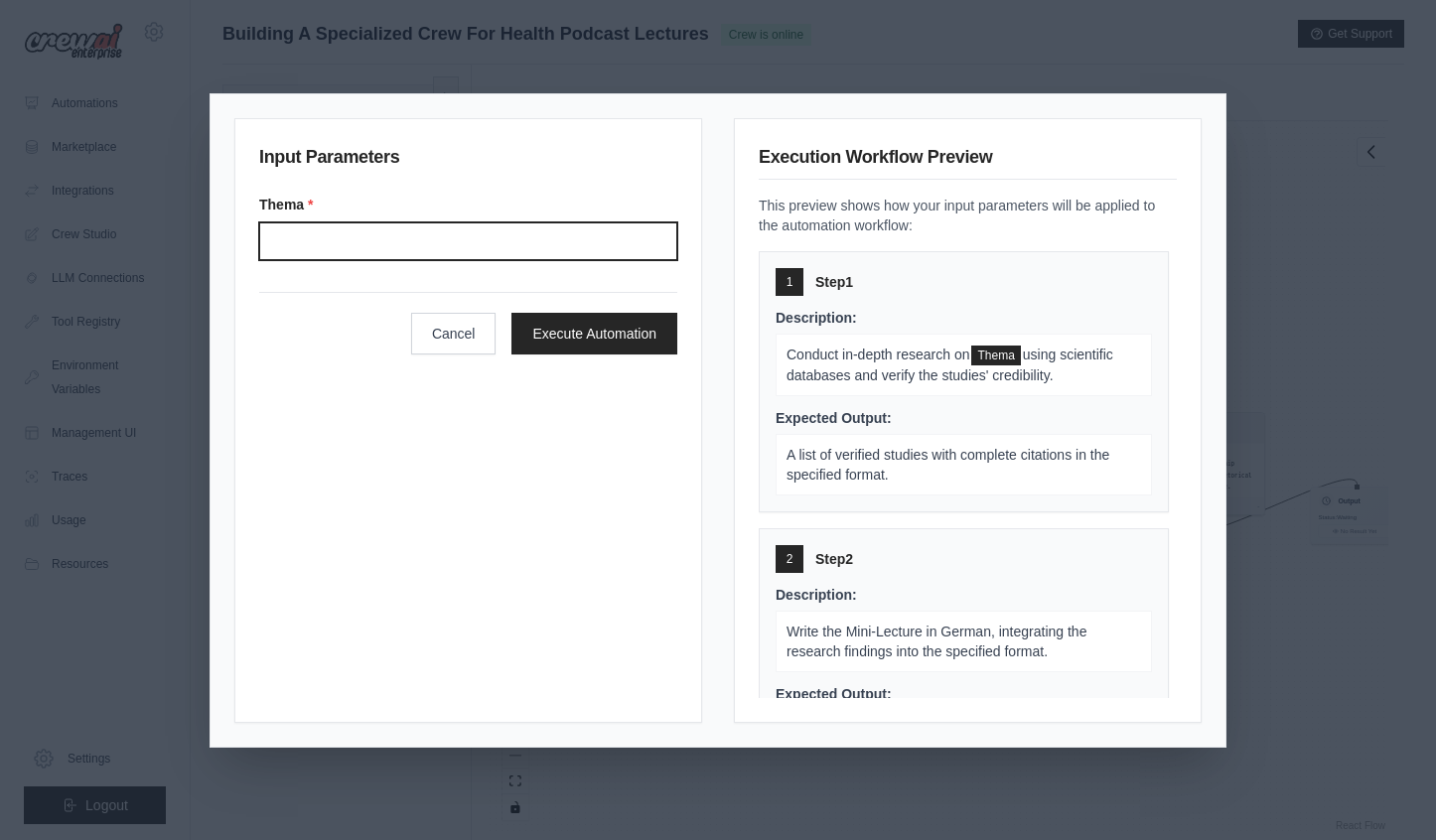 click on "Thema" at bounding box center [468, 241] 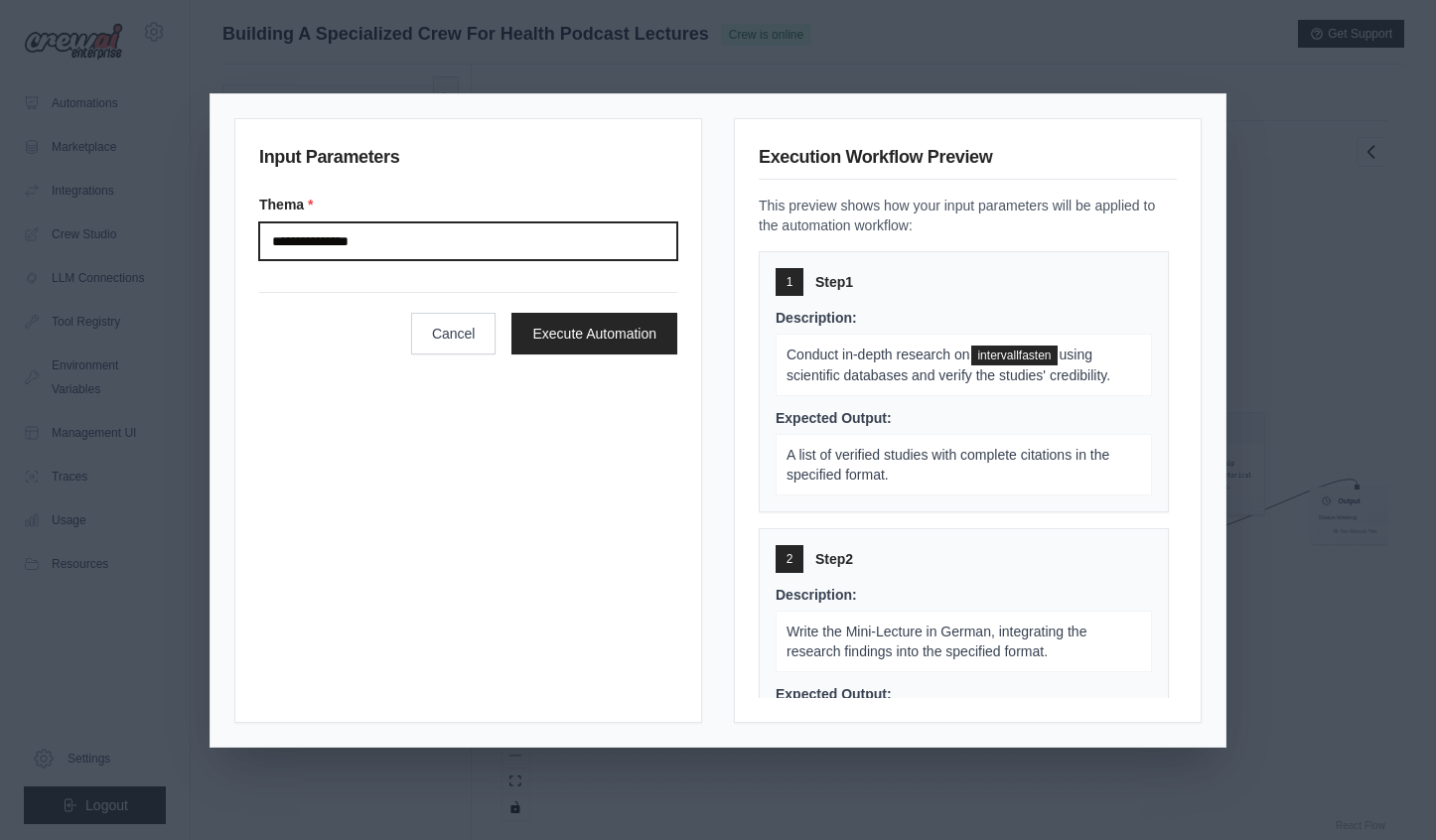 scroll, scrollTop: 0, scrollLeft: 0, axis: both 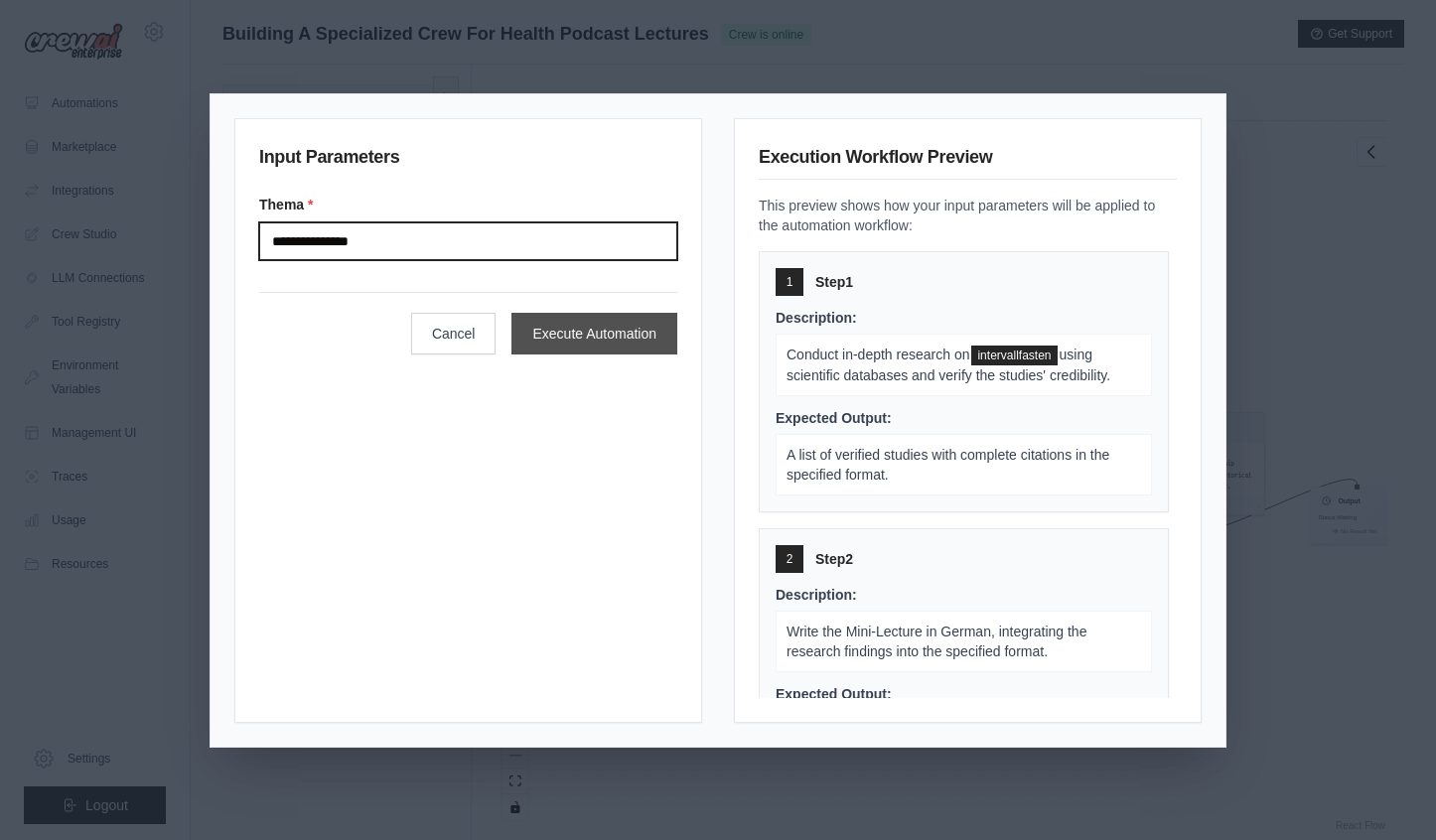 type on "**********" 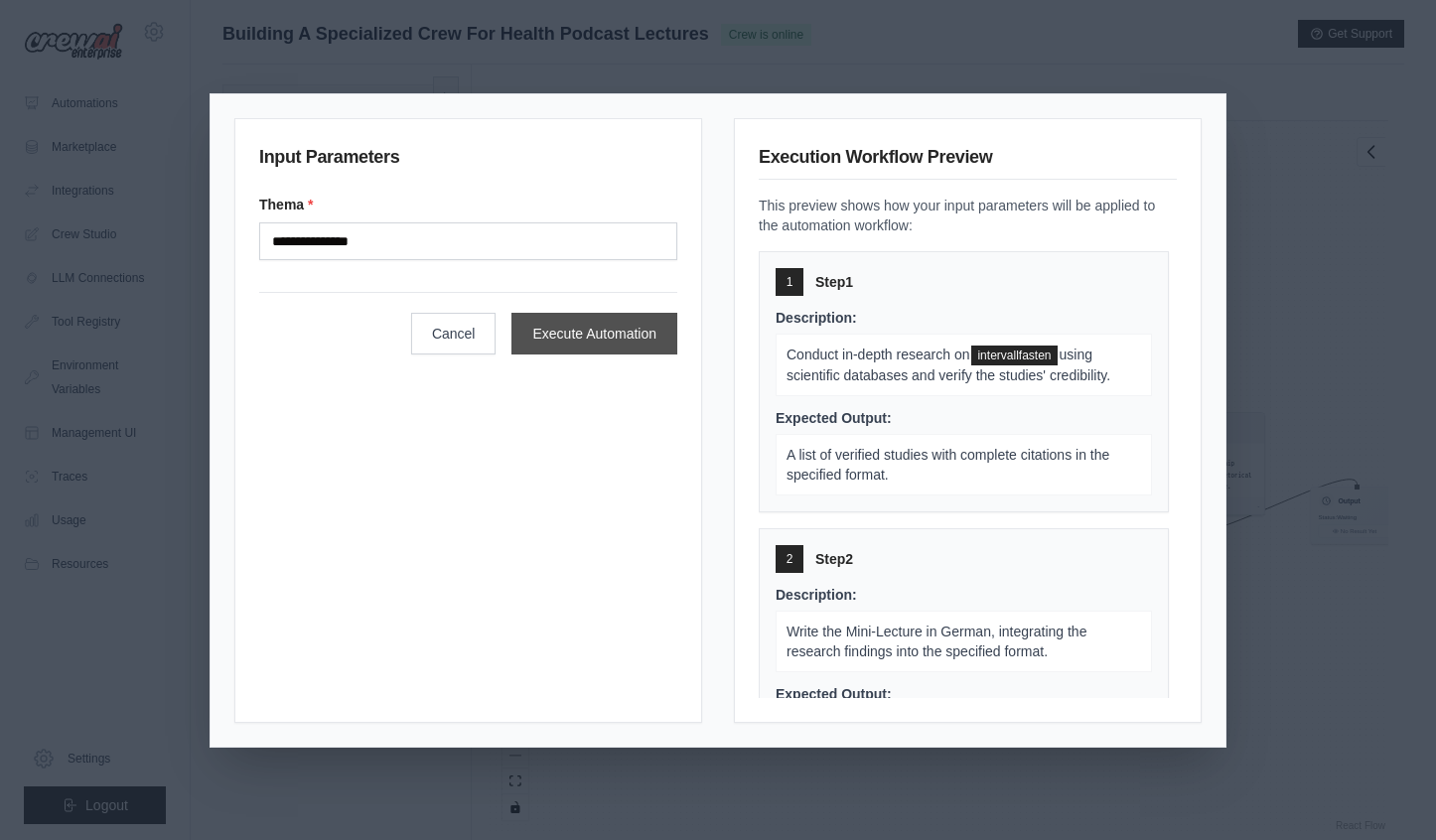 click on "Execute Automation" at bounding box center (594, 334) 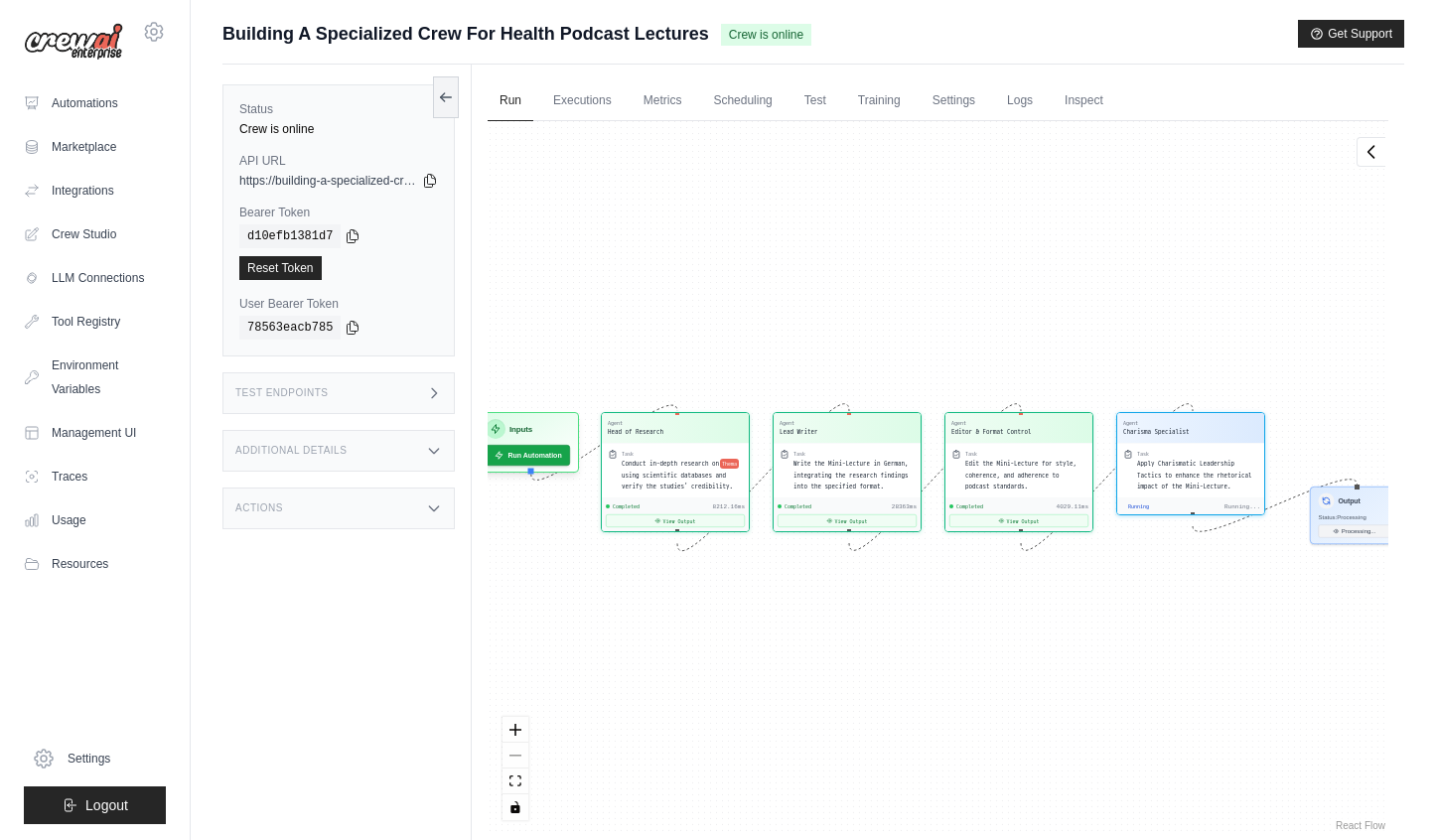 scroll, scrollTop: 10661, scrollLeft: 0, axis: vertical 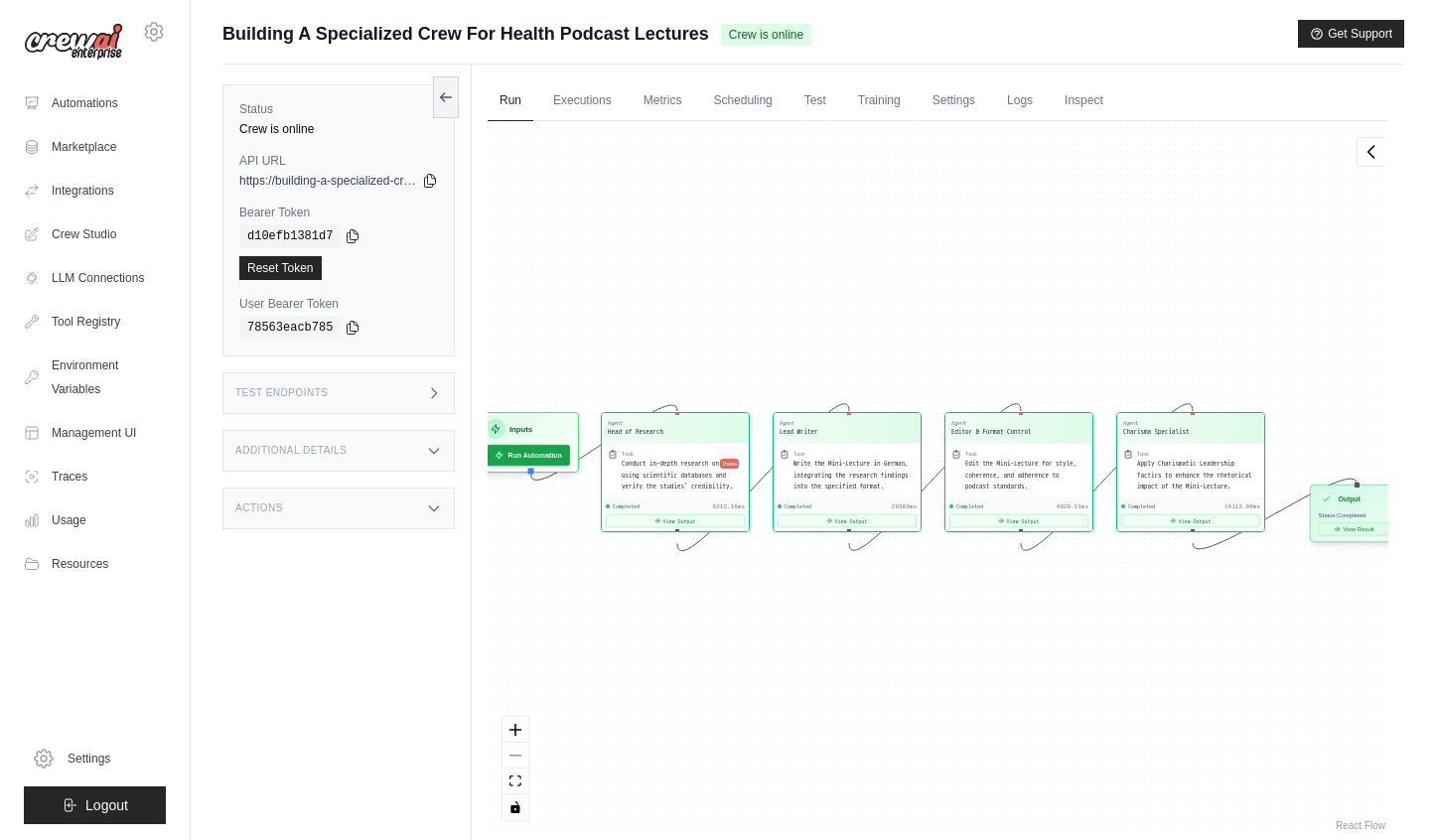 click on "View Result" at bounding box center (1355, 529) 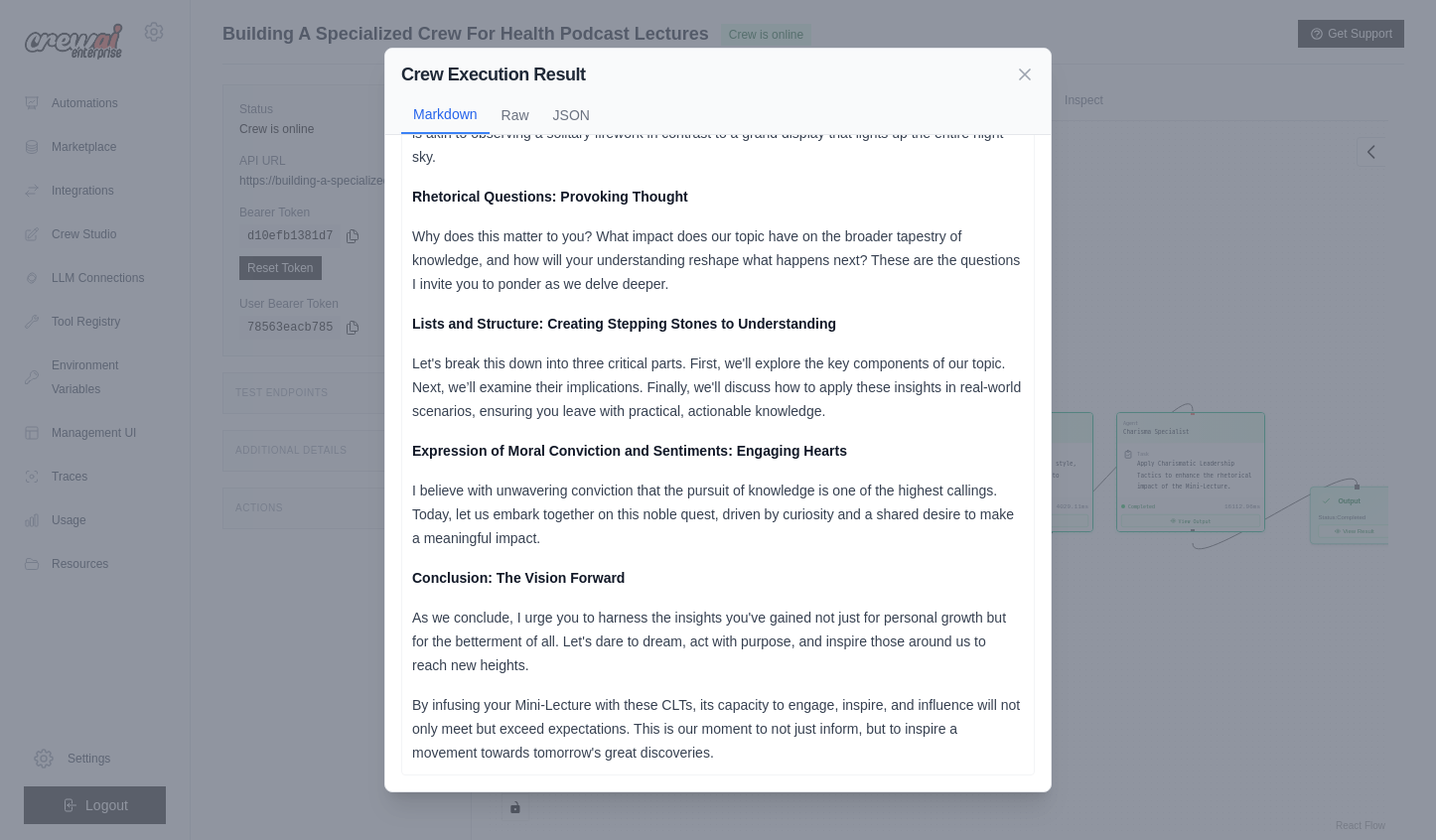 scroll, scrollTop: 621, scrollLeft: 0, axis: vertical 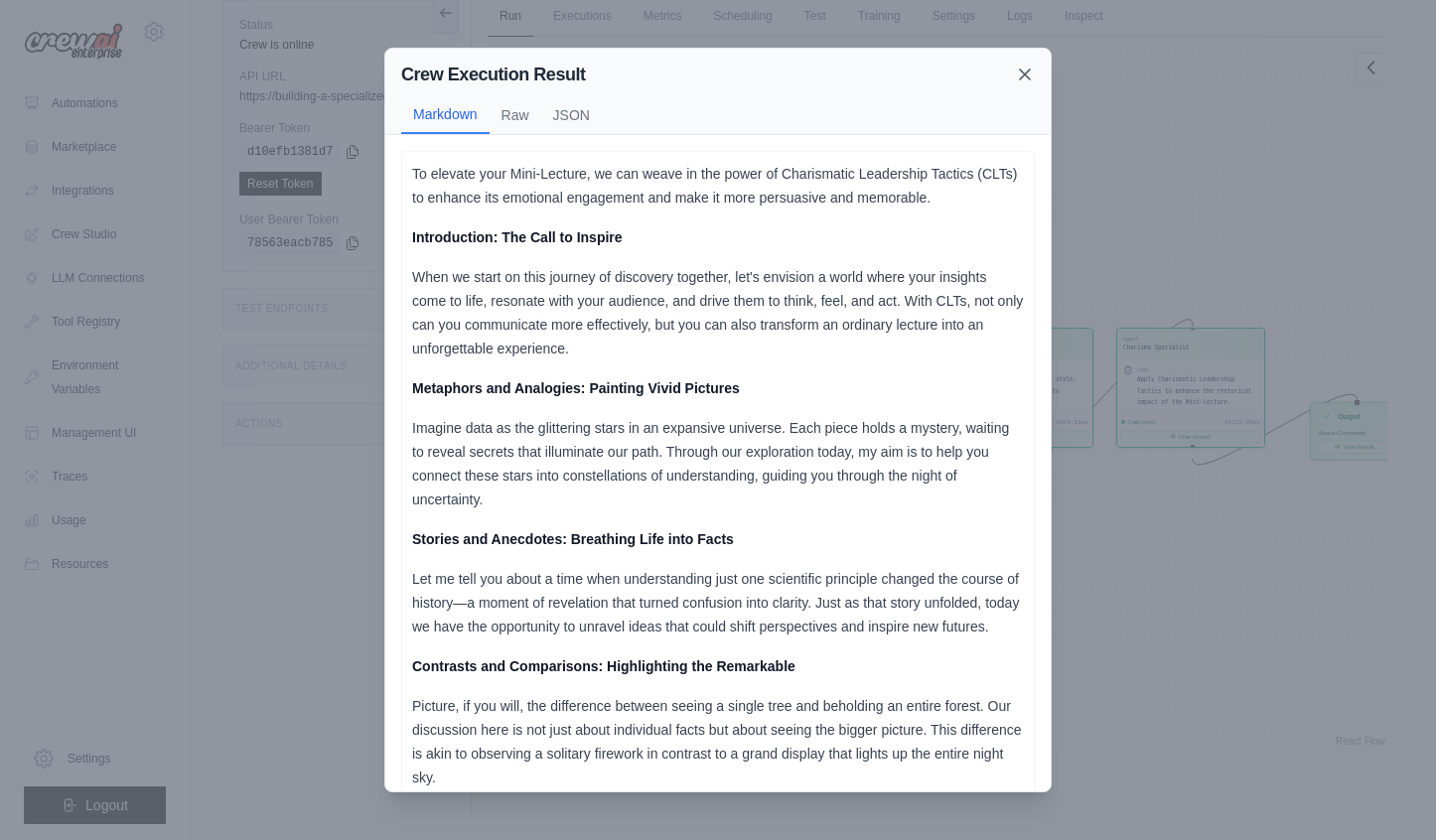 click 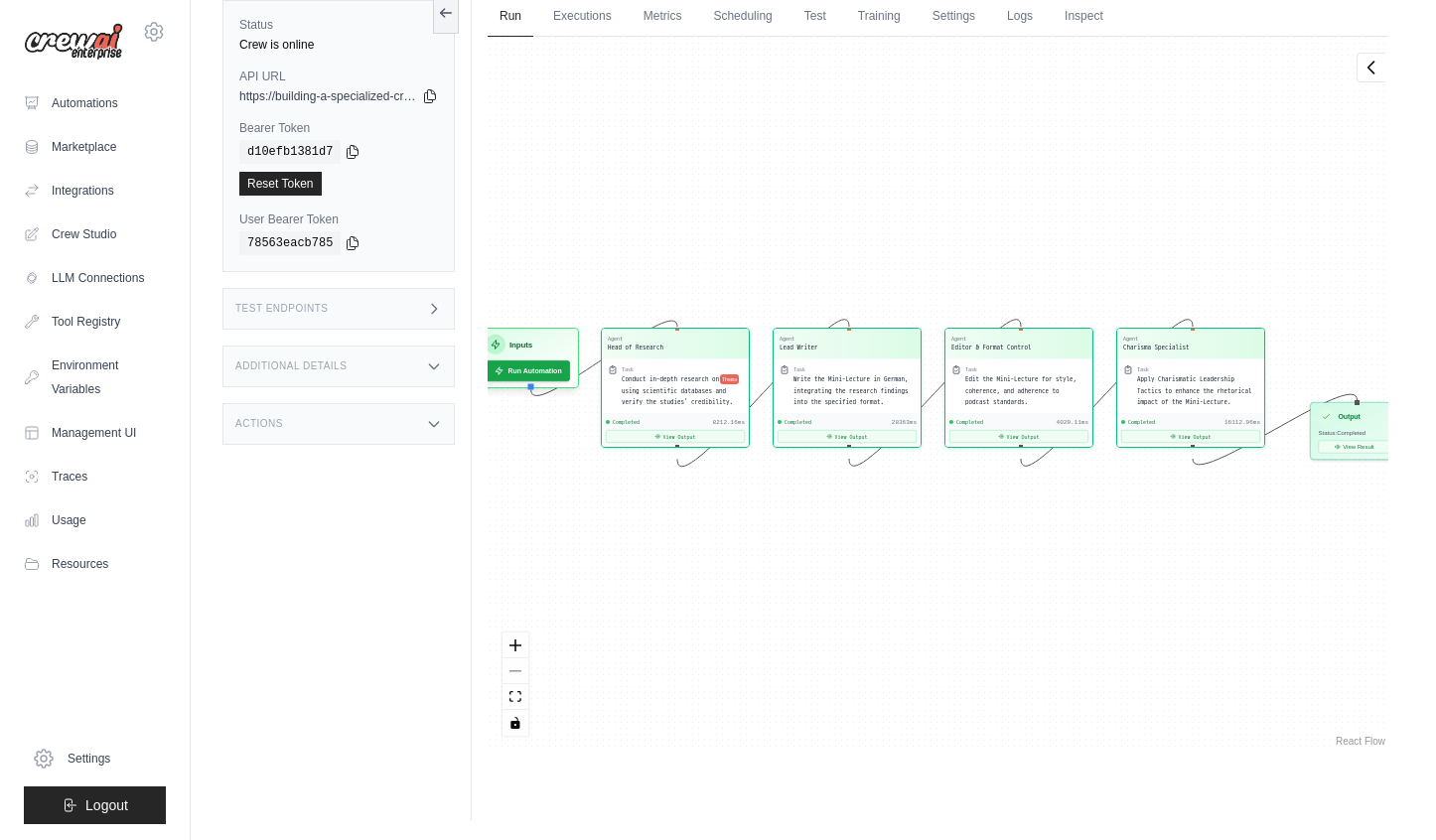 click on "Agent [NAME] Task Conduct in-depth research on Thema using scientific databases and verify the studies' credibility. Completed 8212.16ms View Output Agent [NAME] Task Write the Mini-Lecture in German, integrating the research findings into the specified format. Completed 28363ms View Output Agent [NAME] Task Edit the Mini-Lecture for style, coherence, and adherence to podcast standards. Completed 4029.11ms View Output Agent [NAME] Task Apply Charismatic Leadership Tactics to enhance the rhetorical impact of the Mini-Lecture. Completed 16112.96ms View Output Inputs Run Automation Output Status: Completed View Result" at bounding box center (937, 393) 